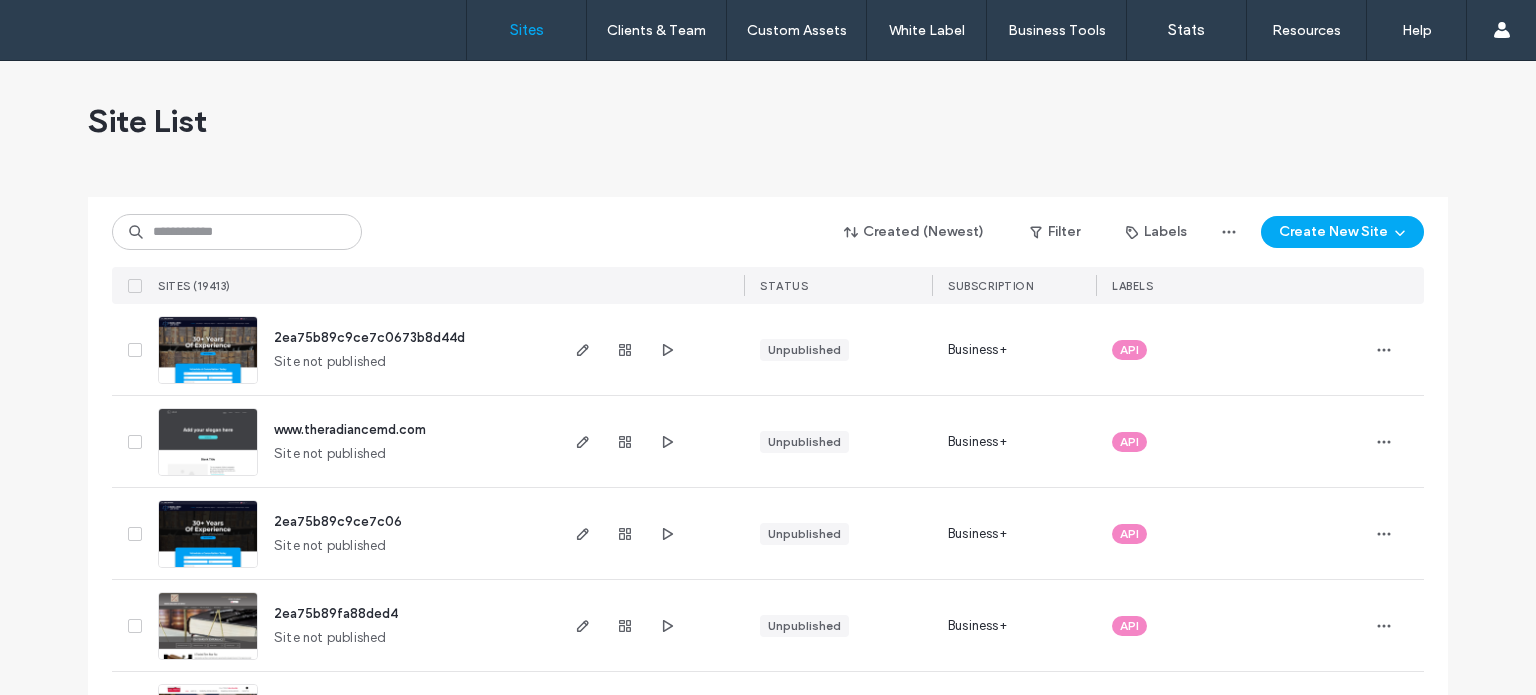 scroll, scrollTop: 0, scrollLeft: 0, axis: both 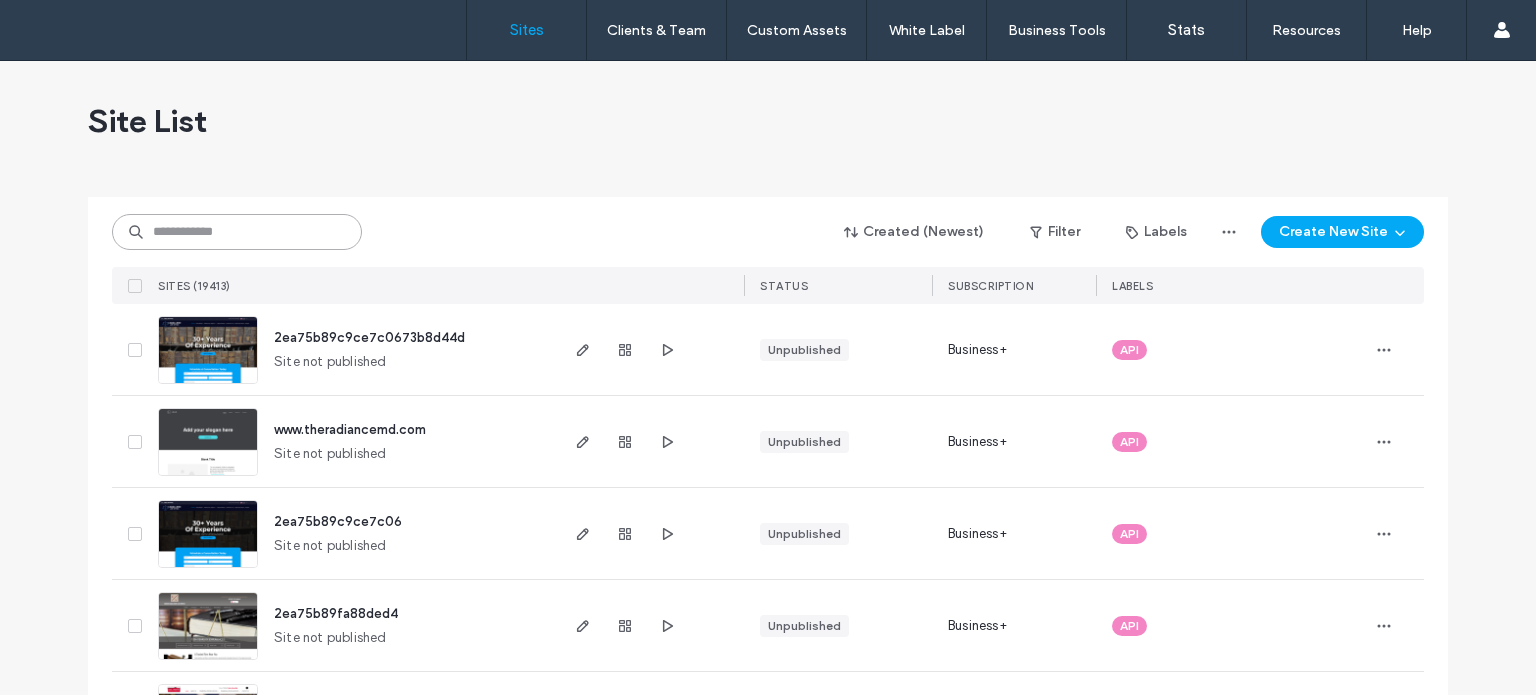click at bounding box center [237, 232] 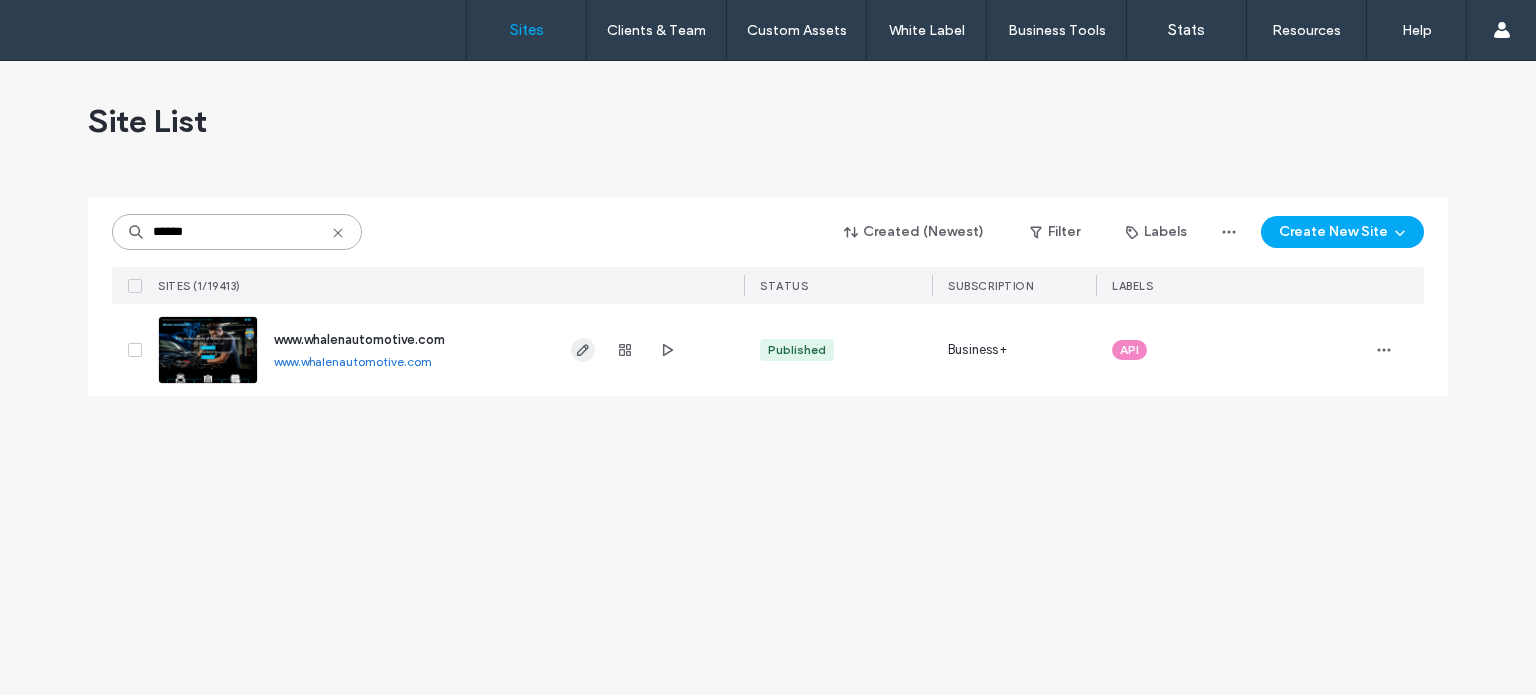 type on "******" 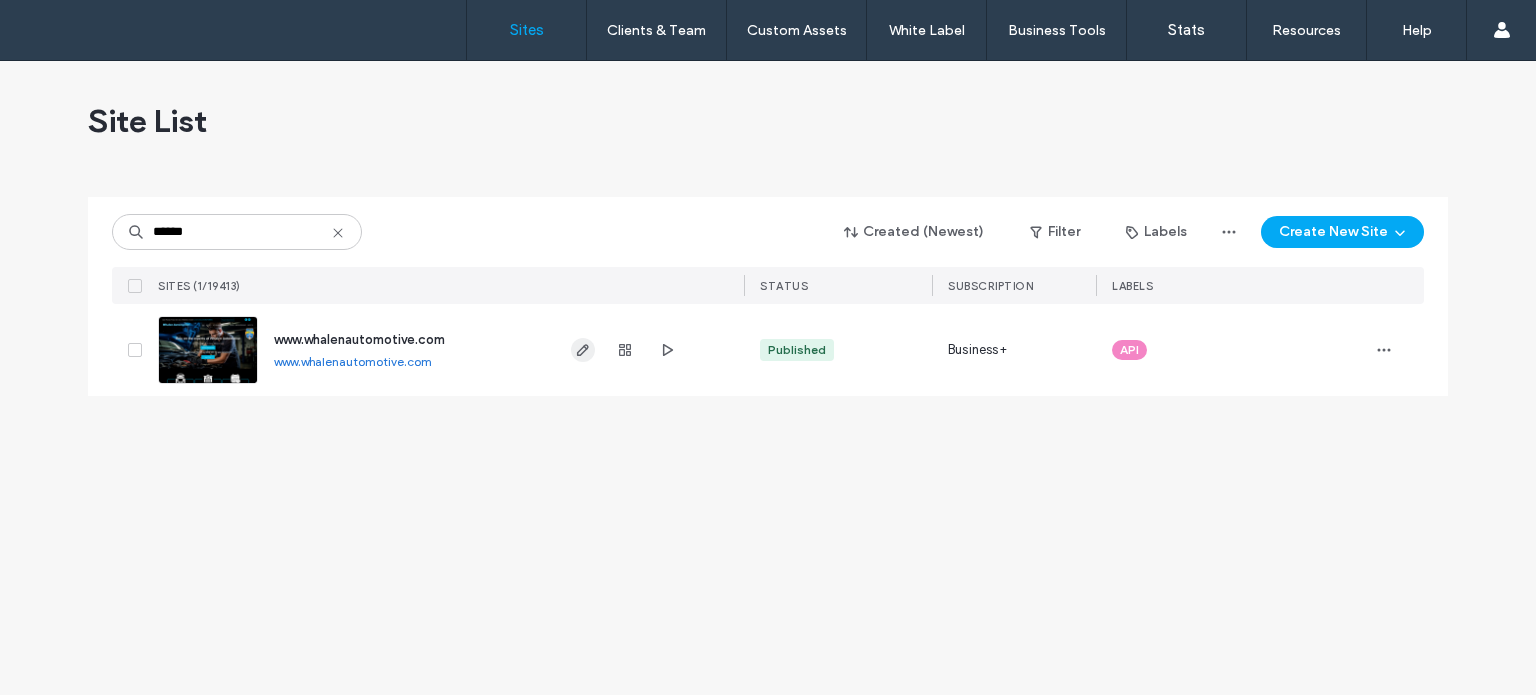 click 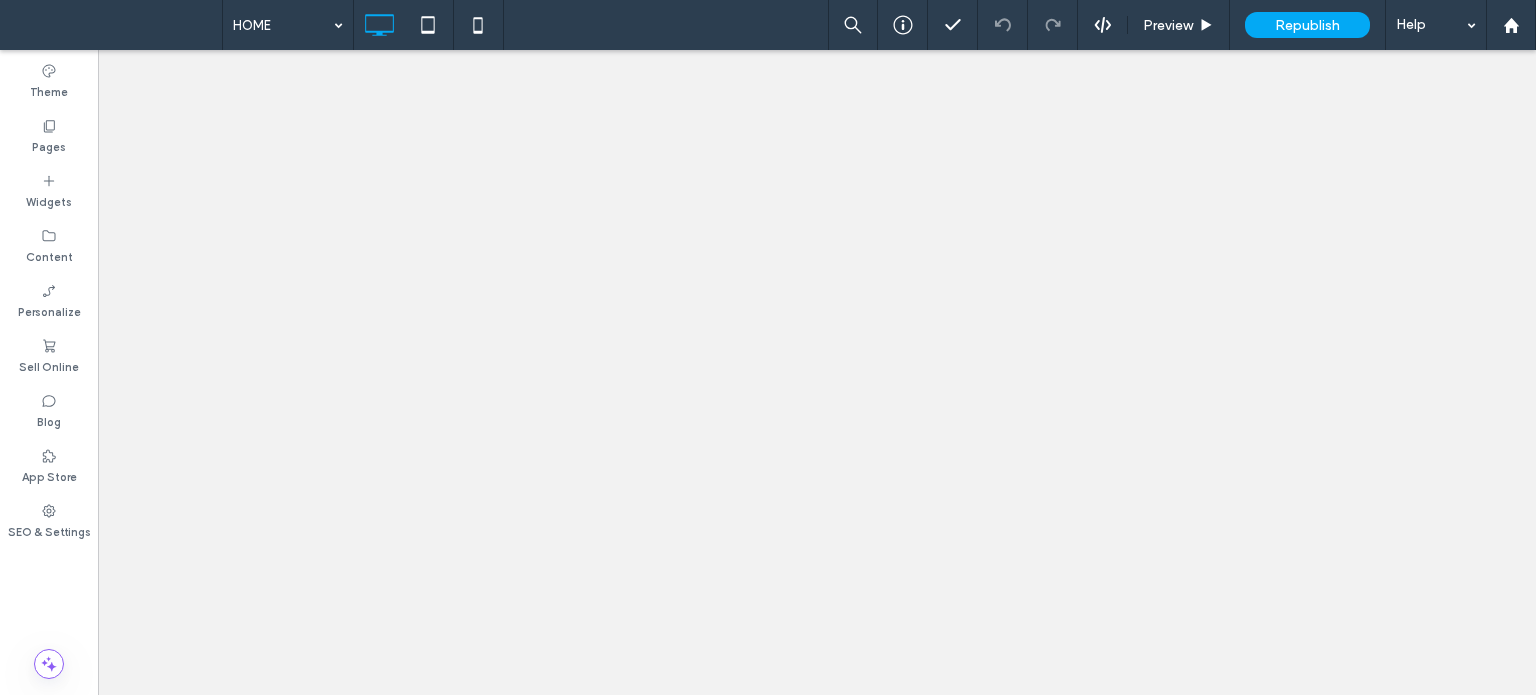 scroll, scrollTop: 0, scrollLeft: 0, axis: both 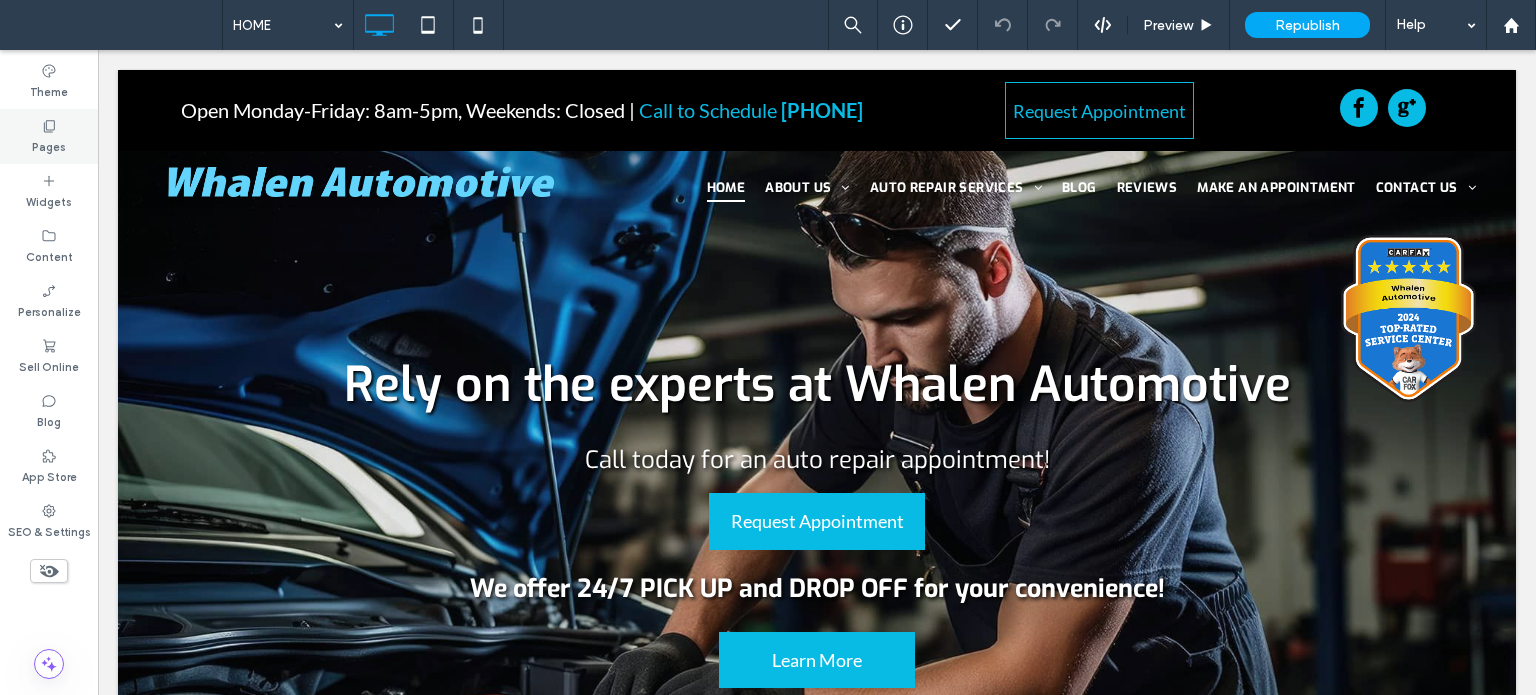 click on "Pages" at bounding box center (49, 145) 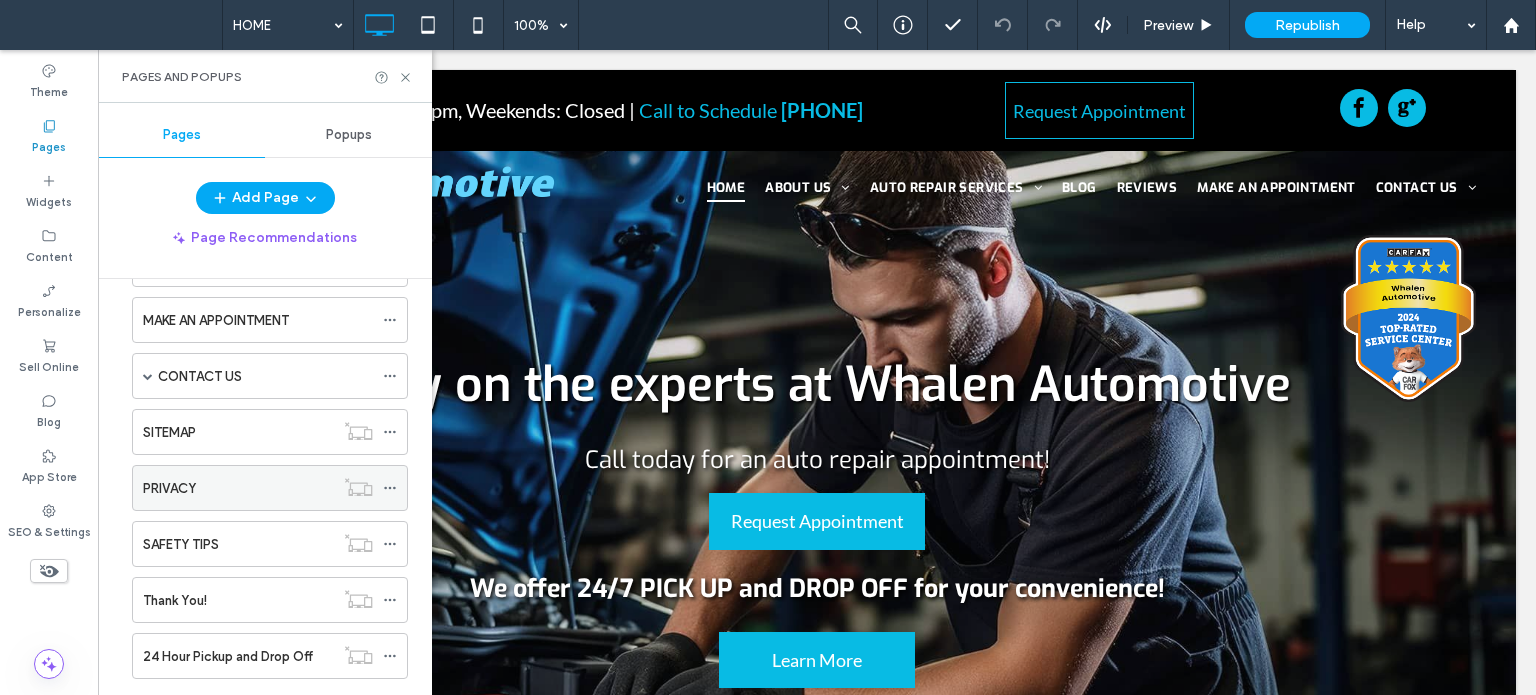 scroll, scrollTop: 334, scrollLeft: 0, axis: vertical 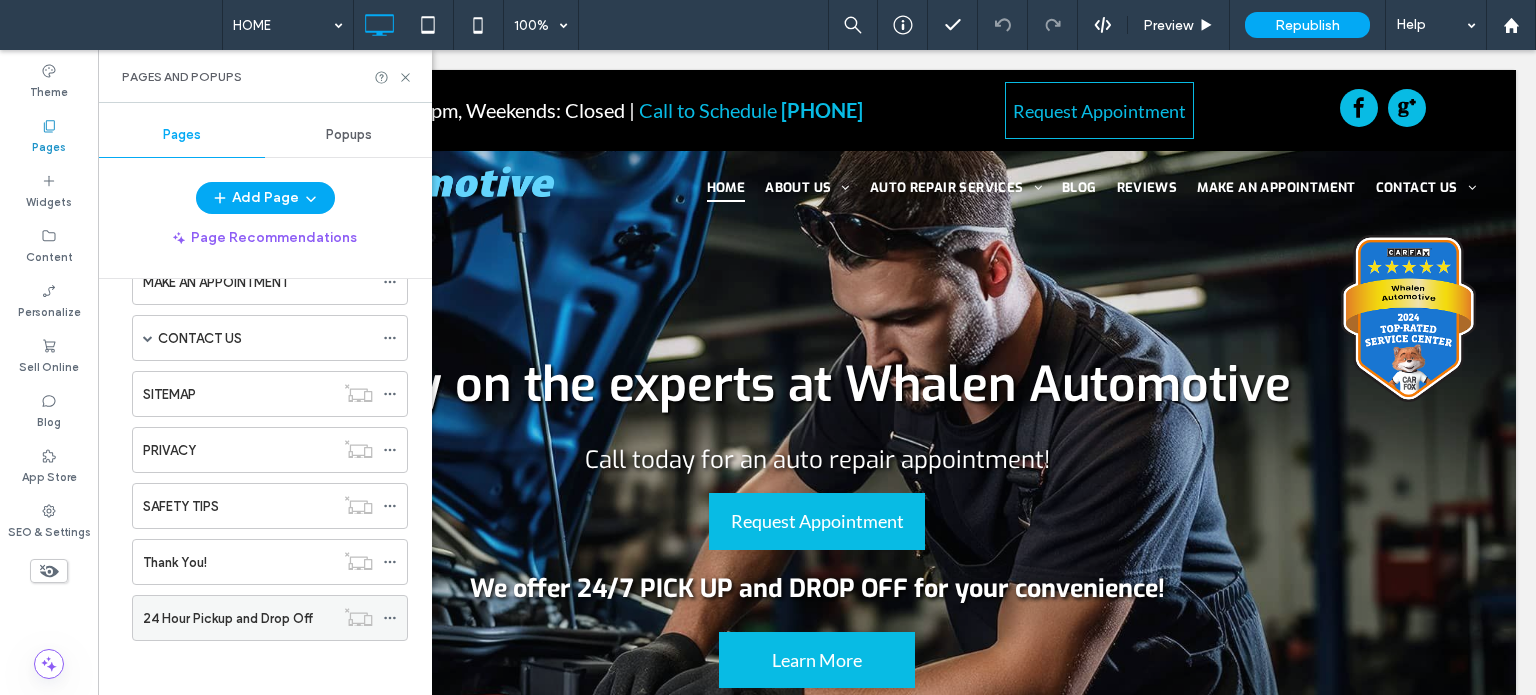 click on "24 Hour Pickup and Drop Off" at bounding box center (228, 618) 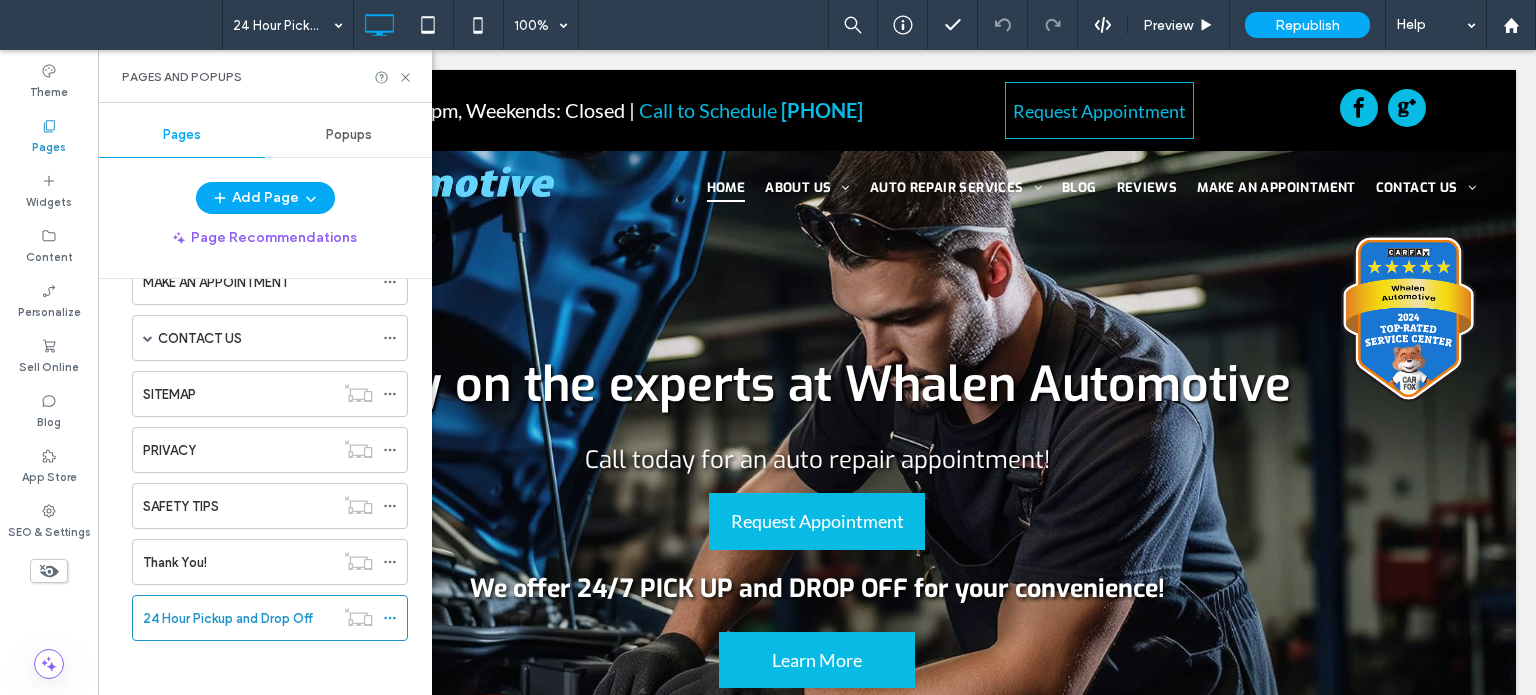 click at bounding box center (768, 347) 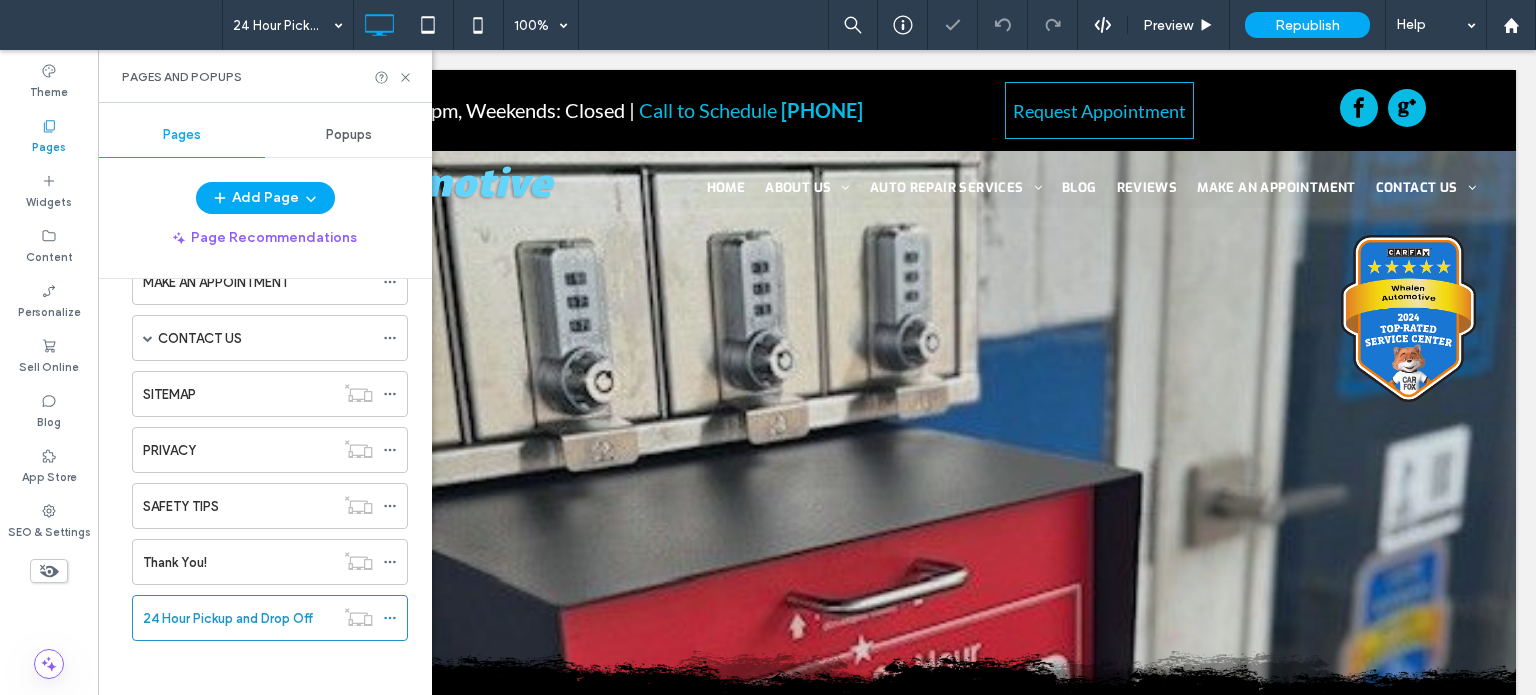 scroll, scrollTop: 0, scrollLeft: 0, axis: both 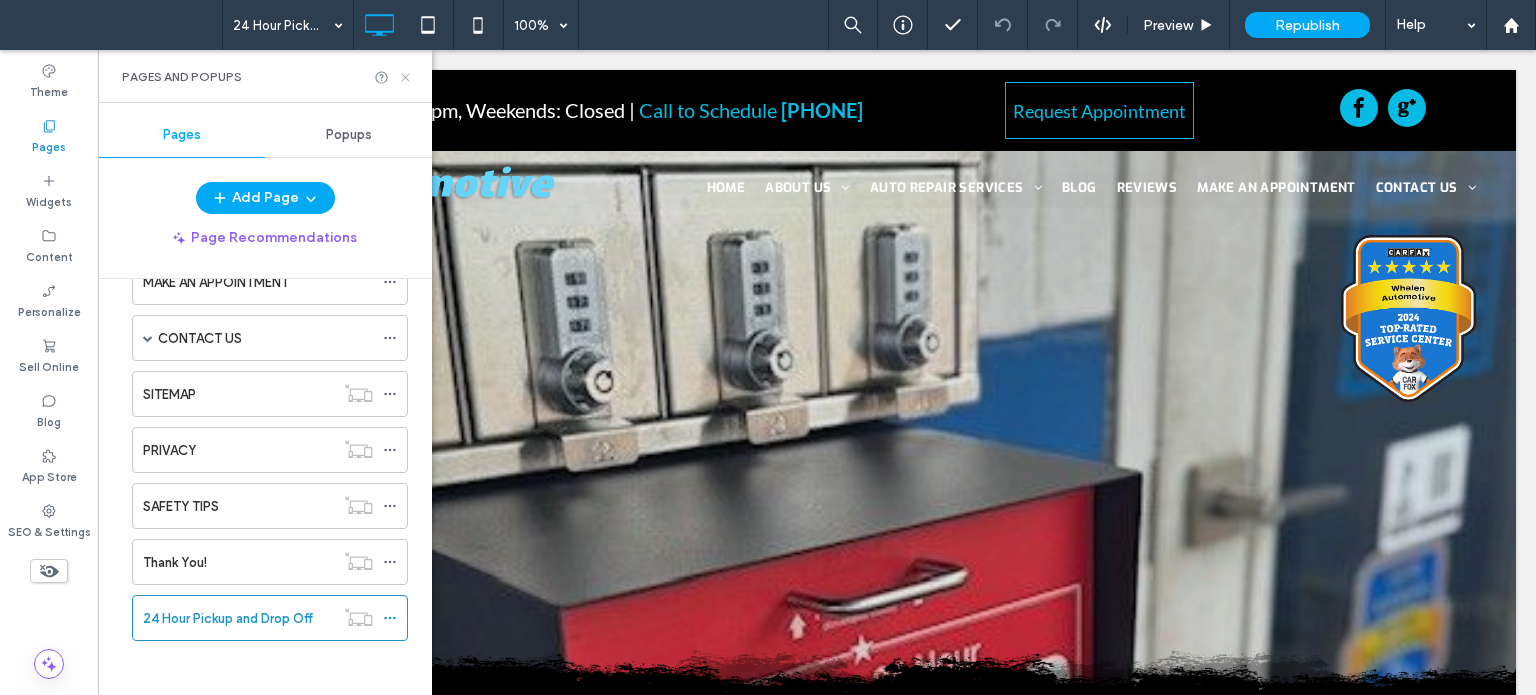 click 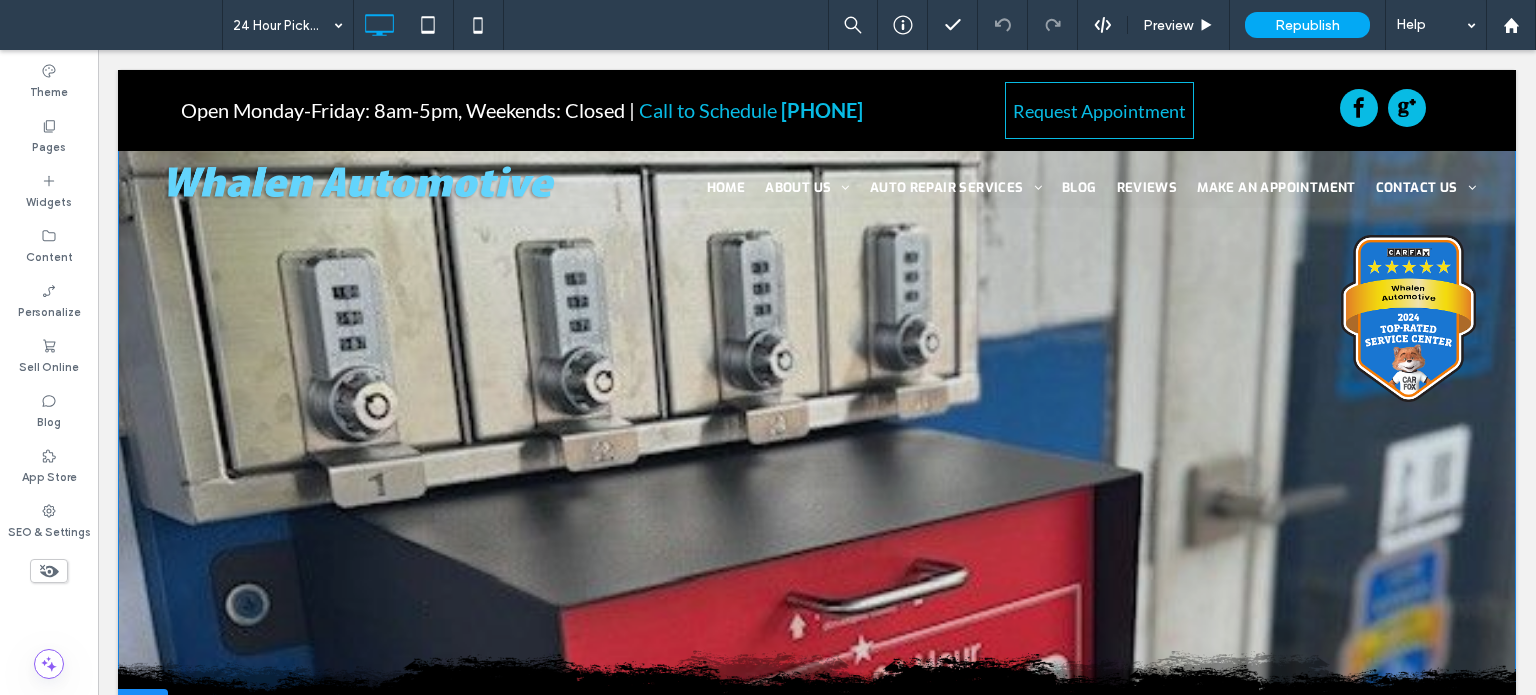 click on "Click To Paste" at bounding box center [817, 595] 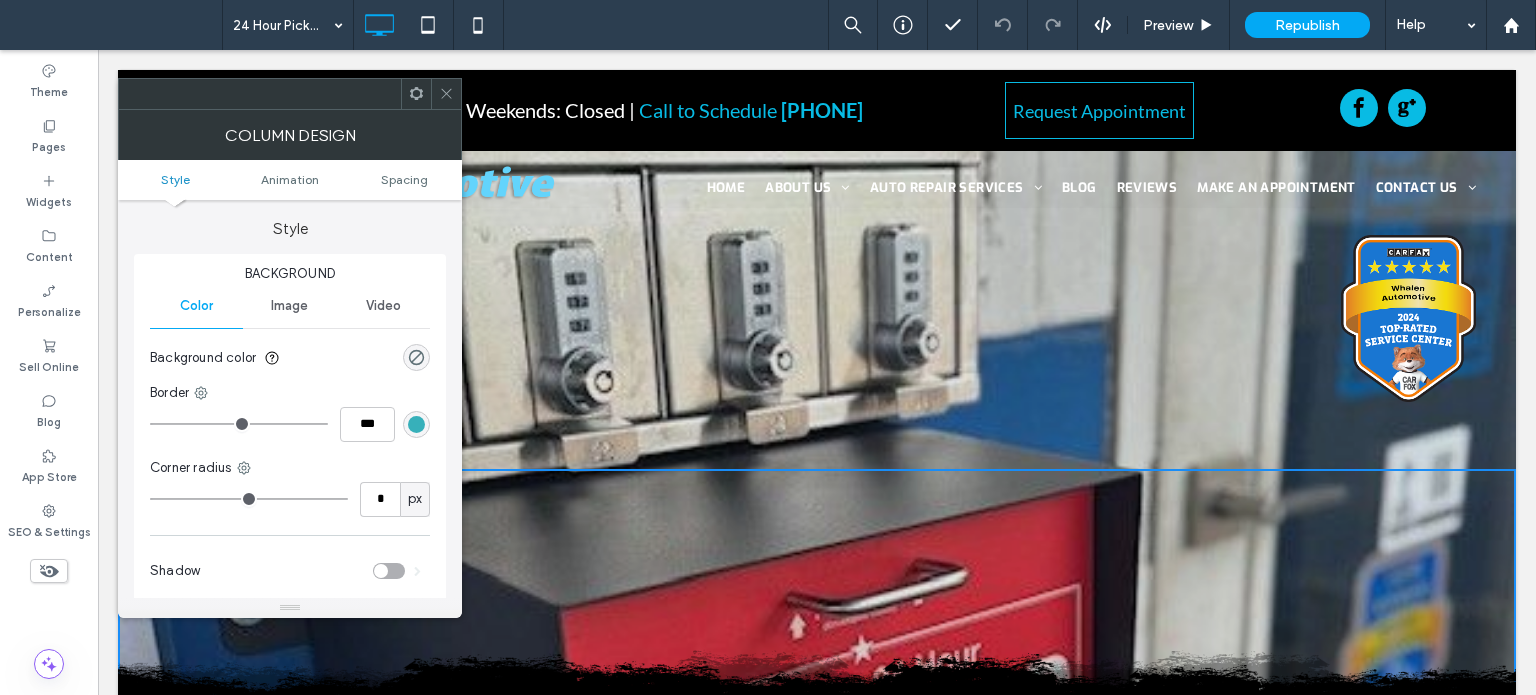 click at bounding box center (446, 94) 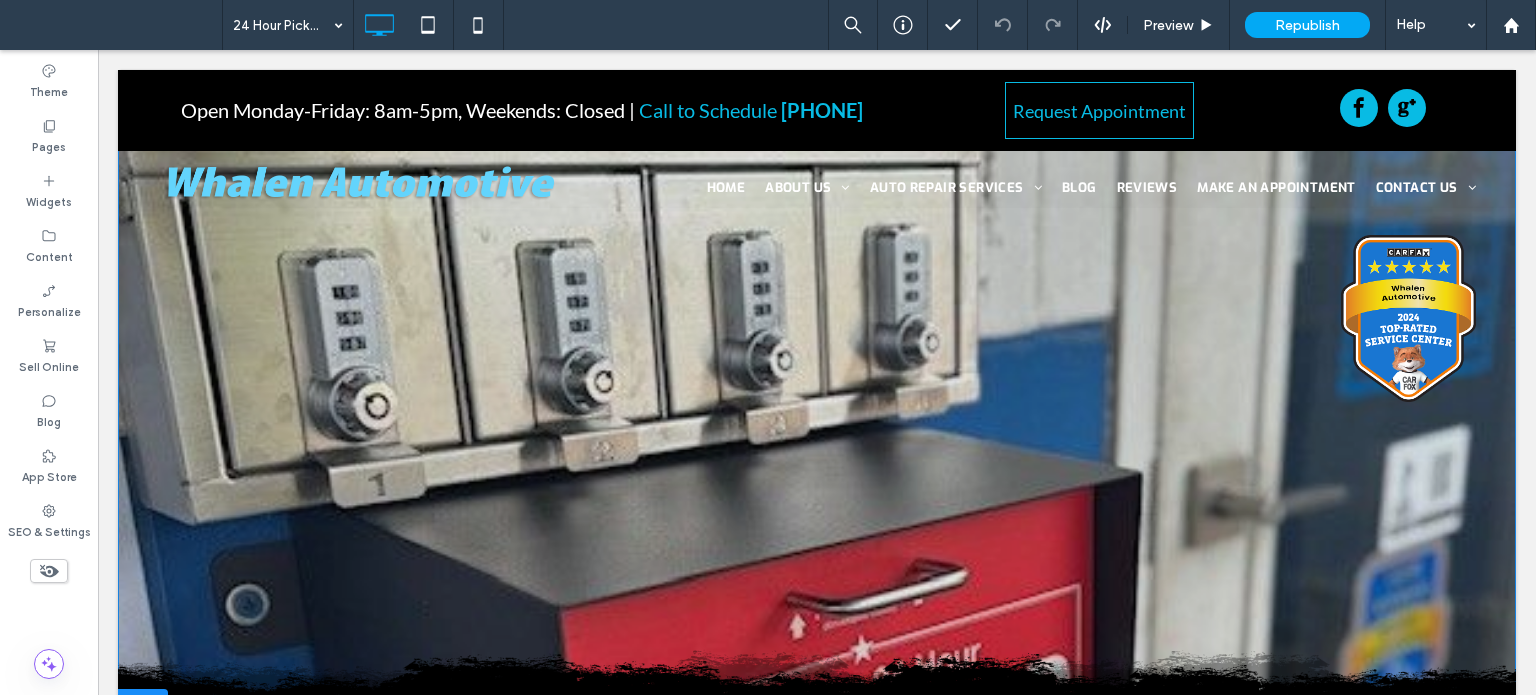 click on "Click To Paste" at bounding box center (817, 595) 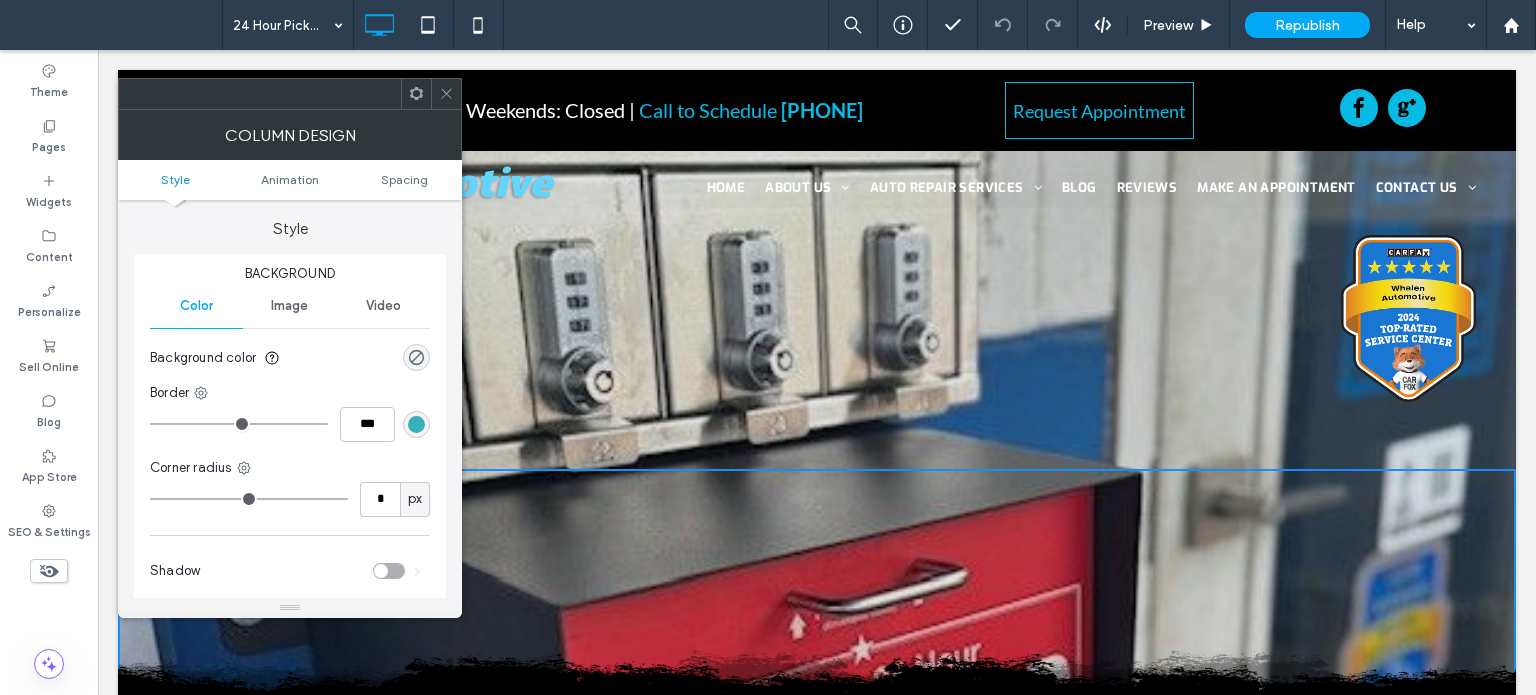 click on "Color Image Video Background color" at bounding box center [290, 333] 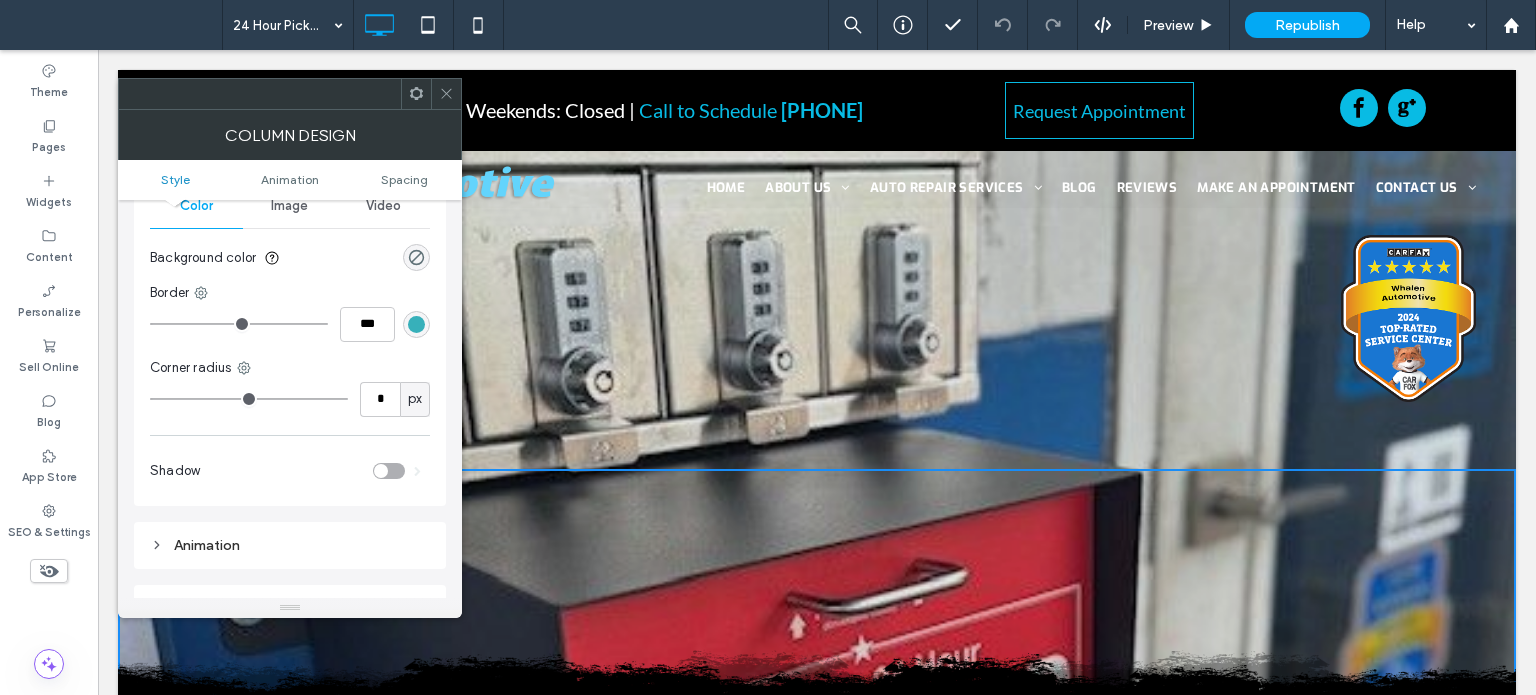 drag, startPoint x: 284, startPoint y: 257, endPoint x: 282, endPoint y: 229, distance: 28.071337 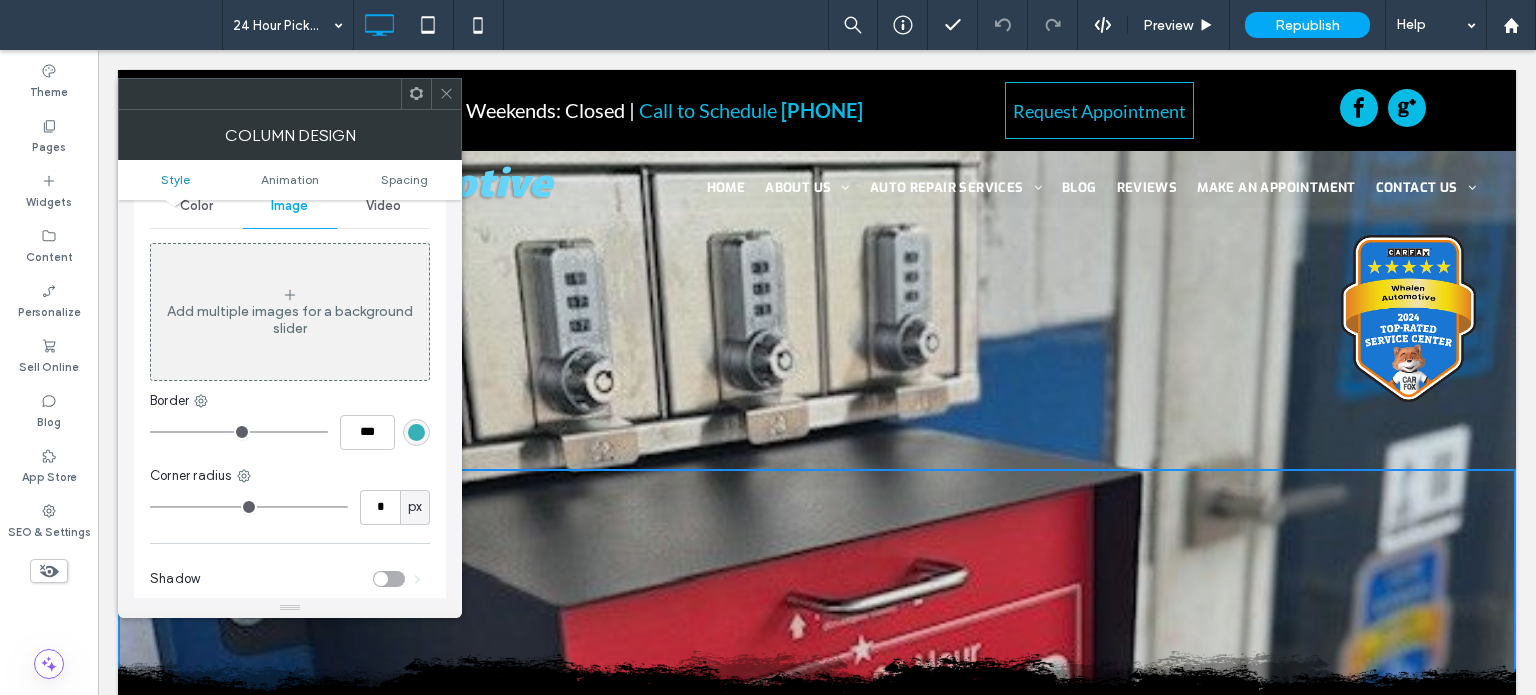 click at bounding box center [446, 94] 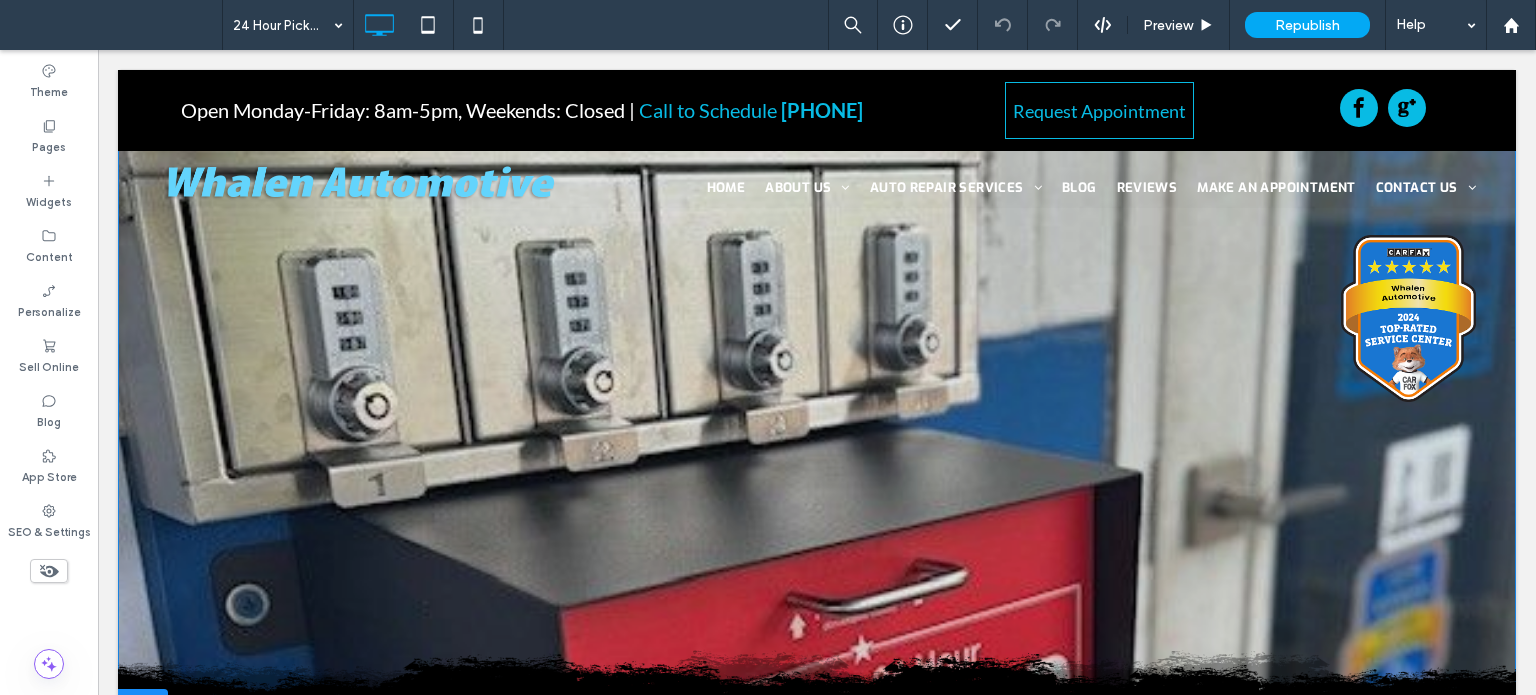 click on "Click To Paste" at bounding box center [817, 595] 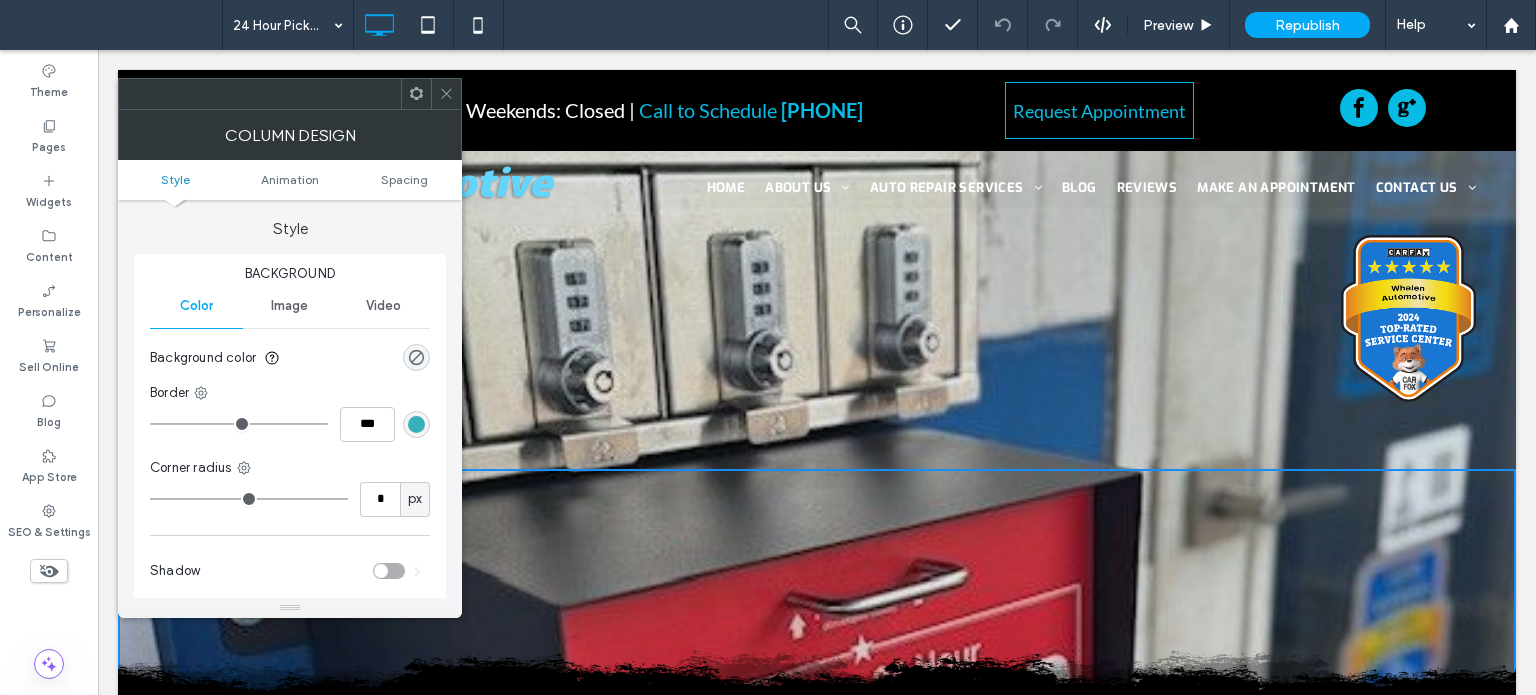 click on "Image" at bounding box center (289, 306) 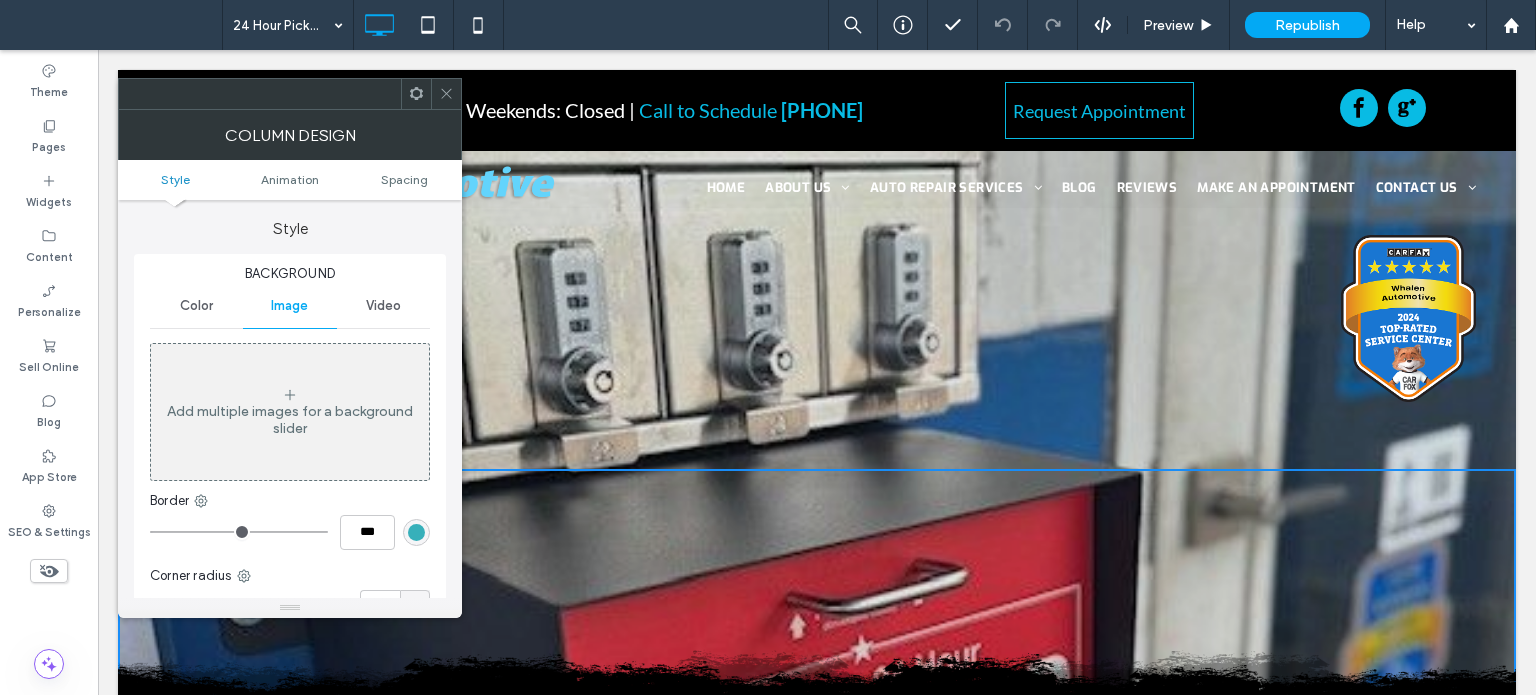 click at bounding box center [446, 94] 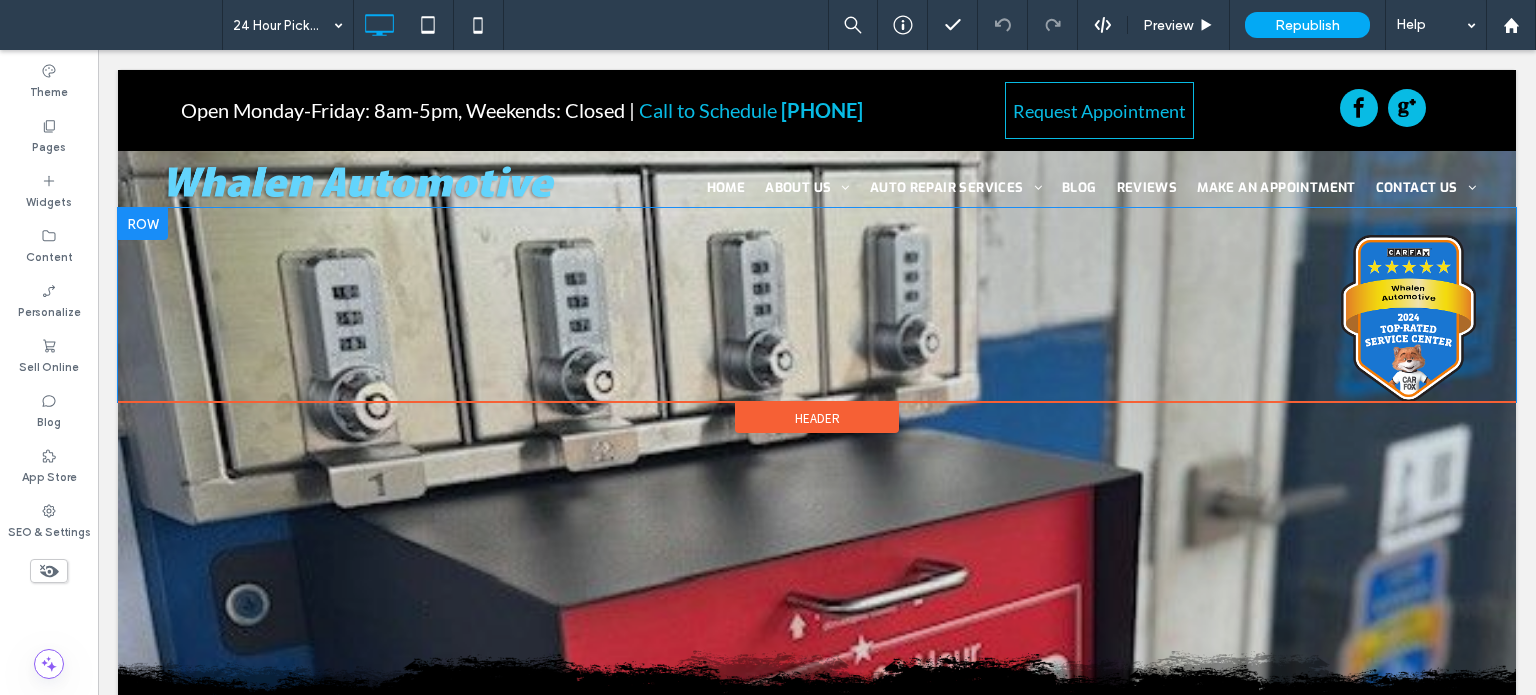 click on "Click To Paste" at bounding box center [817, 304] 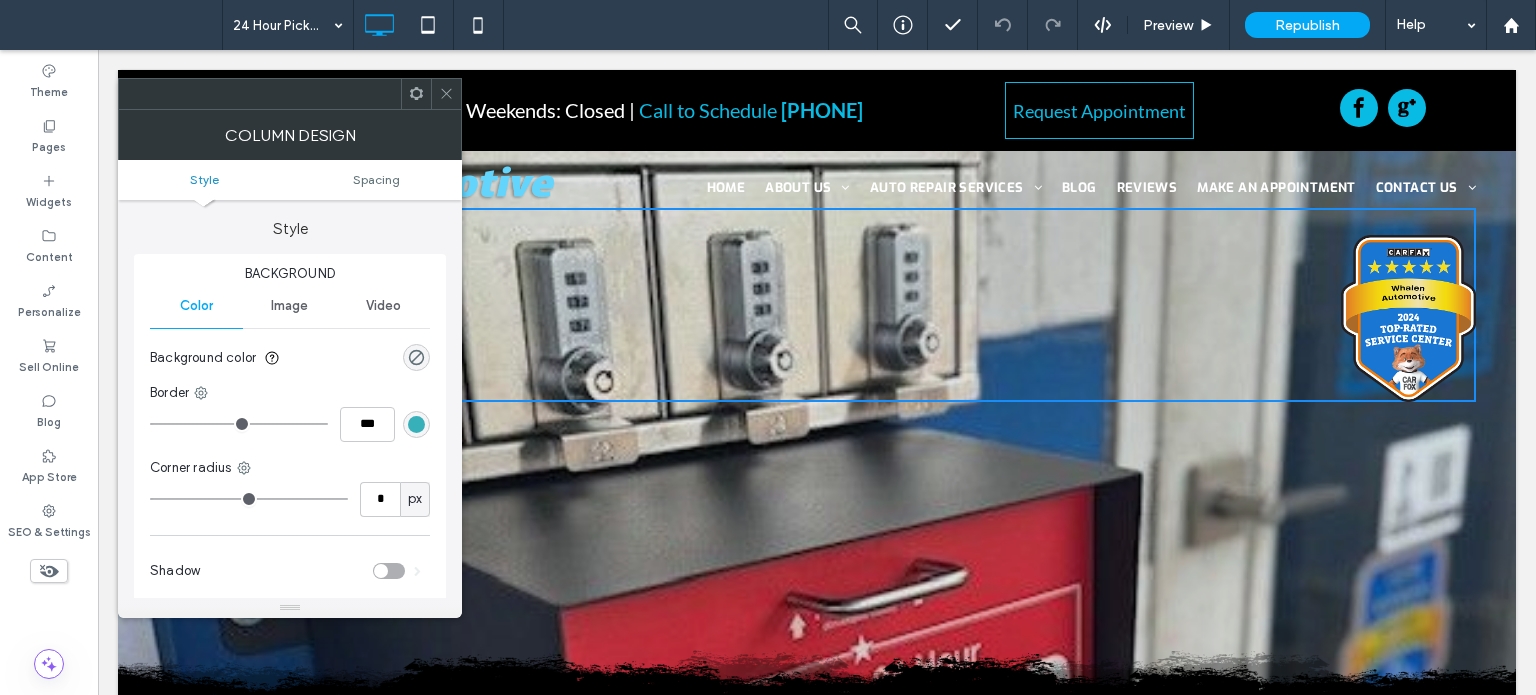 click on "Image" at bounding box center [289, 306] 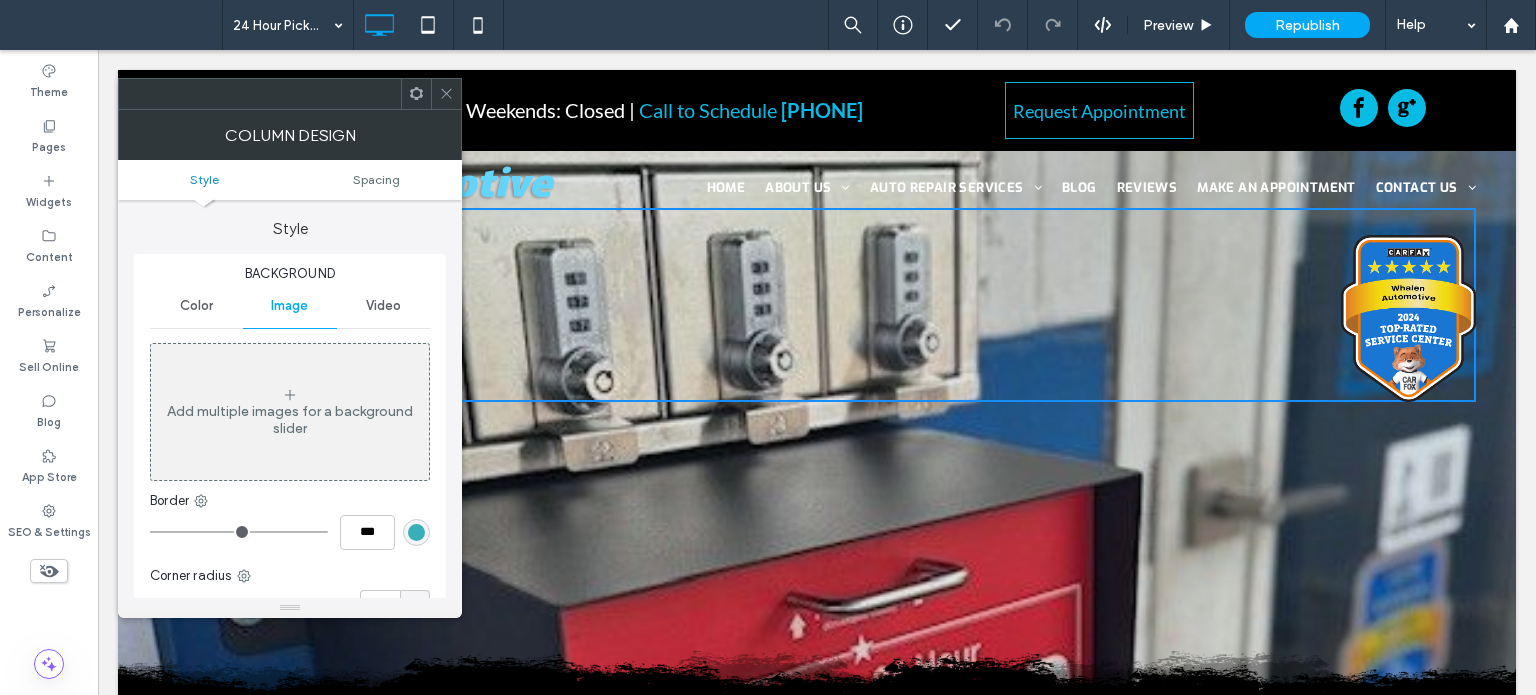 click 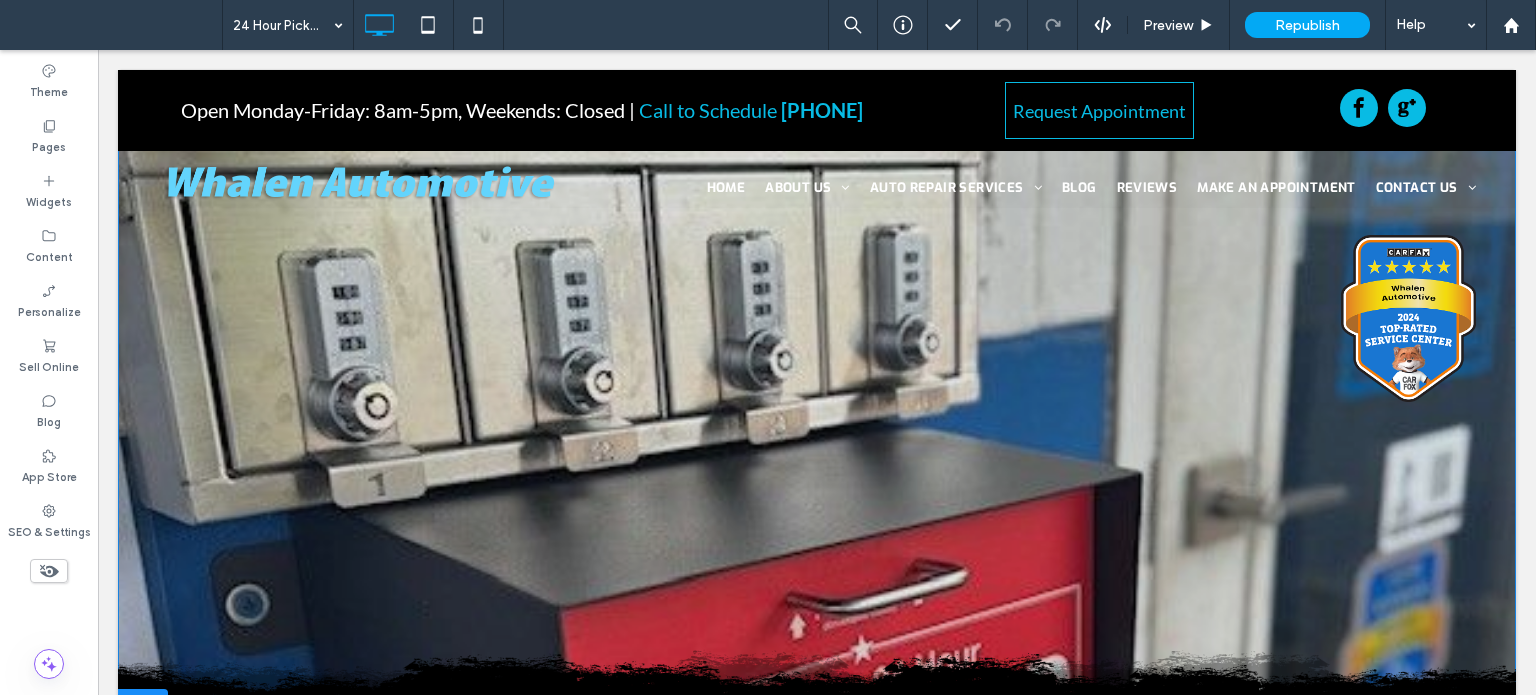 click on "Click To Paste" at bounding box center (817, 595) 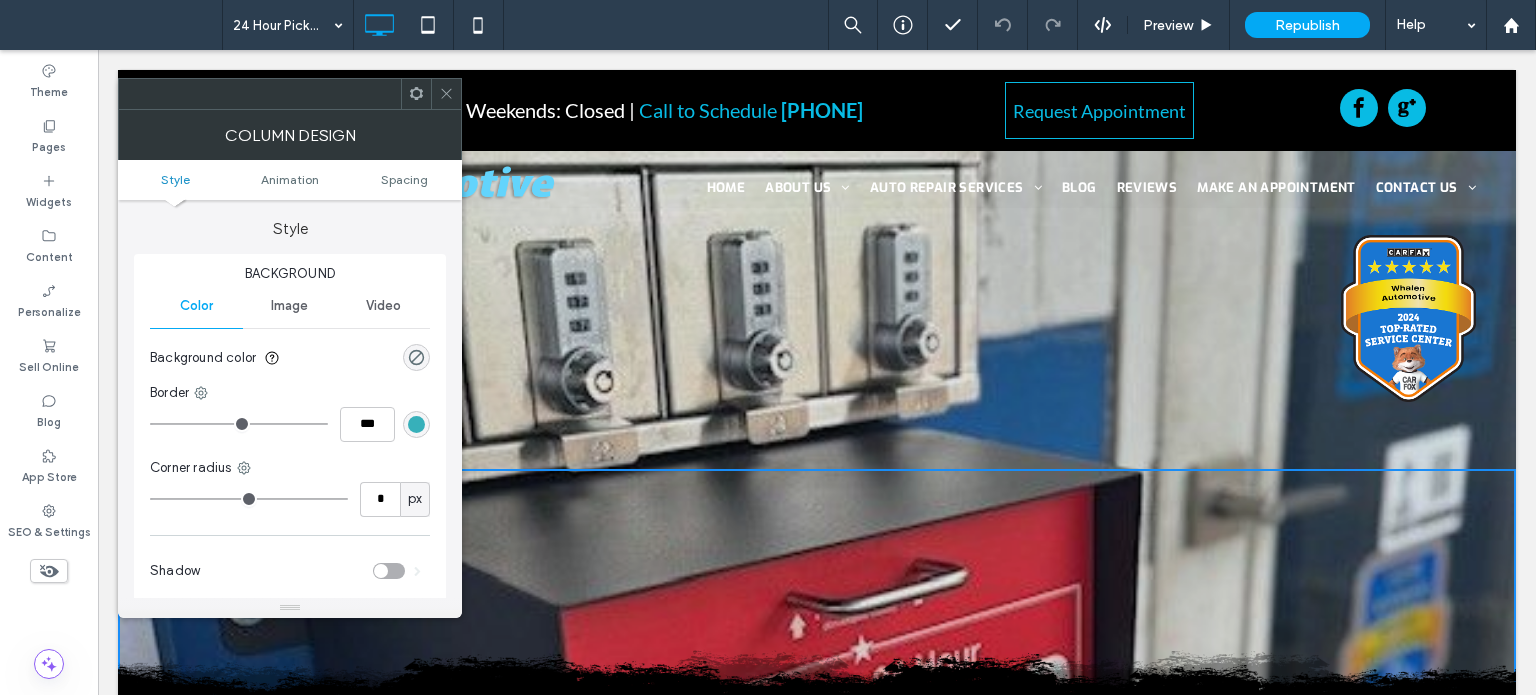 click on "Image" at bounding box center [289, 306] 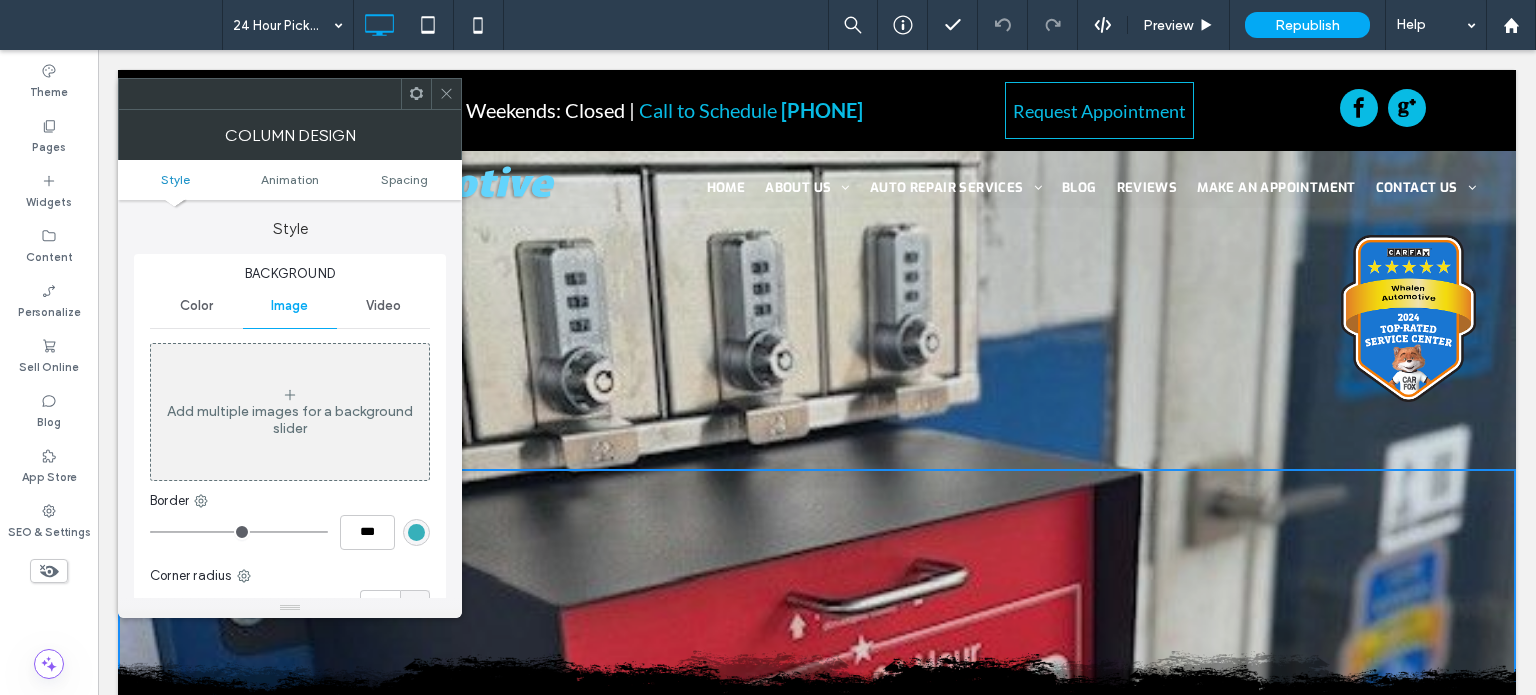 click on "Image" at bounding box center (289, 306) 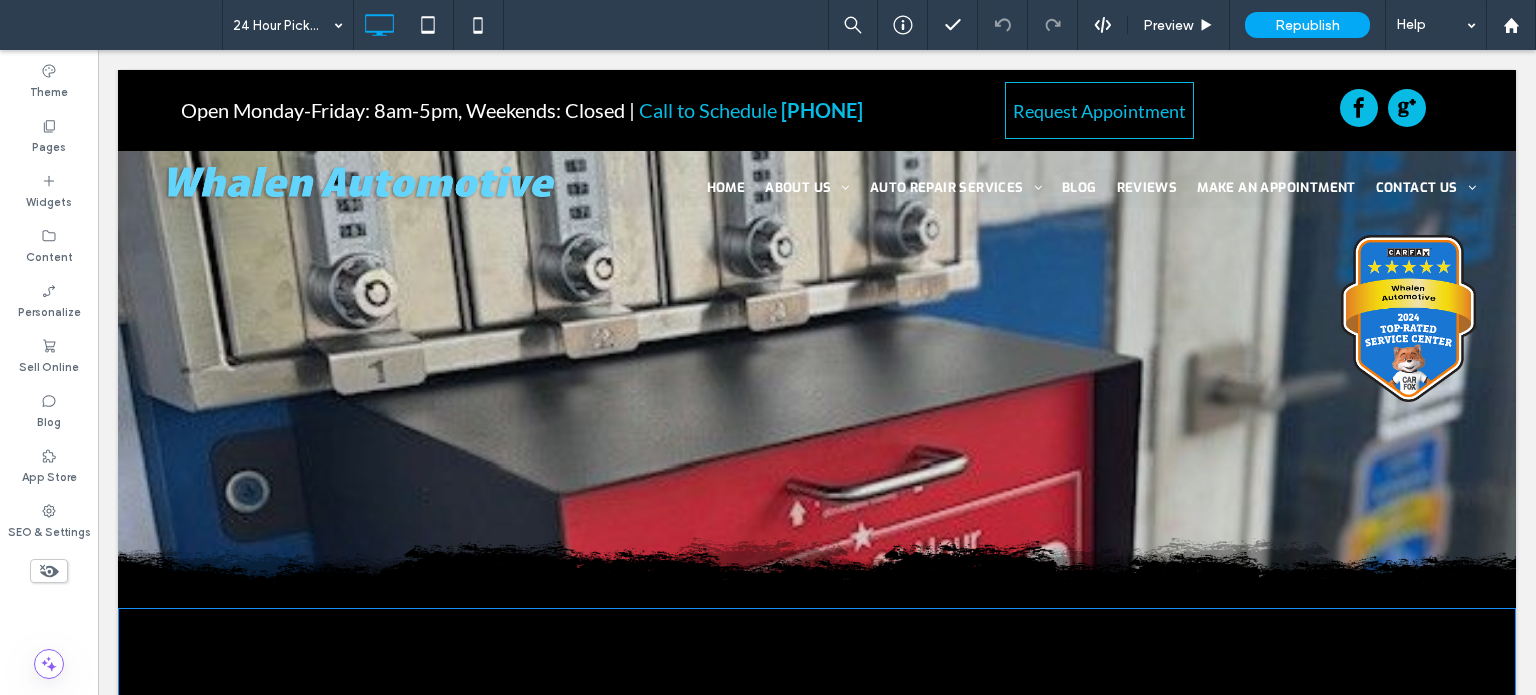 scroll, scrollTop: 200, scrollLeft: 0, axis: vertical 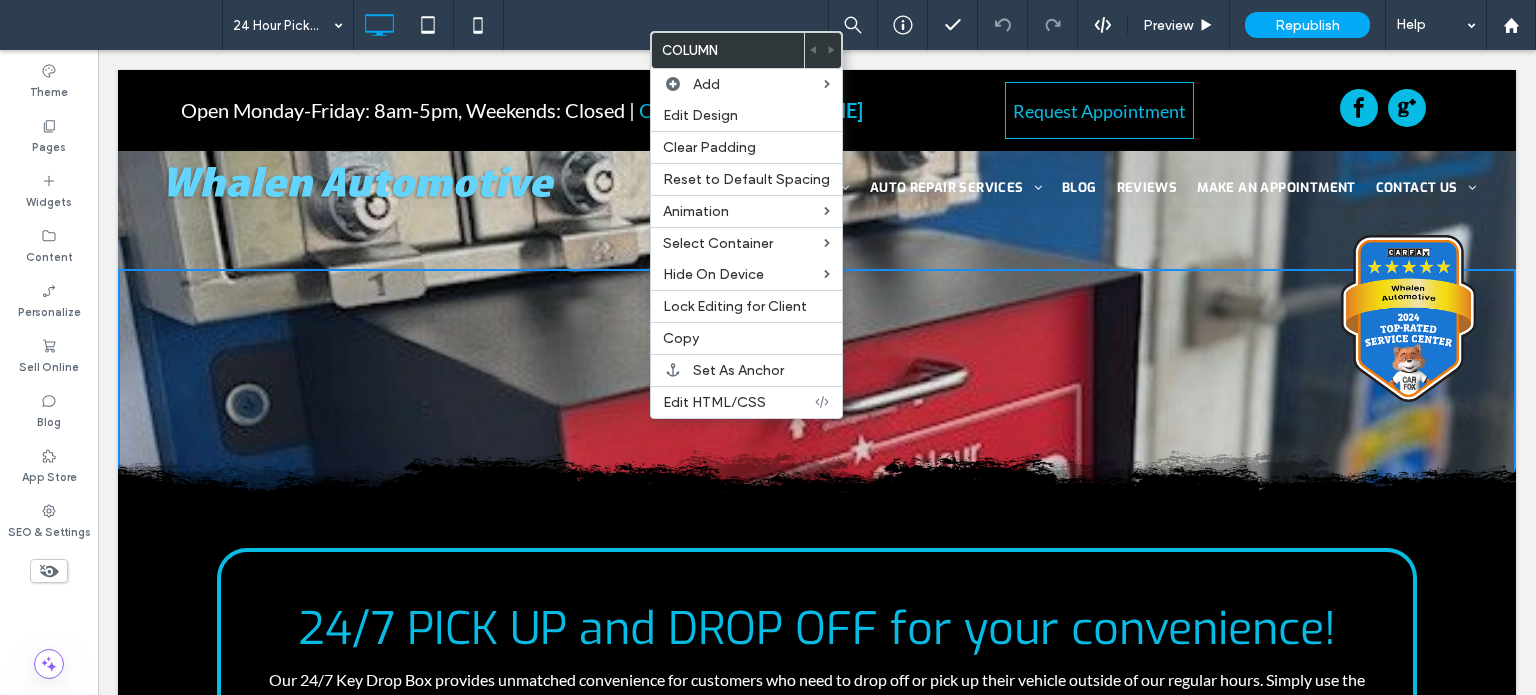click on "Click To Paste" at bounding box center (817, 395) 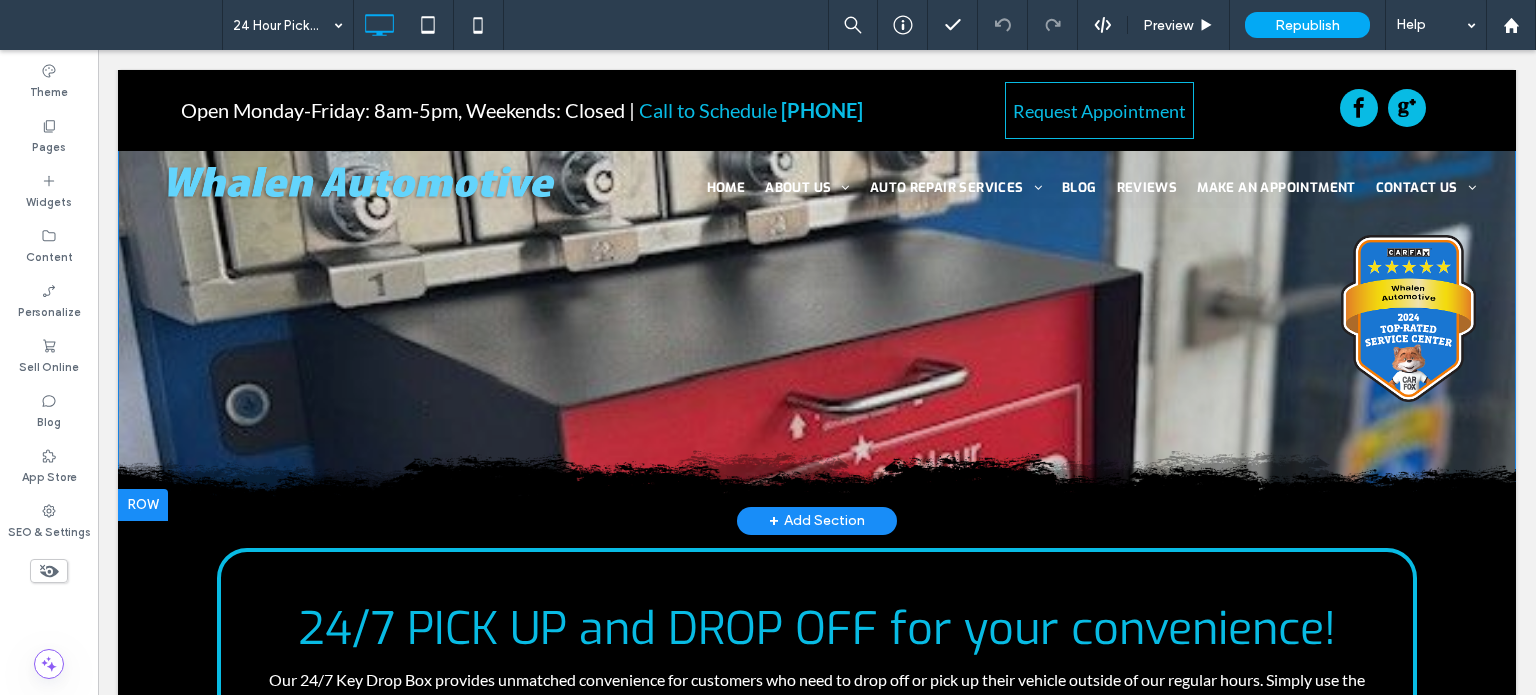 click on "Click To Paste" at bounding box center [817, 395] 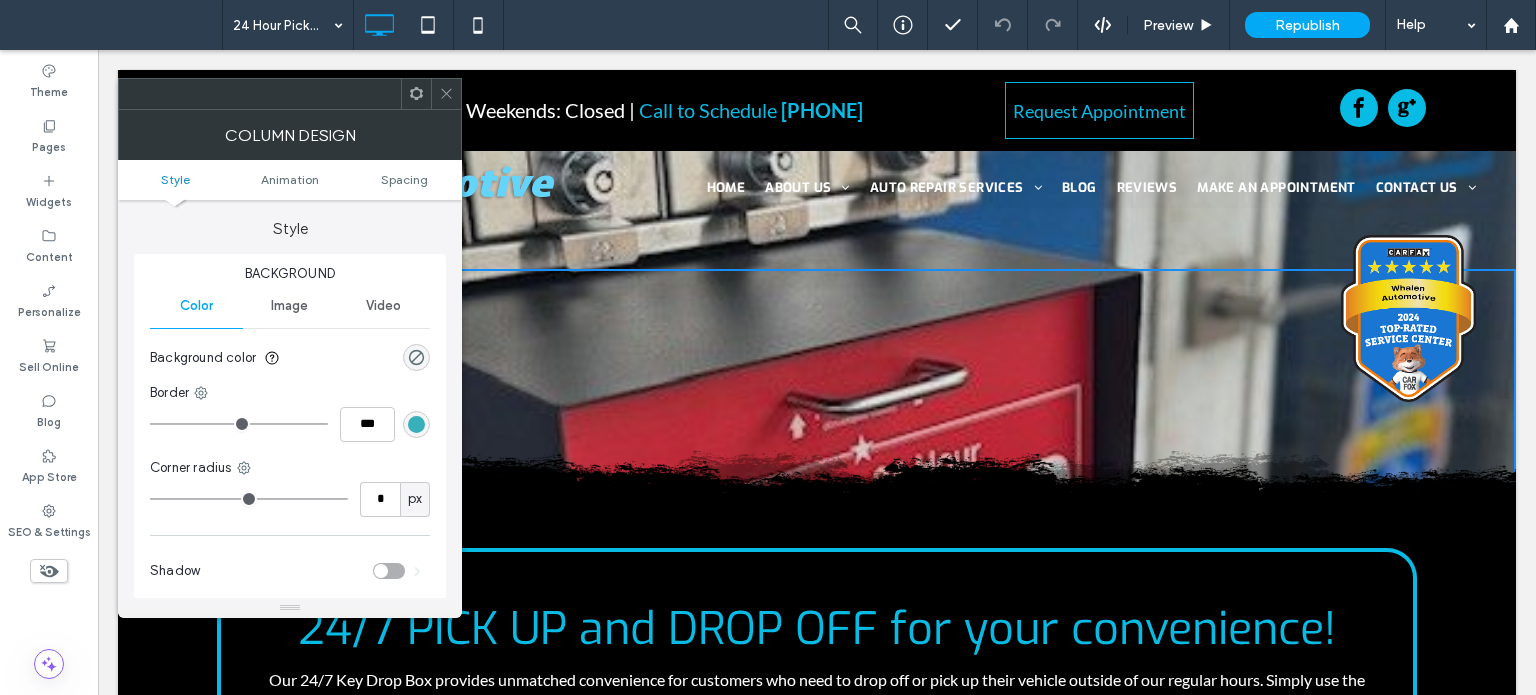 click at bounding box center [446, 94] 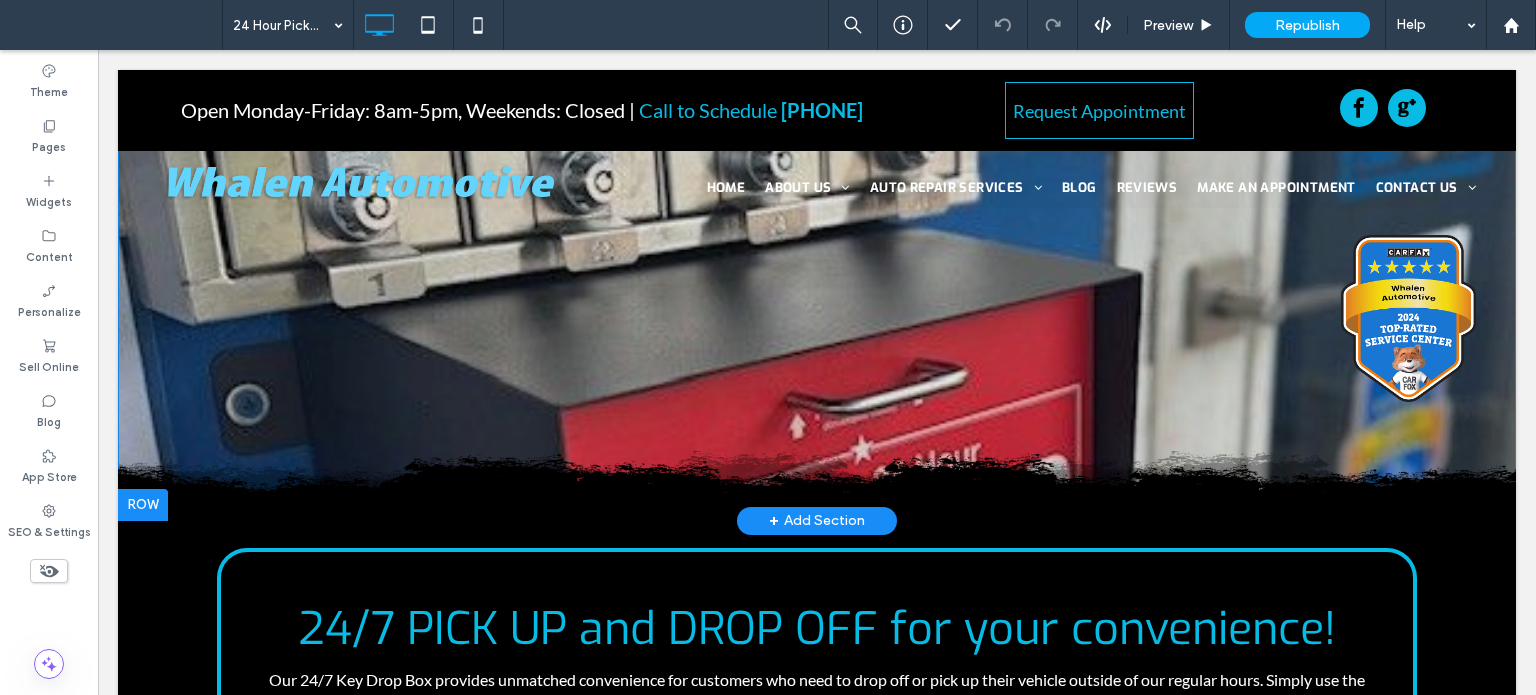 click on "Click To Paste" at bounding box center (817, 395) 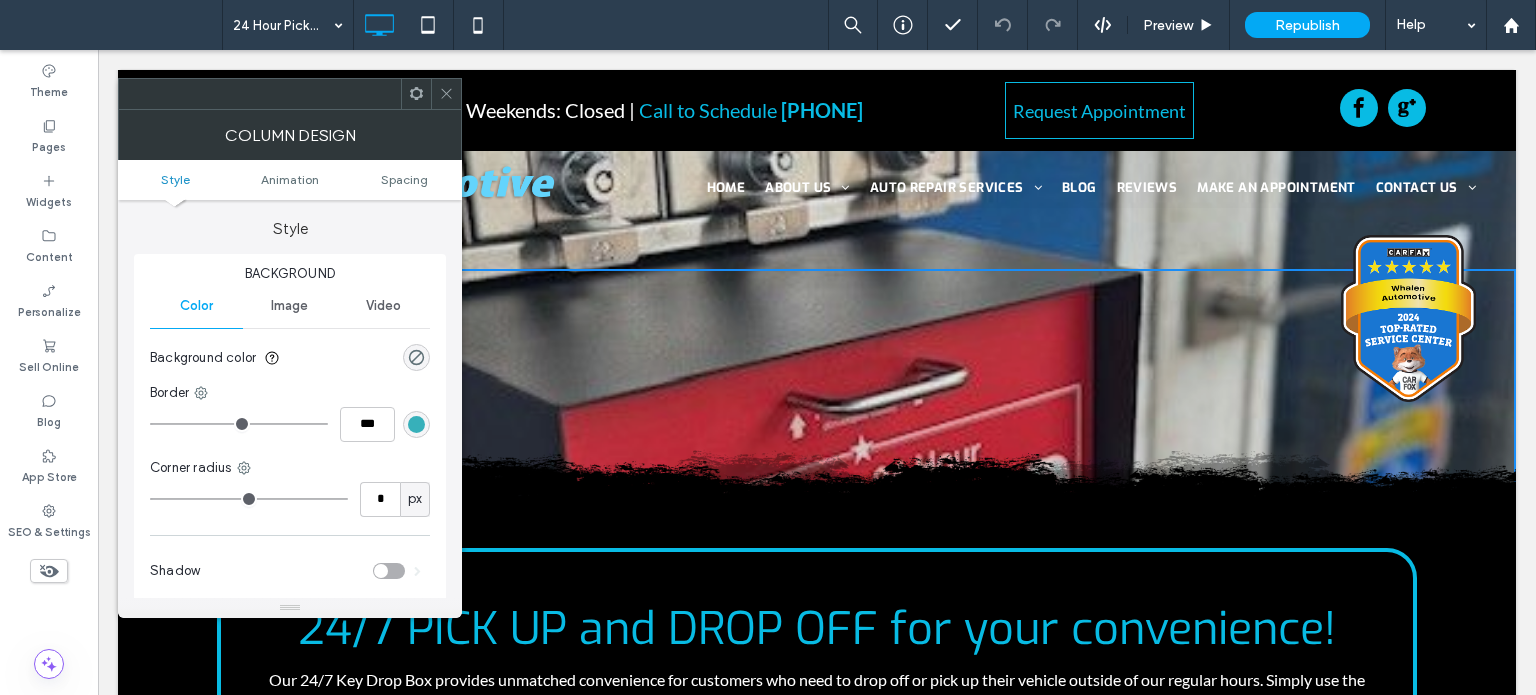 click on "Open Monday-Friday: 8am-5pm,  Weekends: Closed |
Call to Schedule
518-272-8601
Click To Paste" at bounding box center (534, 110) 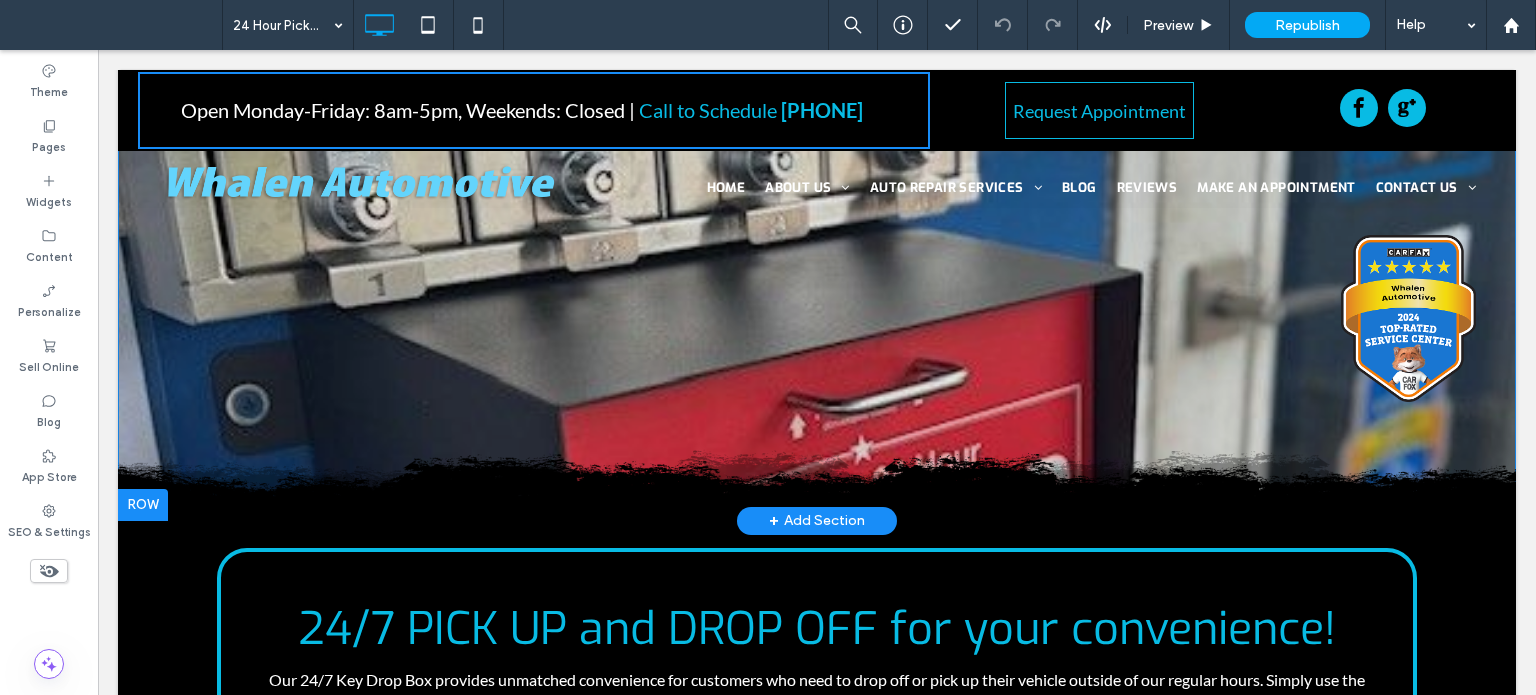 drag, startPoint x: 168, startPoint y: 401, endPoint x: 156, endPoint y: 411, distance: 15.6205 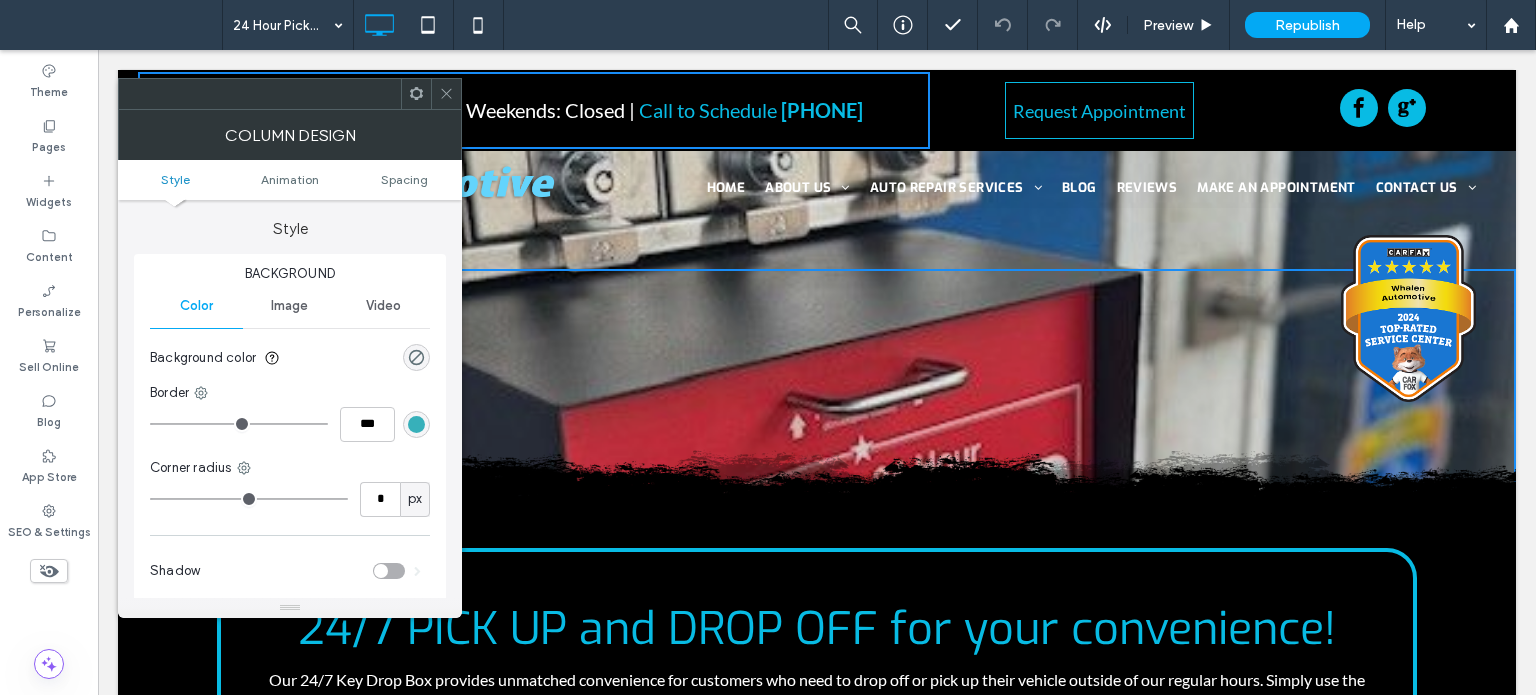 click at bounding box center (446, 94) 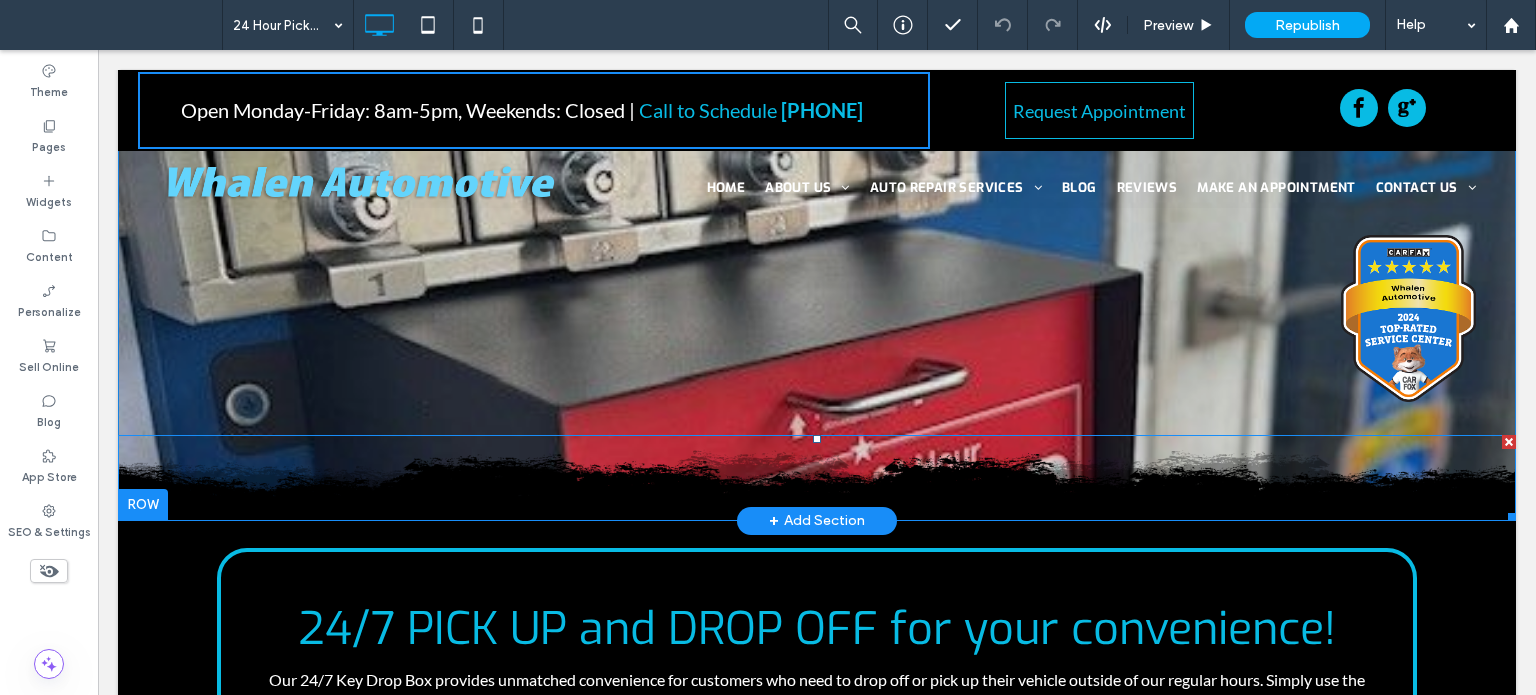 click at bounding box center [817, 478] 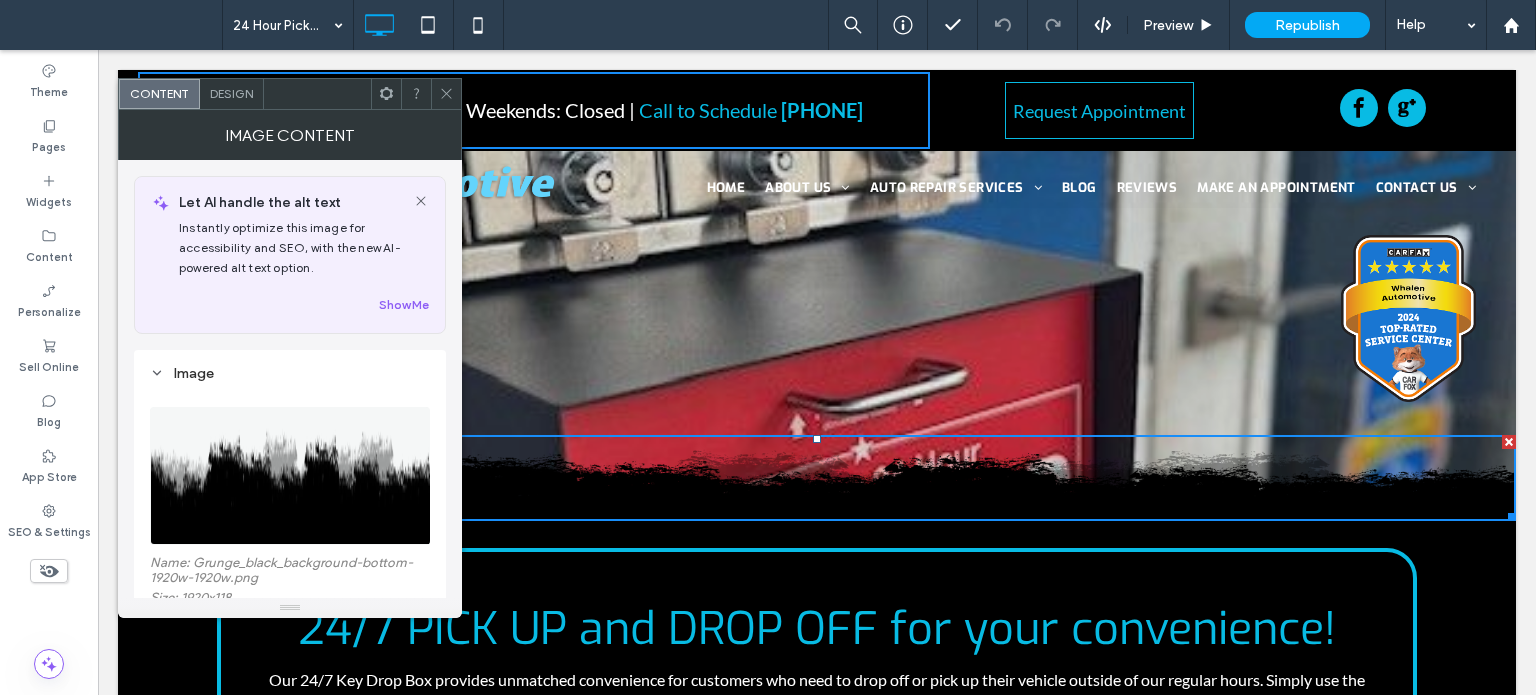 click 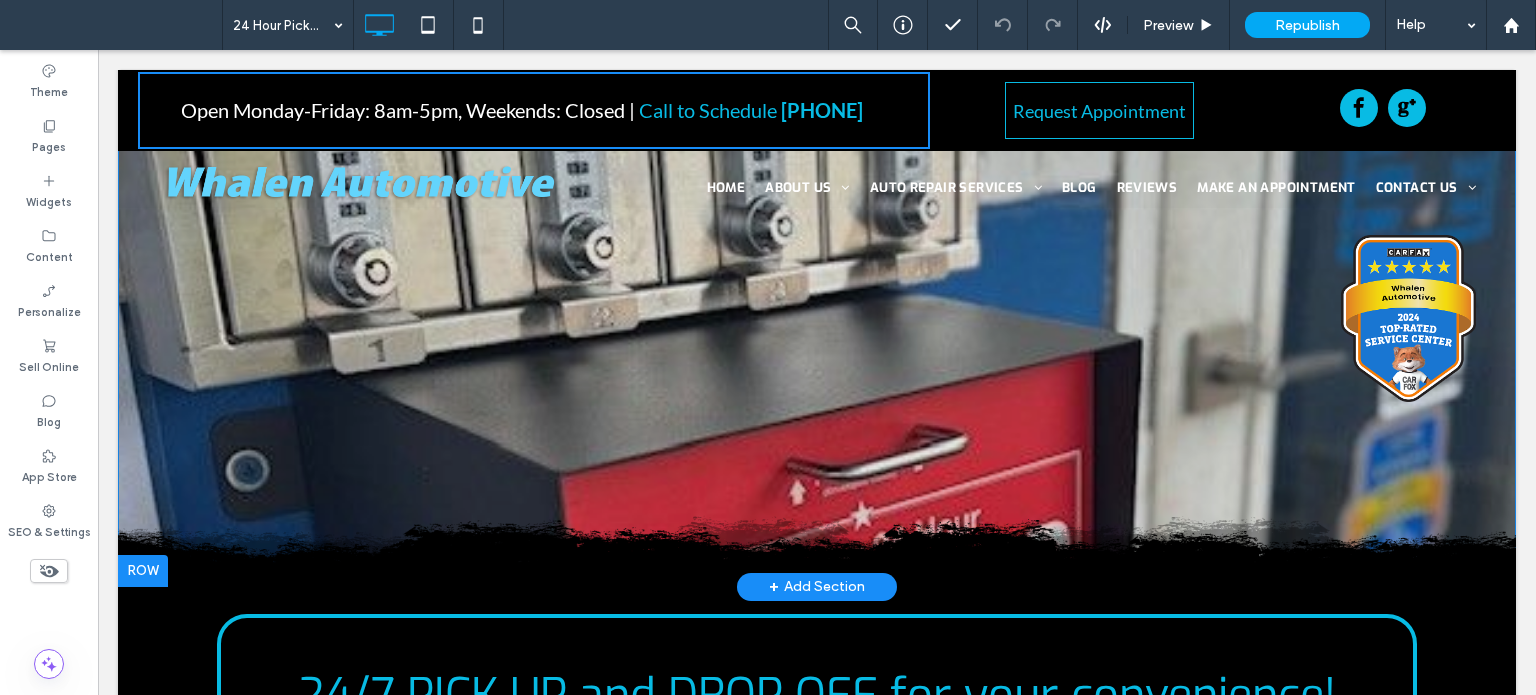 scroll, scrollTop: 100, scrollLeft: 0, axis: vertical 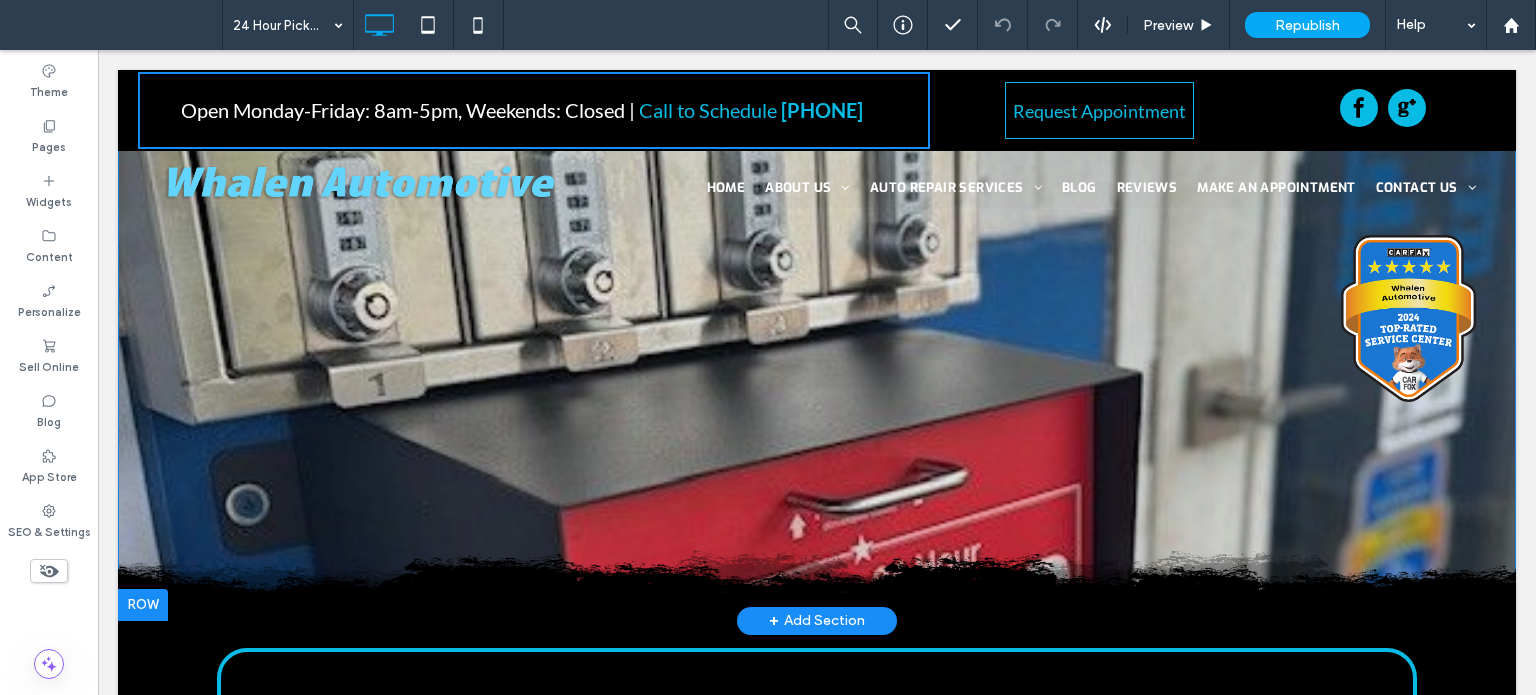 click on "Click To Paste" at bounding box center (817, 495) 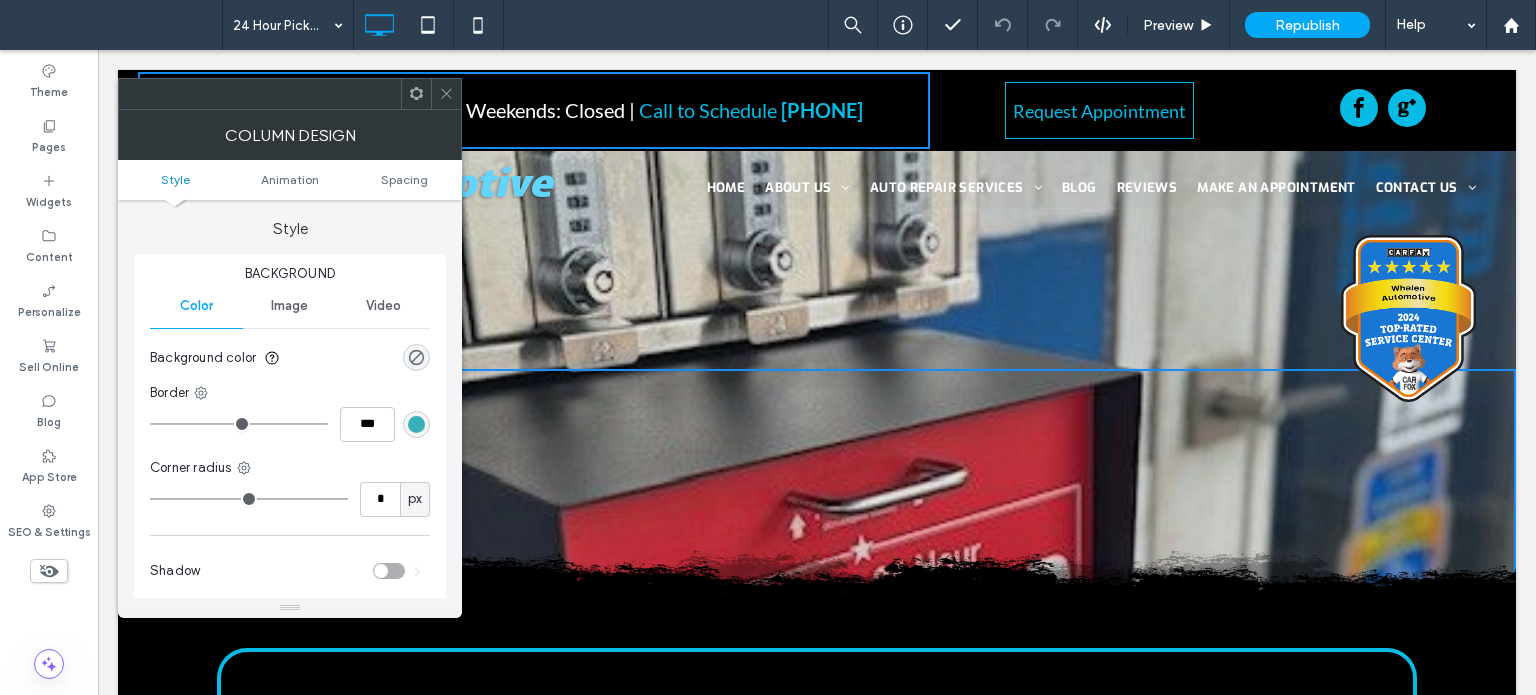 click 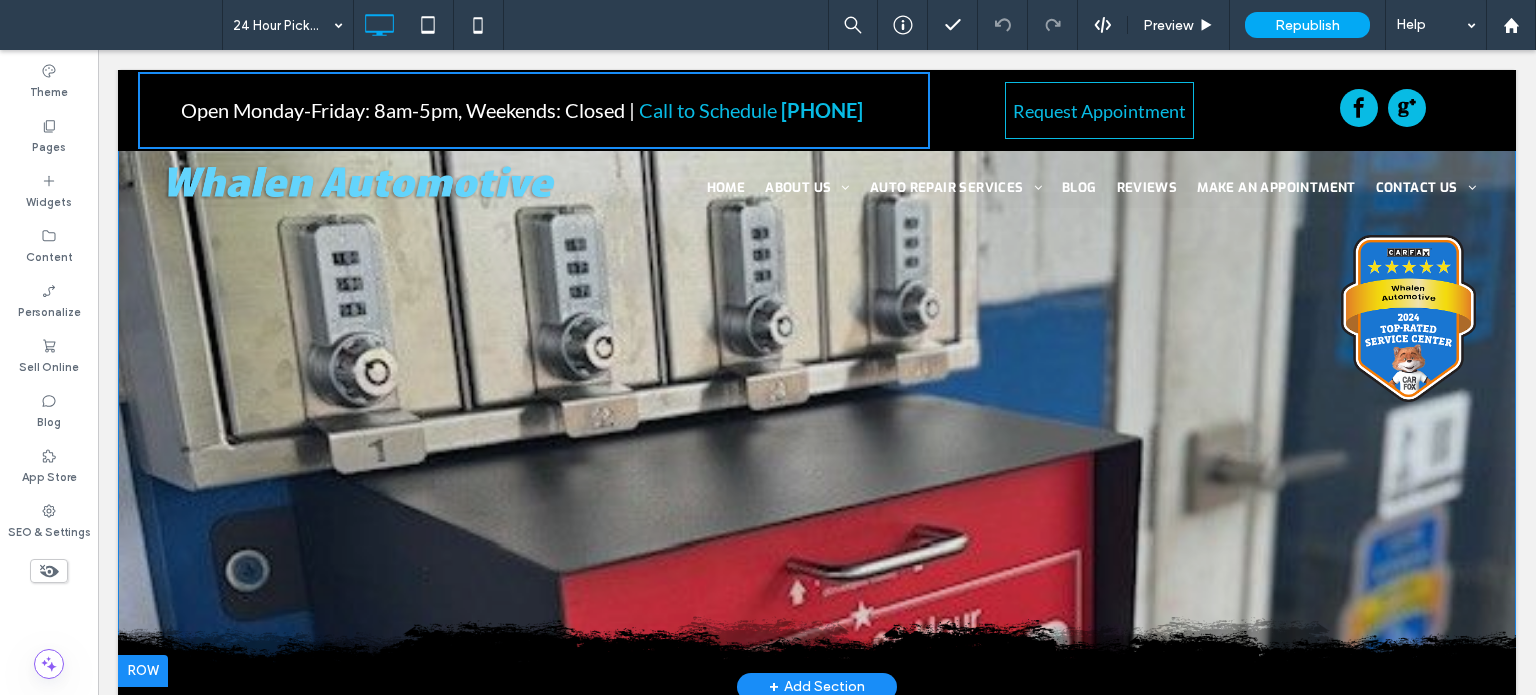 scroll, scrollTop: 0, scrollLeft: 0, axis: both 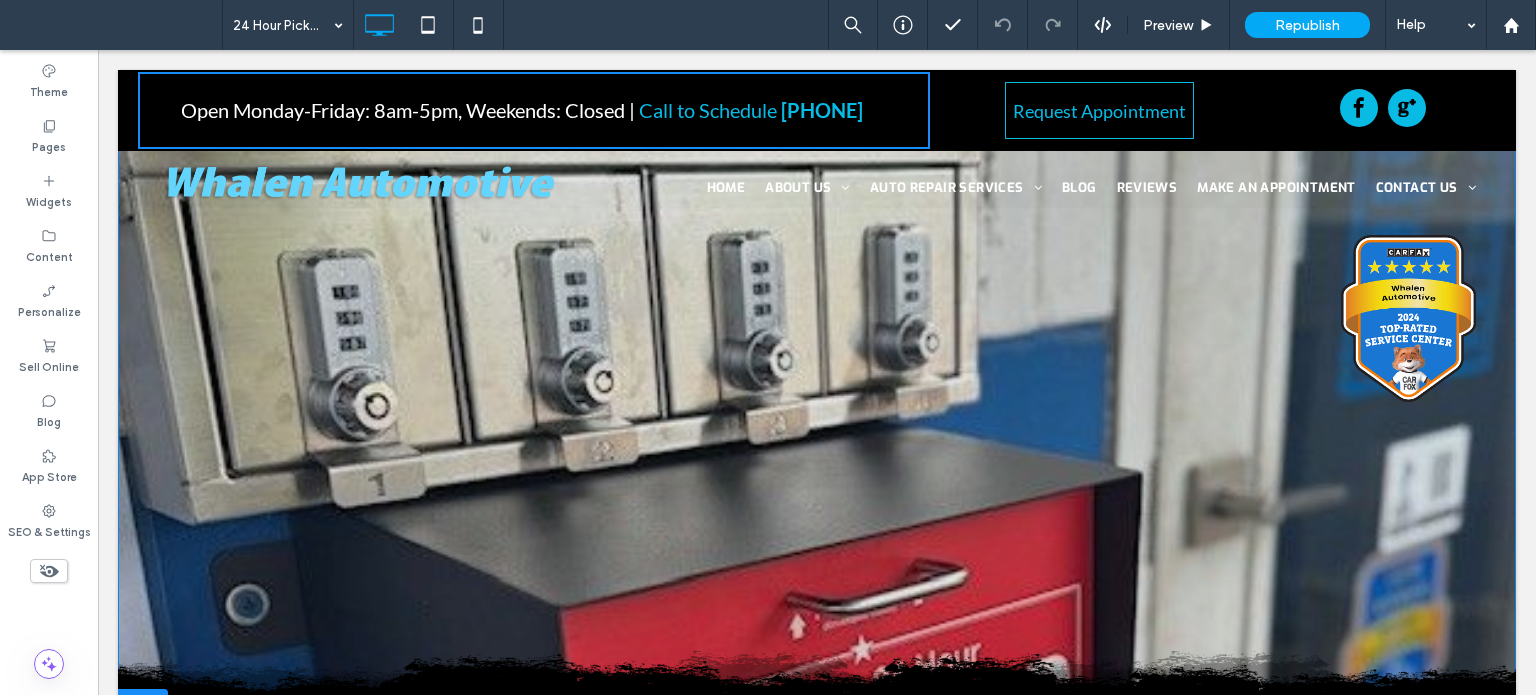 click on "Click To Paste" at bounding box center [817, 595] 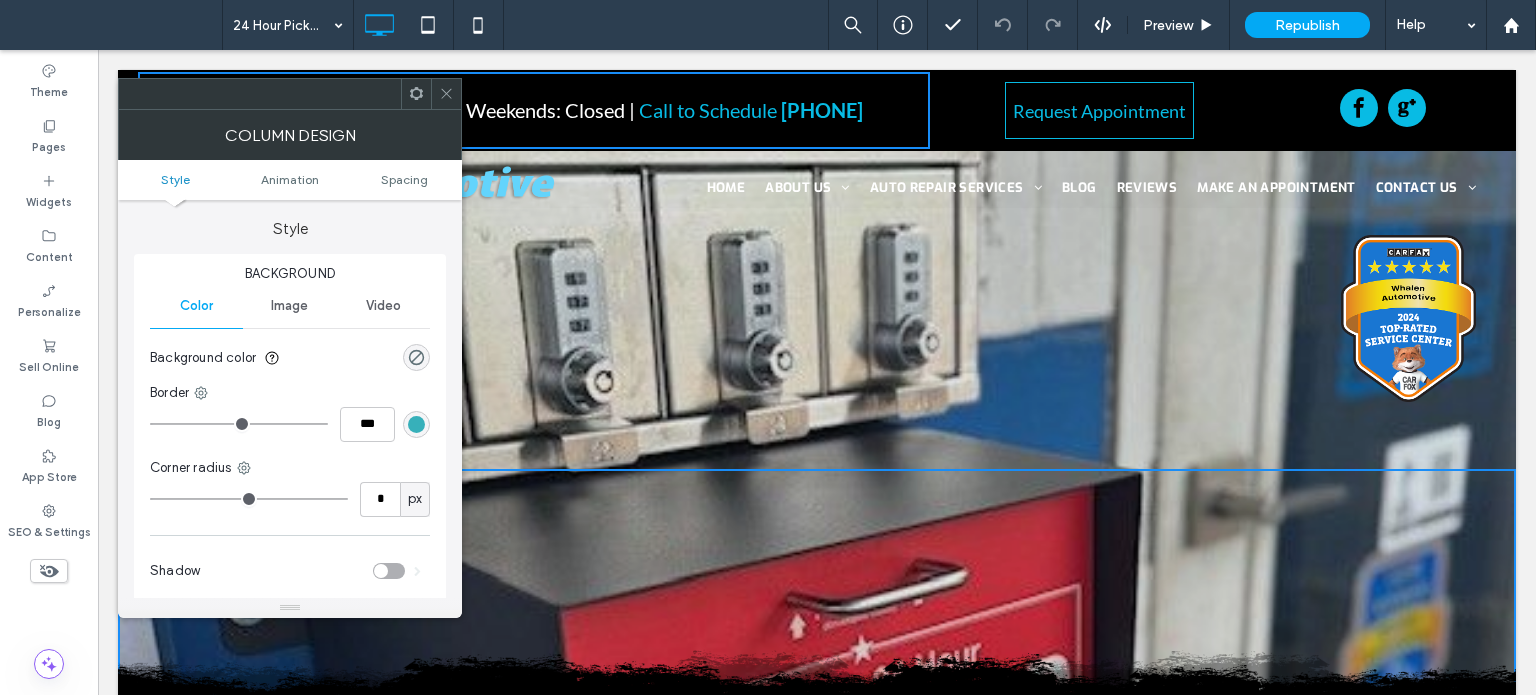 click on "Image" at bounding box center (289, 306) 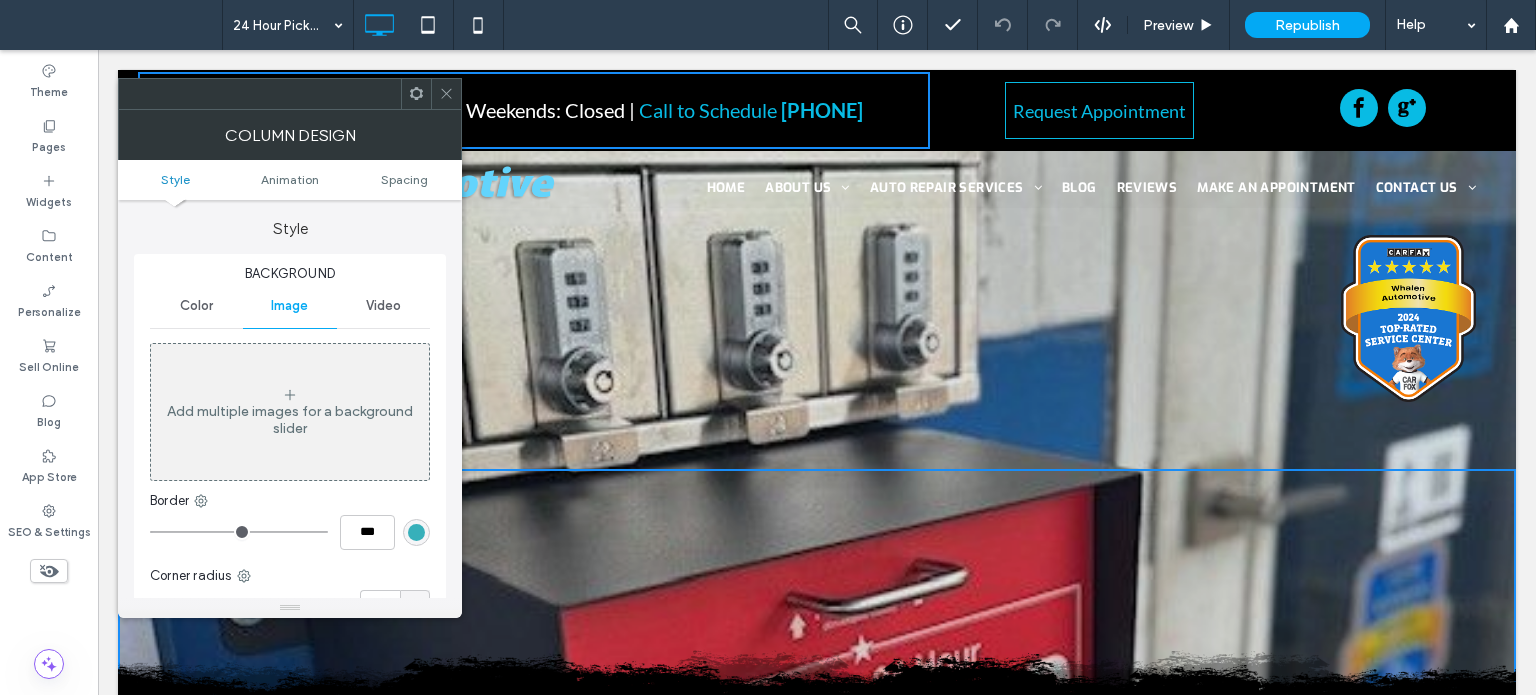 click on "Image" at bounding box center (289, 306) 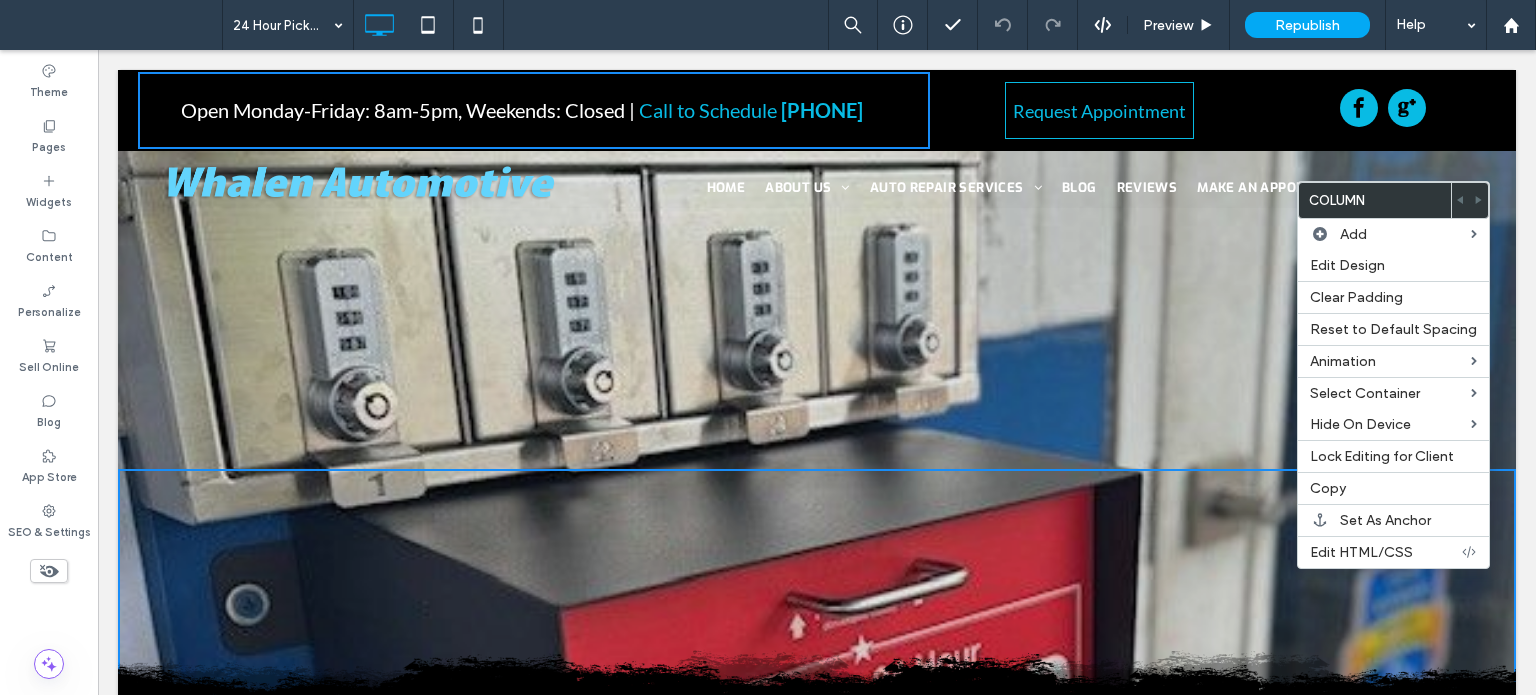click on "Click To Paste" at bounding box center [817, 595] 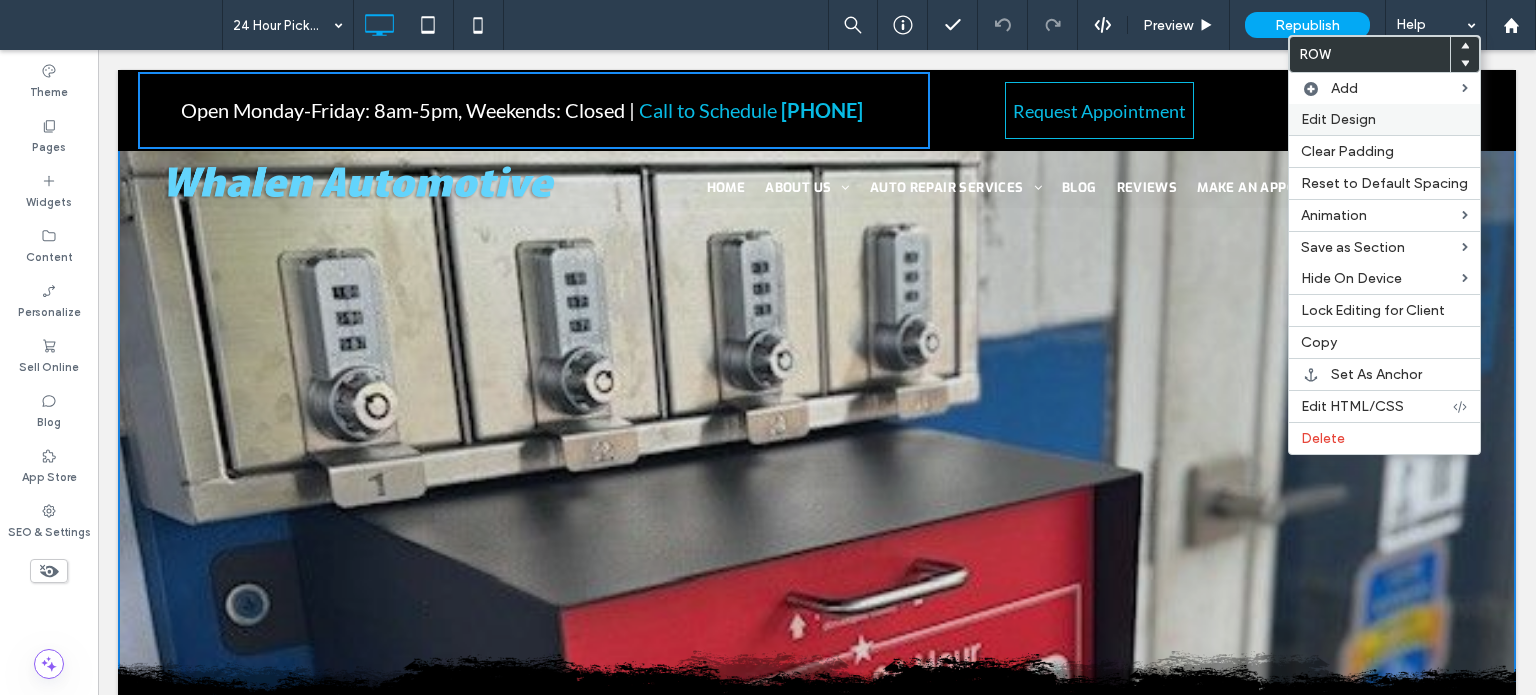 click on "Edit Design" at bounding box center [1338, 119] 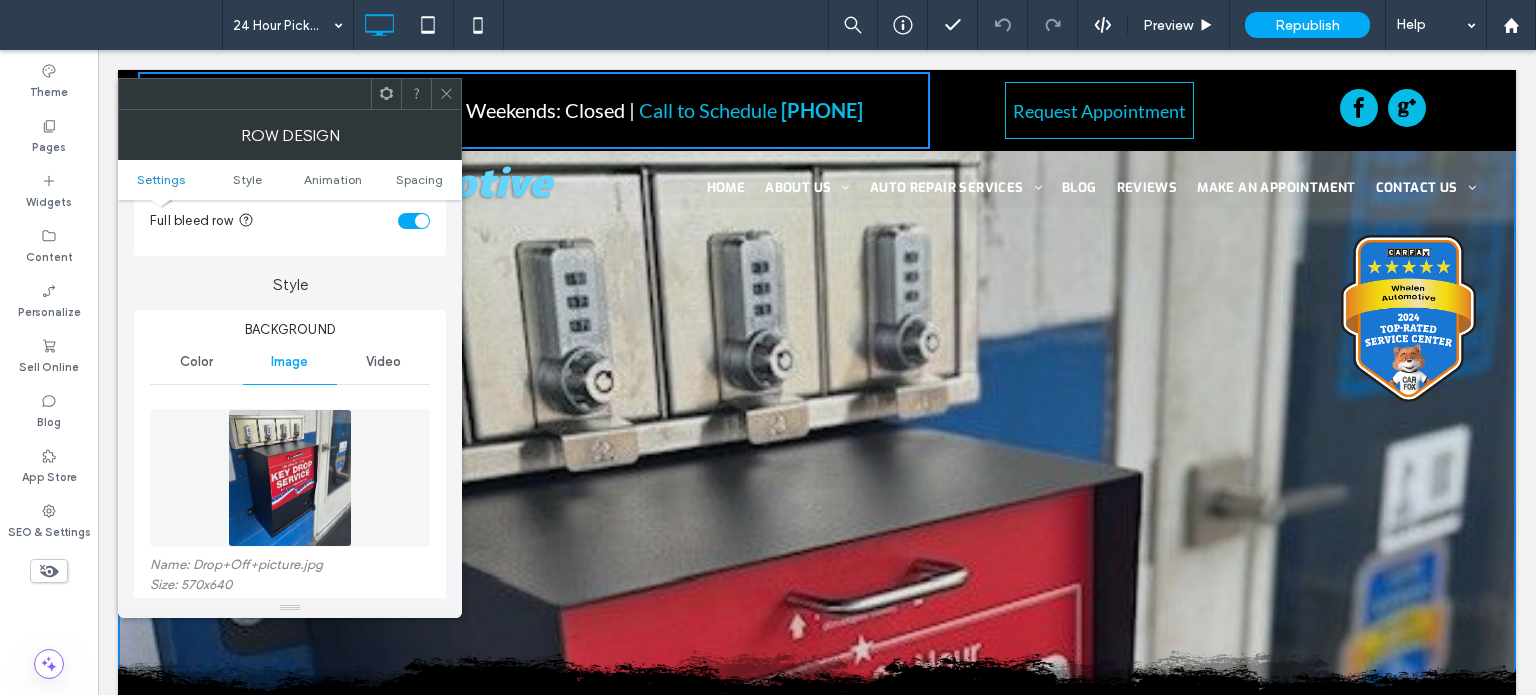 scroll, scrollTop: 200, scrollLeft: 0, axis: vertical 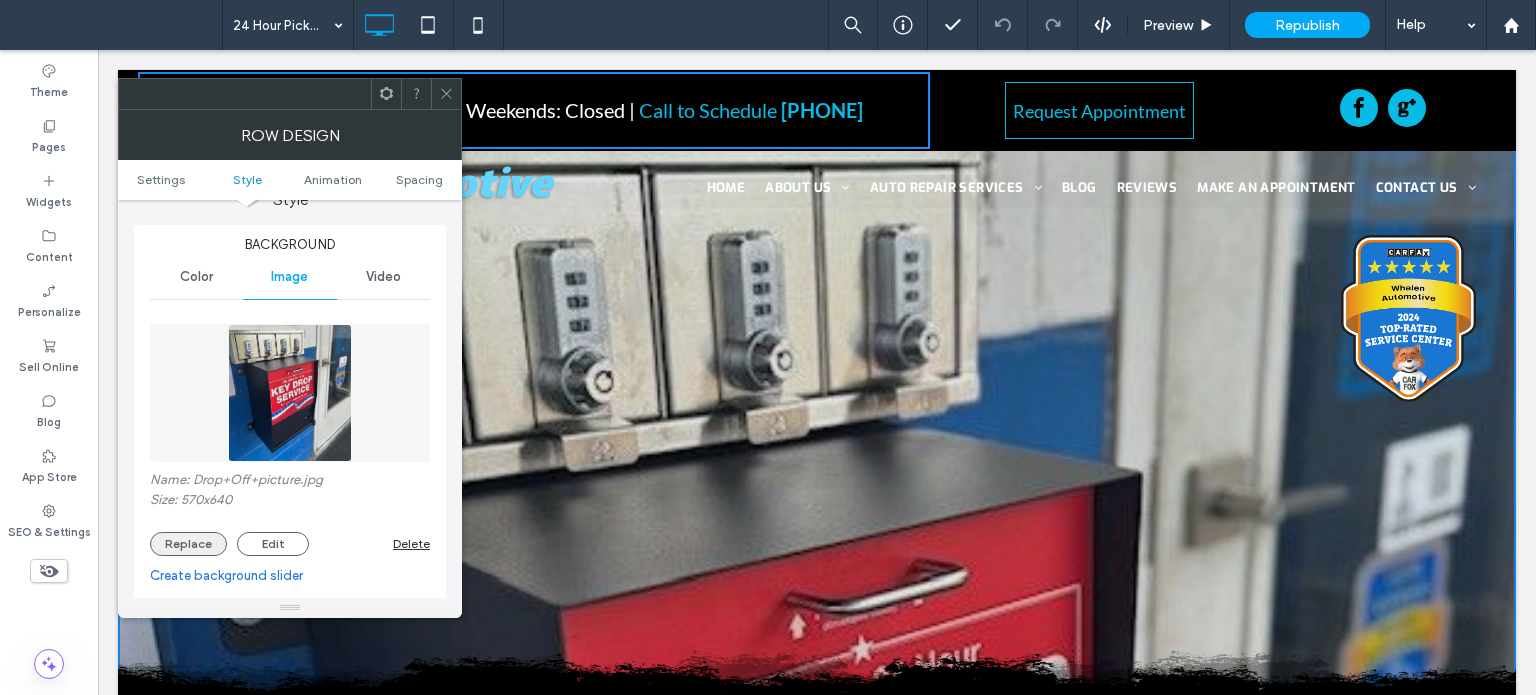 click on "Replace" at bounding box center (188, 544) 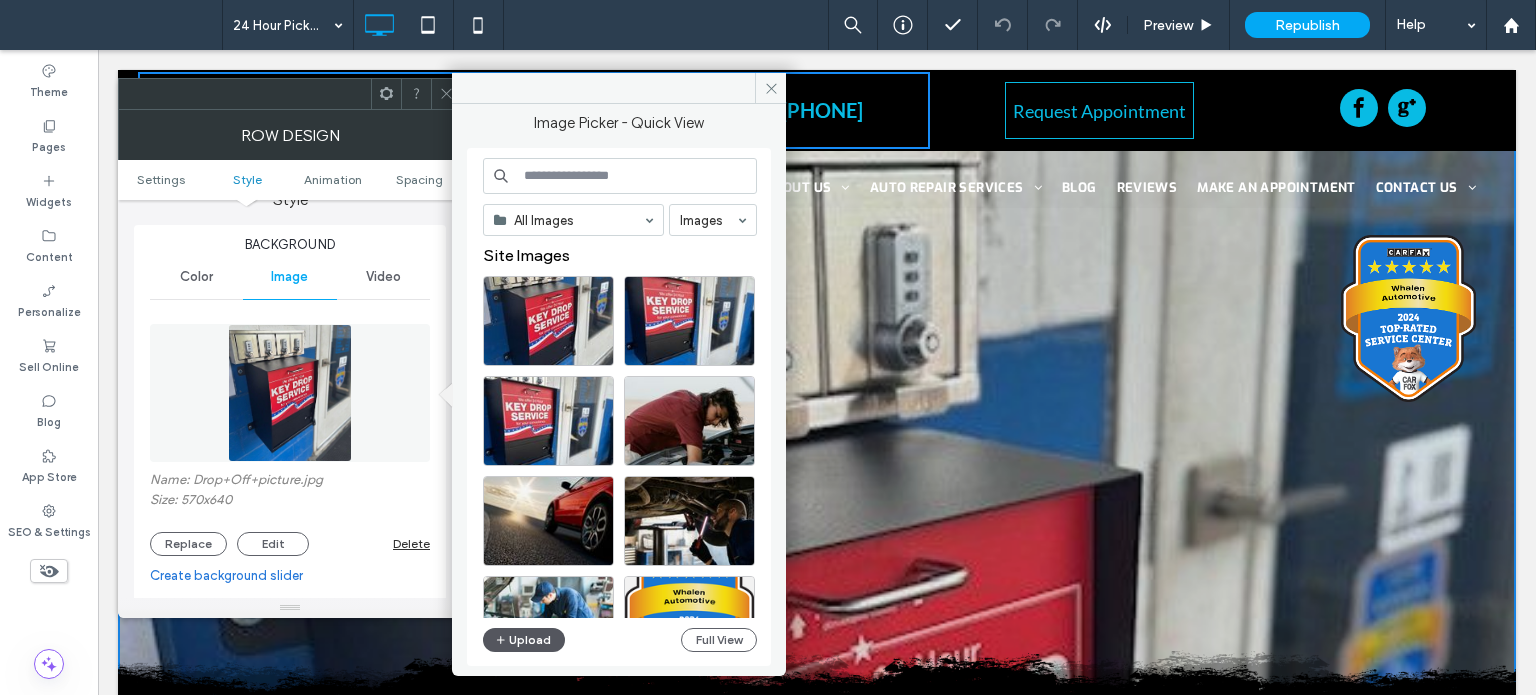 click on "Upload" at bounding box center (524, 640) 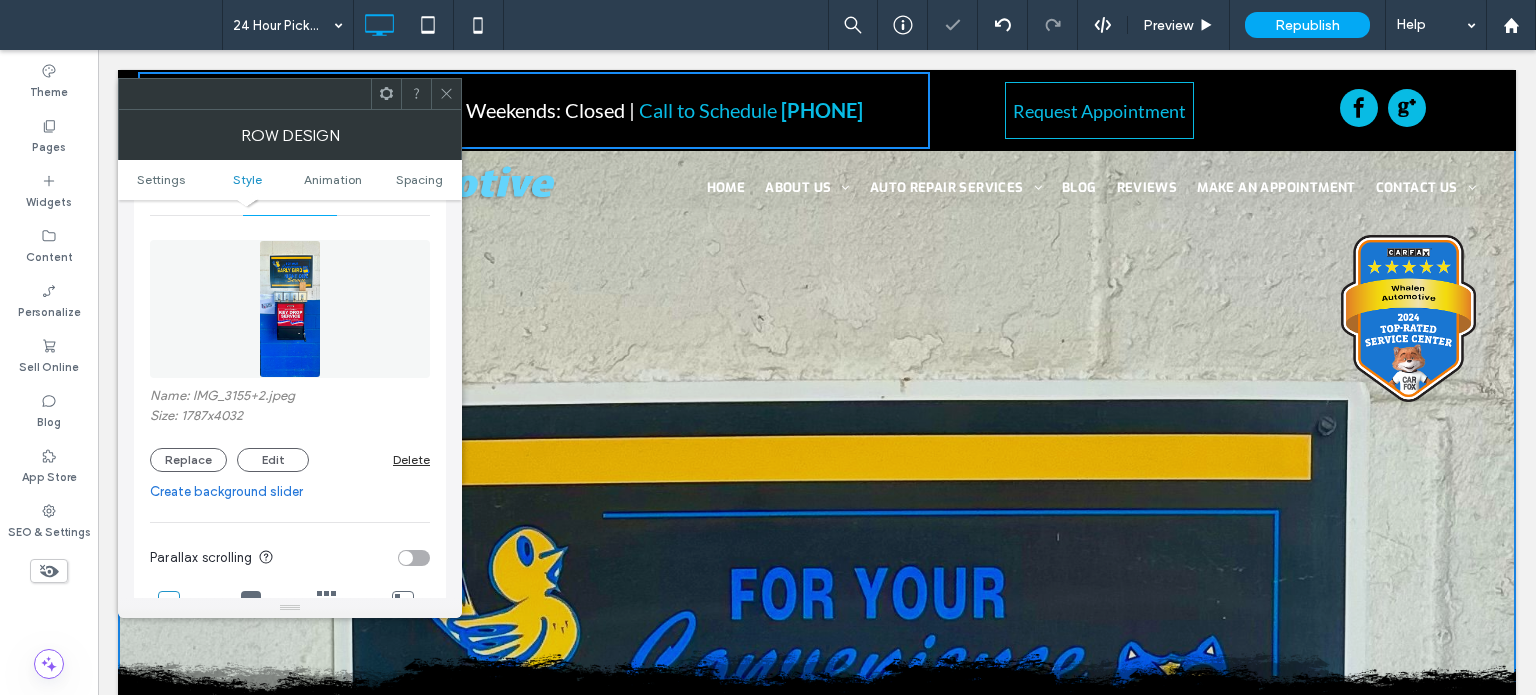 scroll, scrollTop: 500, scrollLeft: 0, axis: vertical 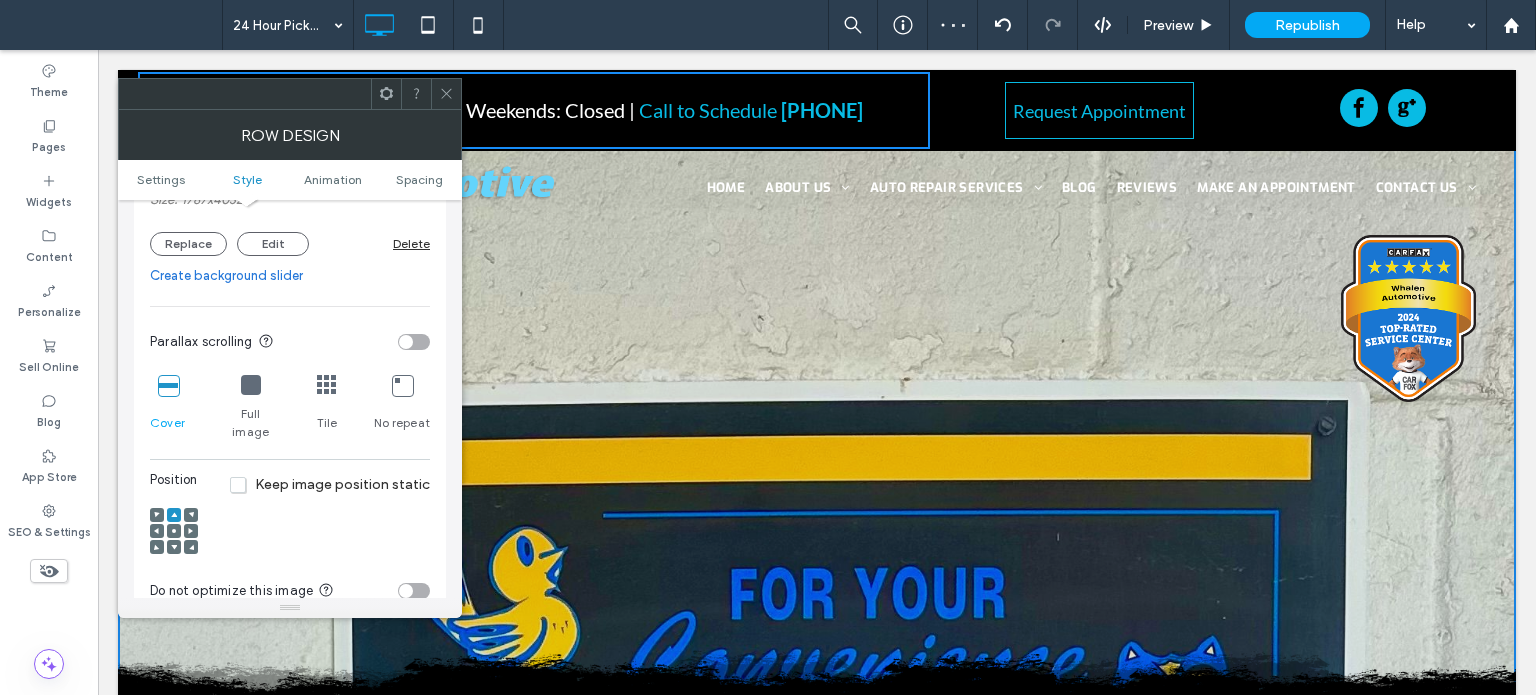 click 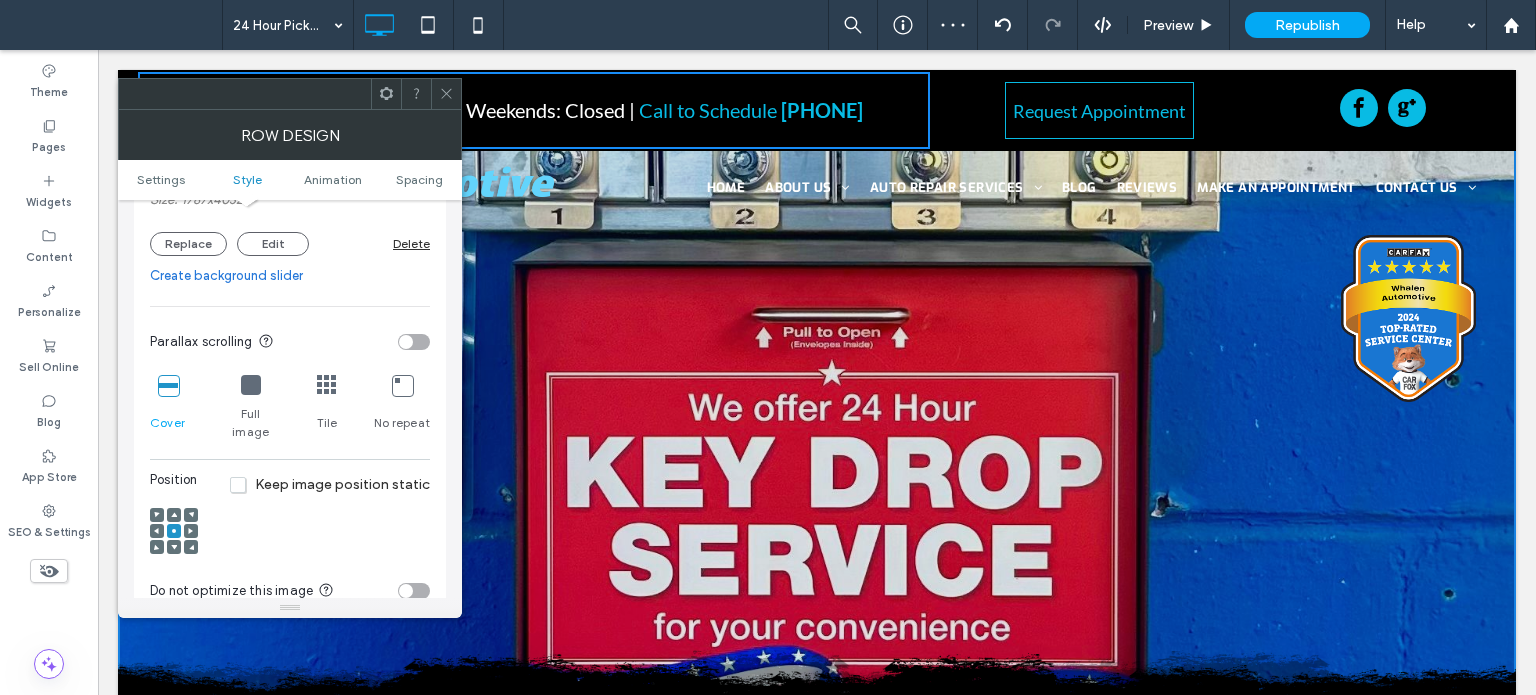 scroll, scrollTop: 400, scrollLeft: 0, axis: vertical 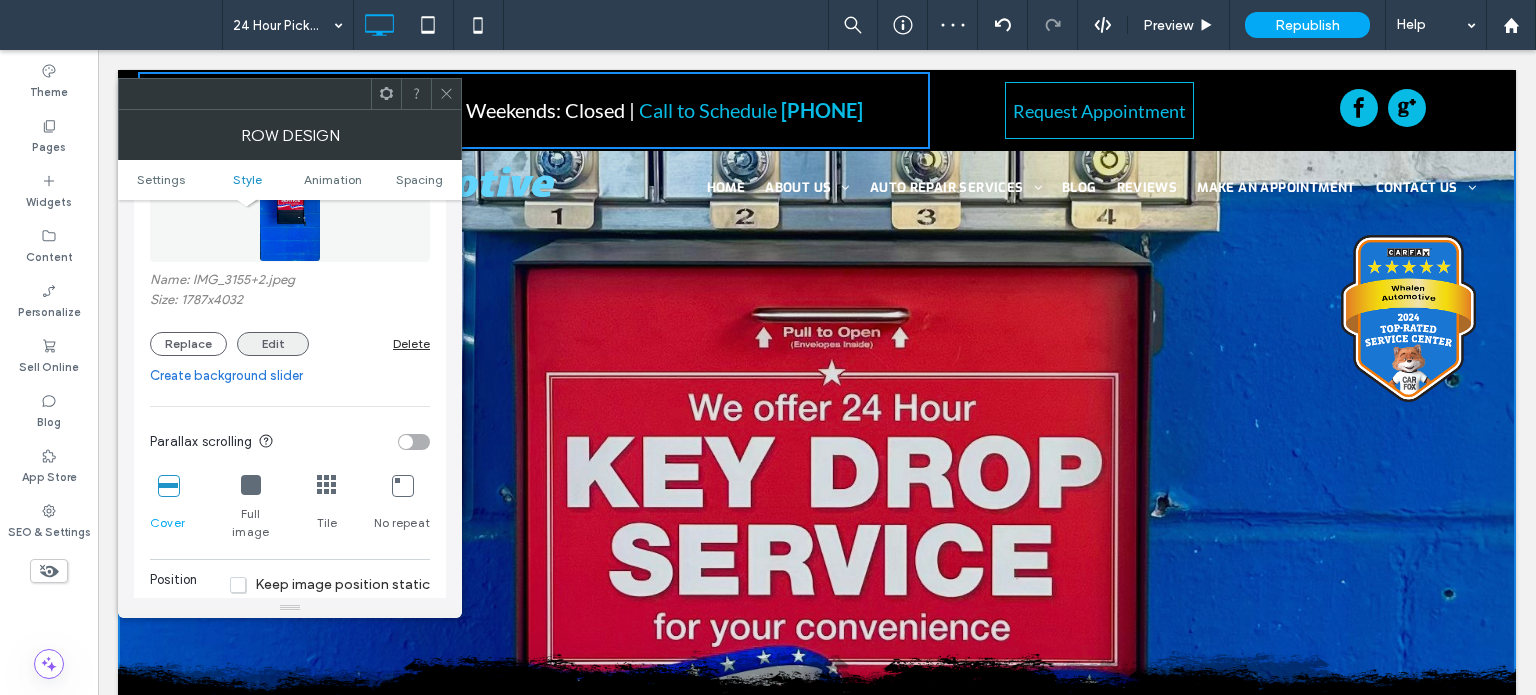 click on "Edit" at bounding box center (273, 344) 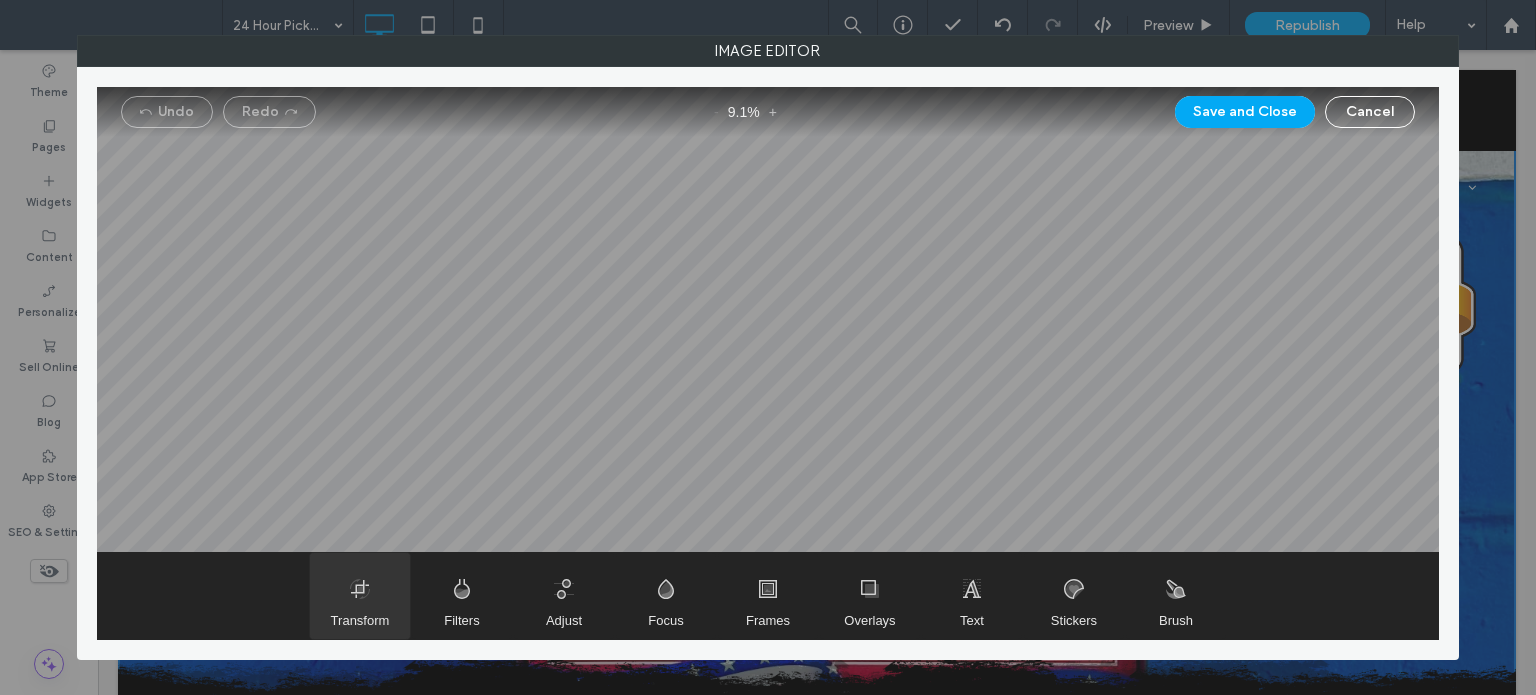 click at bounding box center (360, 596) 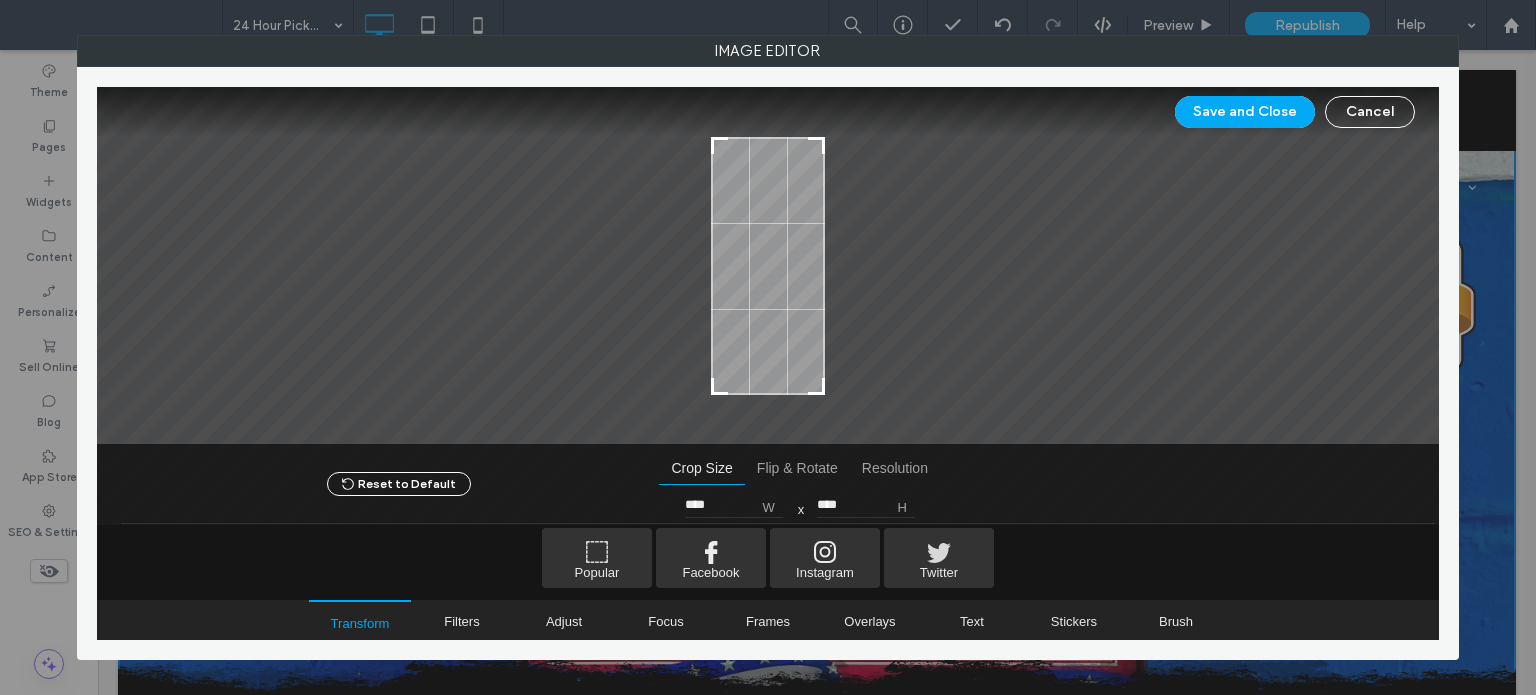 drag, startPoint x: 823, startPoint y: 135, endPoint x: 823, endPoint y: 151, distance: 16 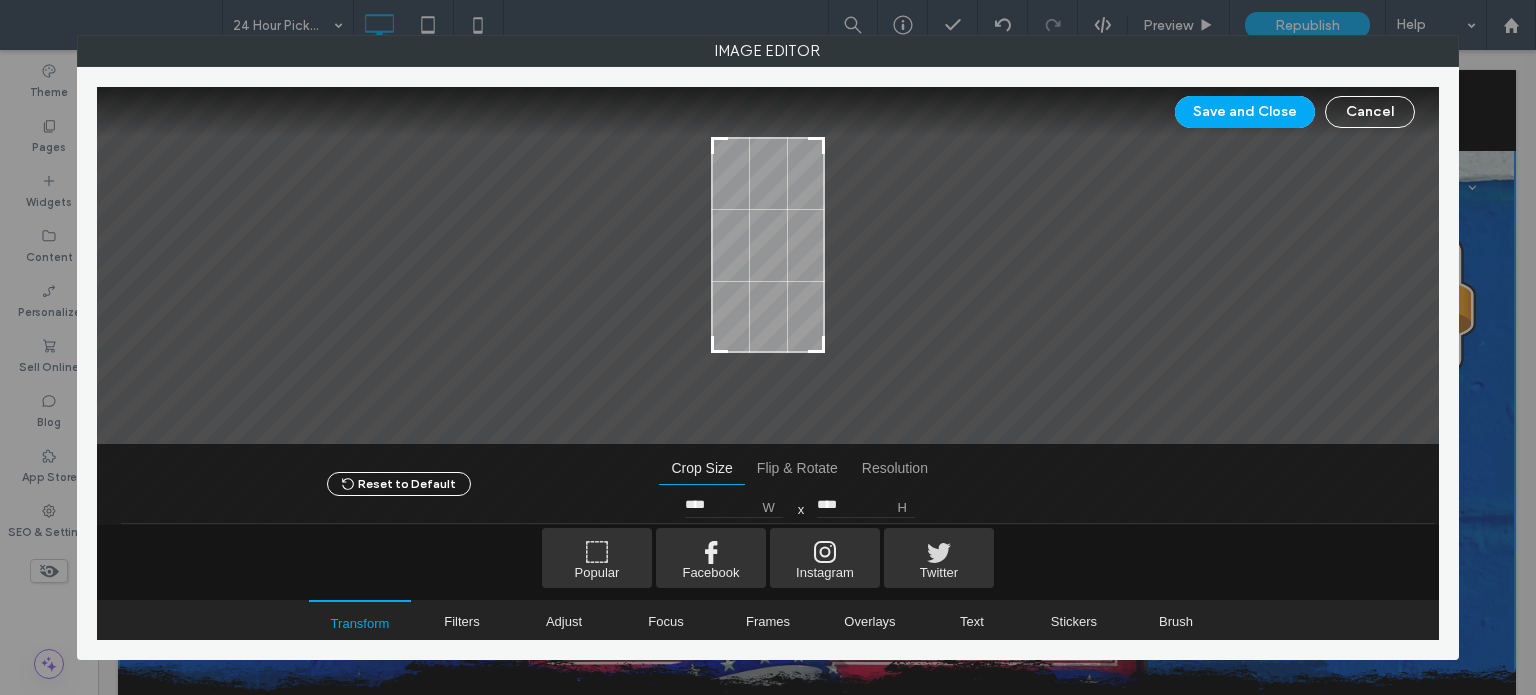 type on "****" 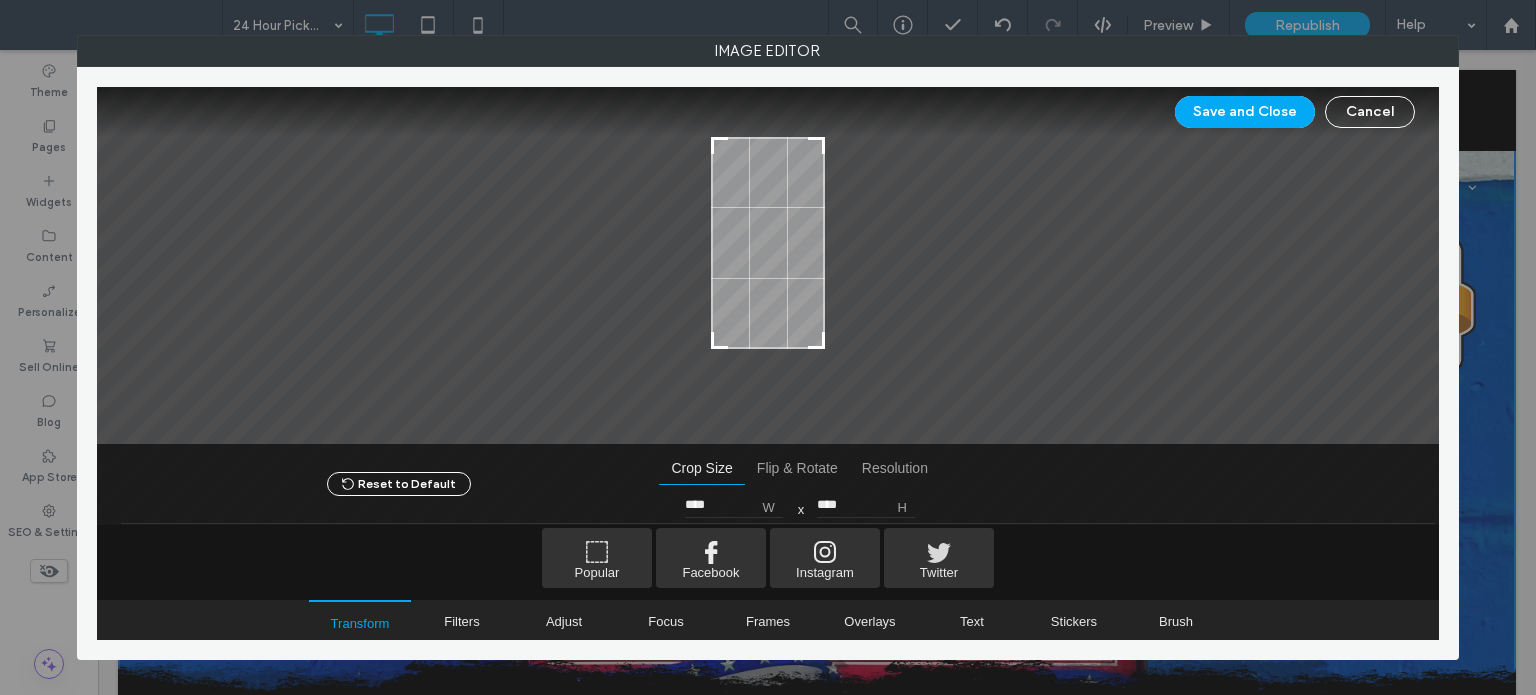 drag, startPoint x: 819, startPoint y: 389, endPoint x: 832, endPoint y: 343, distance: 47.801674 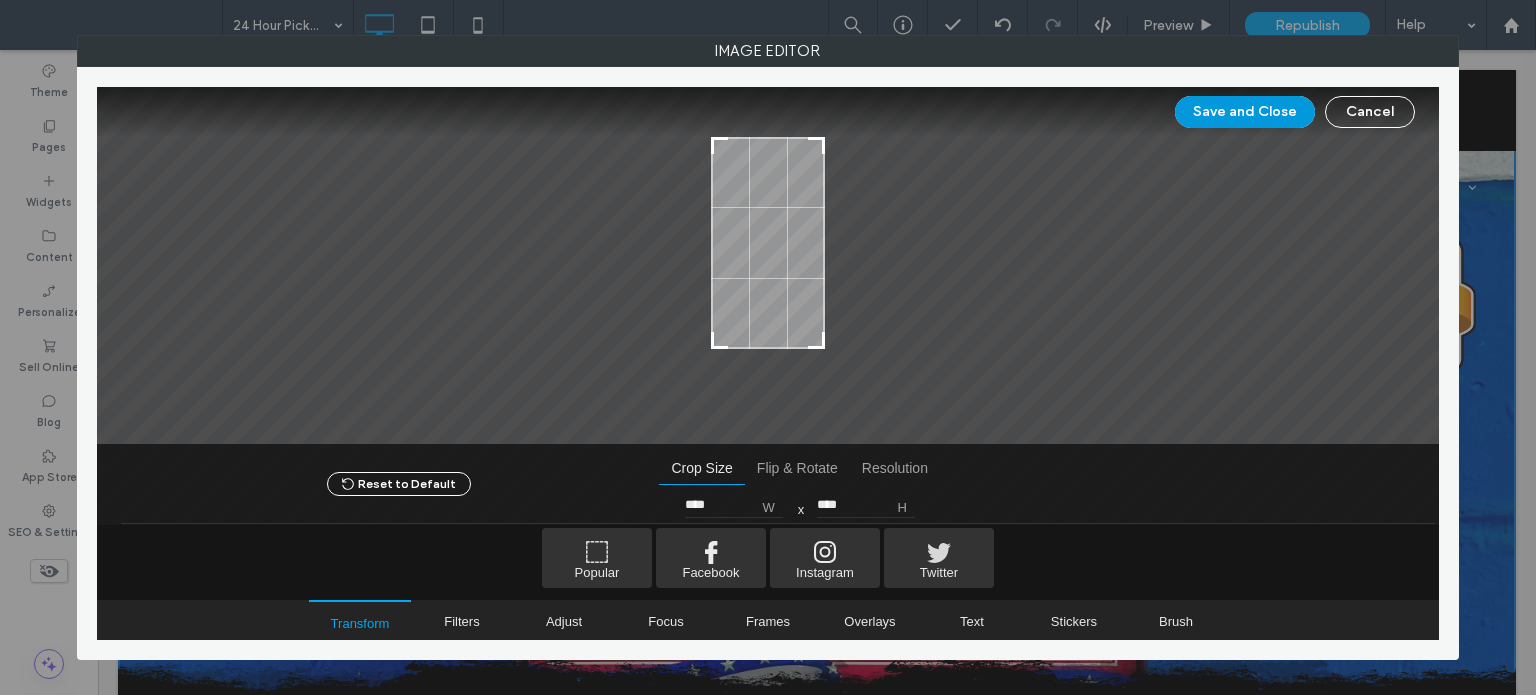 click on "Save and Close" at bounding box center (1245, 112) 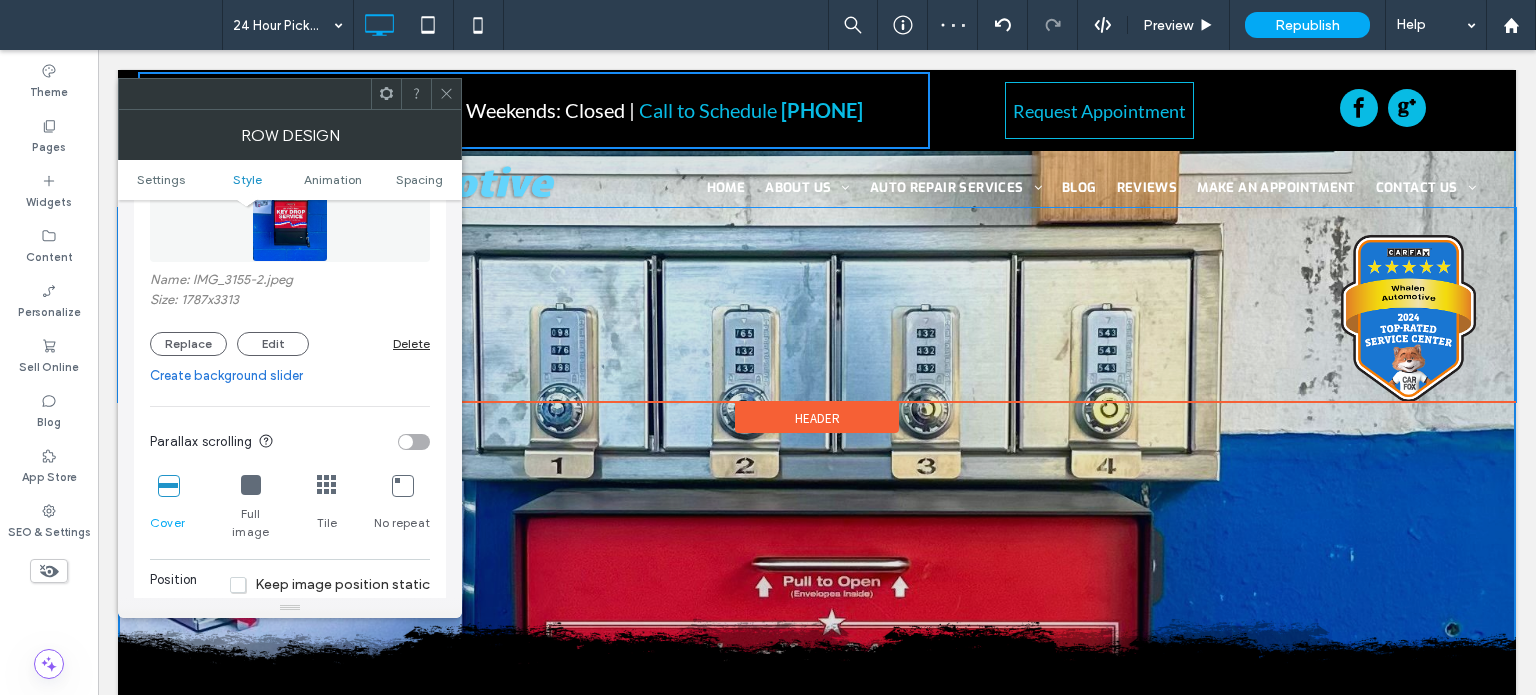 scroll, scrollTop: 0, scrollLeft: 0, axis: both 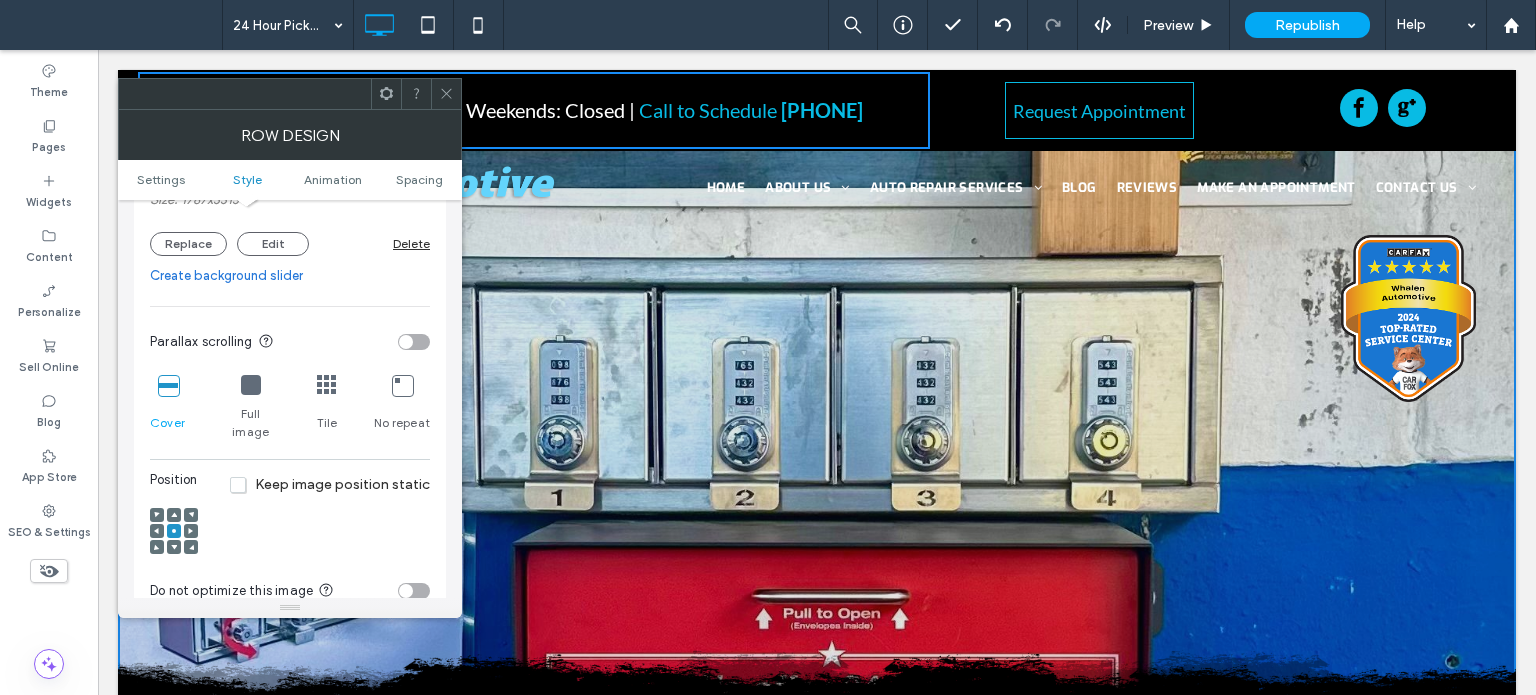 click at bounding box center [174, 515] 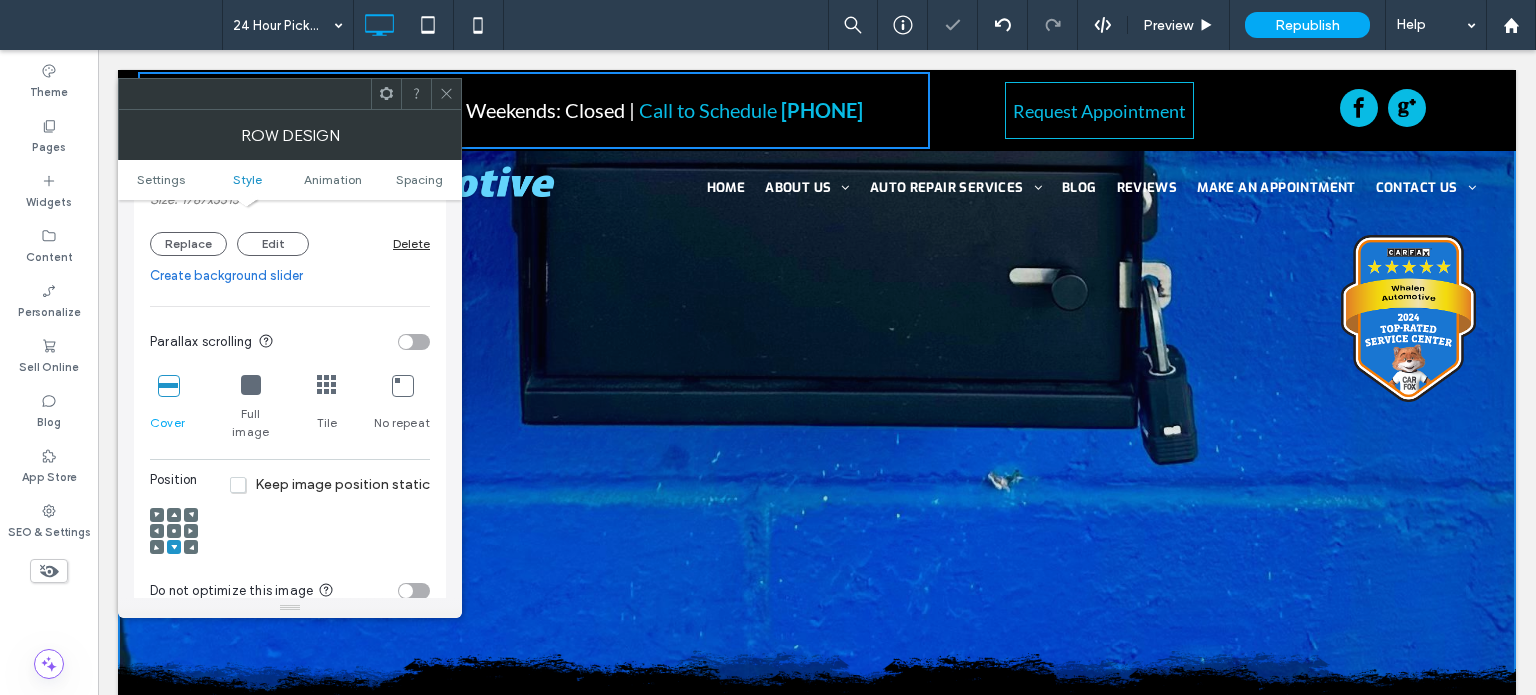 click 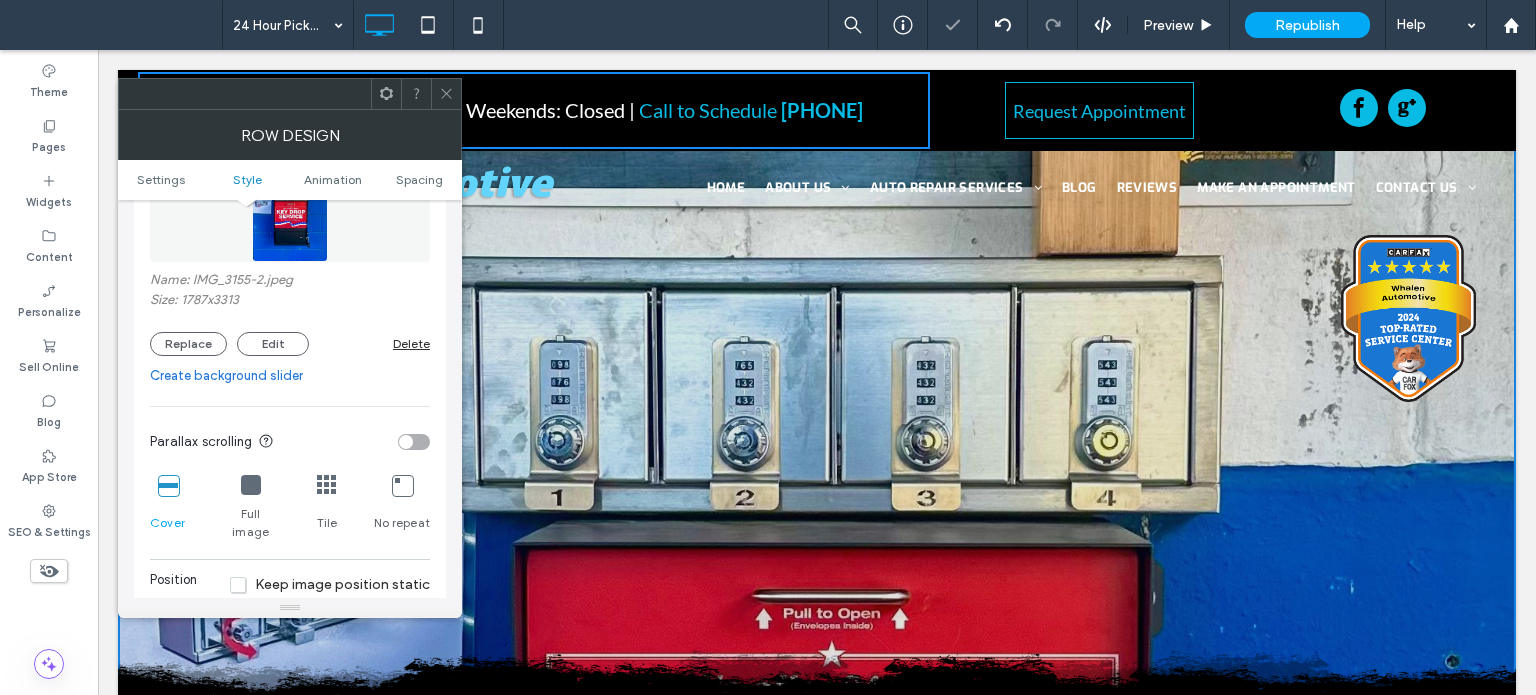 scroll, scrollTop: 400, scrollLeft: 0, axis: vertical 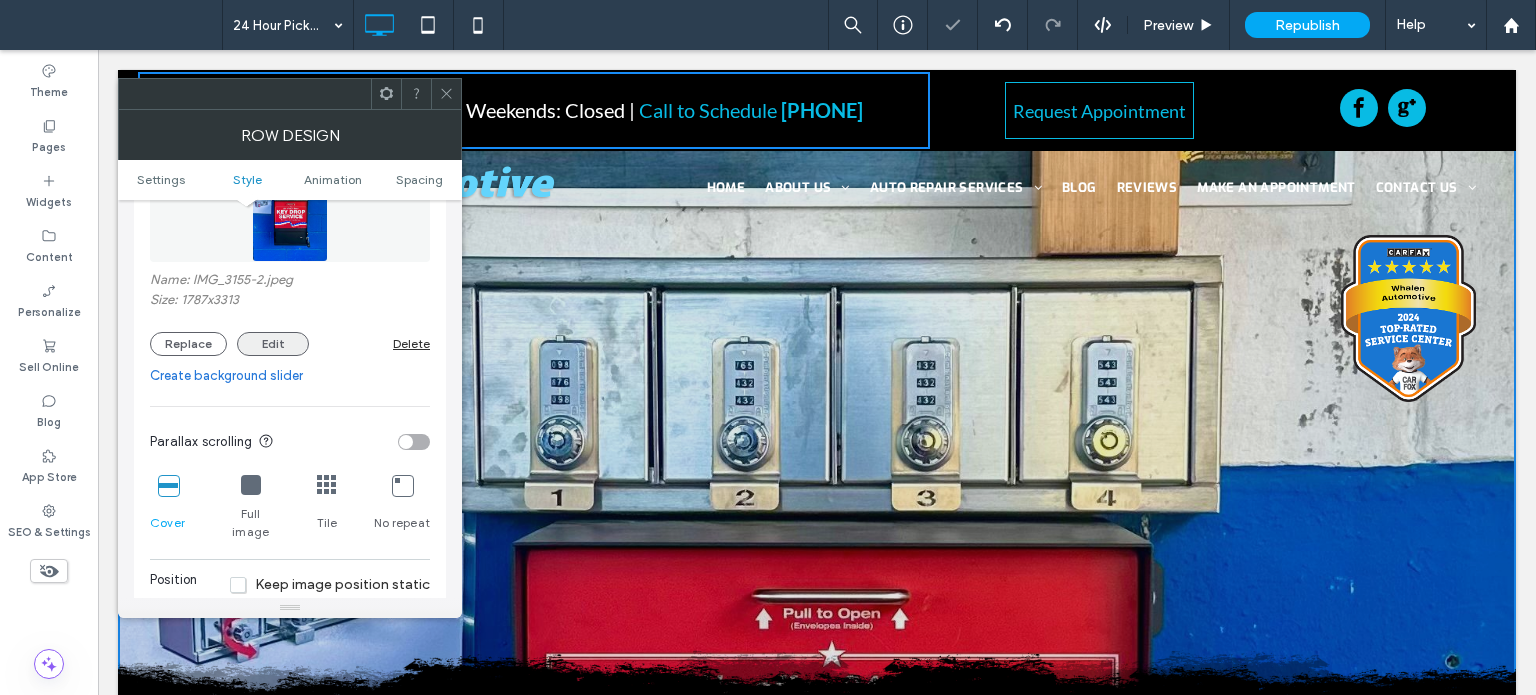 click on "Edit" at bounding box center [273, 344] 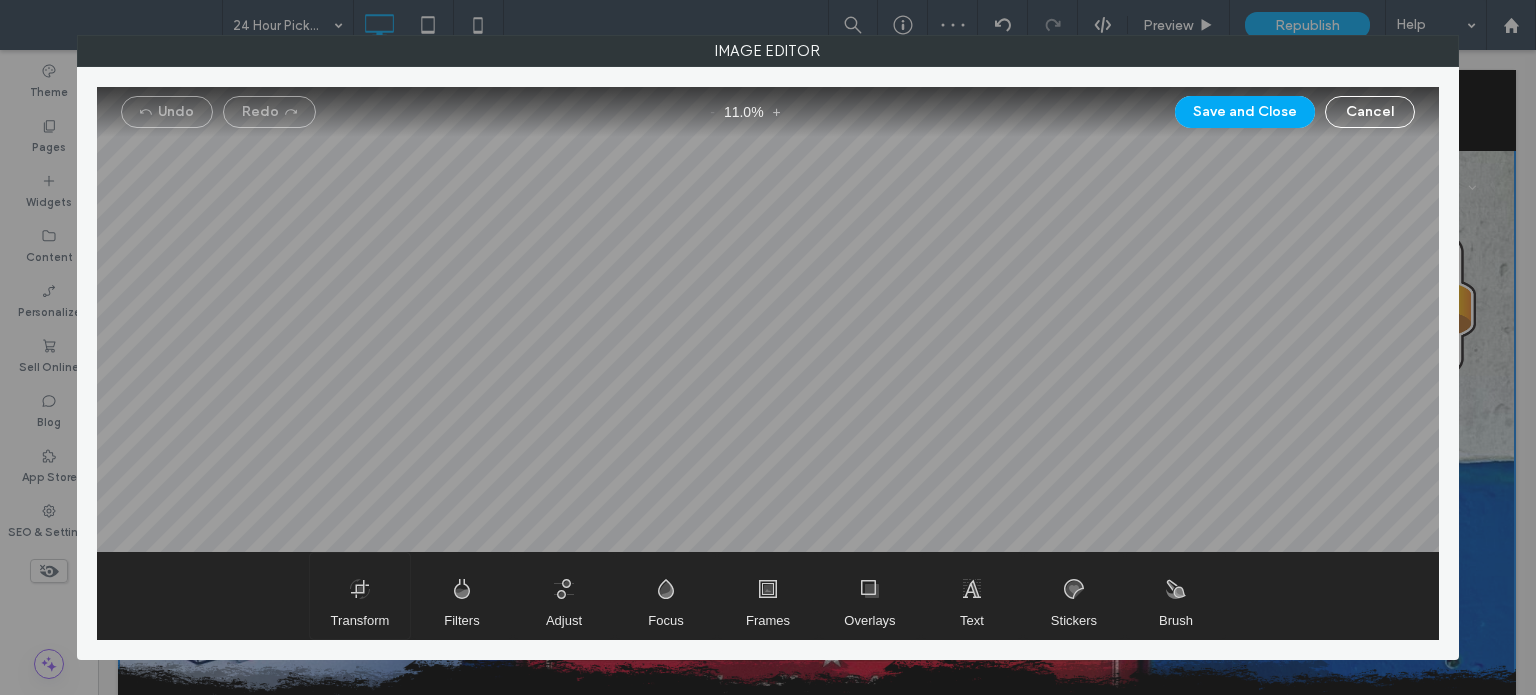 drag, startPoint x: 370, startPoint y: 607, endPoint x: 402, endPoint y: 576, distance: 44.553337 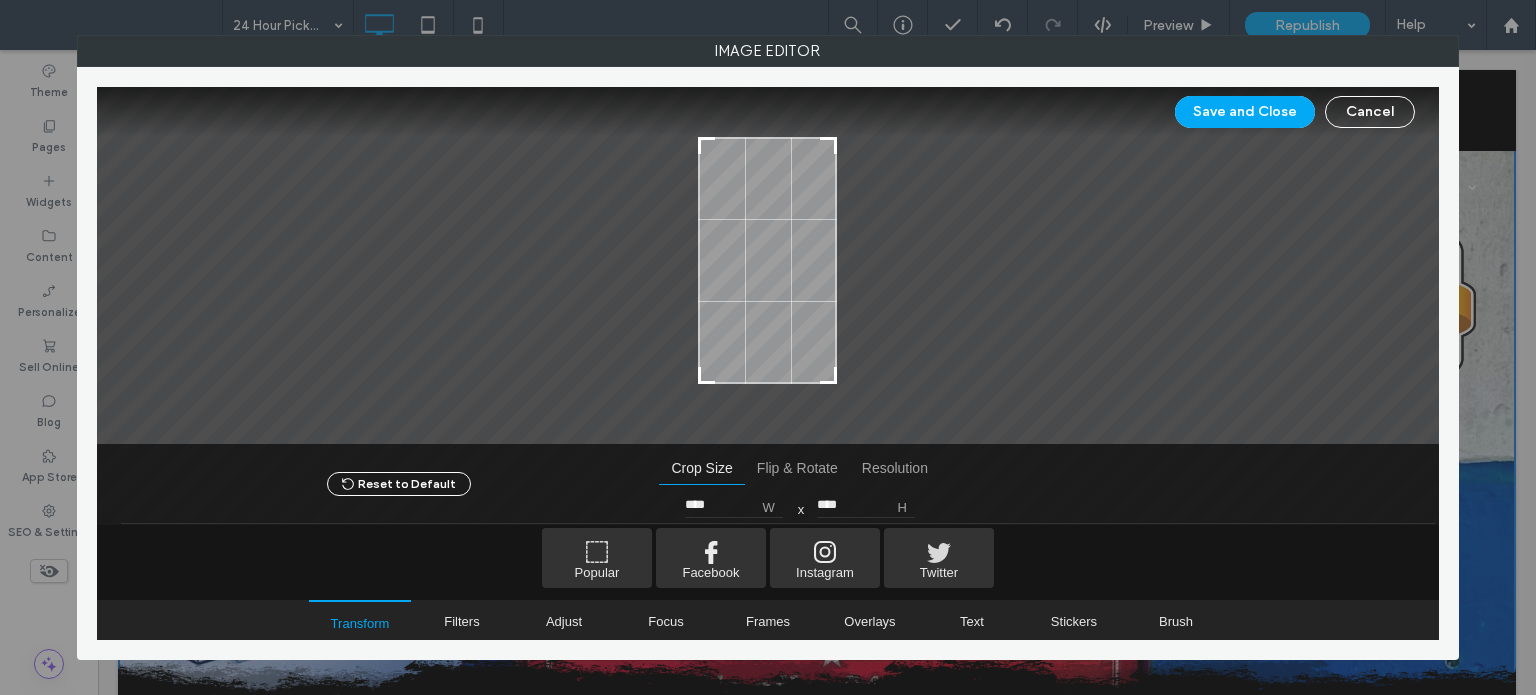 type on "****" 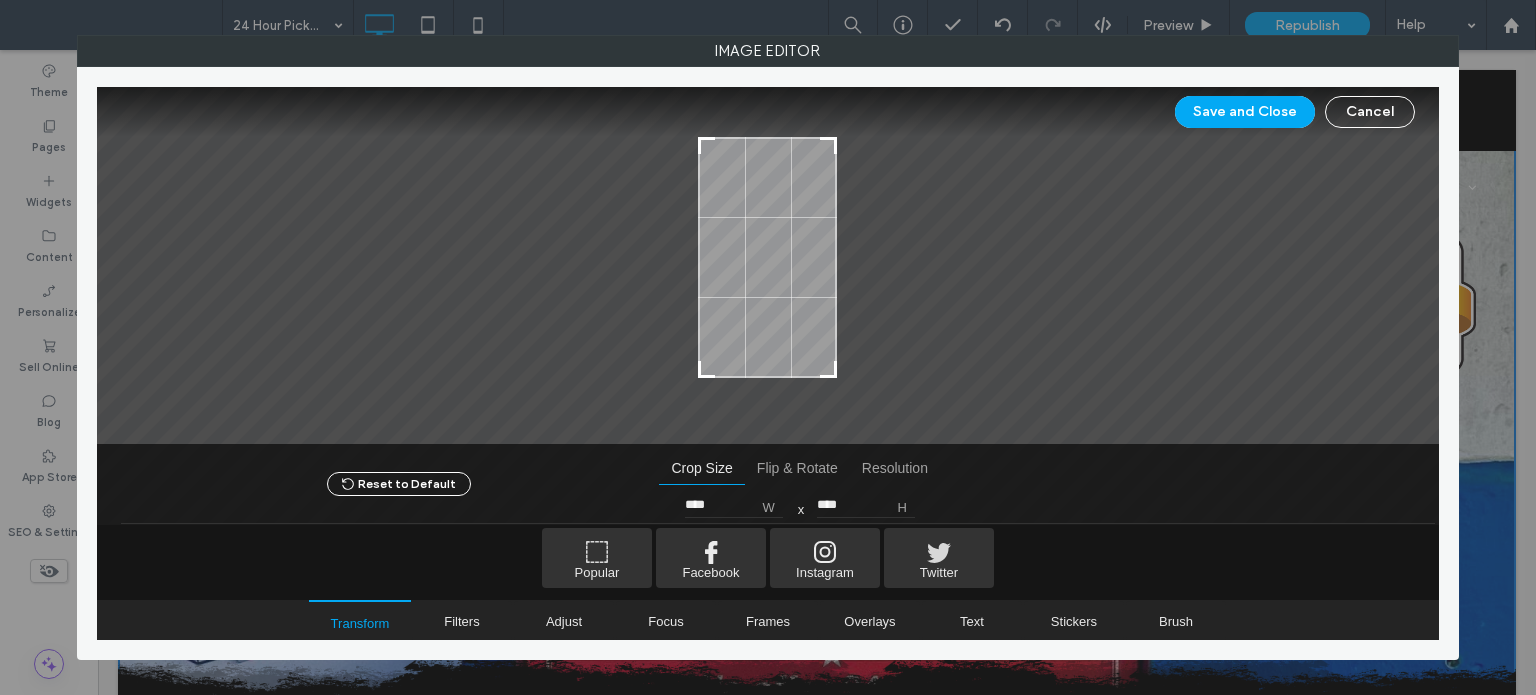 drag, startPoint x: 829, startPoint y: 389, endPoint x: 833, endPoint y: 372, distance: 17.464249 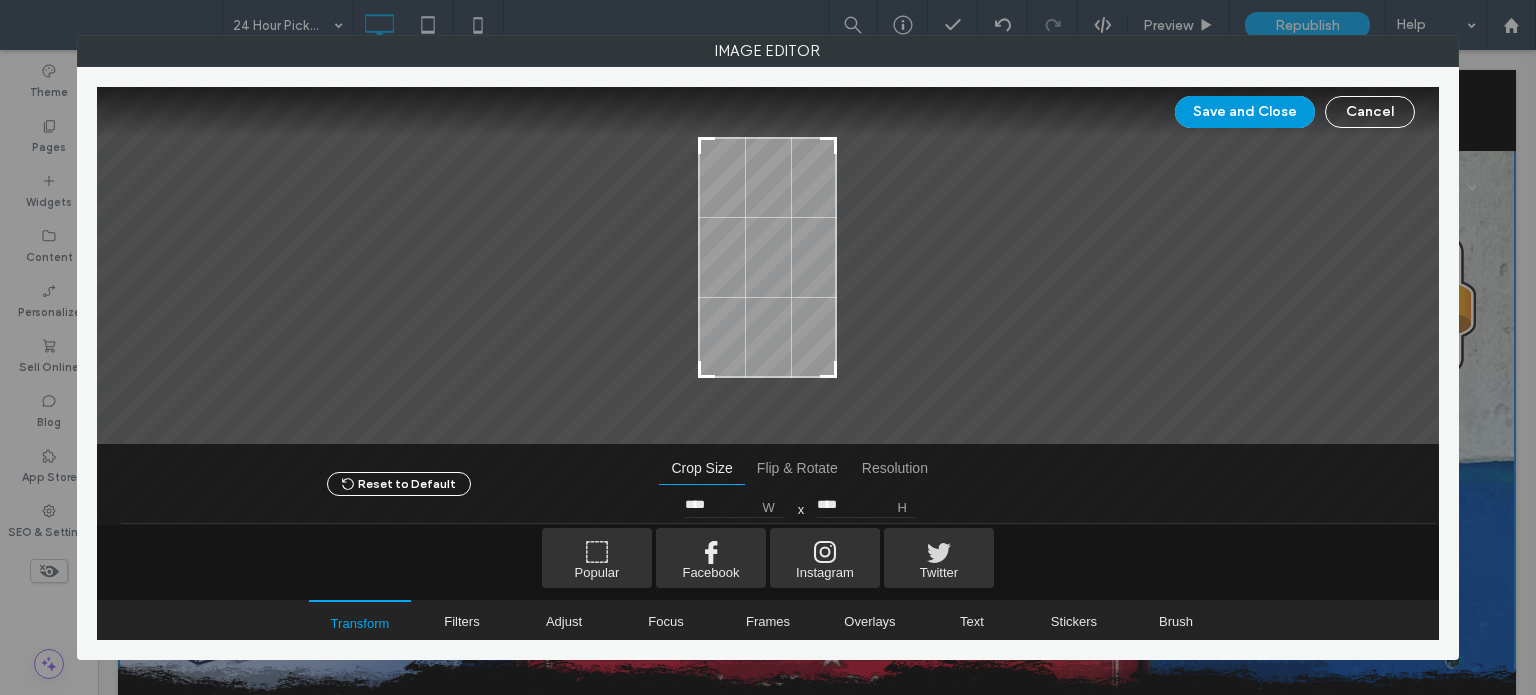 click on "Save and Close" at bounding box center (1245, 112) 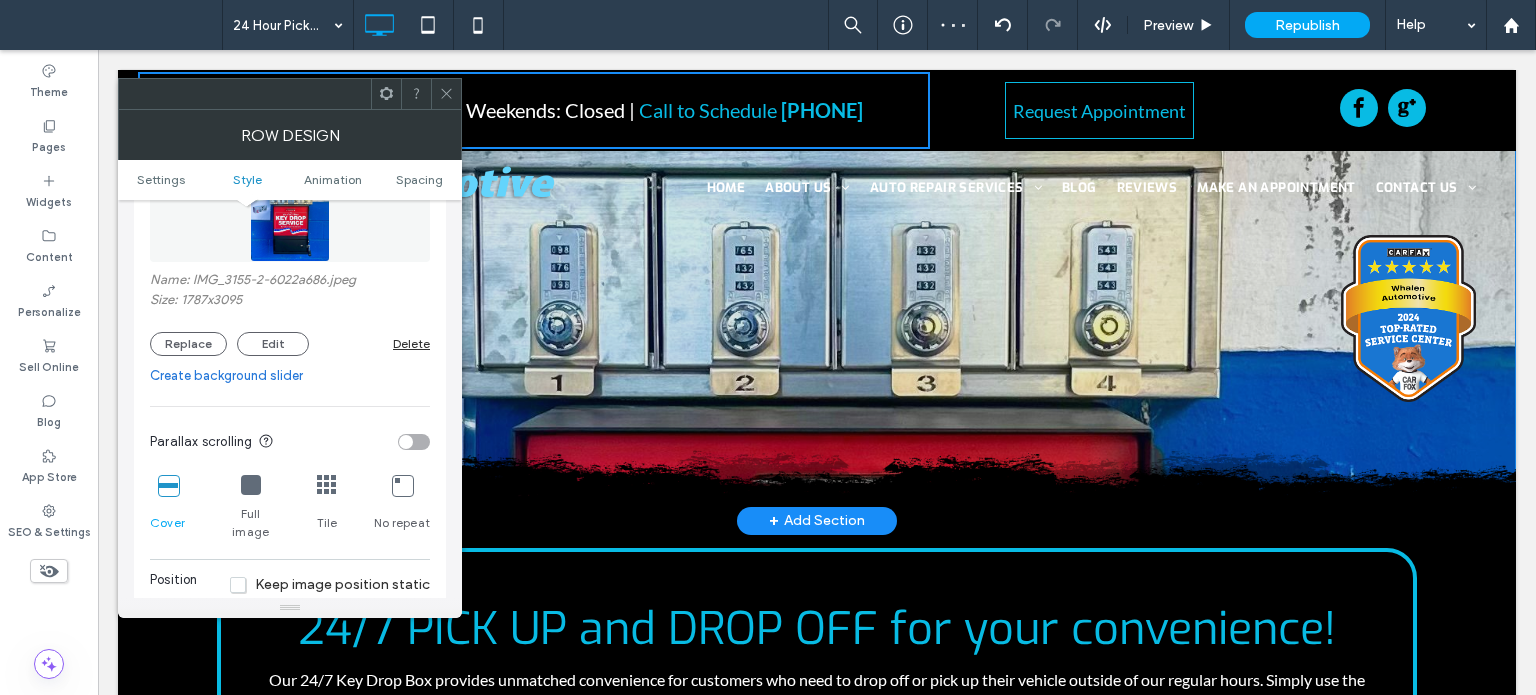 scroll, scrollTop: 0, scrollLeft: 0, axis: both 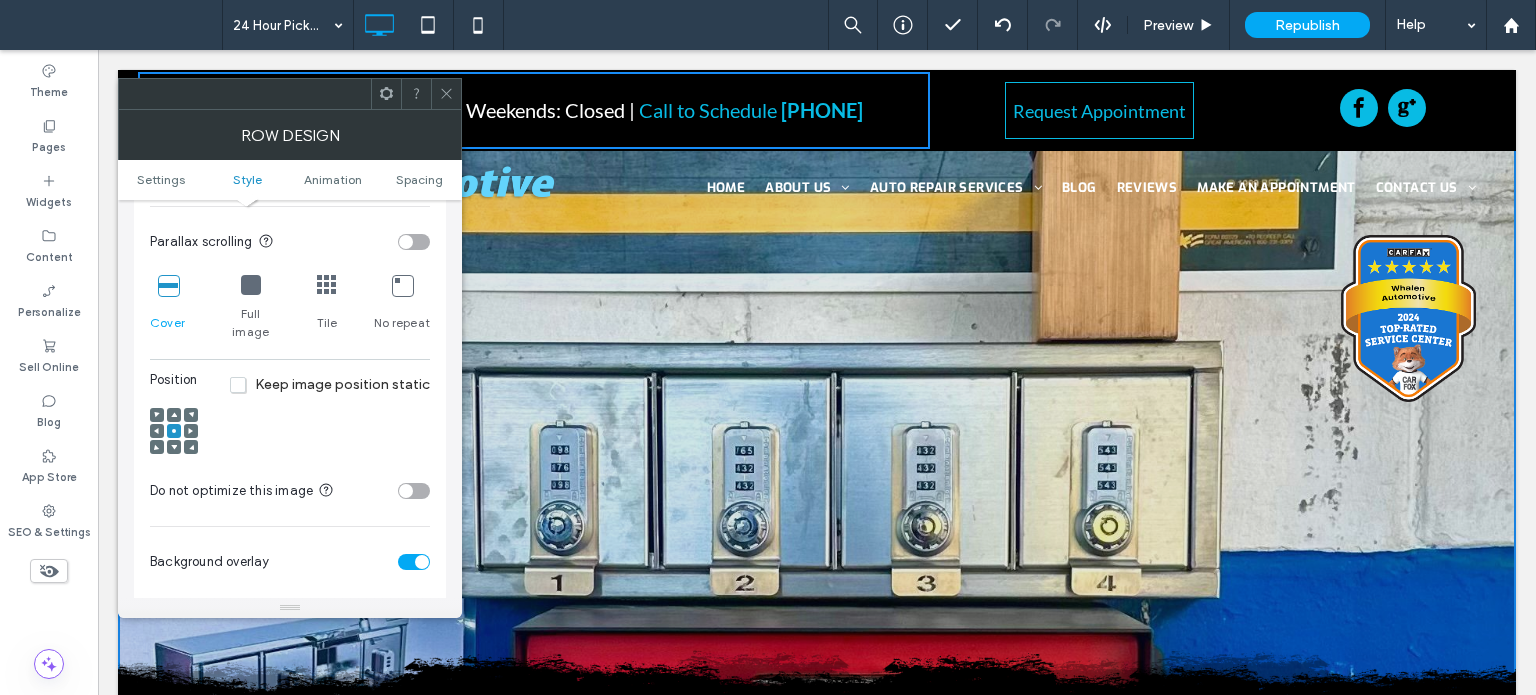 click at bounding box center [174, 447] 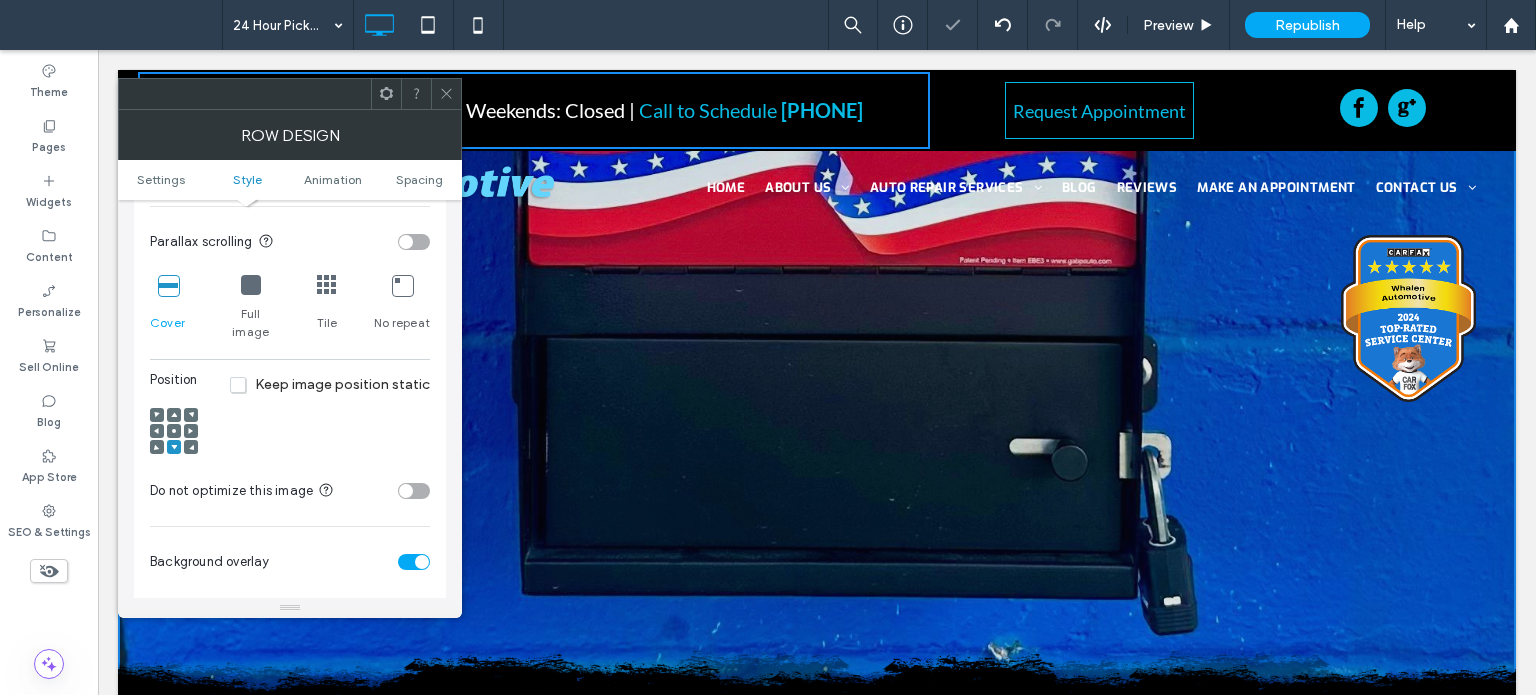 scroll, scrollTop: 500, scrollLeft: 0, axis: vertical 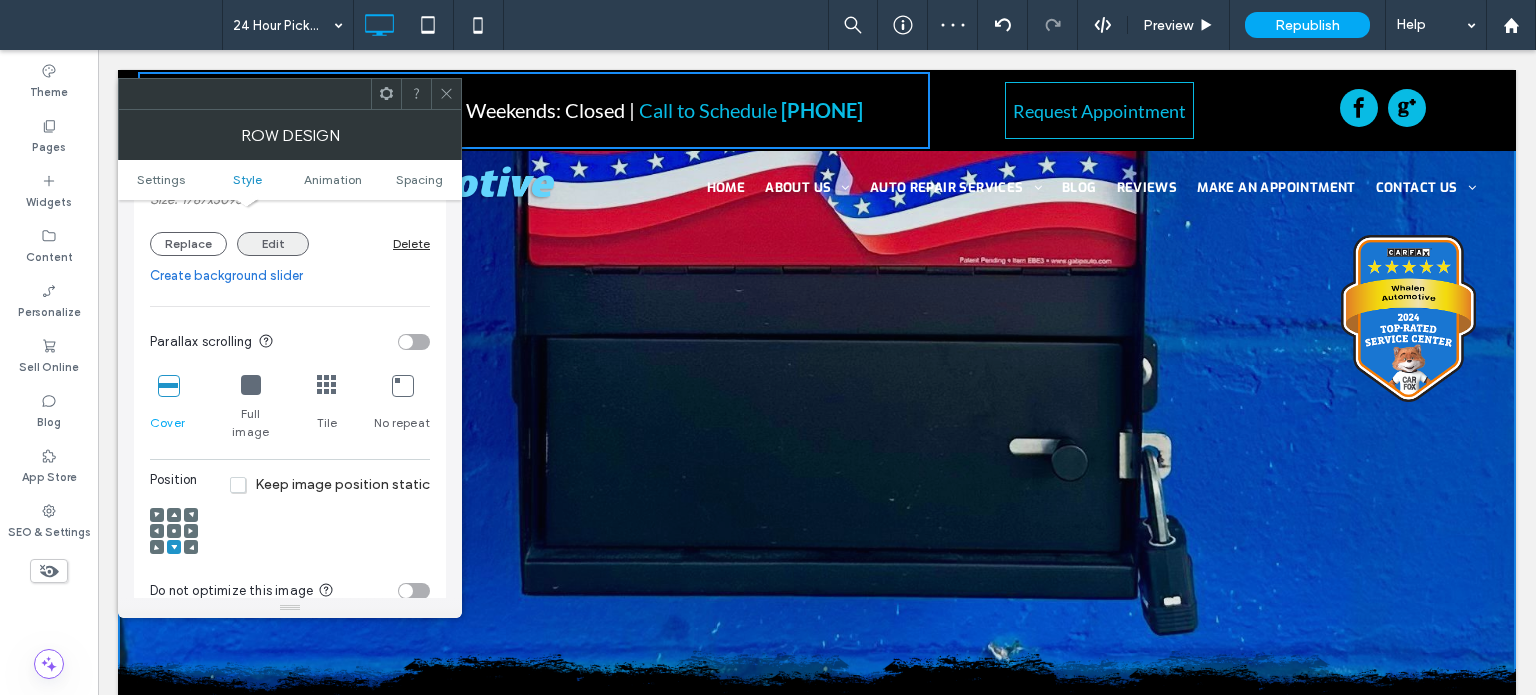 click on "Edit" at bounding box center (273, 244) 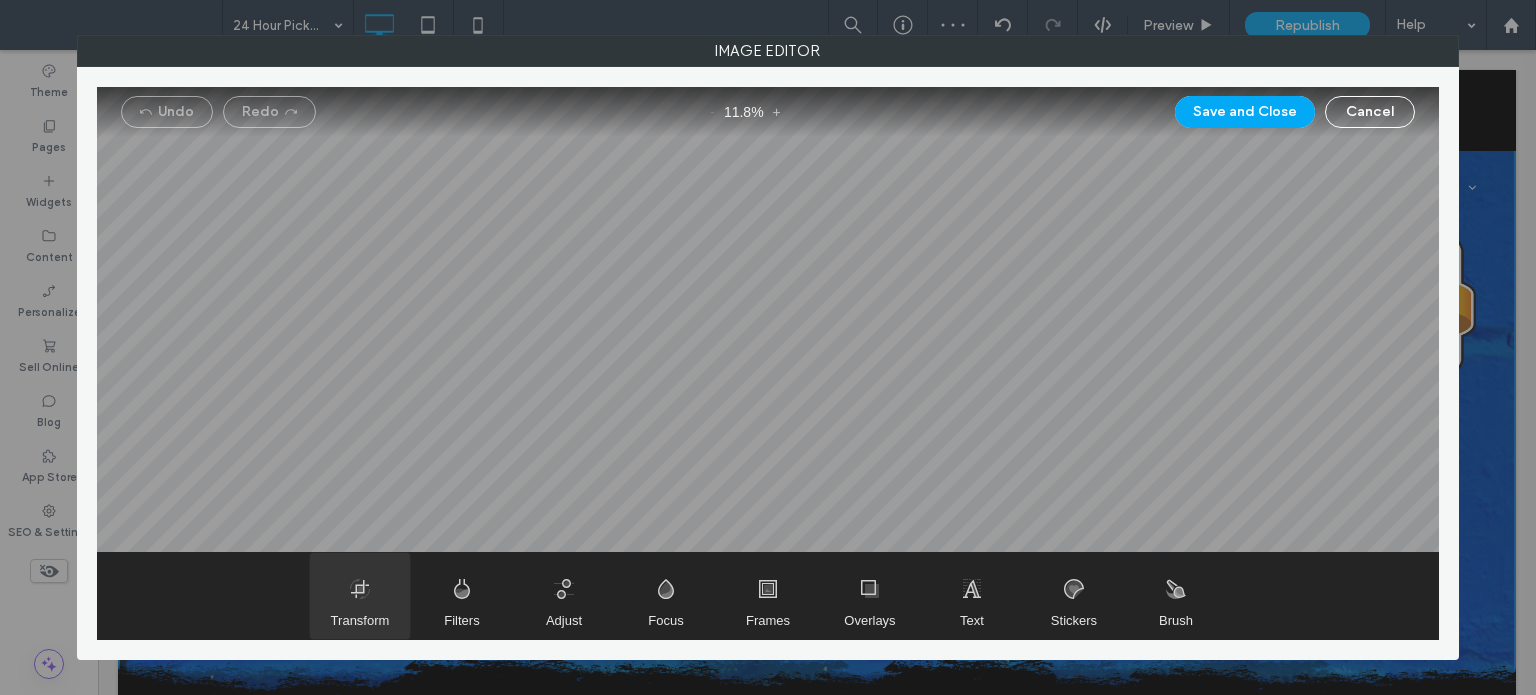 click at bounding box center [360, 596] 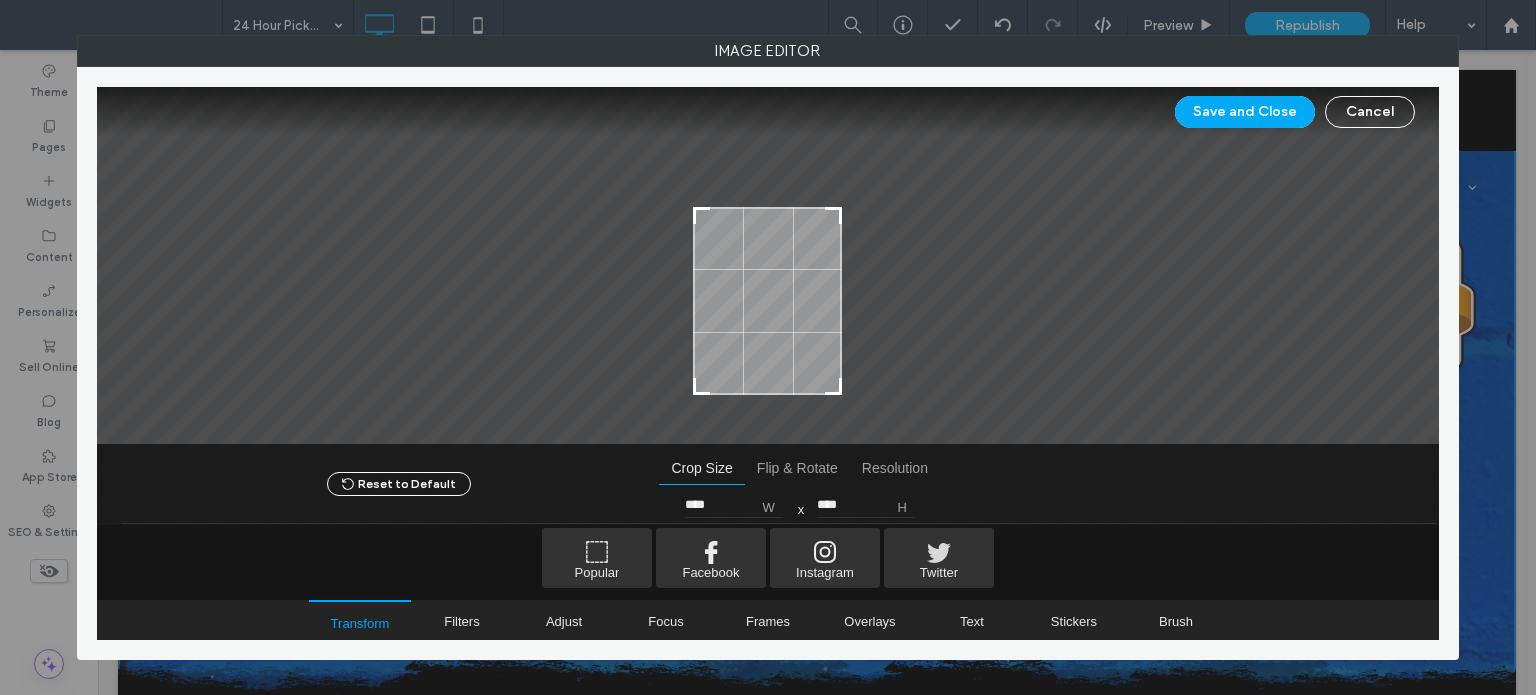 type on "****" 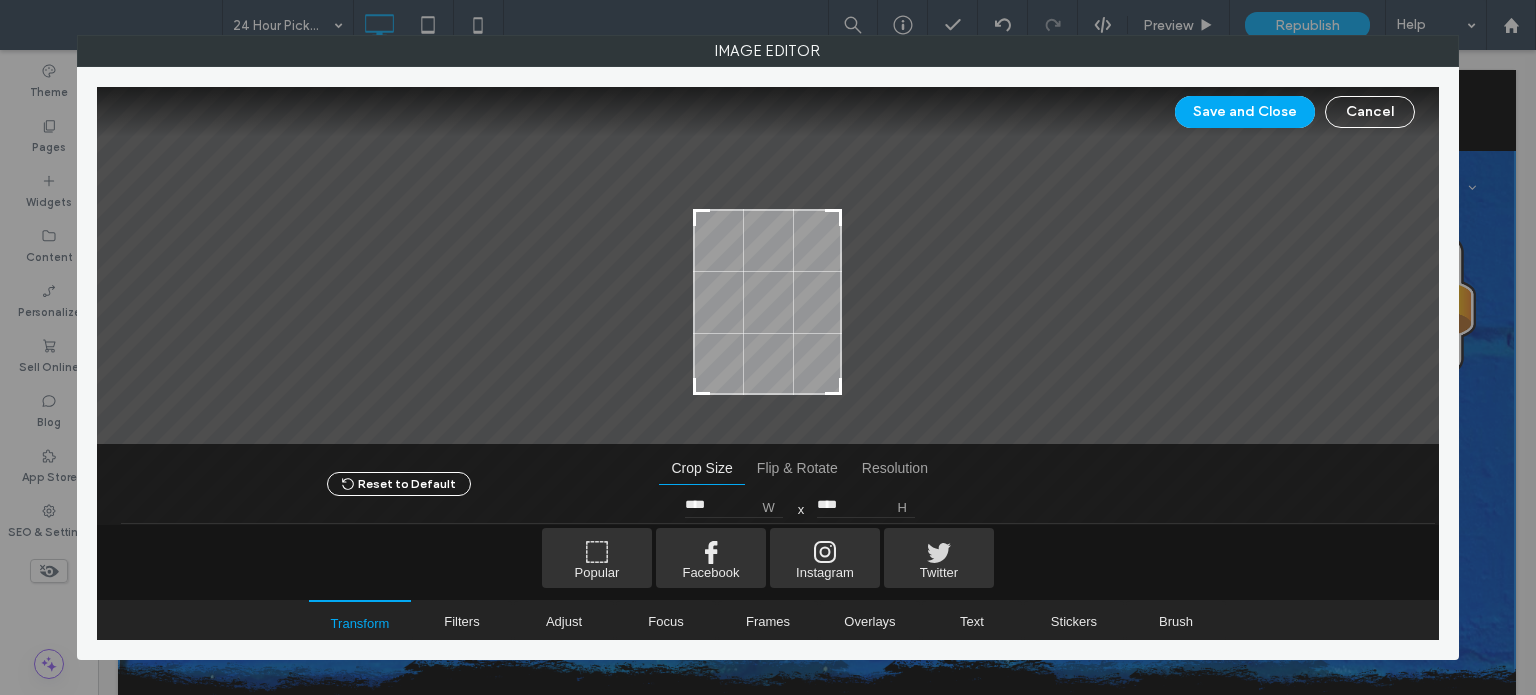 drag, startPoint x: 837, startPoint y: 139, endPoint x: 859, endPoint y: 211, distance: 75.28612 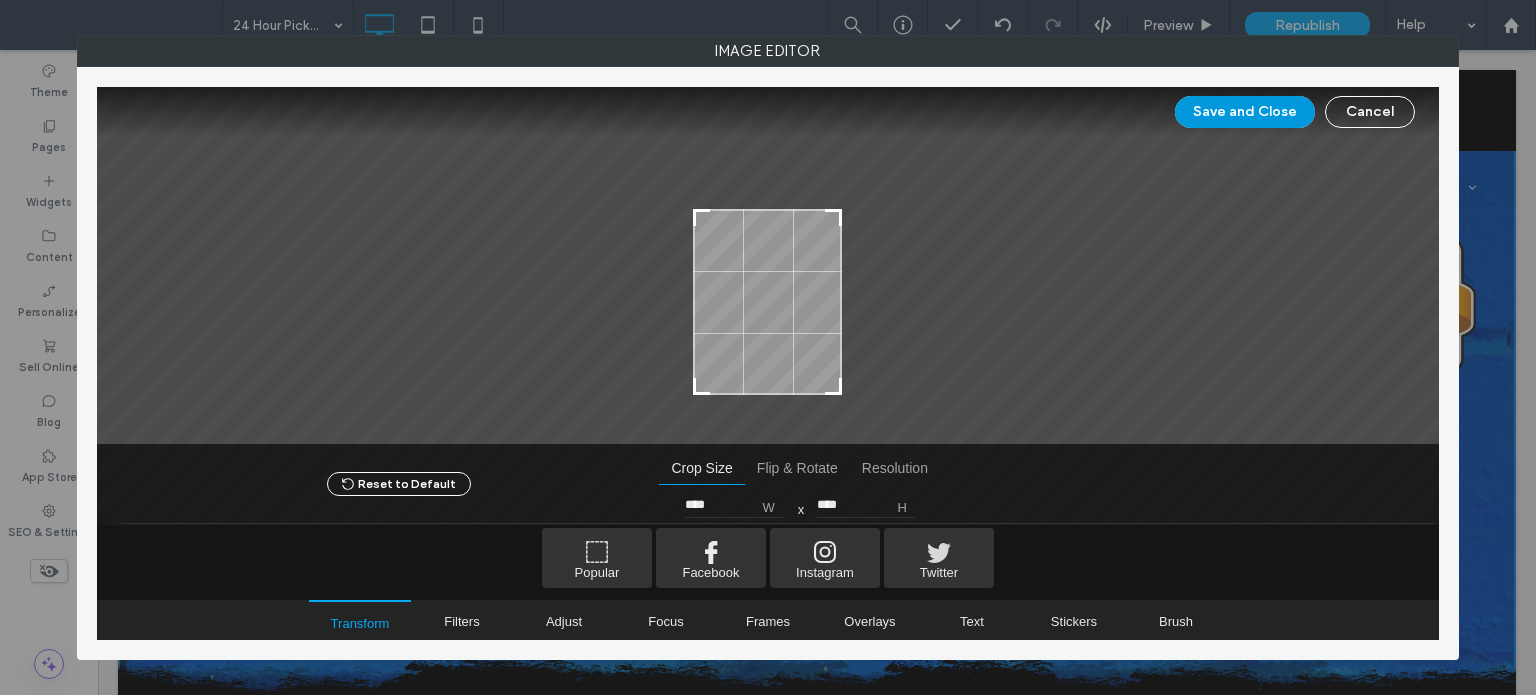 click on "Save and Close" at bounding box center [1245, 112] 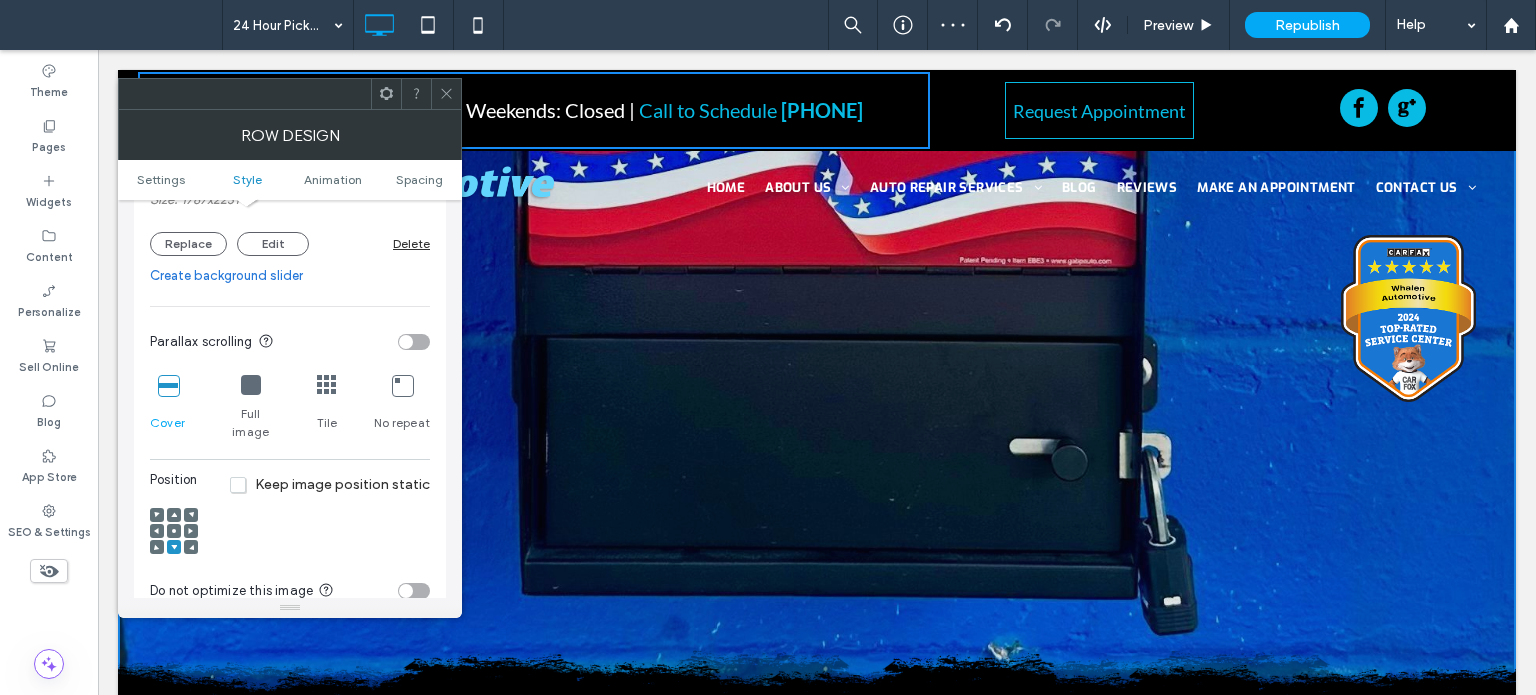 click at bounding box center [174, 531] 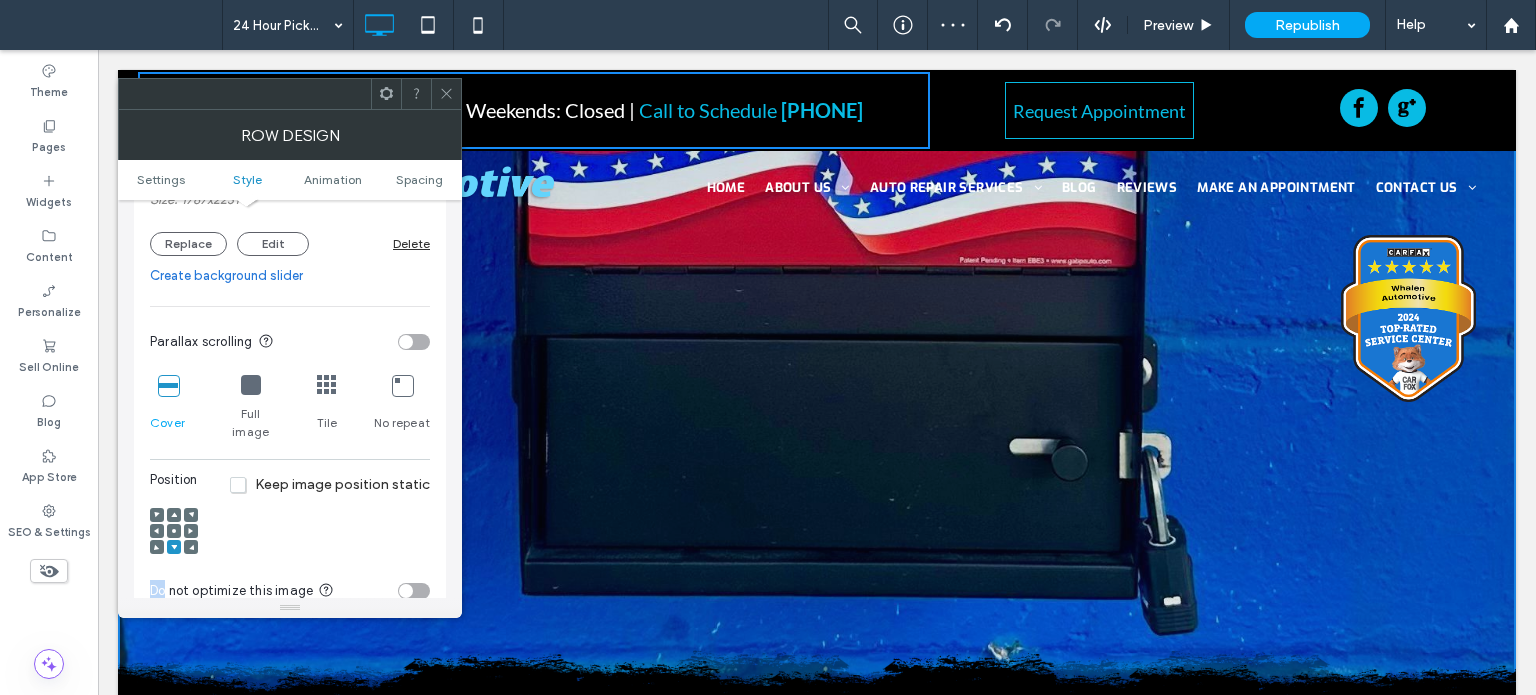 click at bounding box center [174, 531] 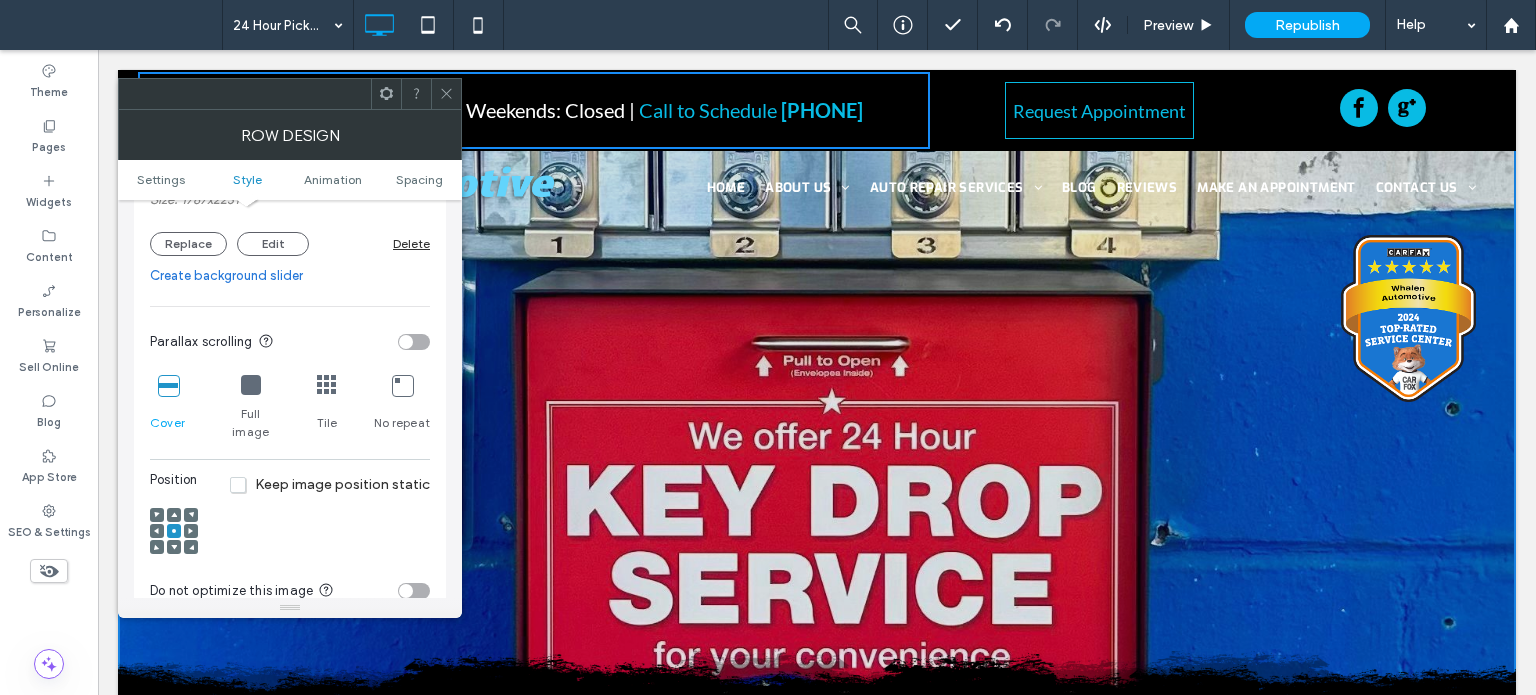click 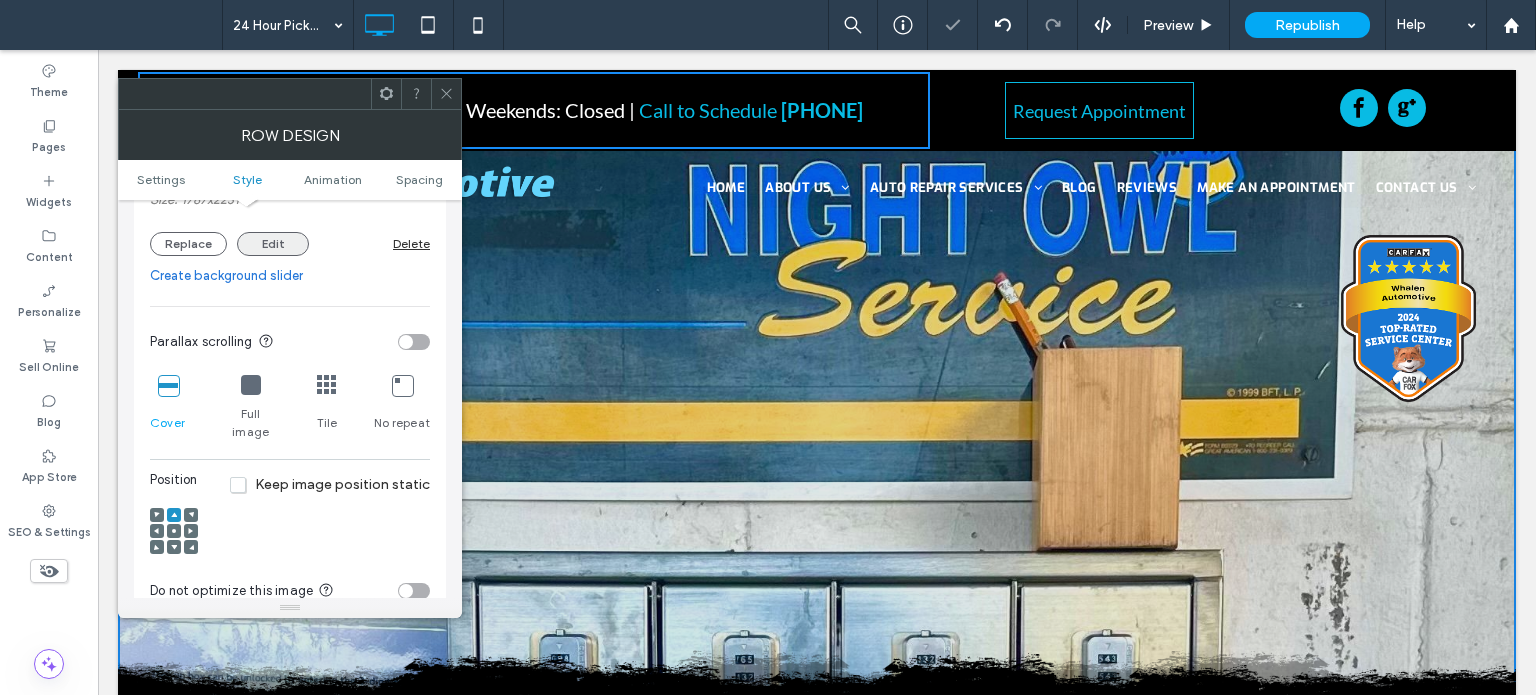 click on "Edit" at bounding box center (273, 244) 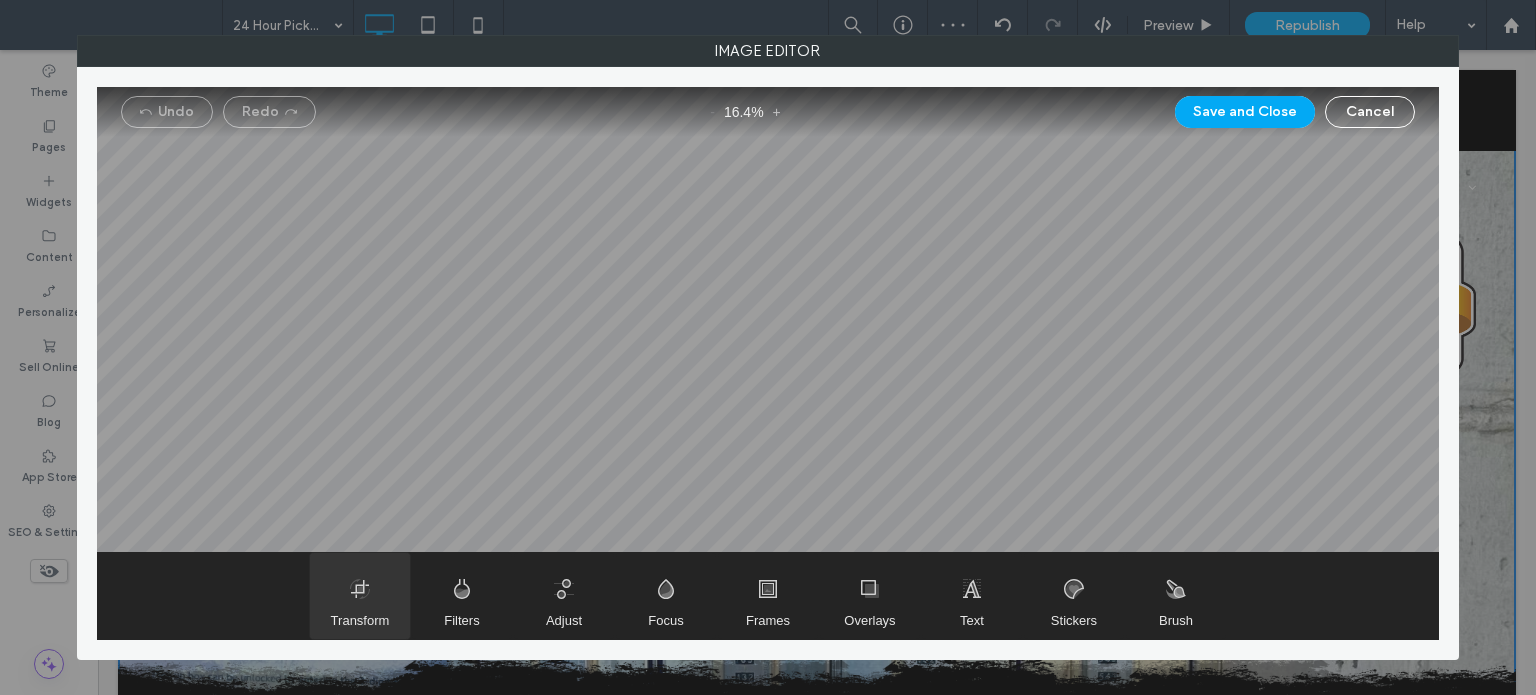 click at bounding box center [360, 596] 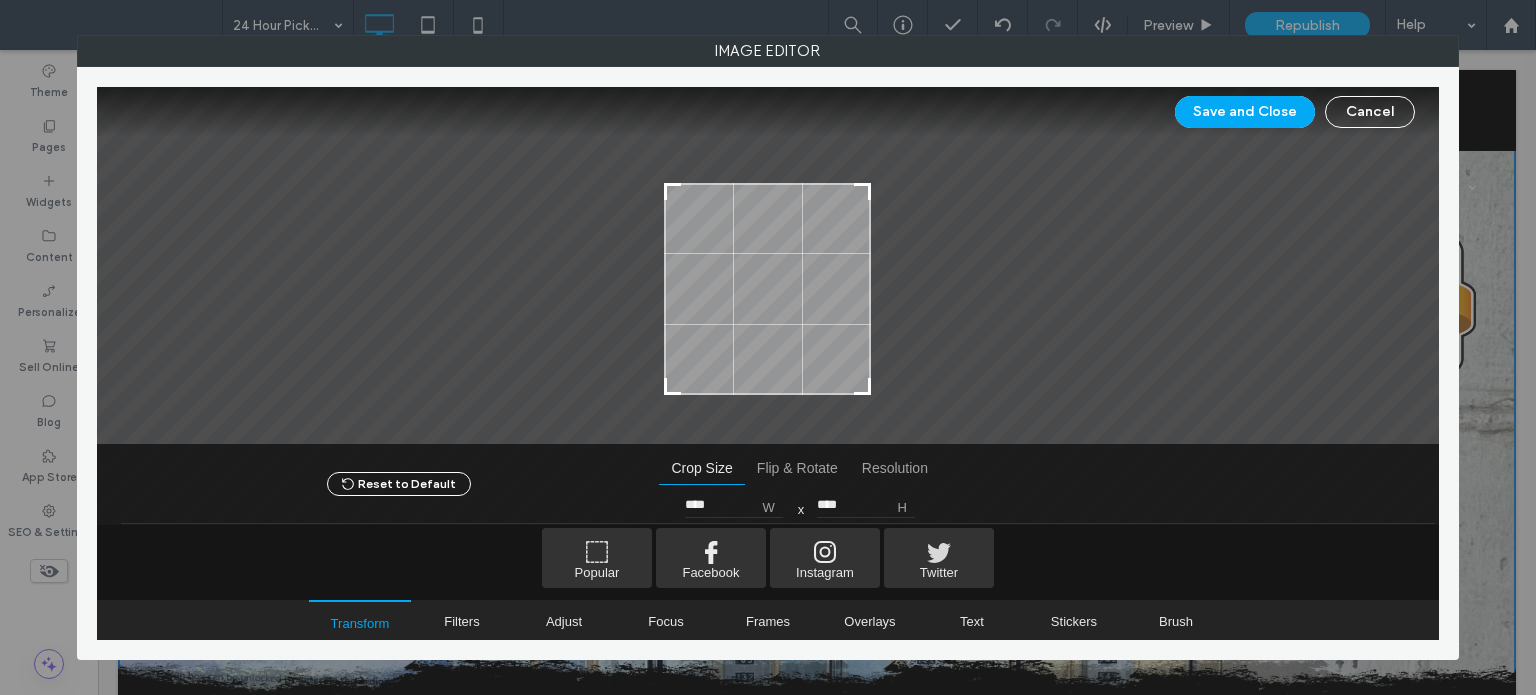 type on "****" 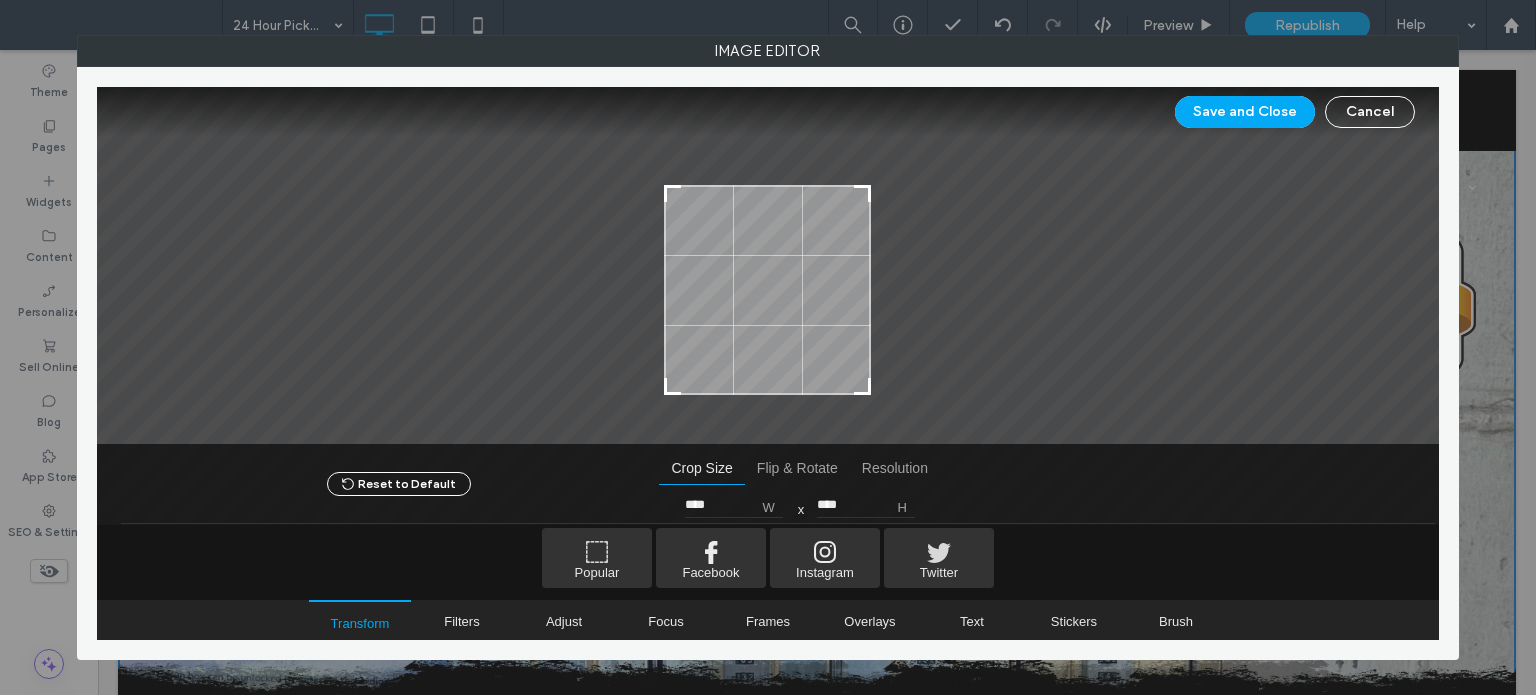 drag, startPoint x: 864, startPoint y: 139, endPoint x: 887, endPoint y: 187, distance: 53.225933 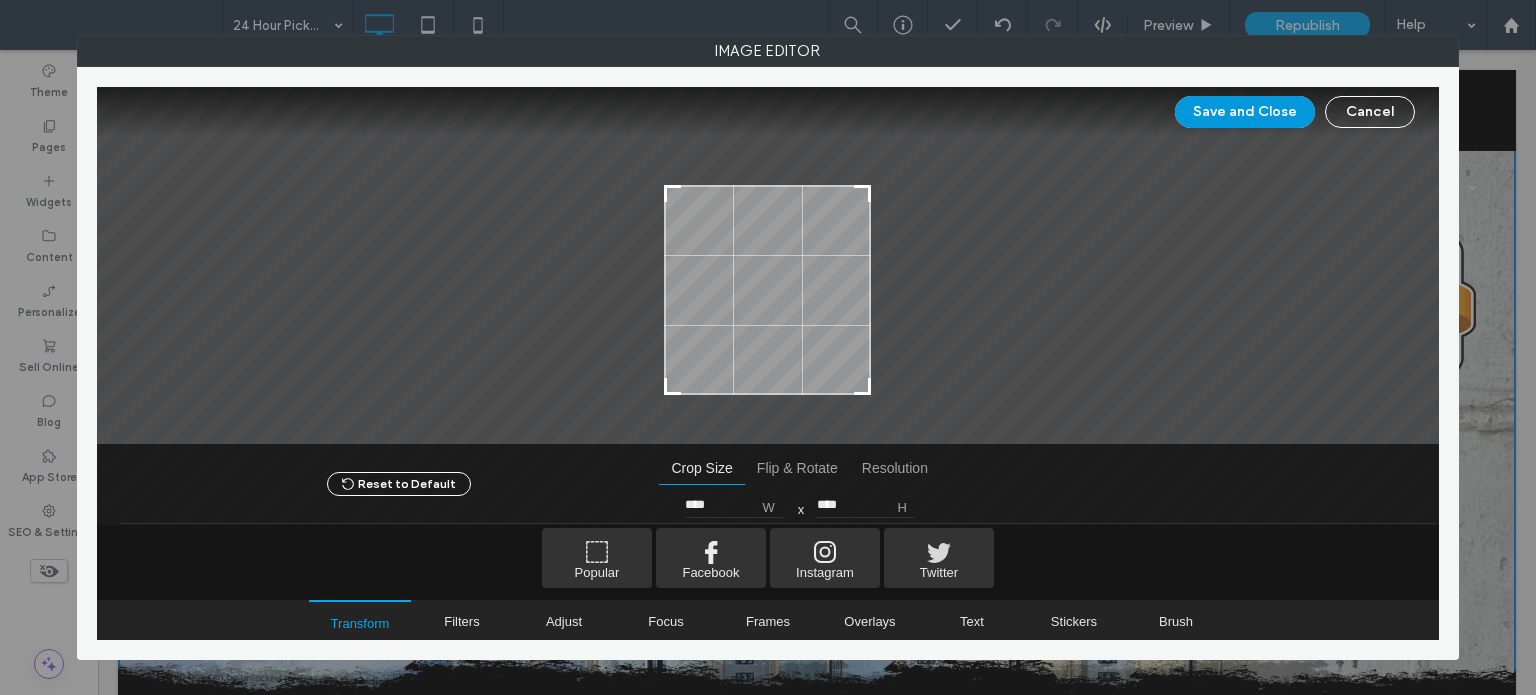 click on "Save and Close" at bounding box center [1245, 112] 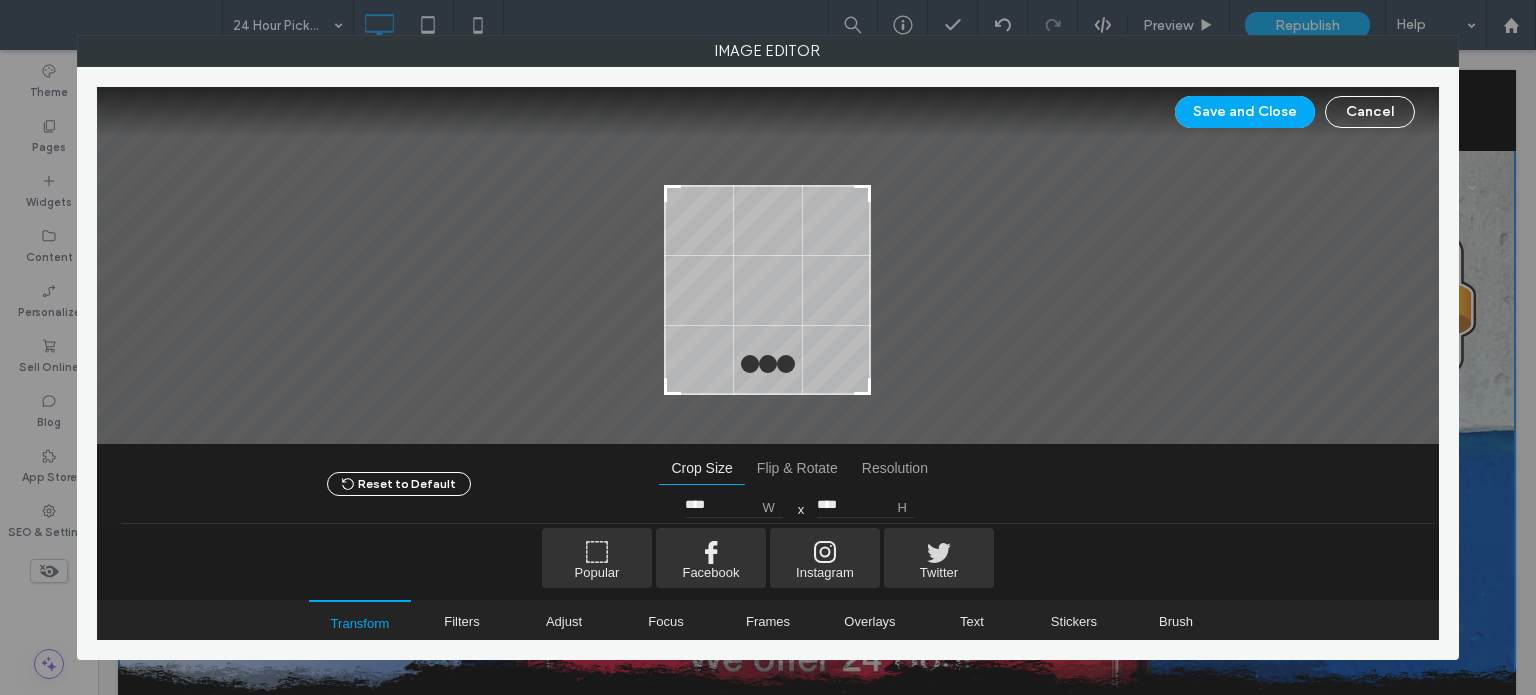 scroll, scrollTop: 516, scrollLeft: 0, axis: vertical 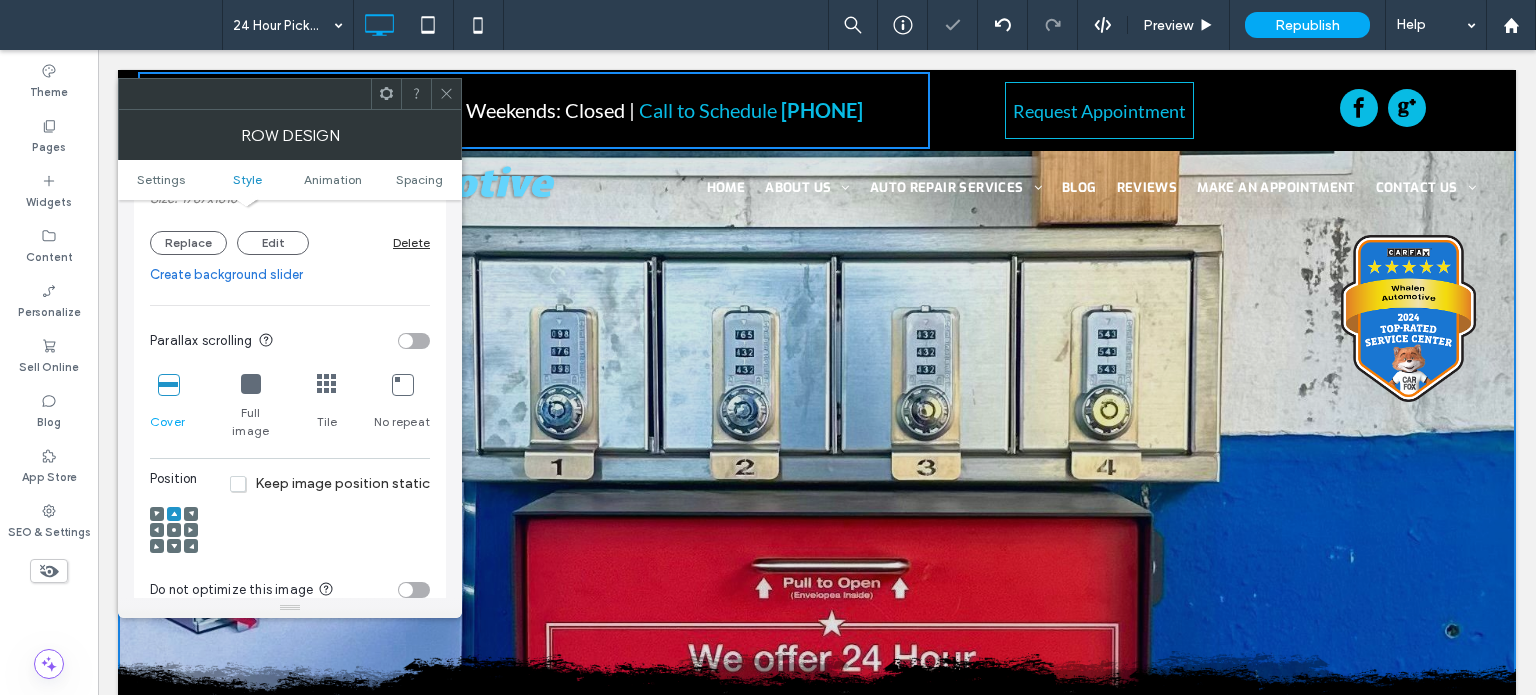 click 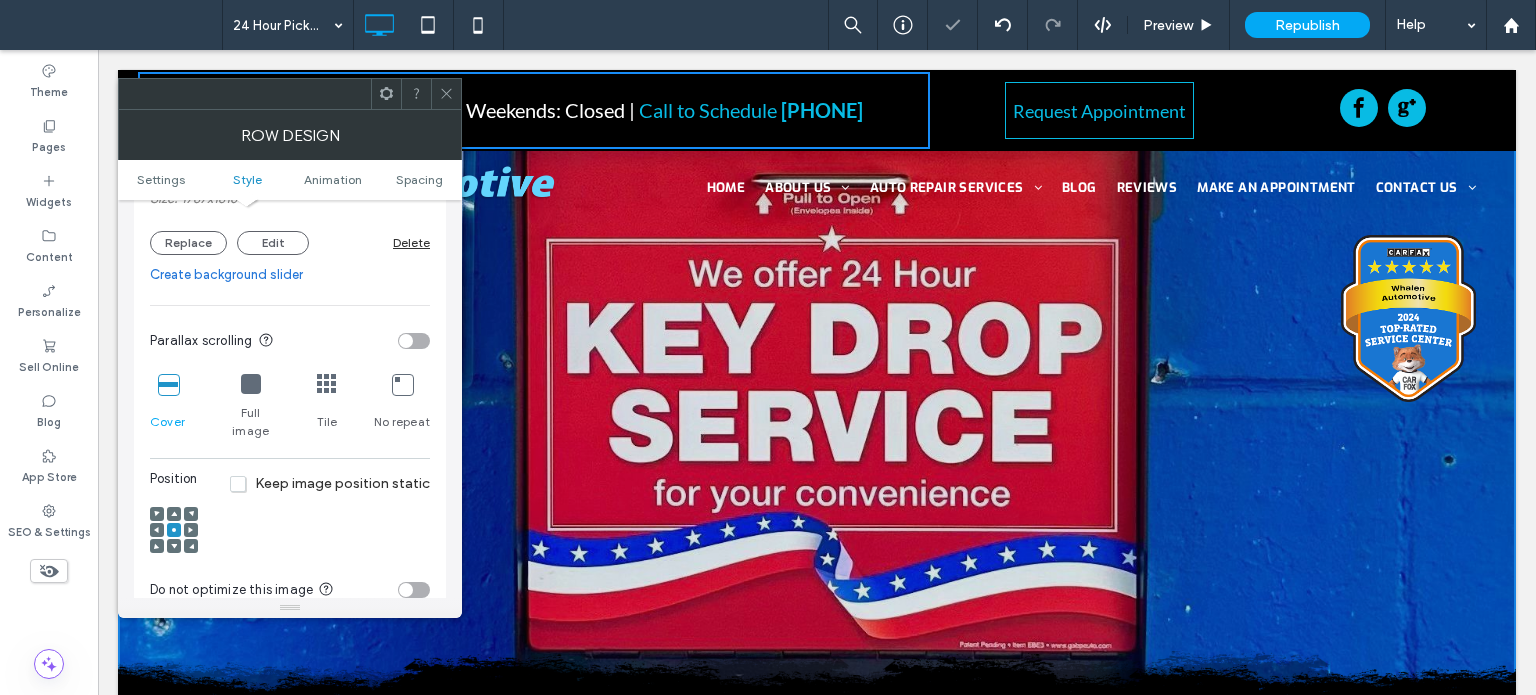 click at bounding box center (174, 514) 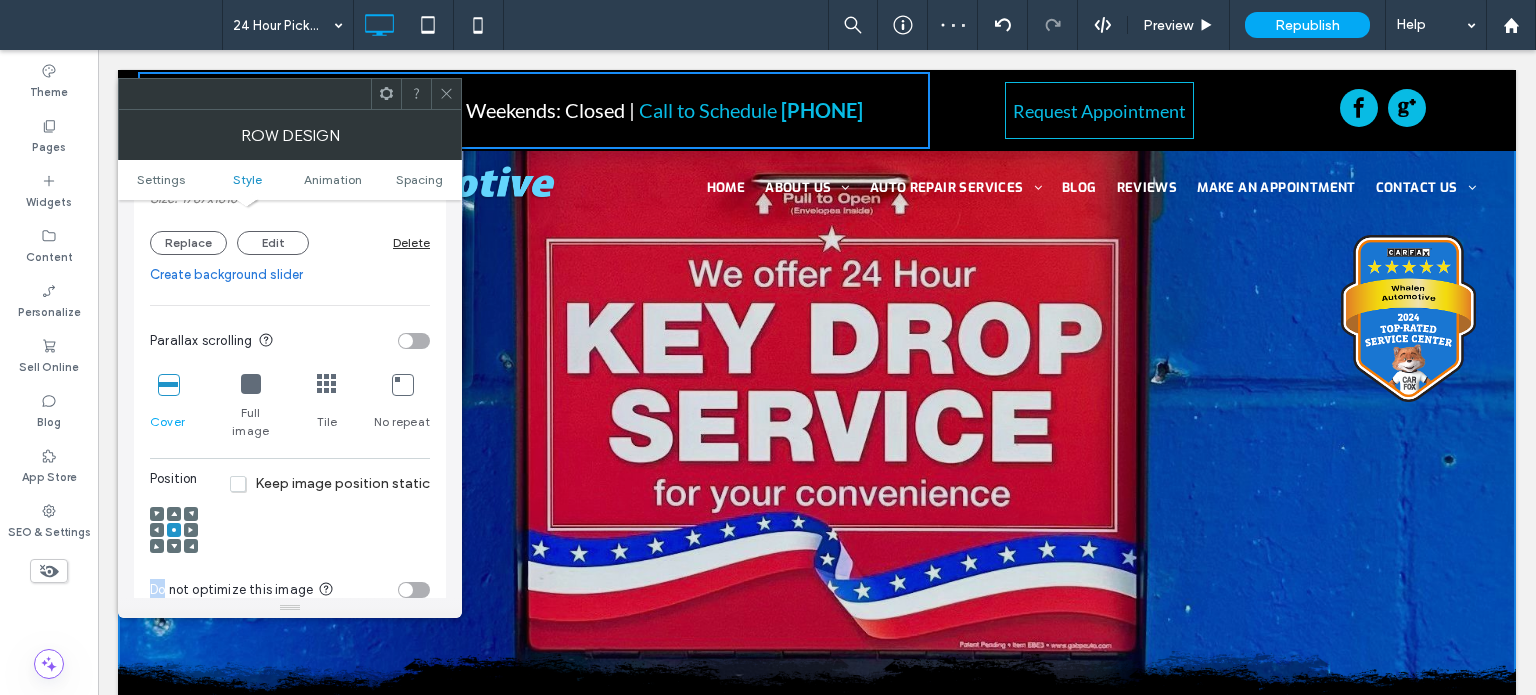 click 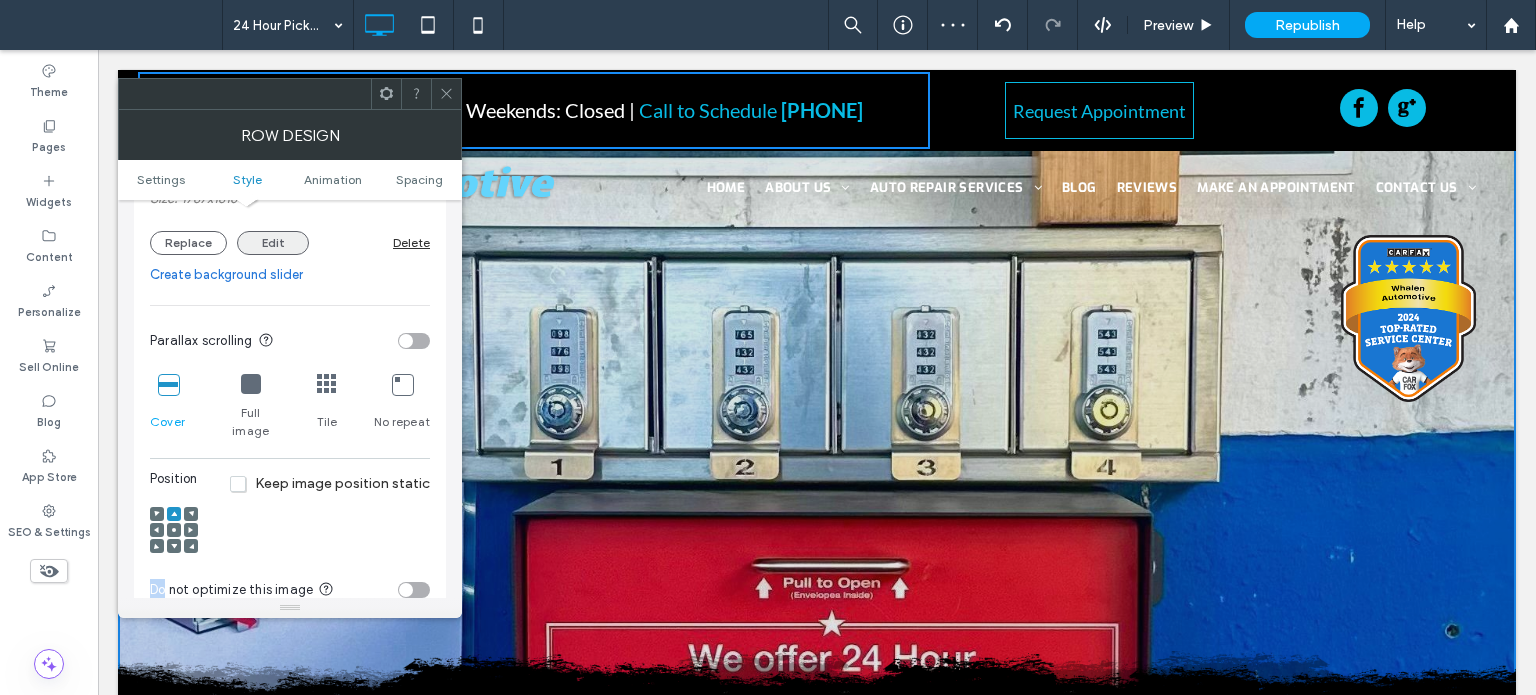 click on "Edit" at bounding box center (273, 243) 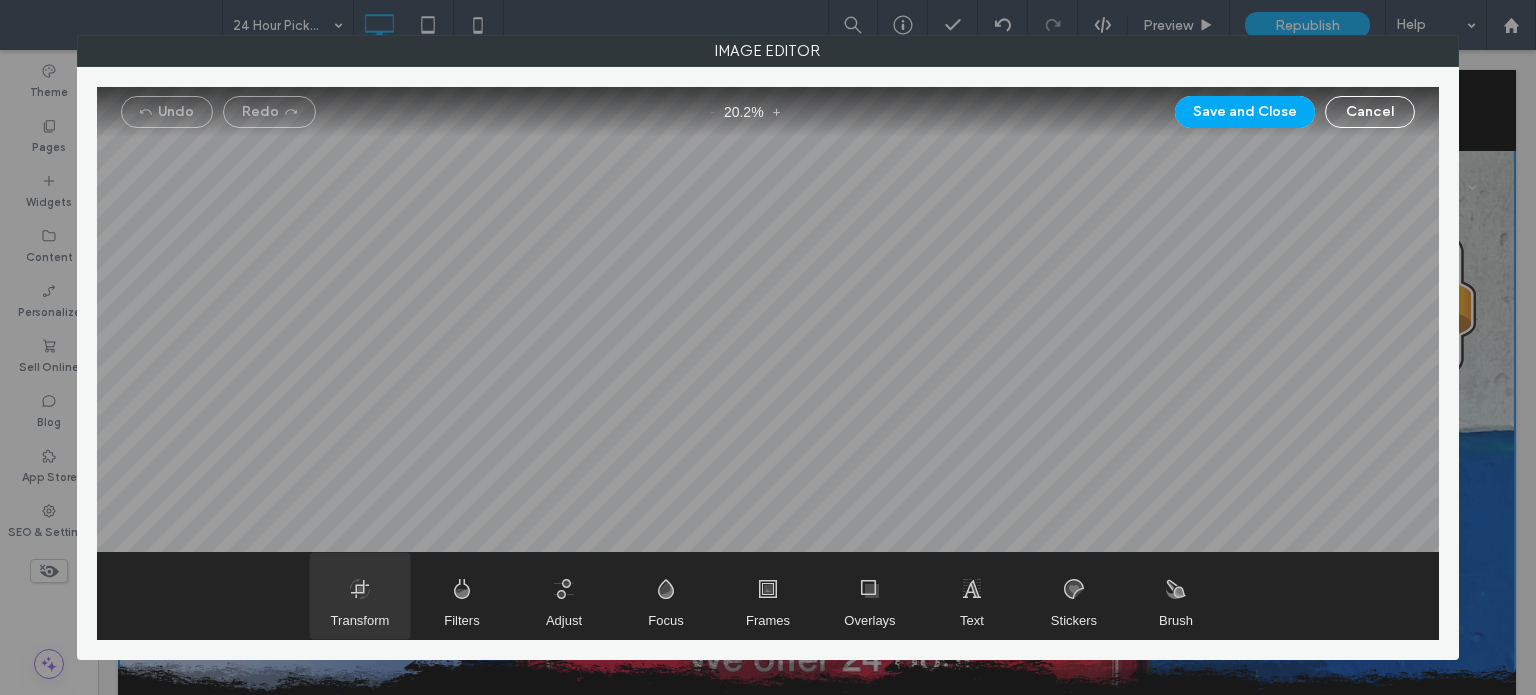 click at bounding box center [360, 596] 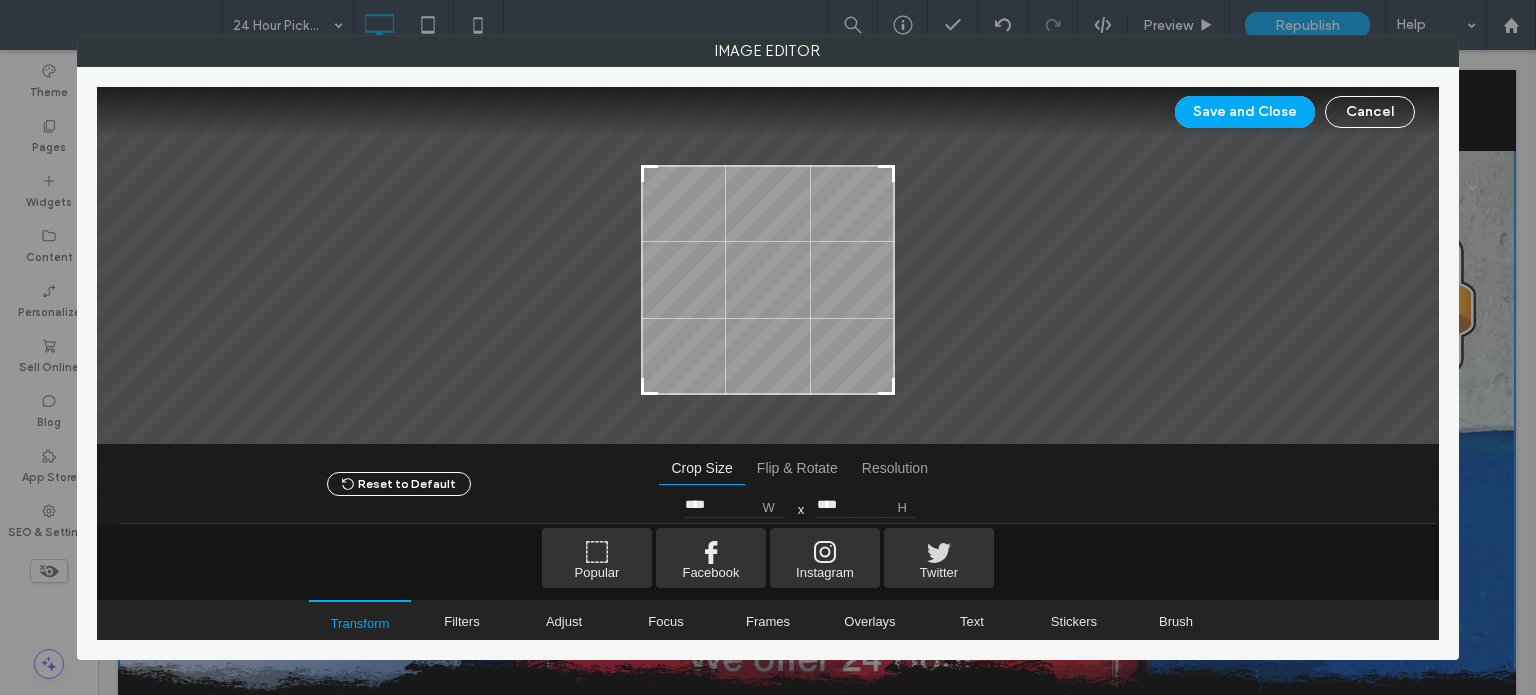 drag, startPoint x: 888, startPoint y: 139, endPoint x: 991, endPoint y: 133, distance: 103.17461 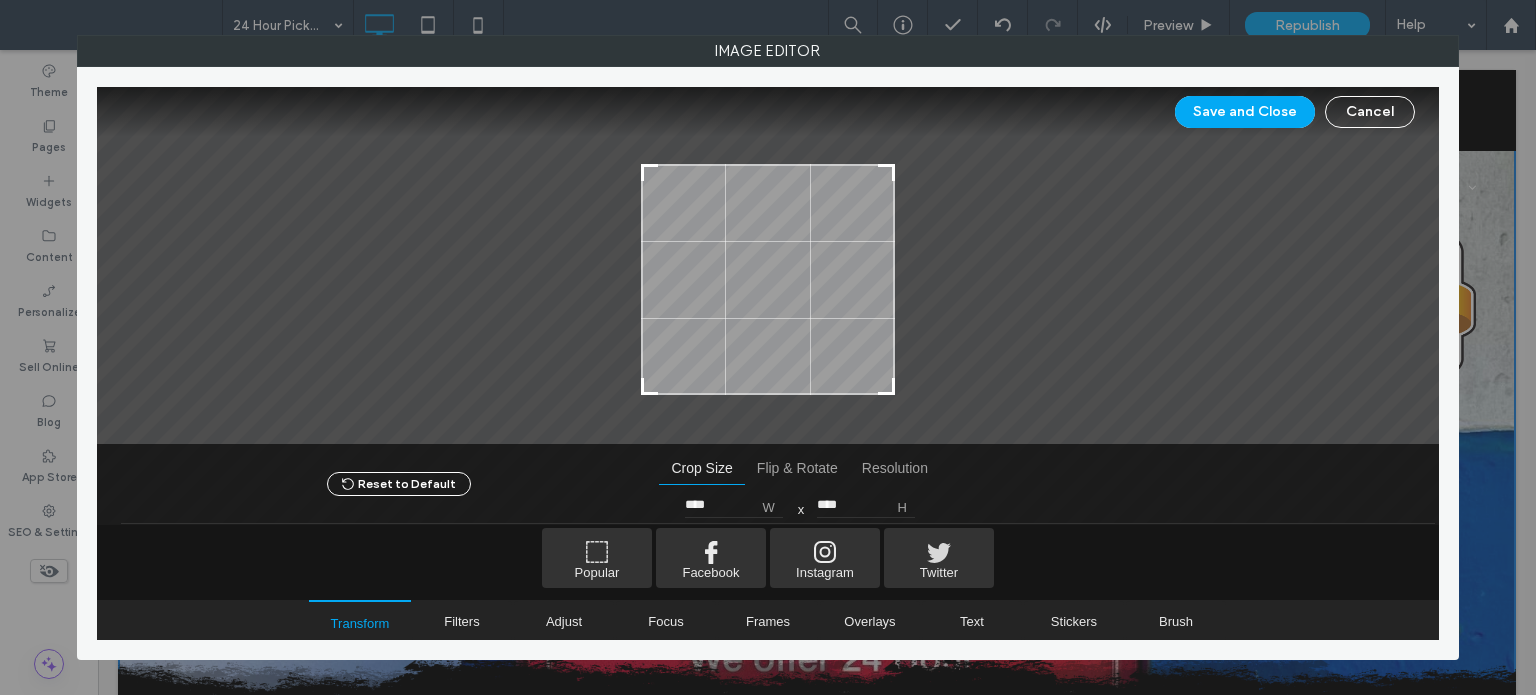 click on "Save and Close" at bounding box center [1245, 112] 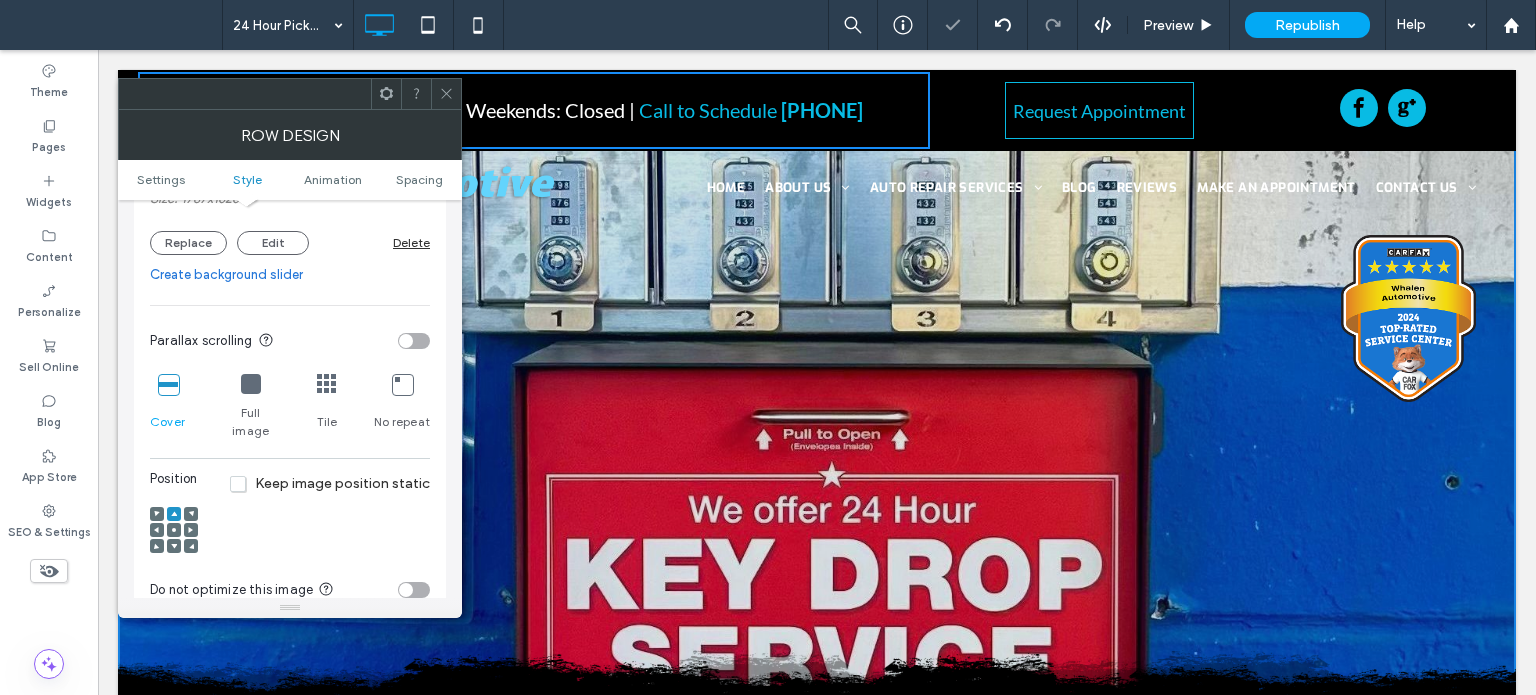 click 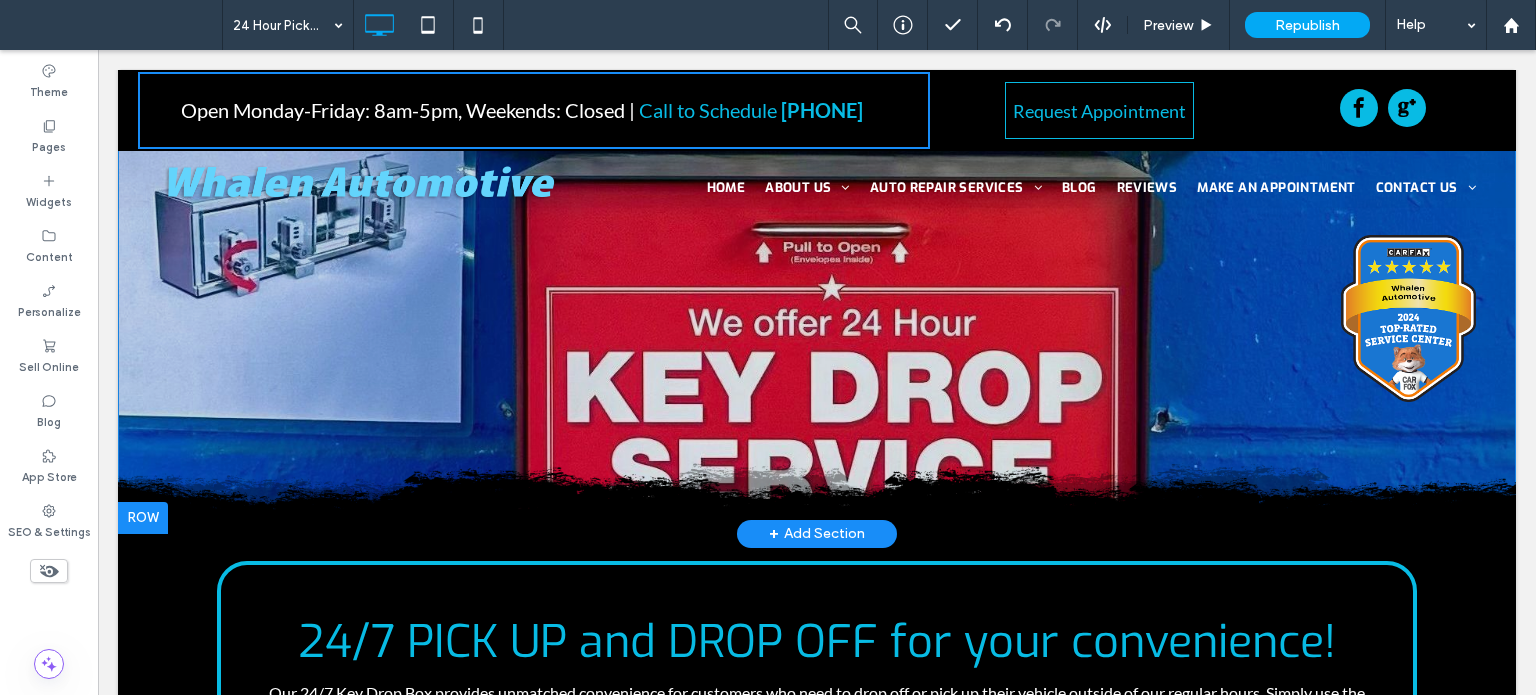 scroll, scrollTop: 200, scrollLeft: 0, axis: vertical 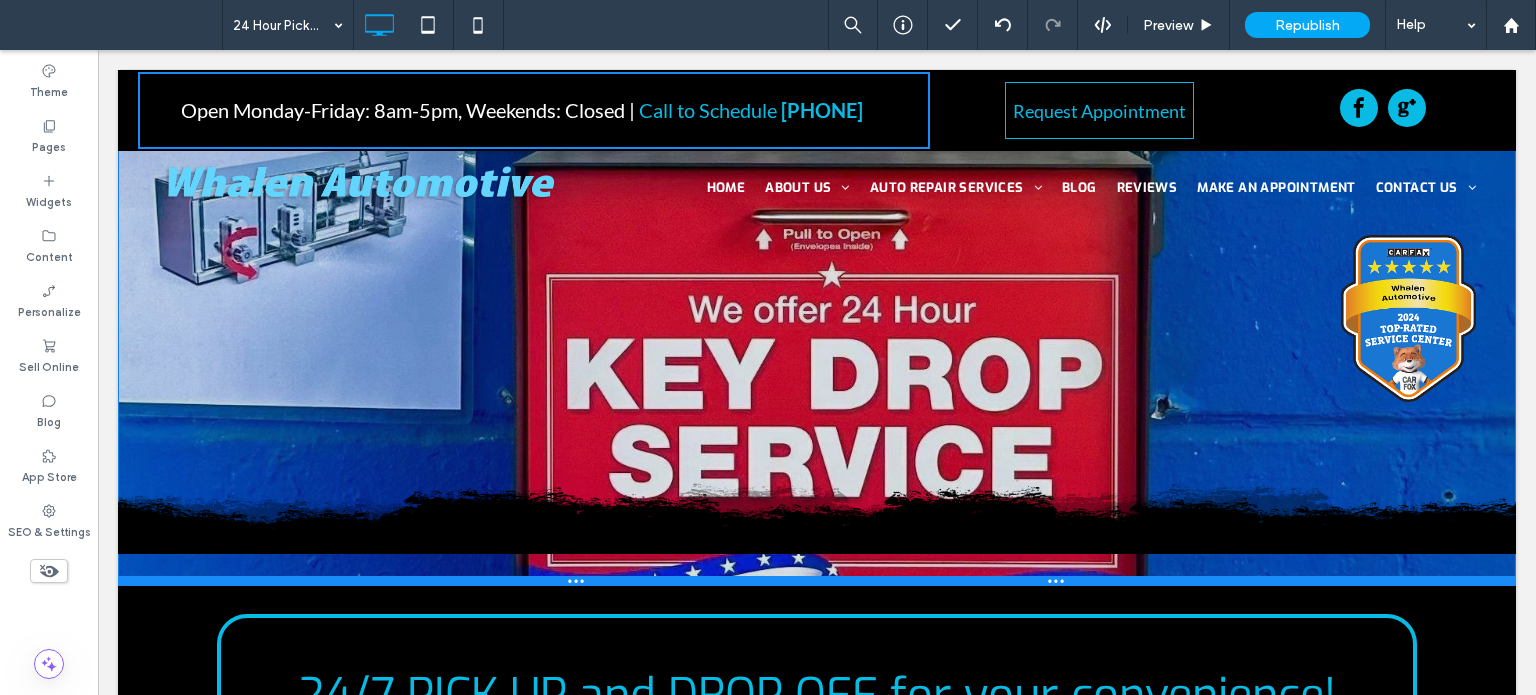drag, startPoint x: 705, startPoint y: 510, endPoint x: 689, endPoint y: 576, distance: 67.911705 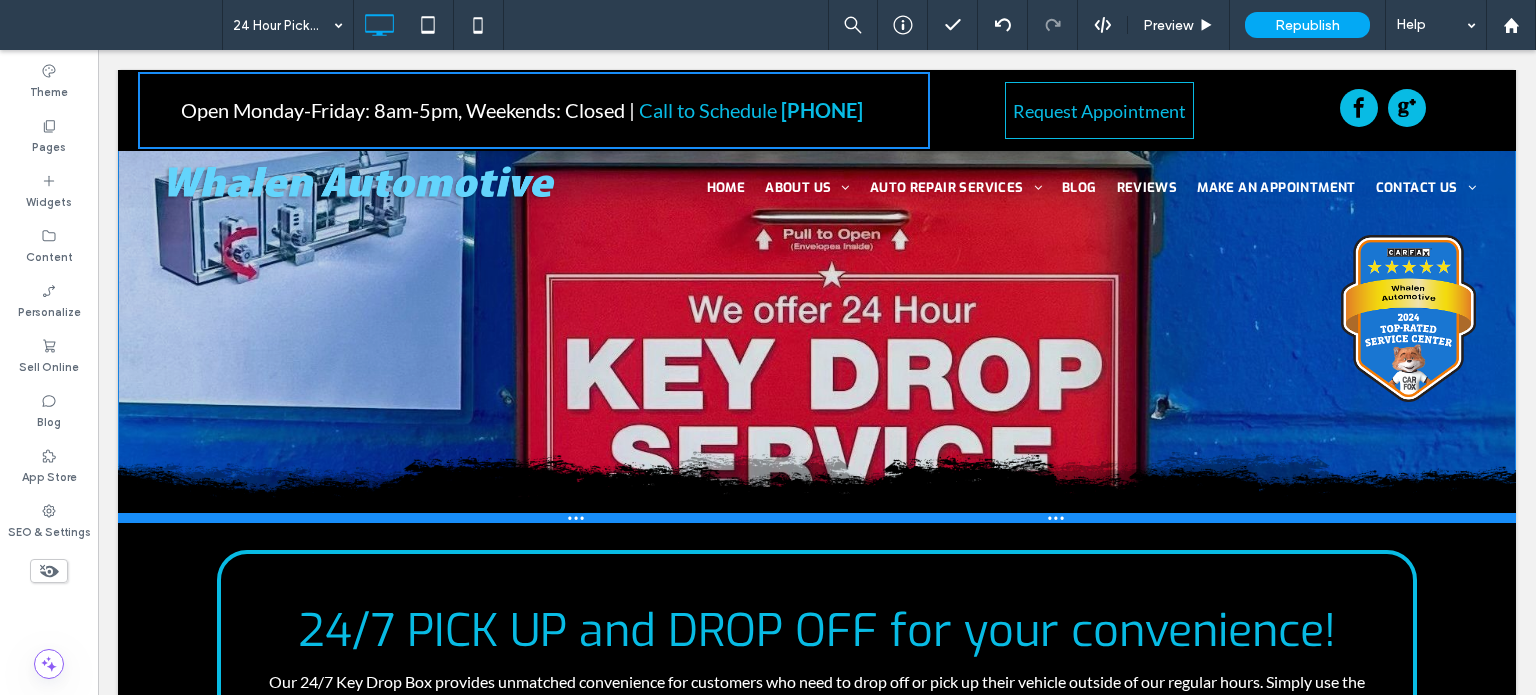 drag, startPoint x: 663, startPoint y: 578, endPoint x: 664, endPoint y: 508, distance: 70.00714 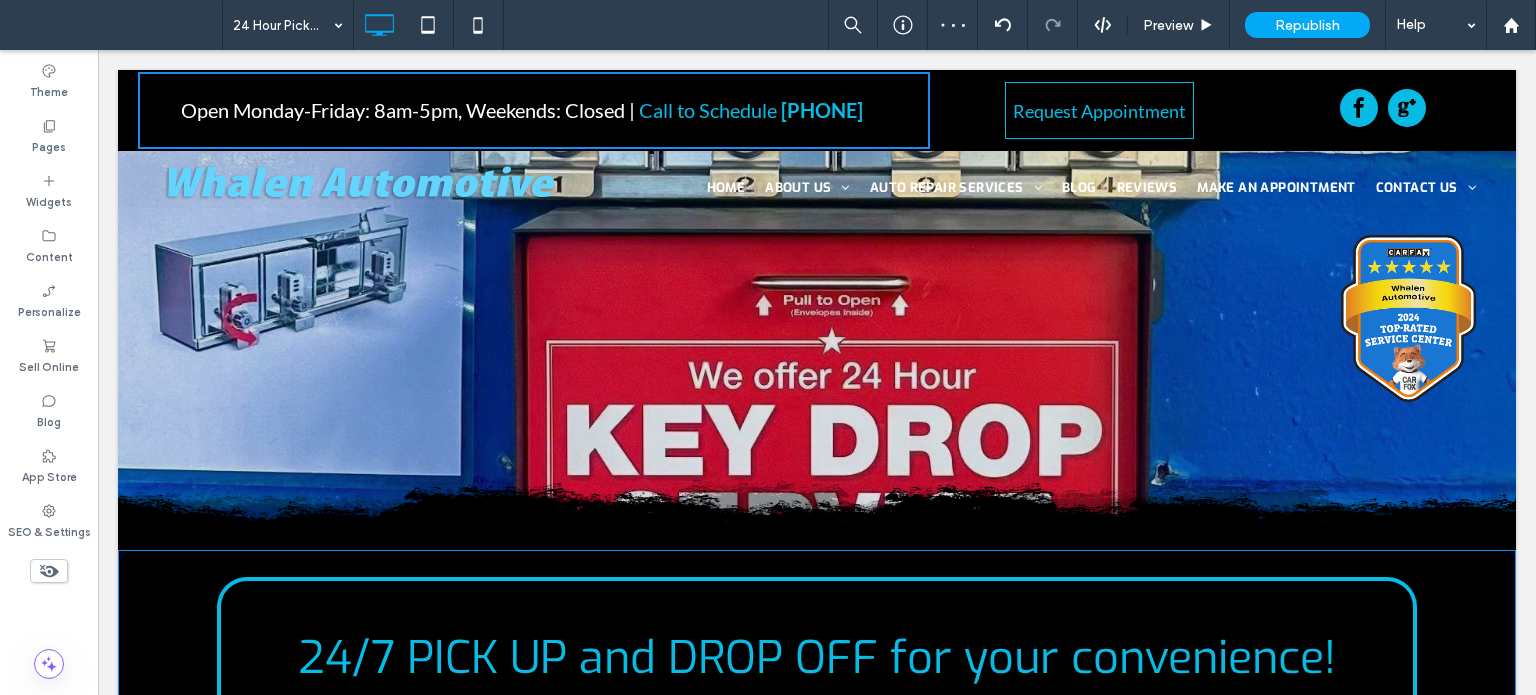 scroll, scrollTop: 100, scrollLeft: 0, axis: vertical 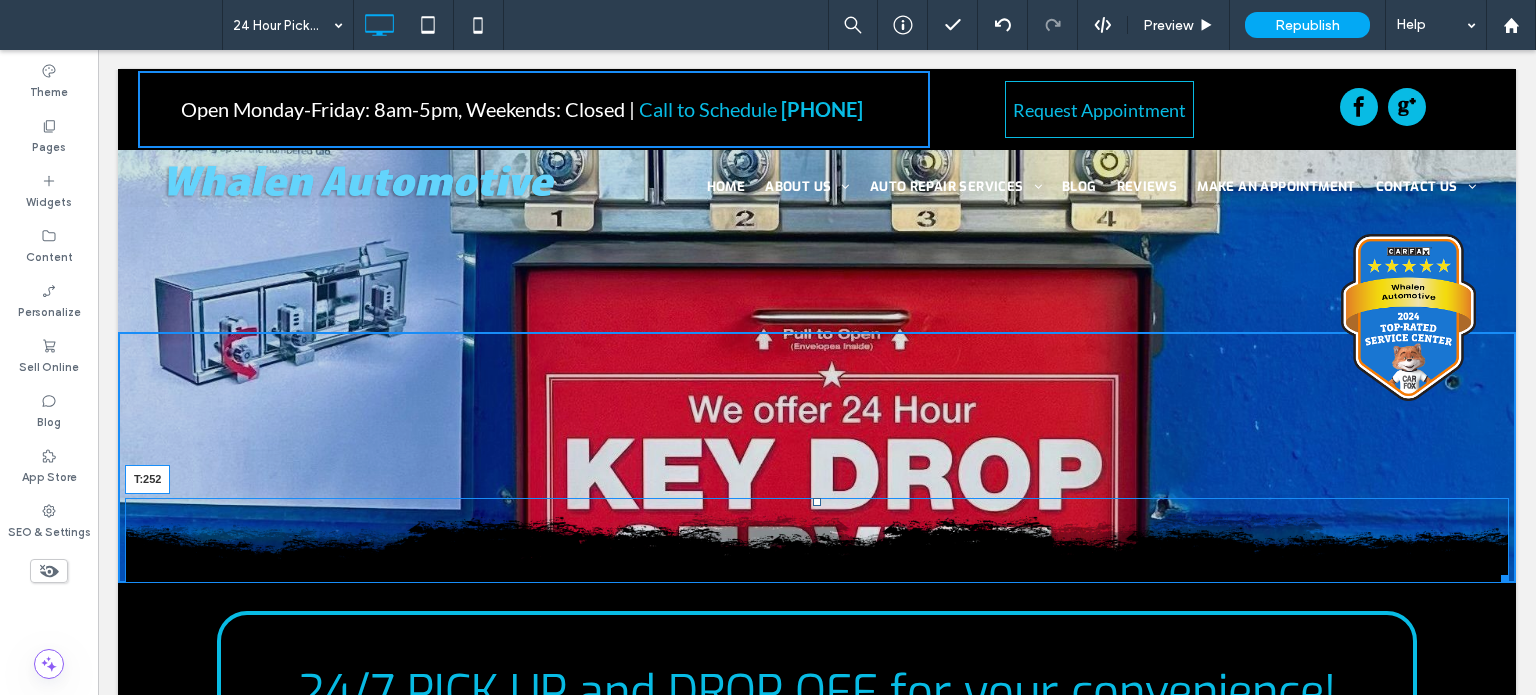 drag, startPoint x: 810, startPoint y: 497, endPoint x: 903, endPoint y: 633, distance: 164.7574 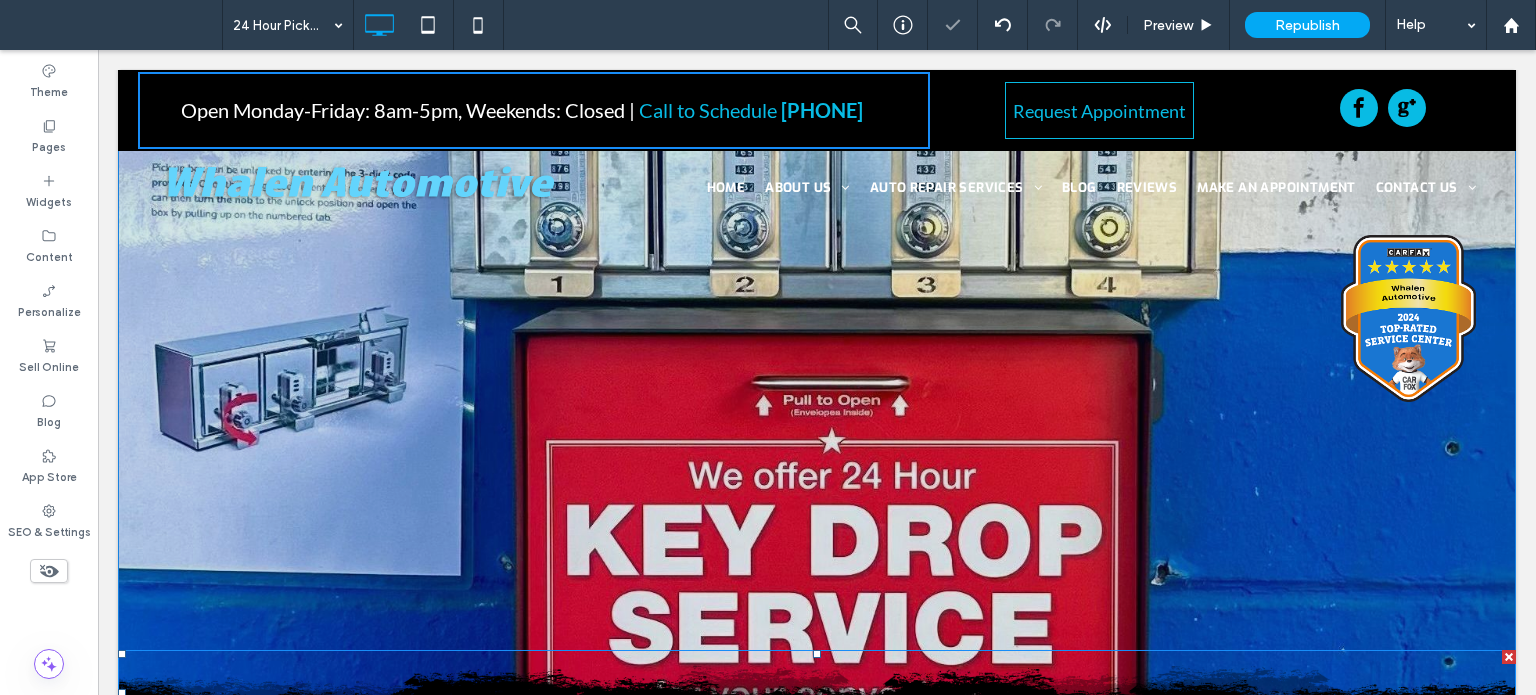 scroll, scrollTop: 0, scrollLeft: 0, axis: both 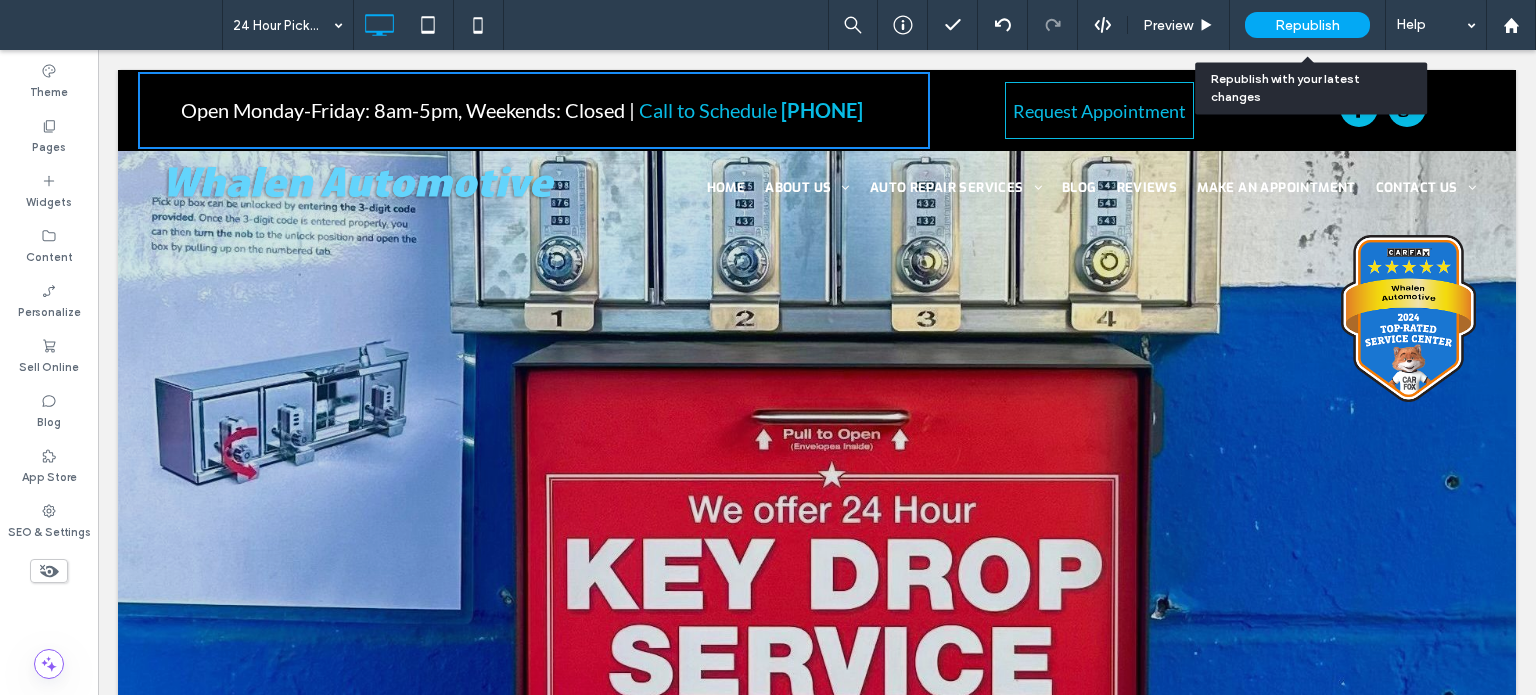 click on "Republish" at bounding box center [1307, 25] 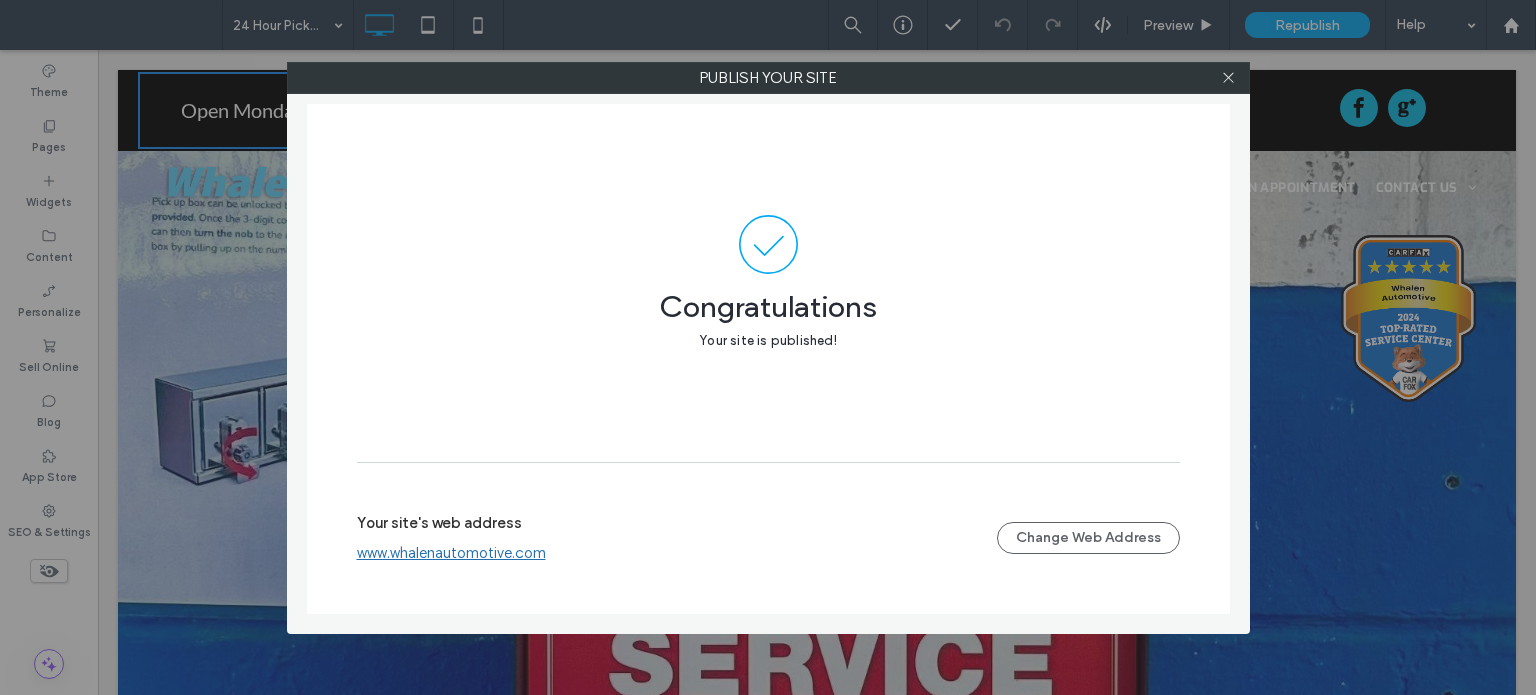 click on "www.whalenautomotive.com" at bounding box center (451, 553) 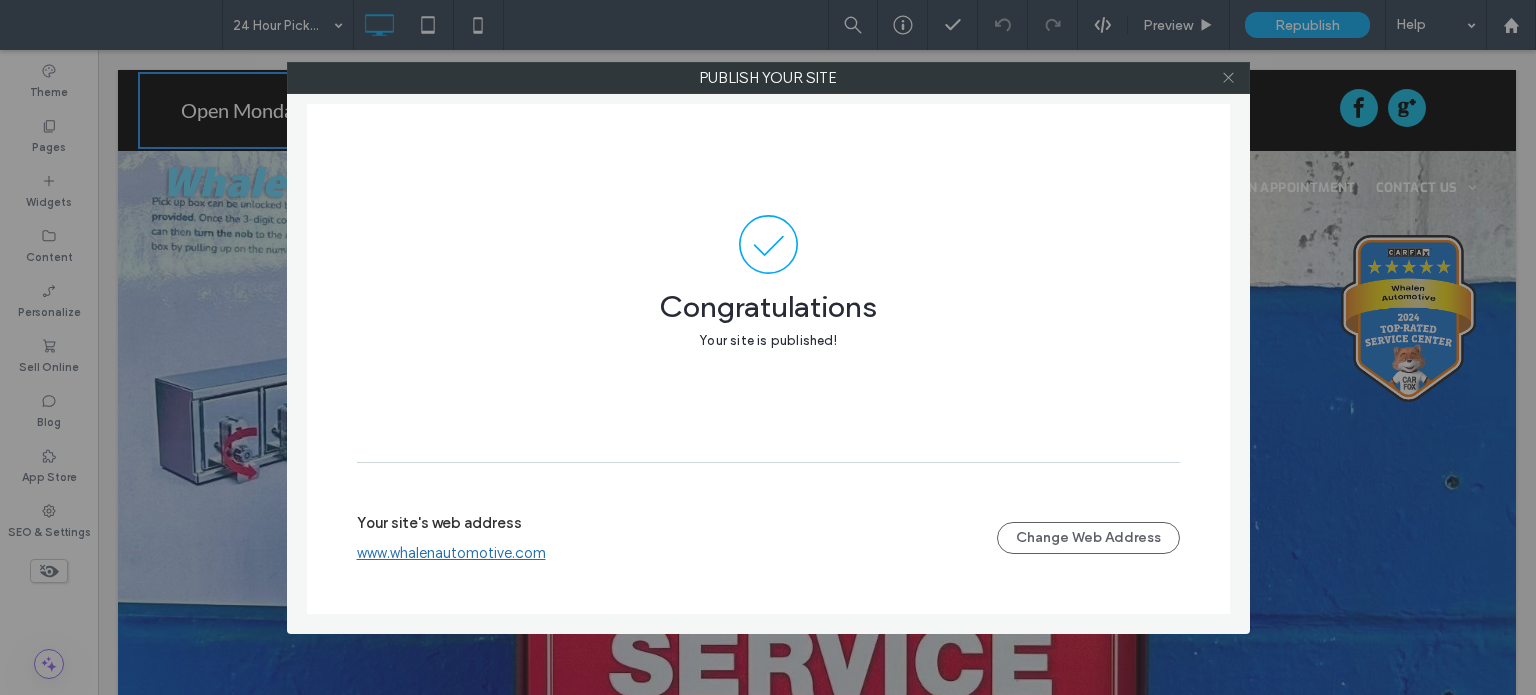 click 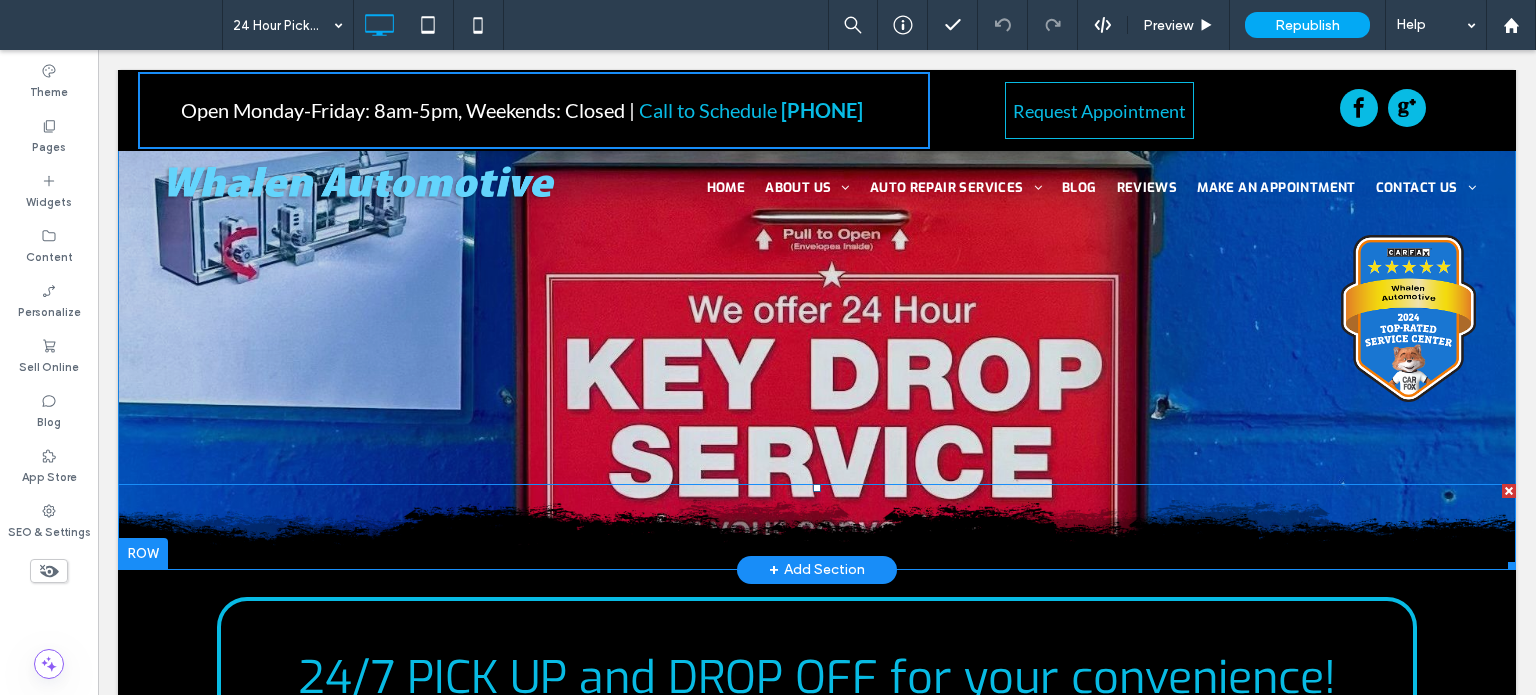 scroll, scrollTop: 200, scrollLeft: 0, axis: vertical 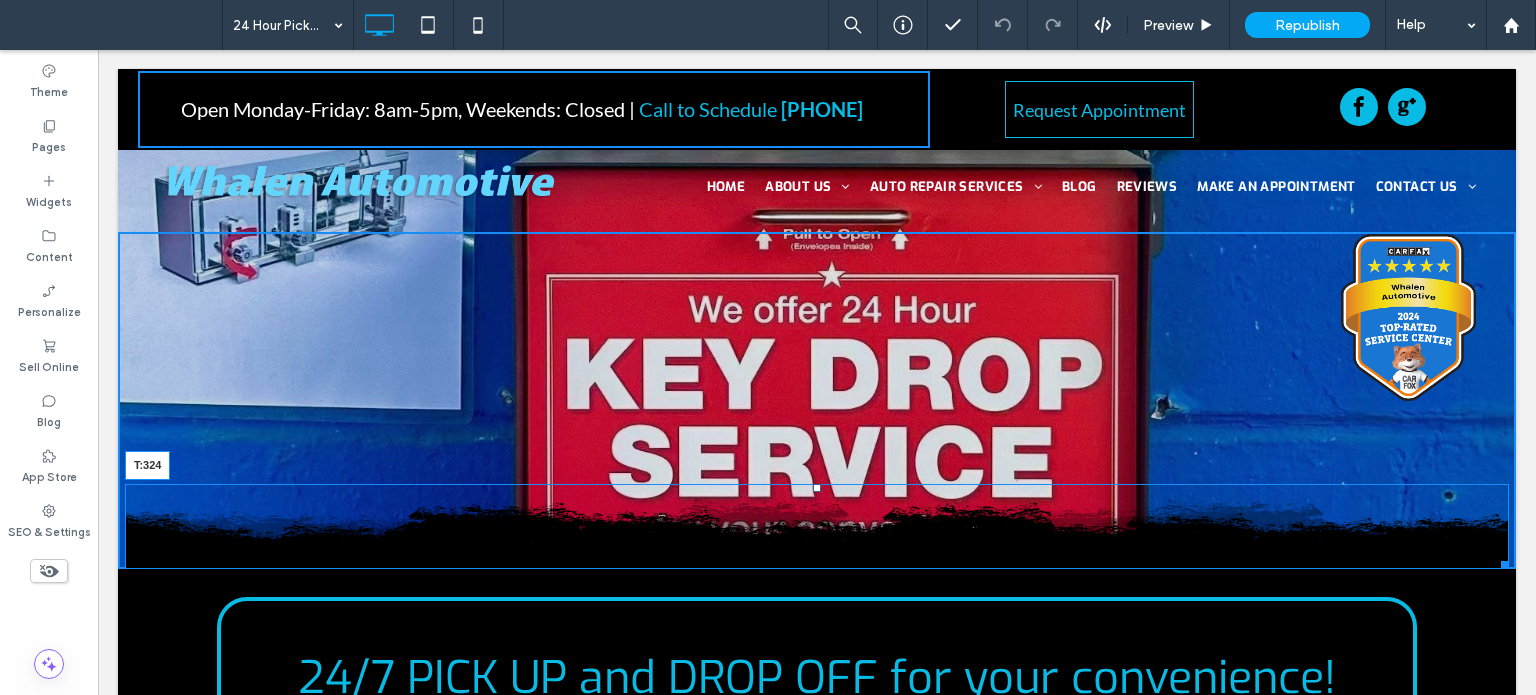drag, startPoint x: 812, startPoint y: 487, endPoint x: 907, endPoint y: 589, distance: 139.38795 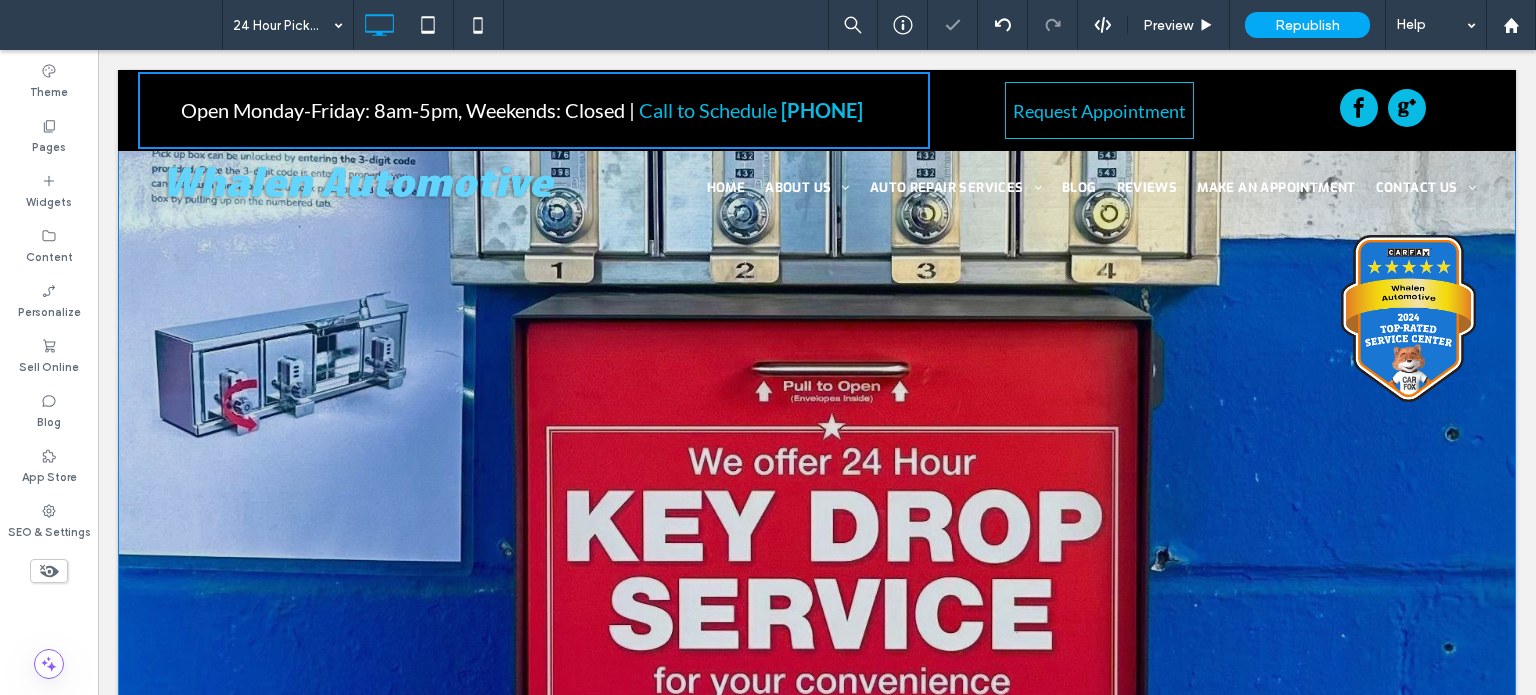 scroll, scrollTop: 0, scrollLeft: 0, axis: both 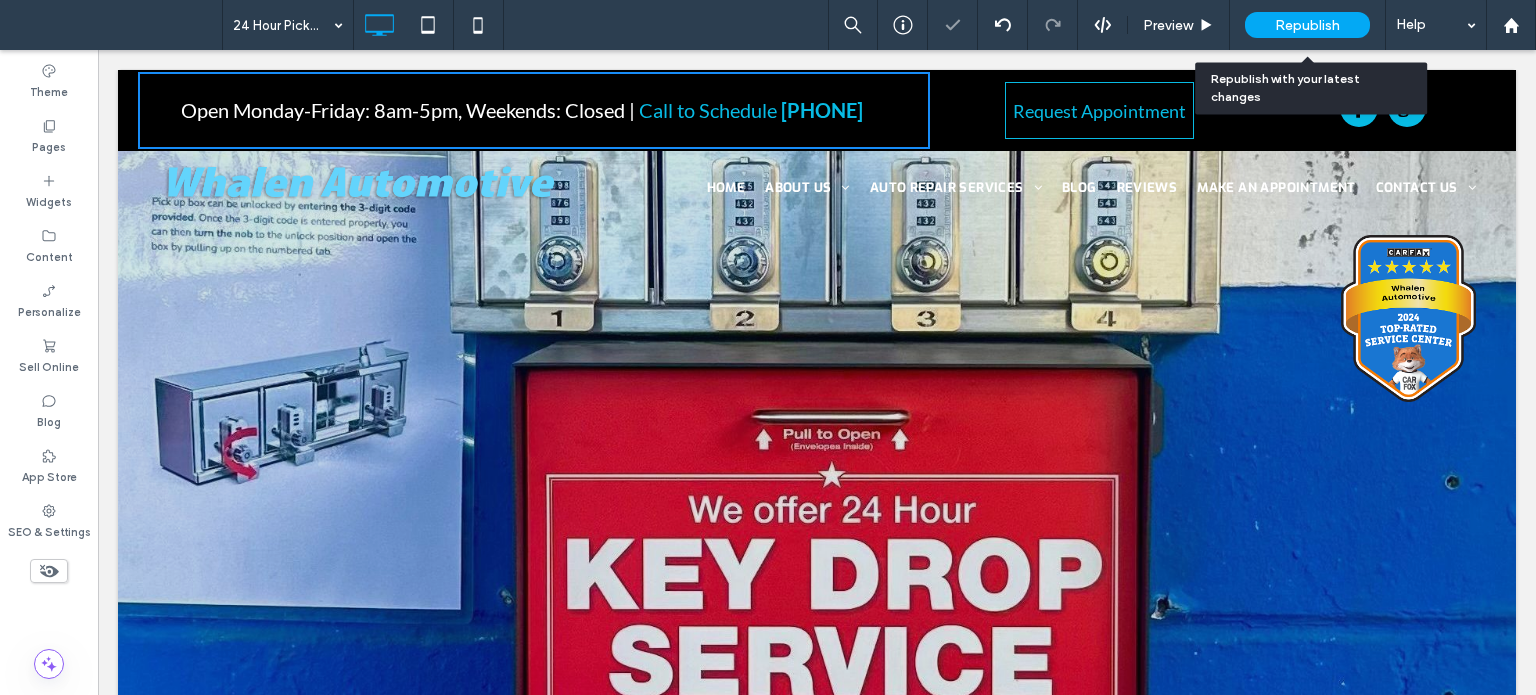 click on "Republish" at bounding box center (1307, 25) 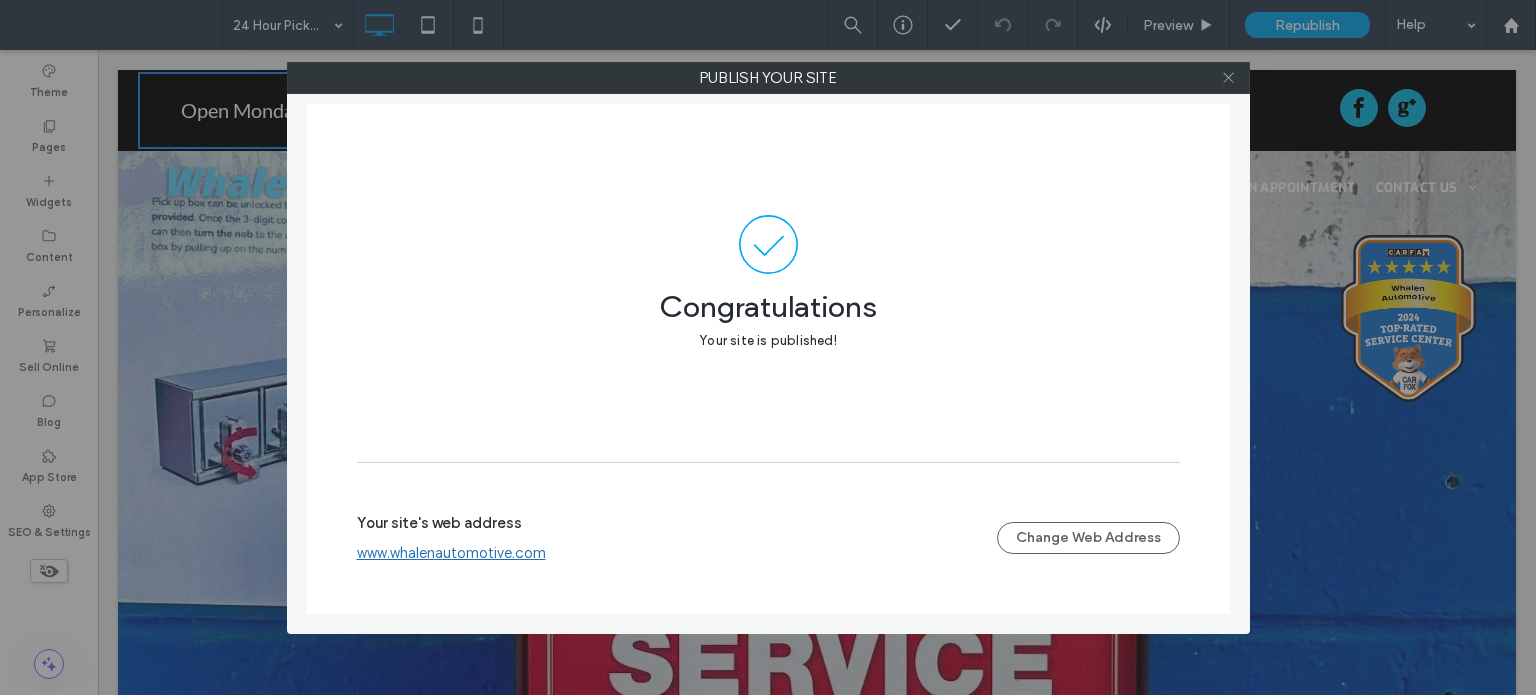 click 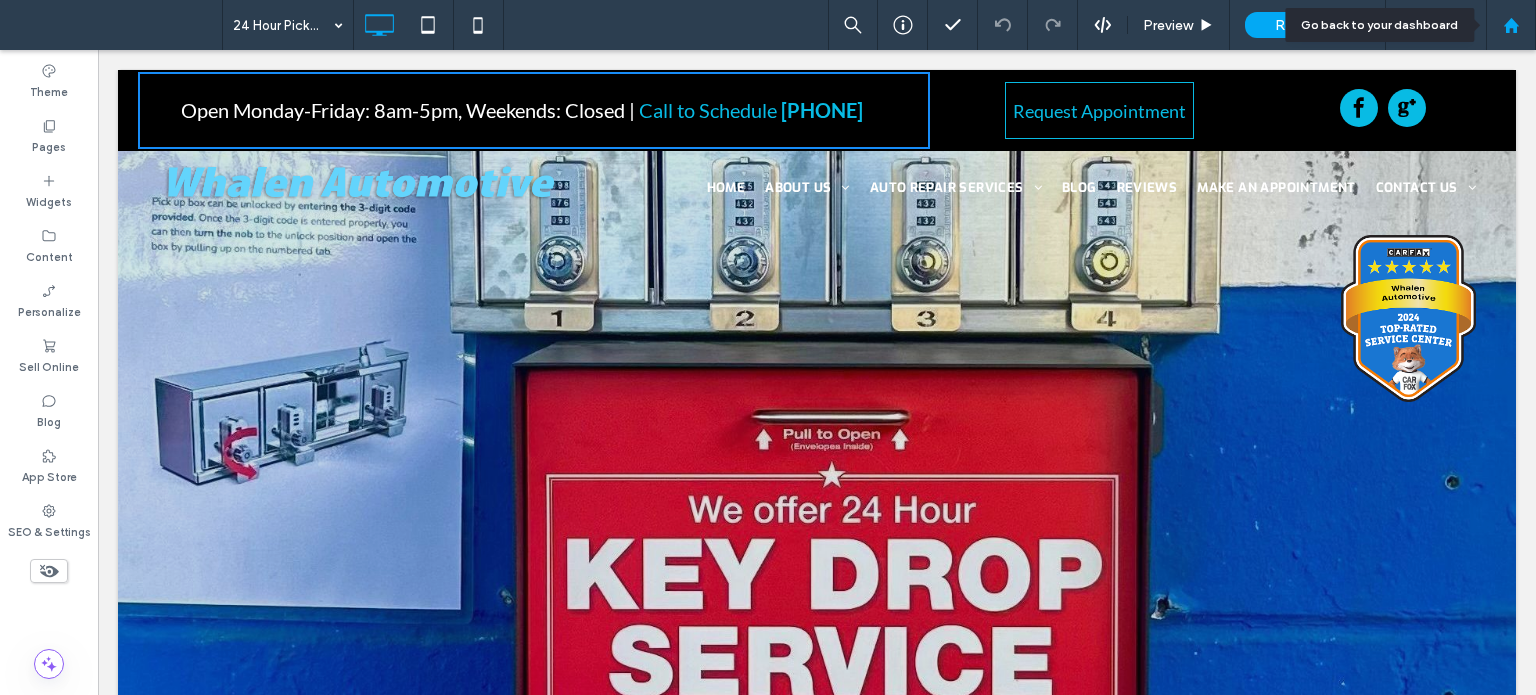 click 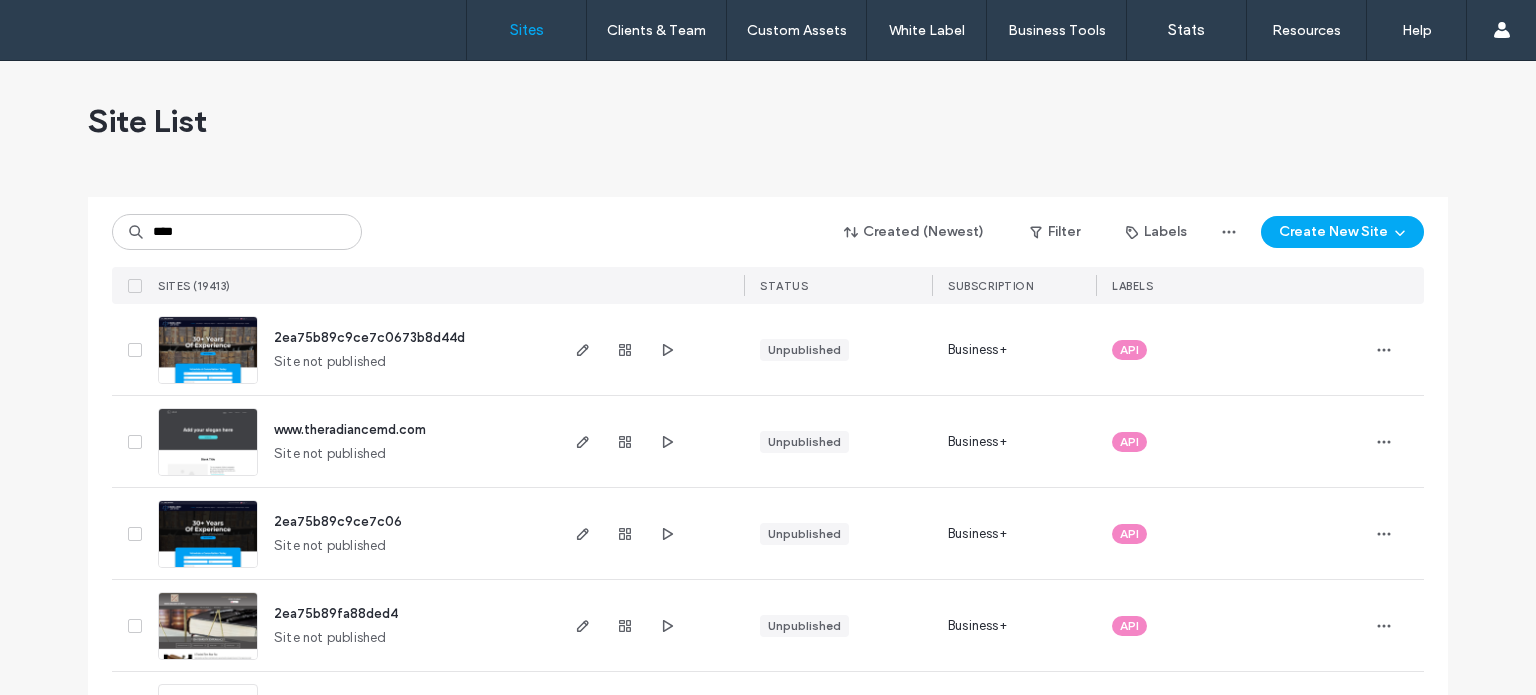 scroll, scrollTop: 0, scrollLeft: 0, axis: both 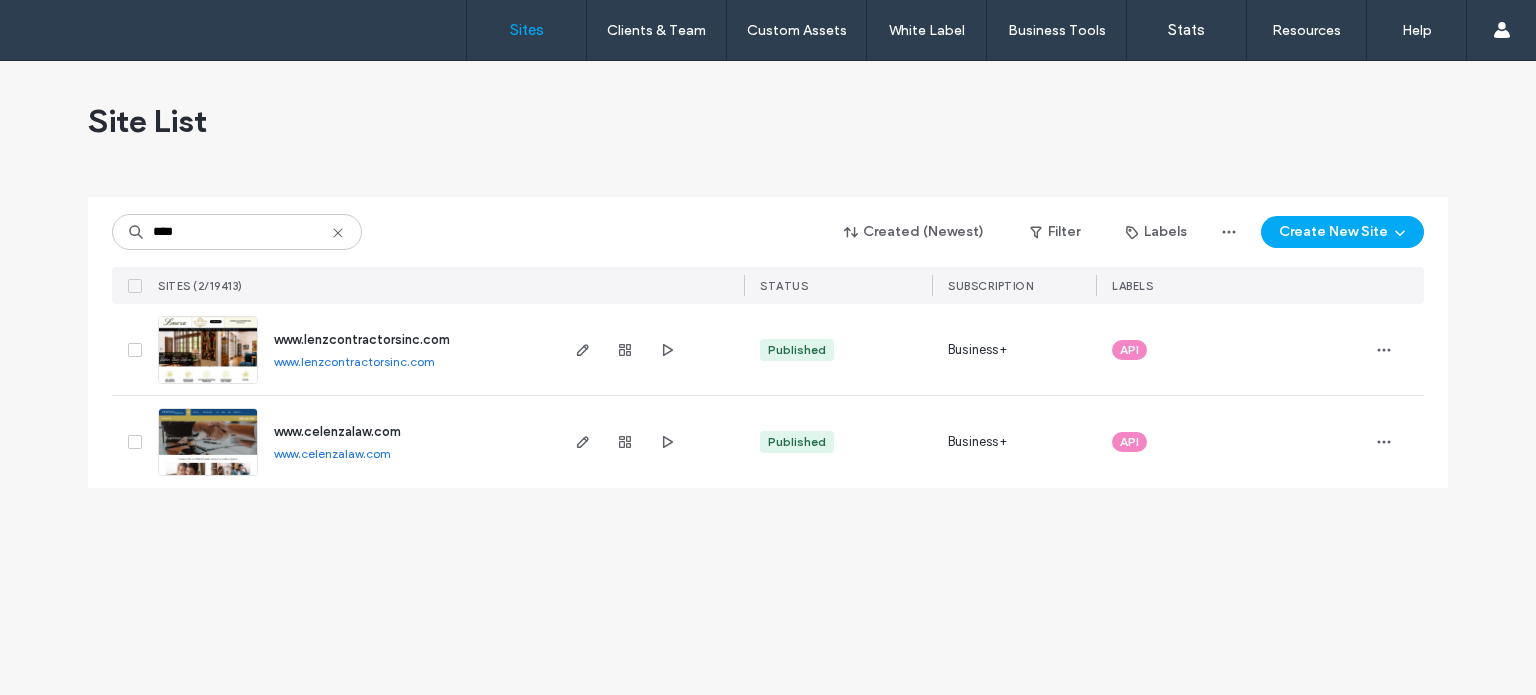 type on "****" 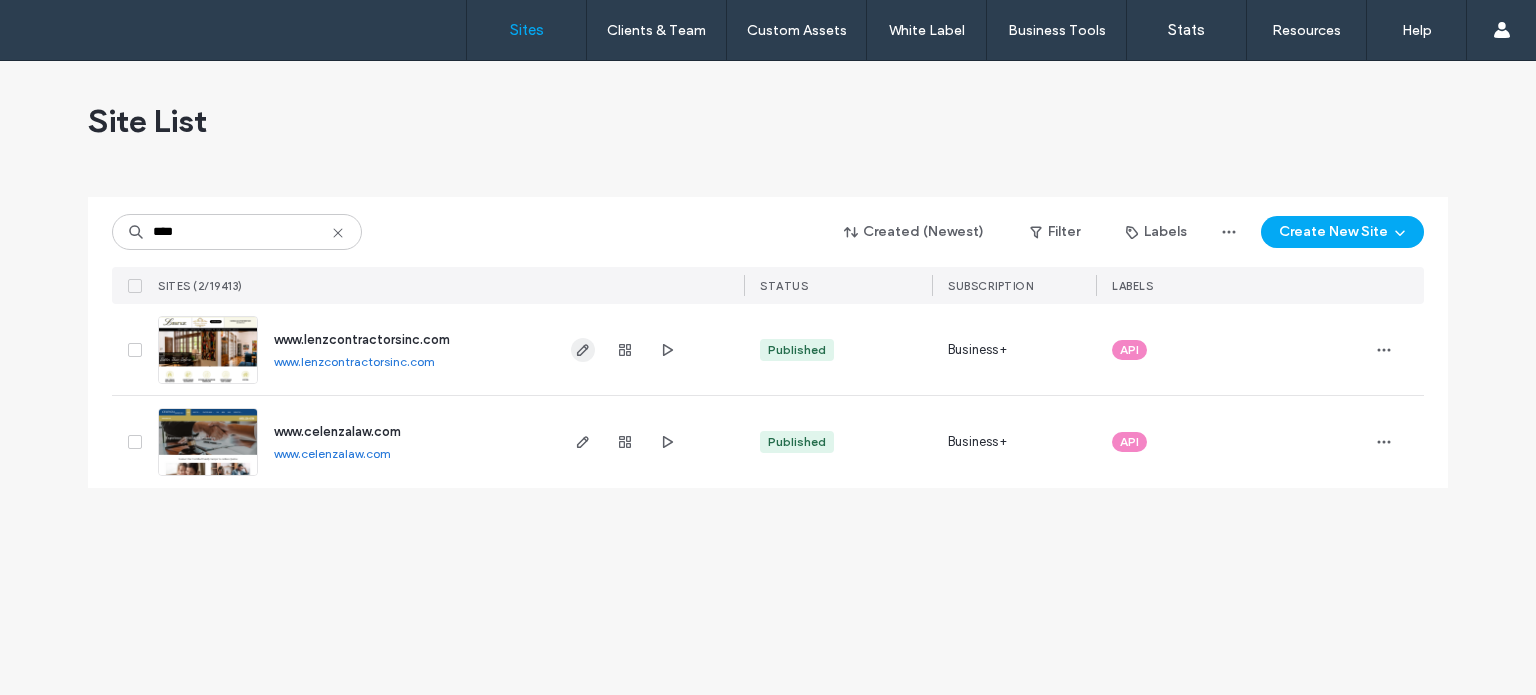 click 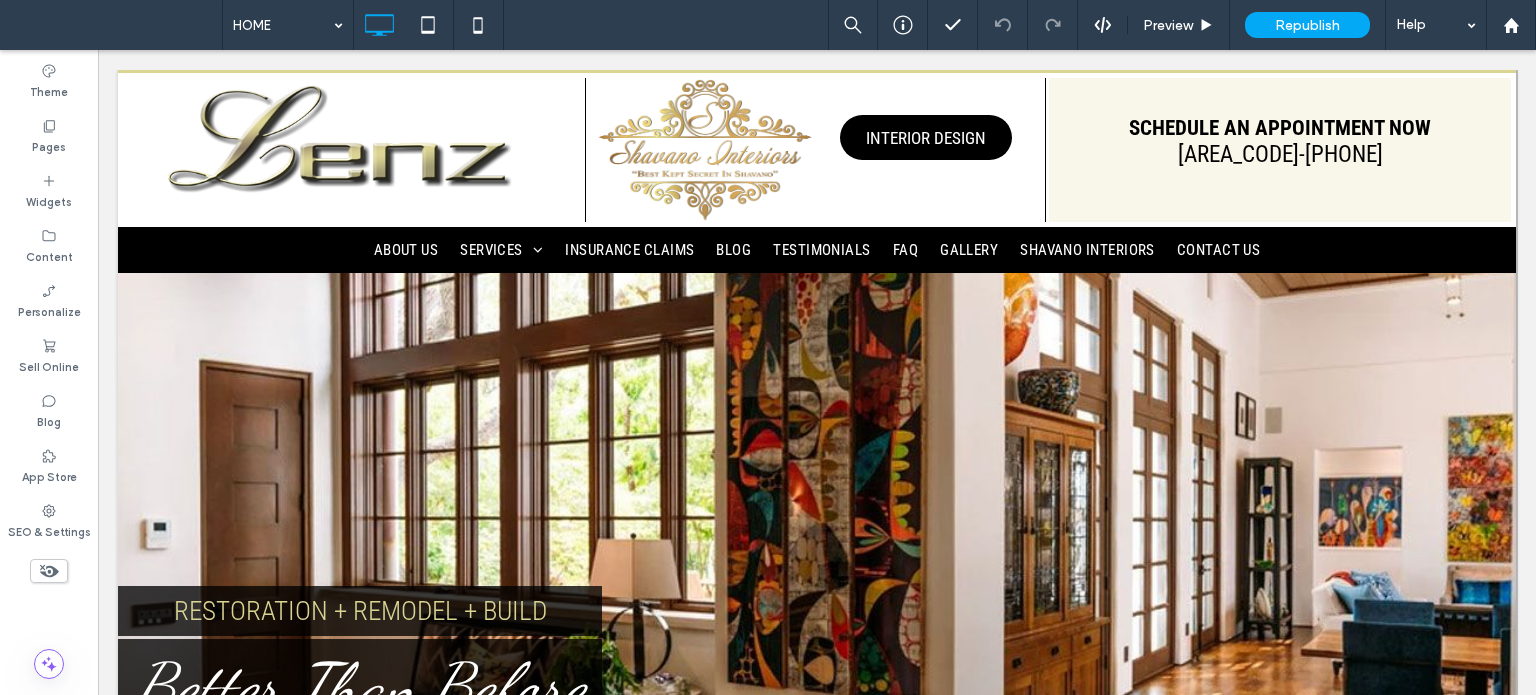 scroll, scrollTop: 0, scrollLeft: 0, axis: both 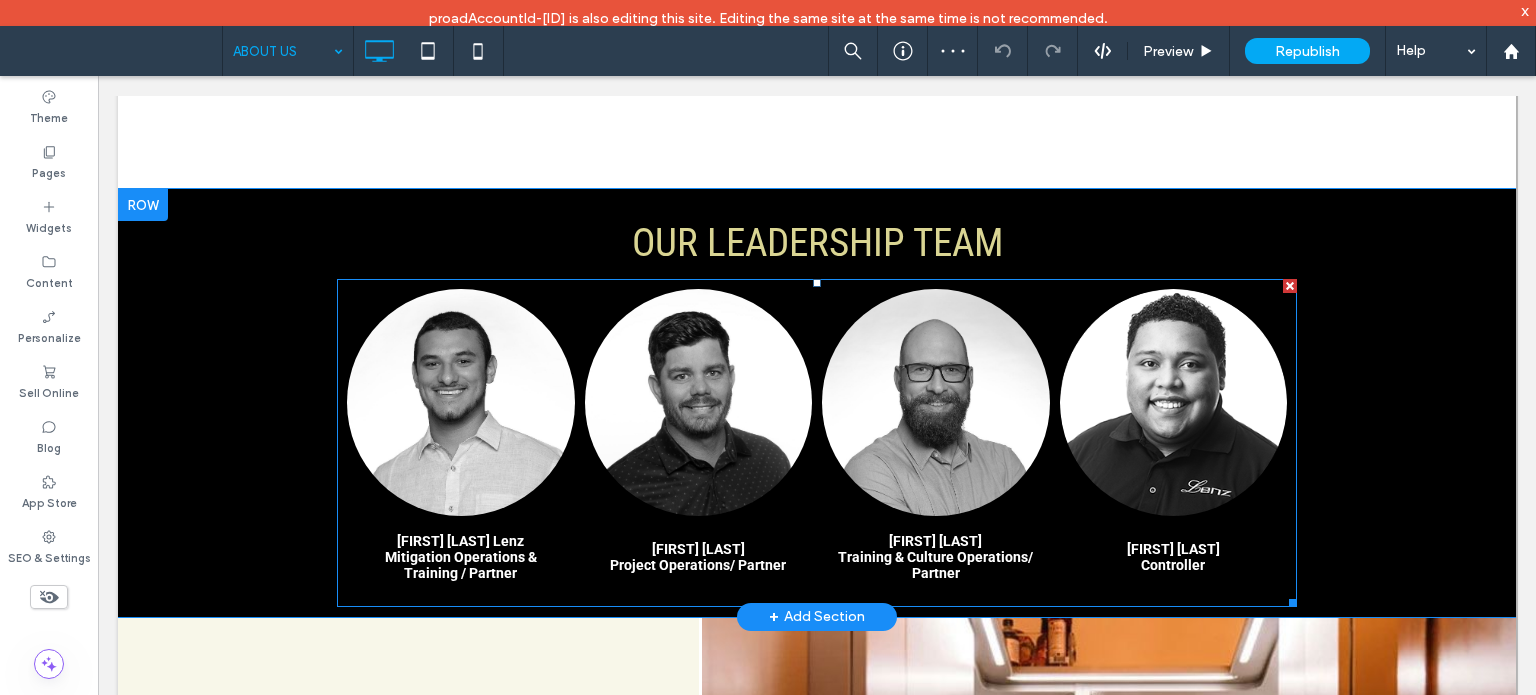 click at bounding box center (461, 403) 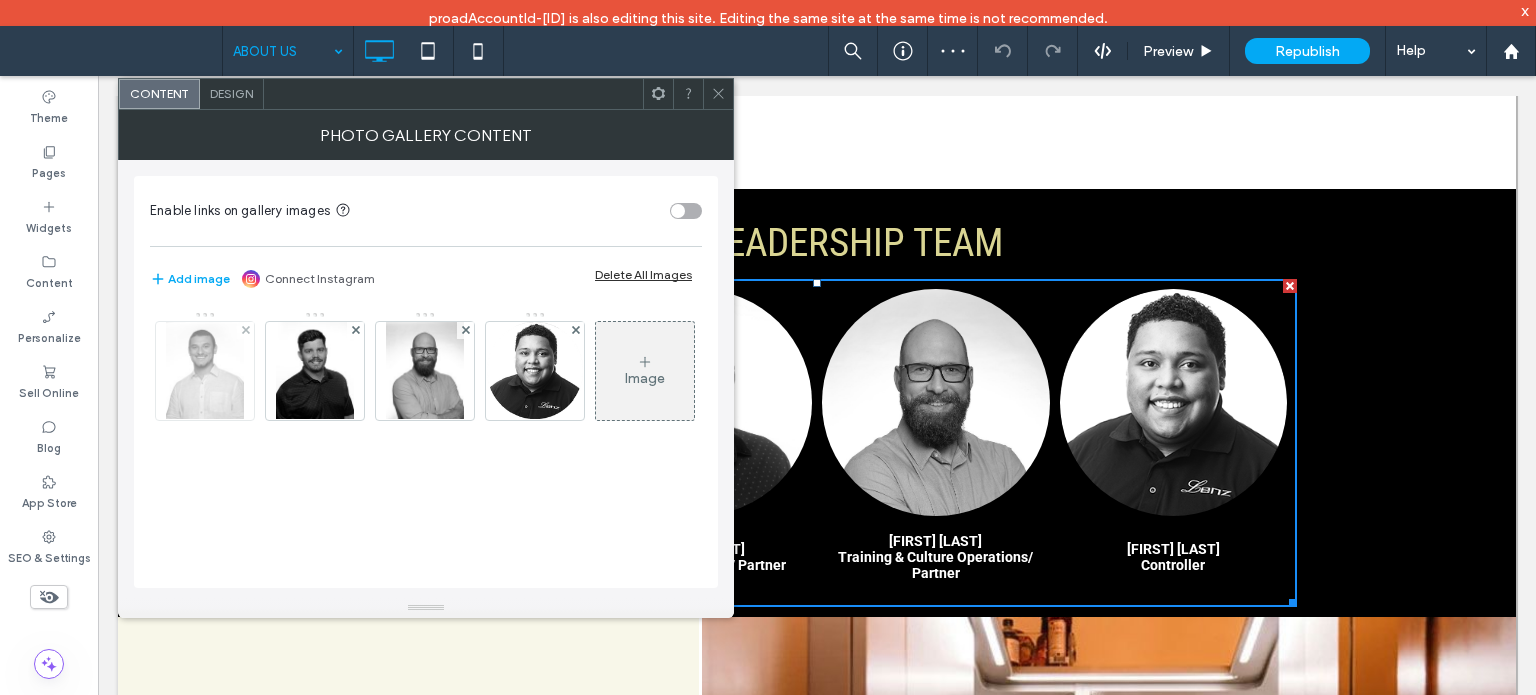 click at bounding box center [205, 371] 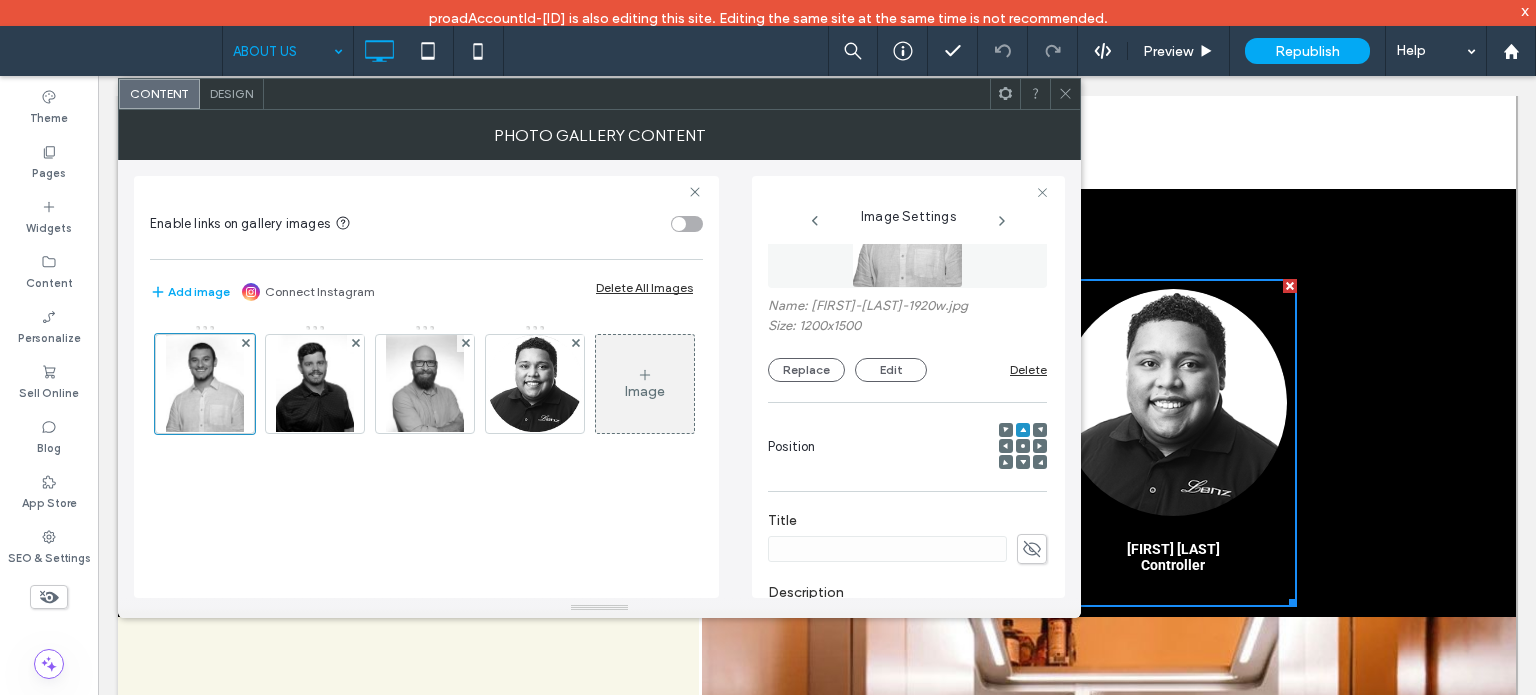 scroll, scrollTop: 0, scrollLeft: 0, axis: both 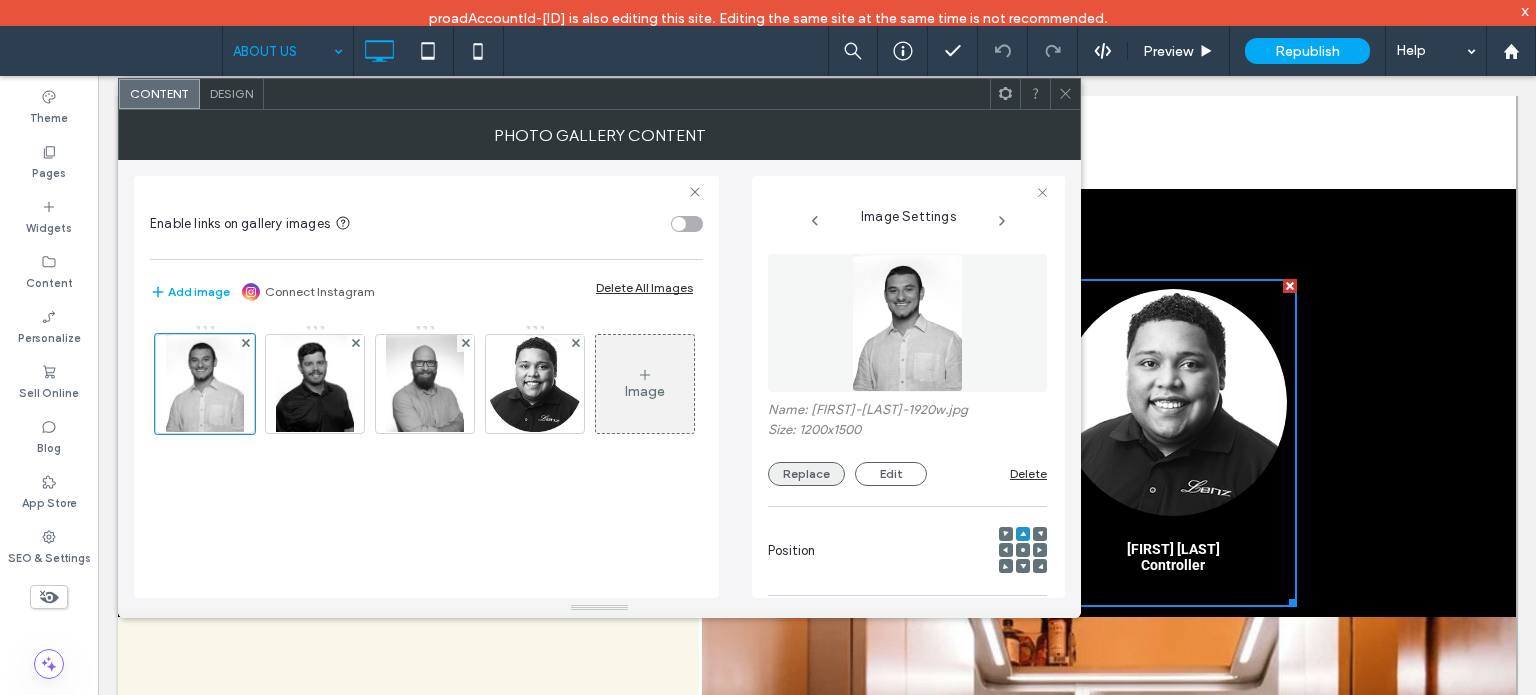 click on "Replace" at bounding box center (806, 474) 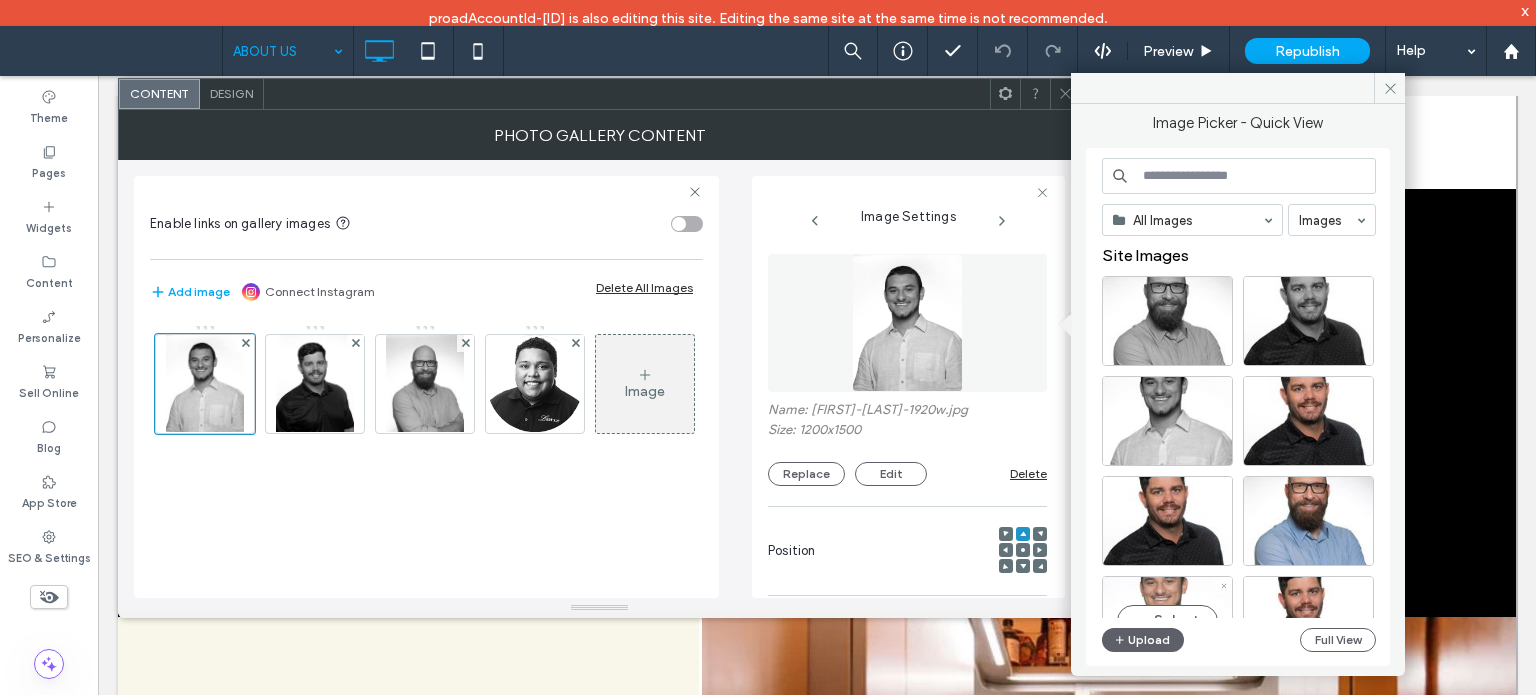 click on "Select" at bounding box center (1167, 621) 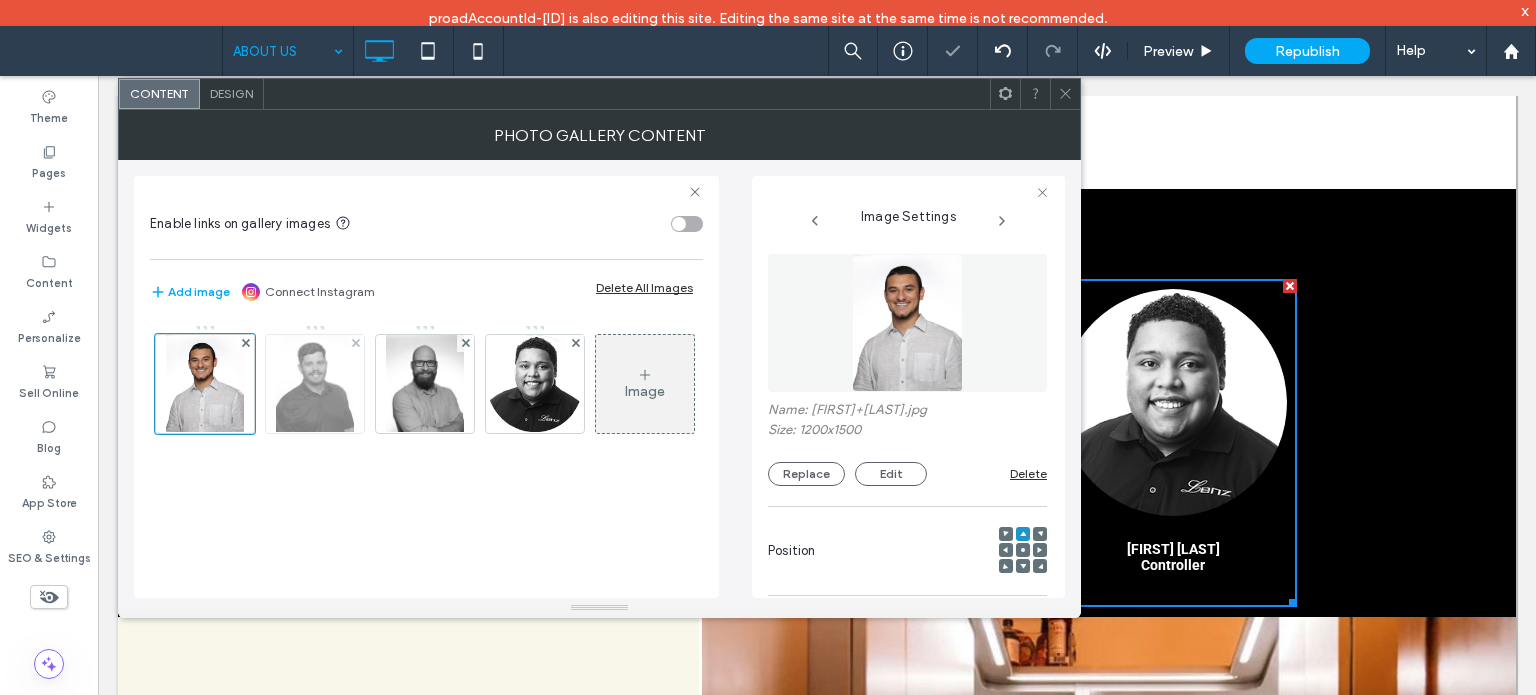 click at bounding box center [314, 384] 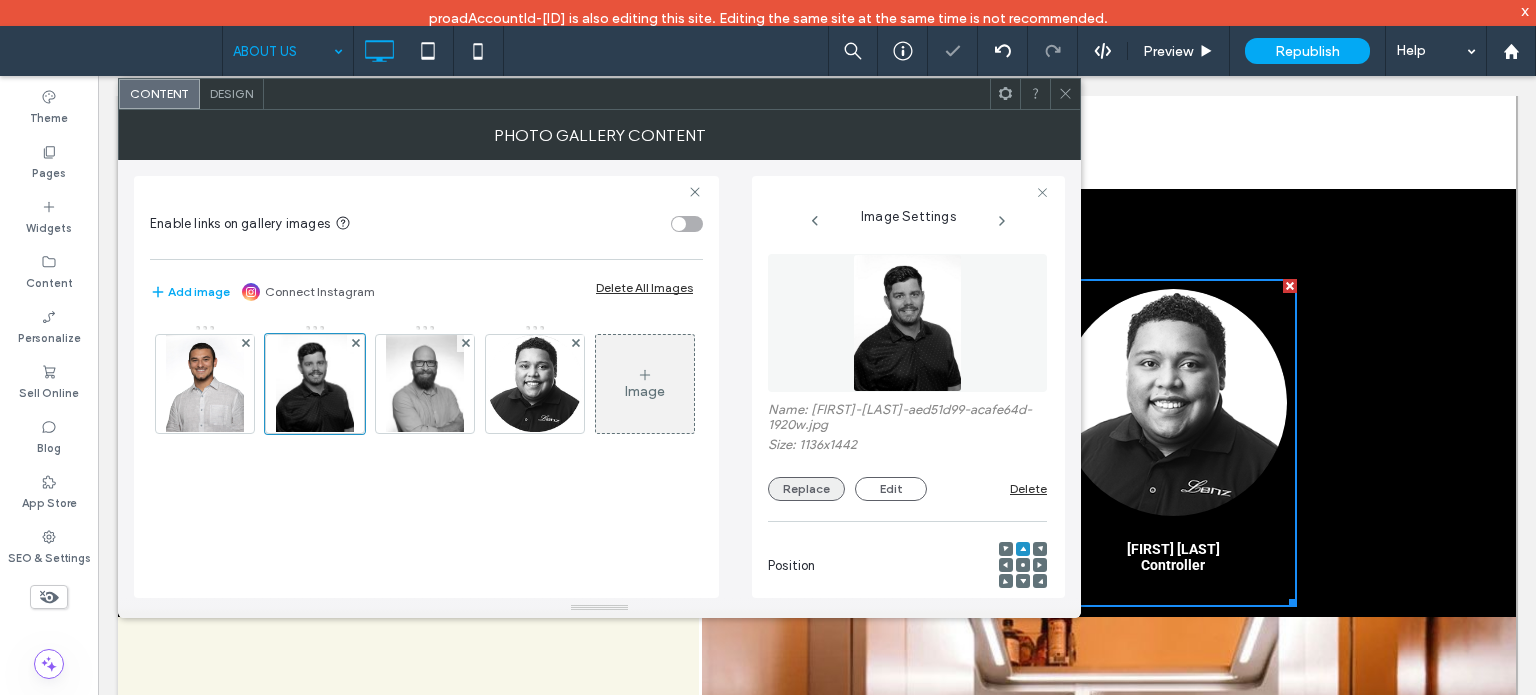 click on "Replace" at bounding box center [806, 489] 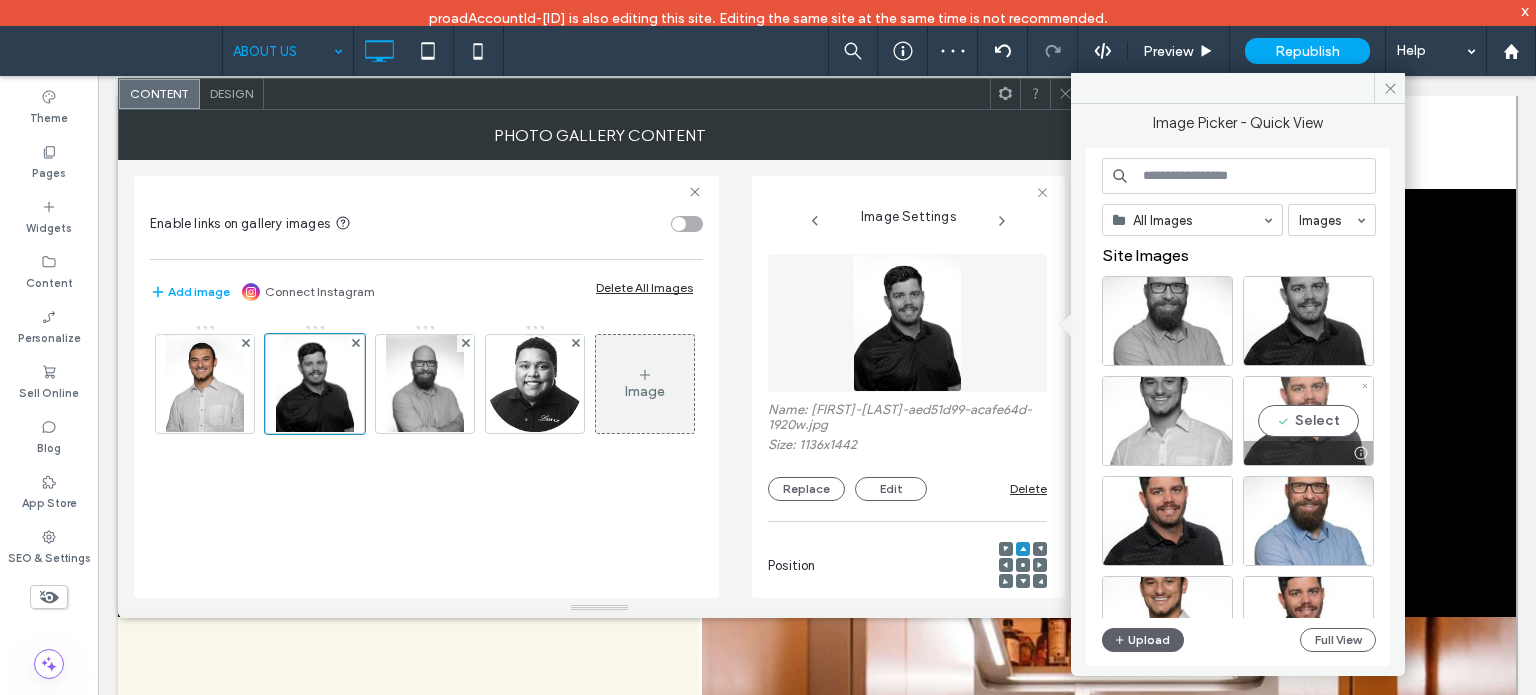 click on "Select" at bounding box center (1308, 421) 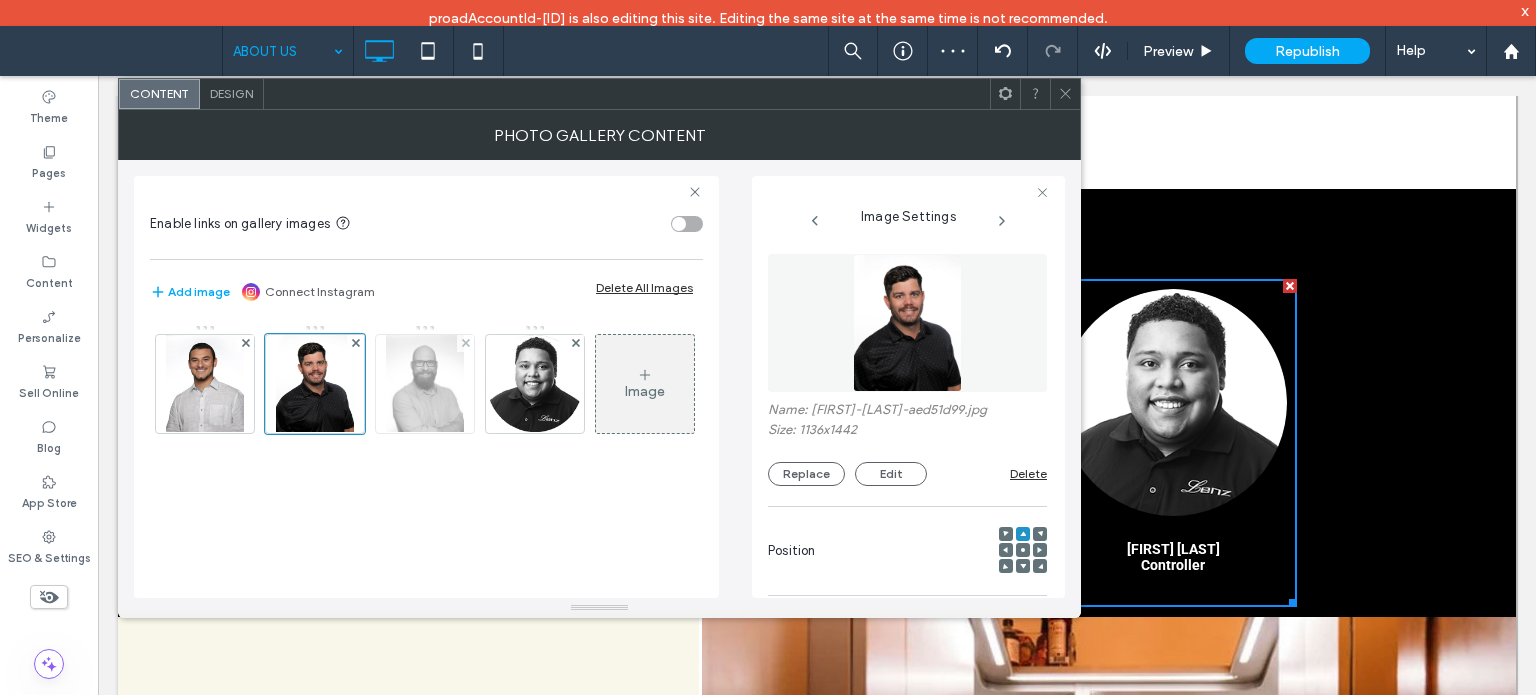 click at bounding box center (425, 384) 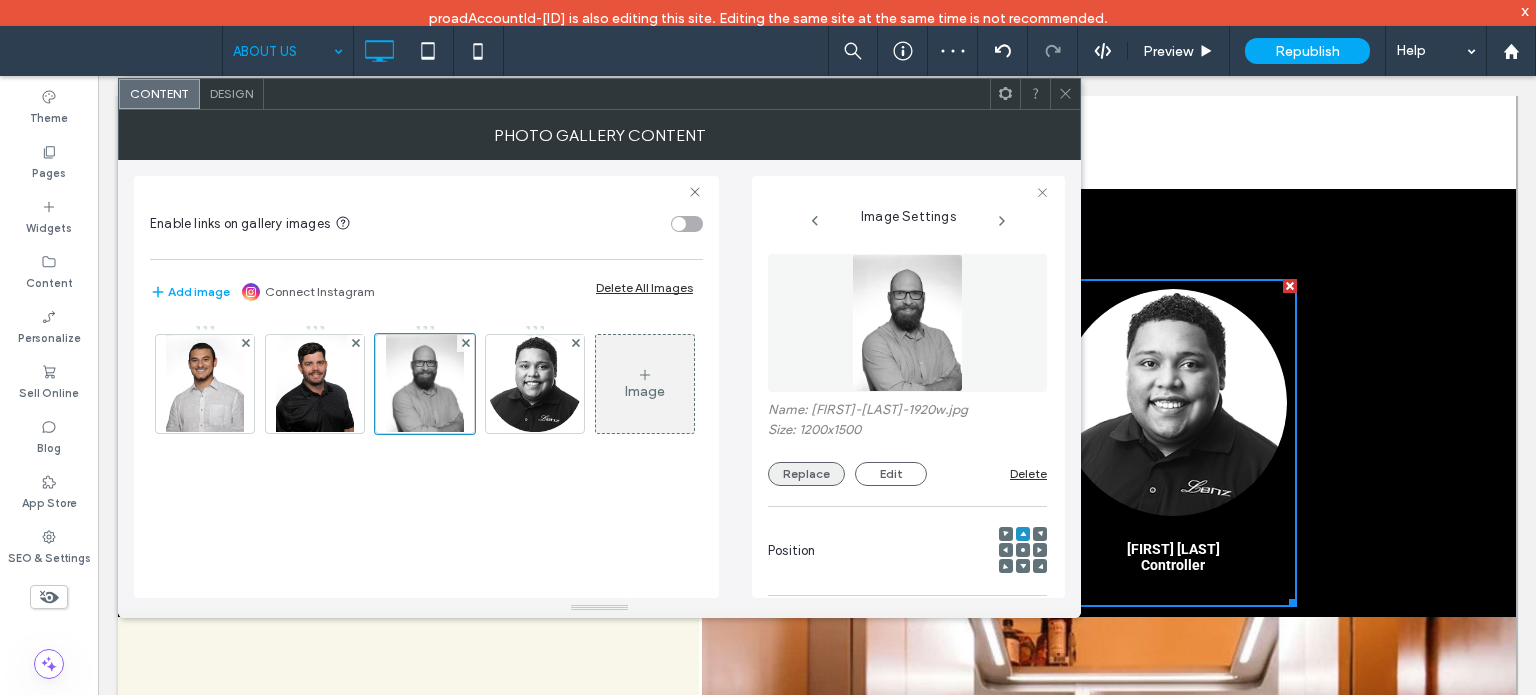 click on "Replace" at bounding box center [806, 474] 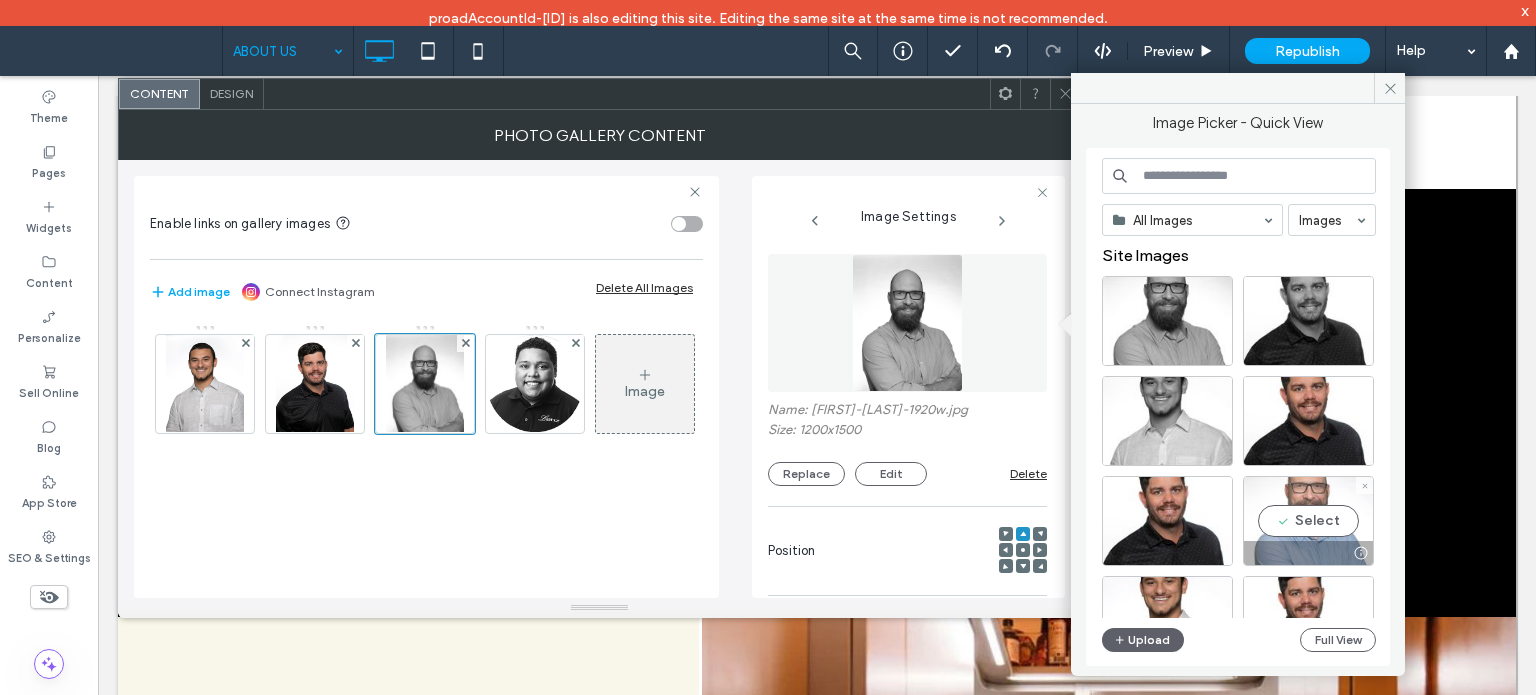 click on "Select" at bounding box center [1308, 521] 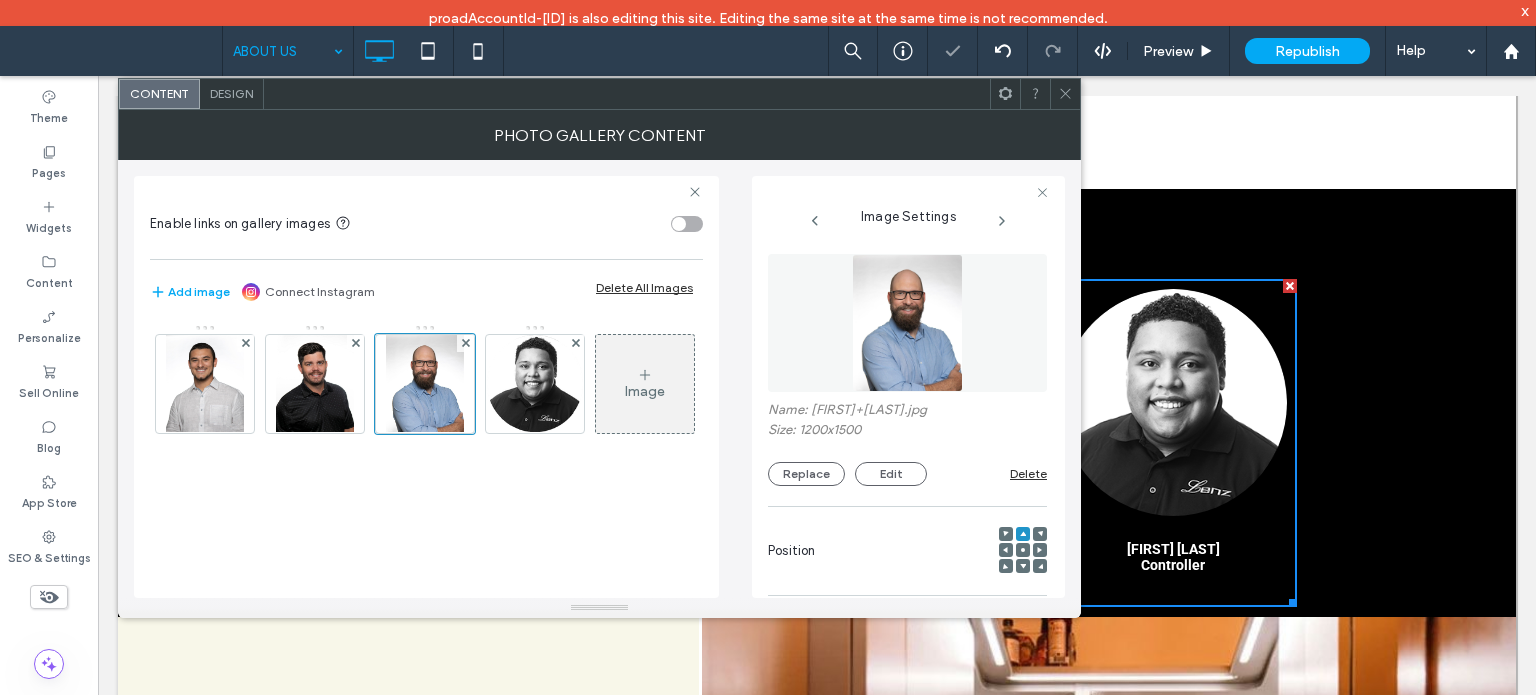 click 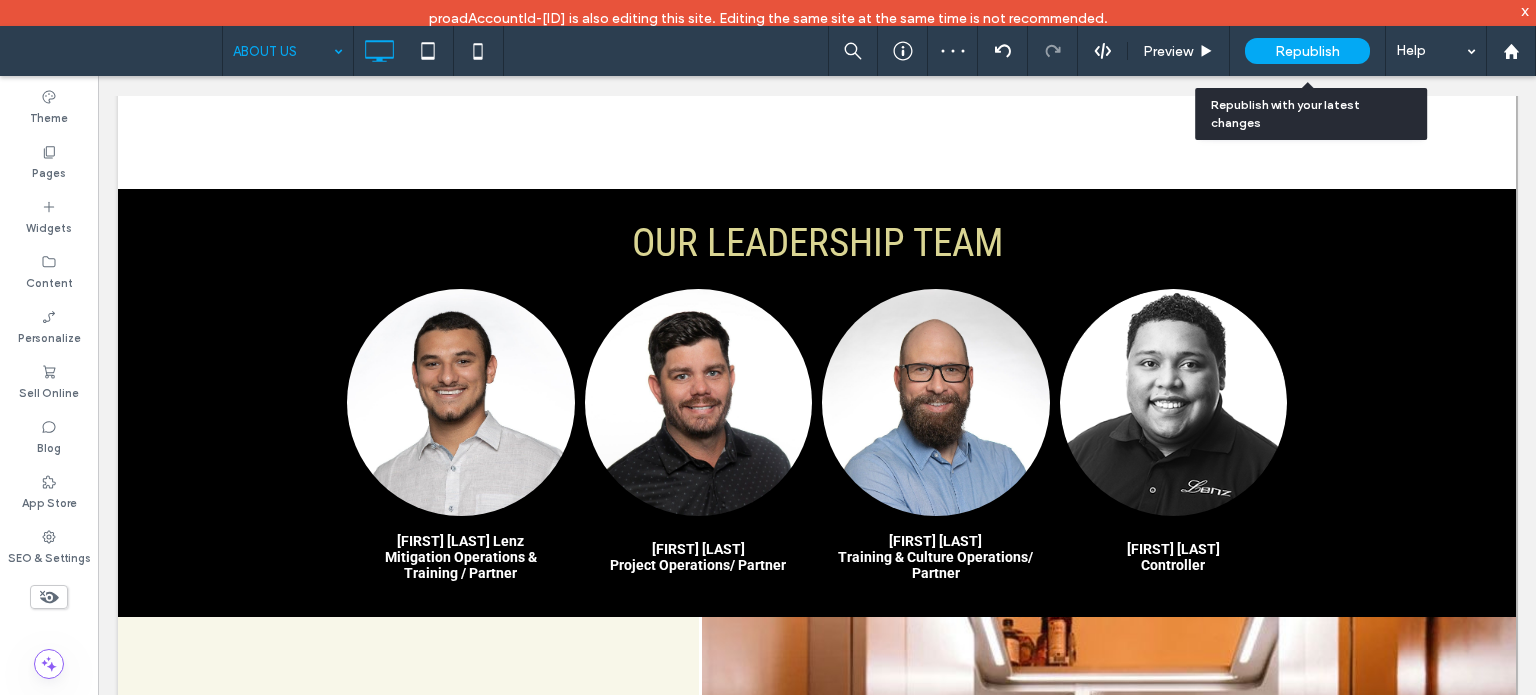 click on "Republish" at bounding box center [1307, 51] 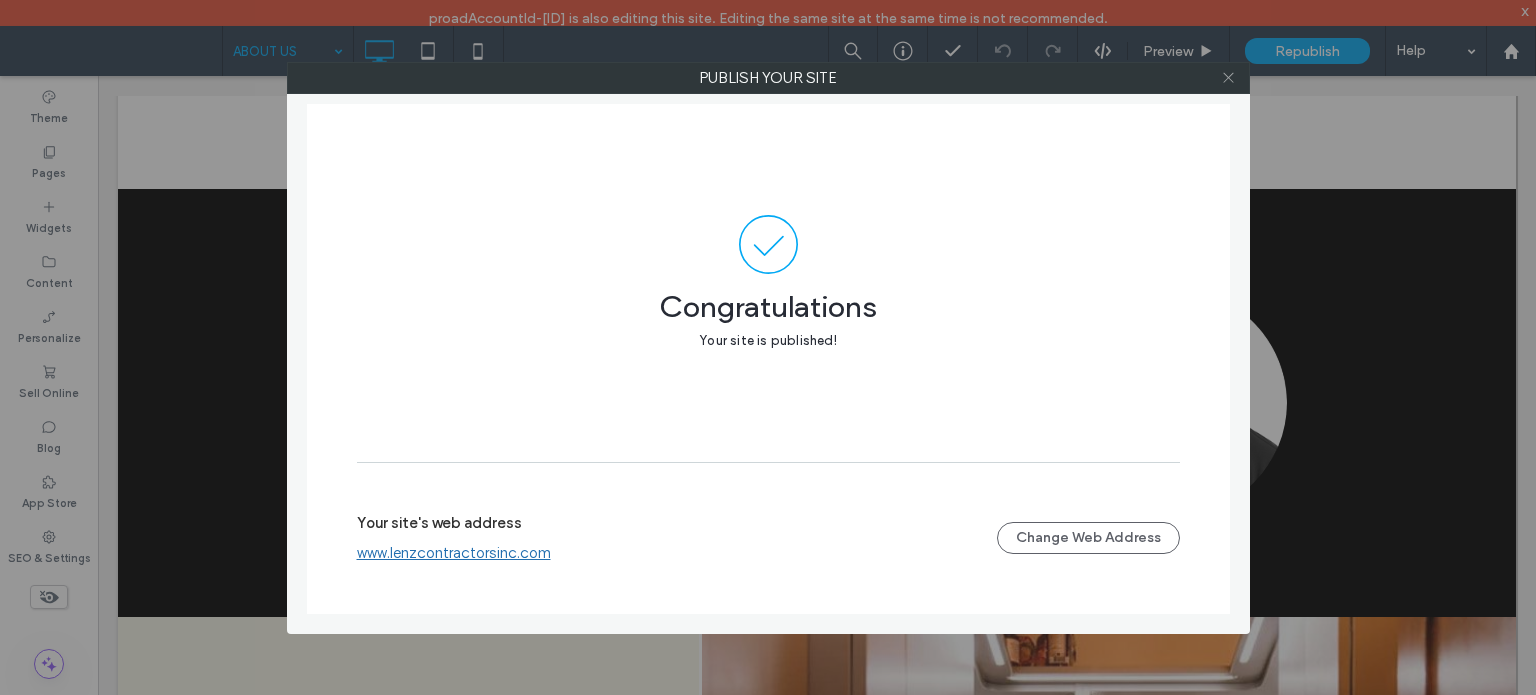 click 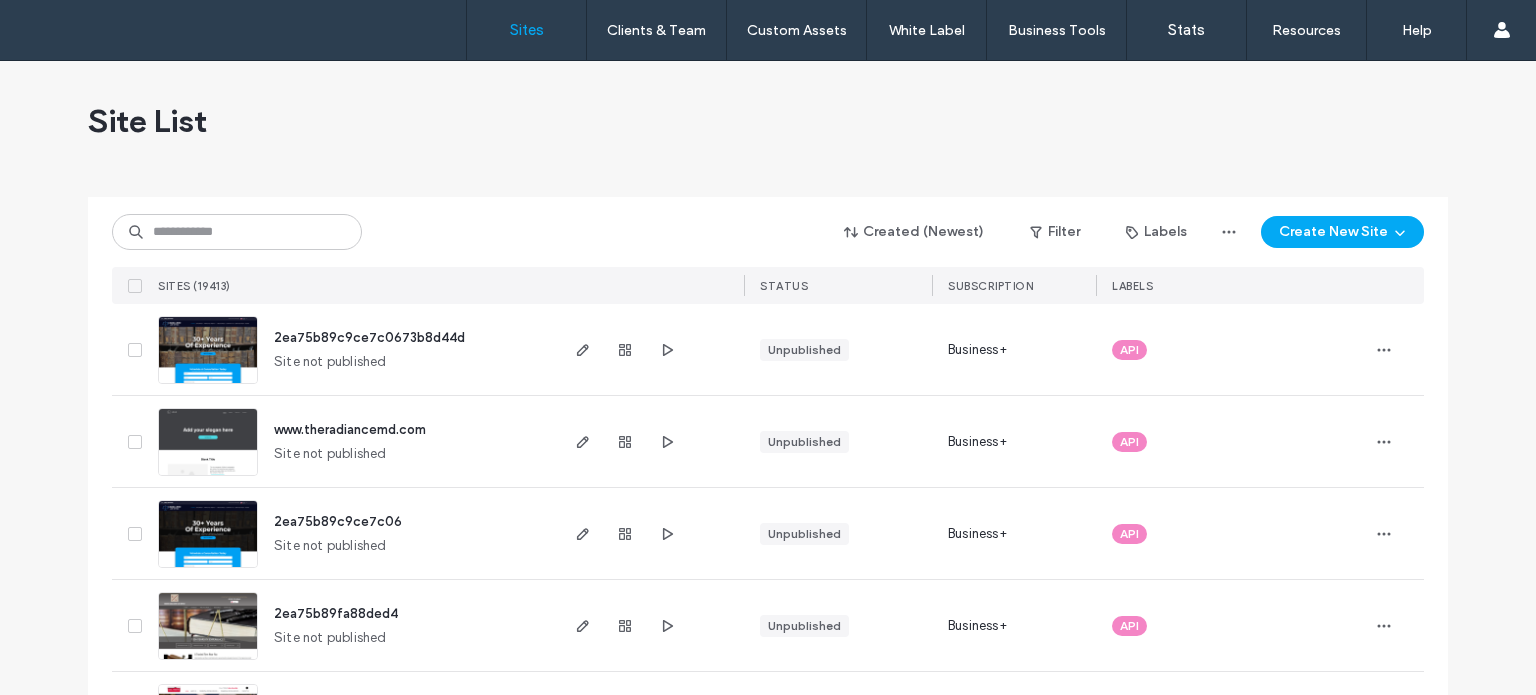 scroll, scrollTop: 0, scrollLeft: 0, axis: both 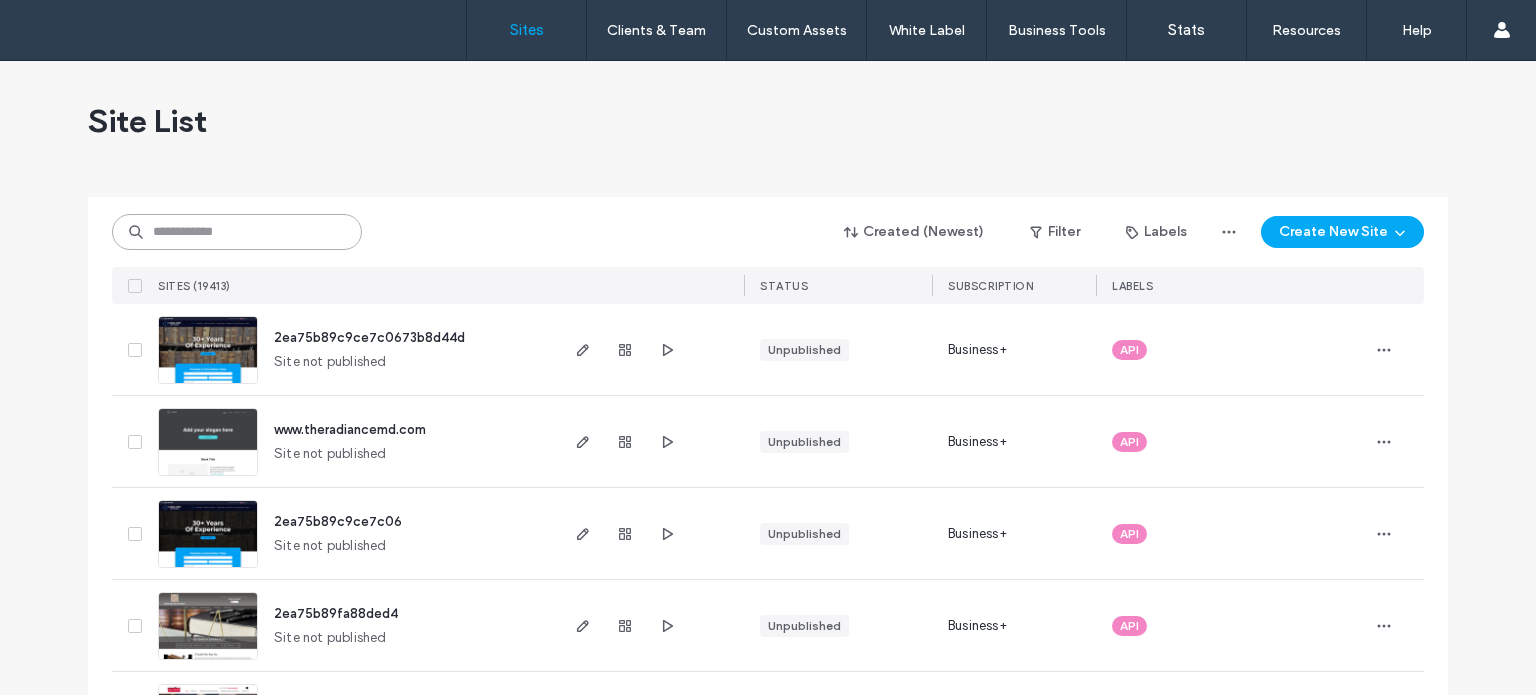 click at bounding box center [237, 232] 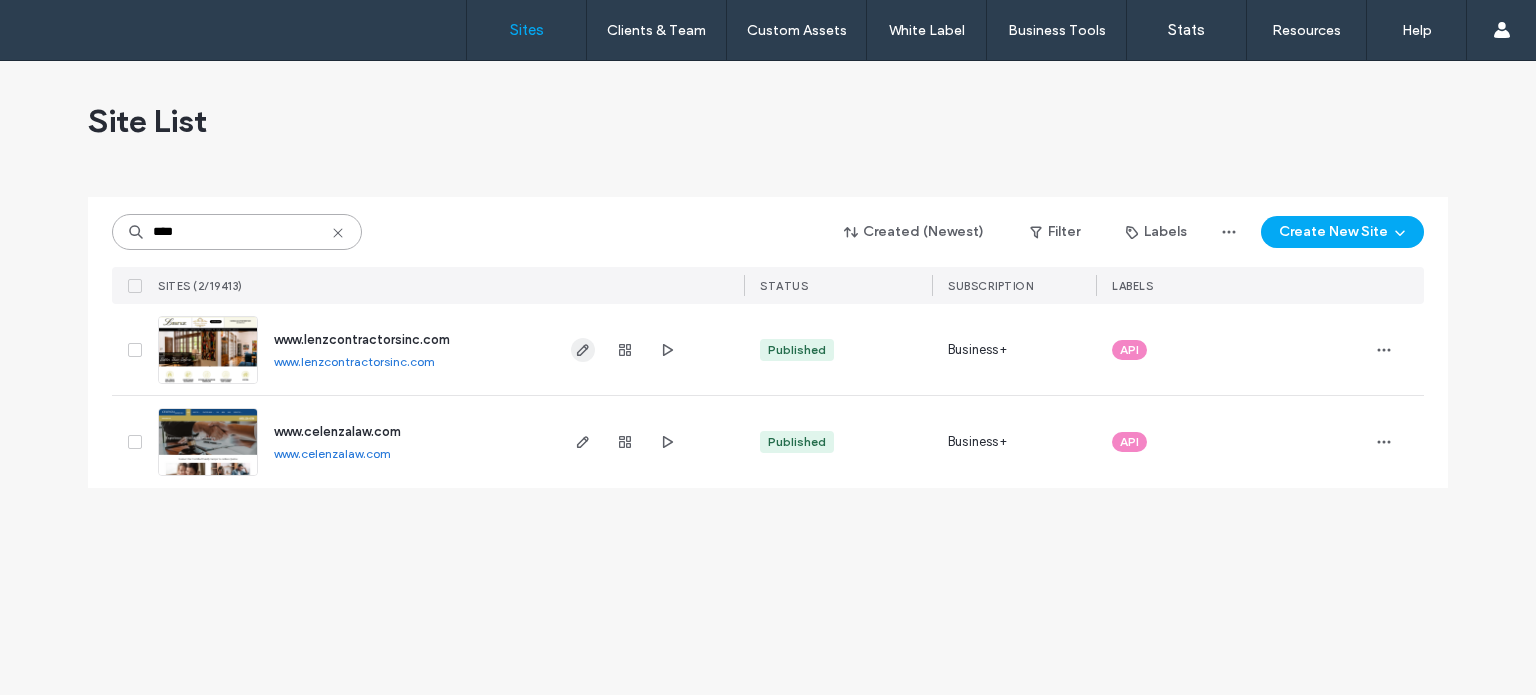 type on "****" 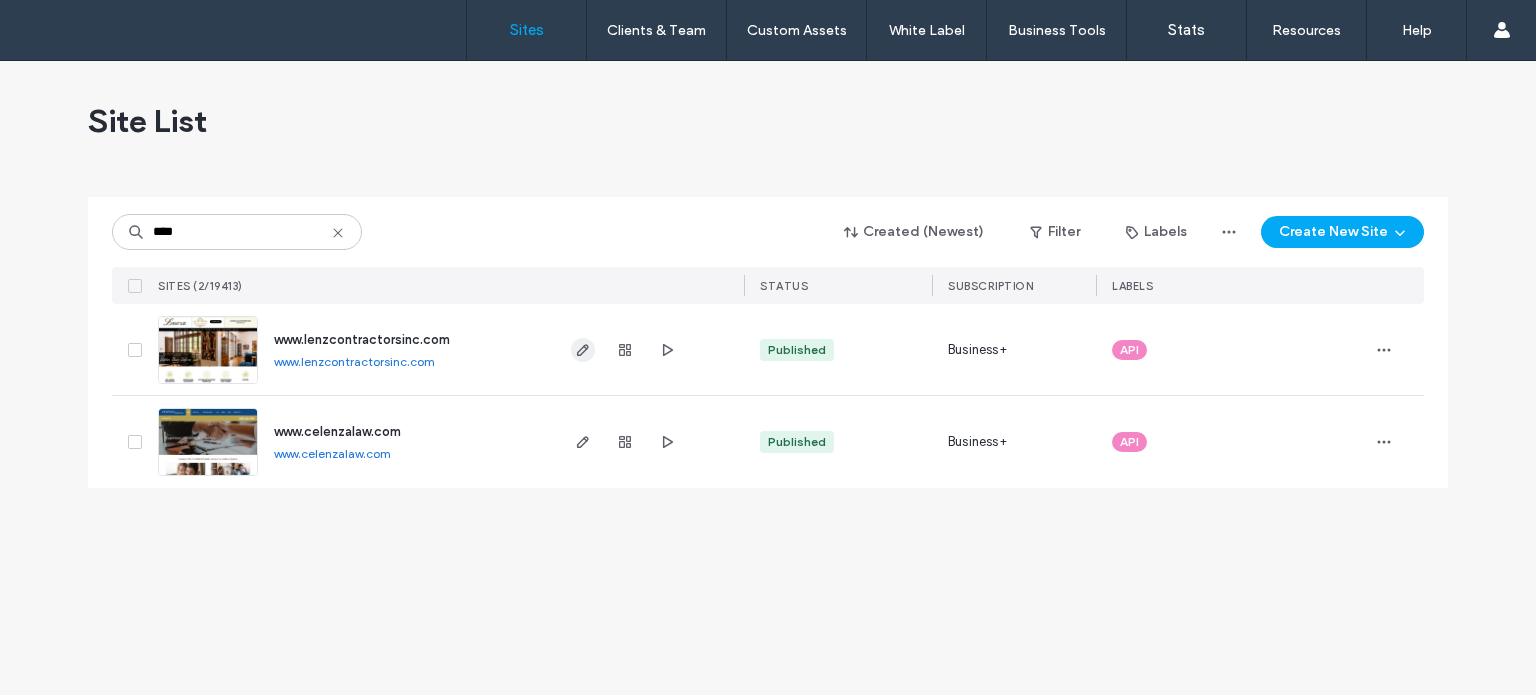 click 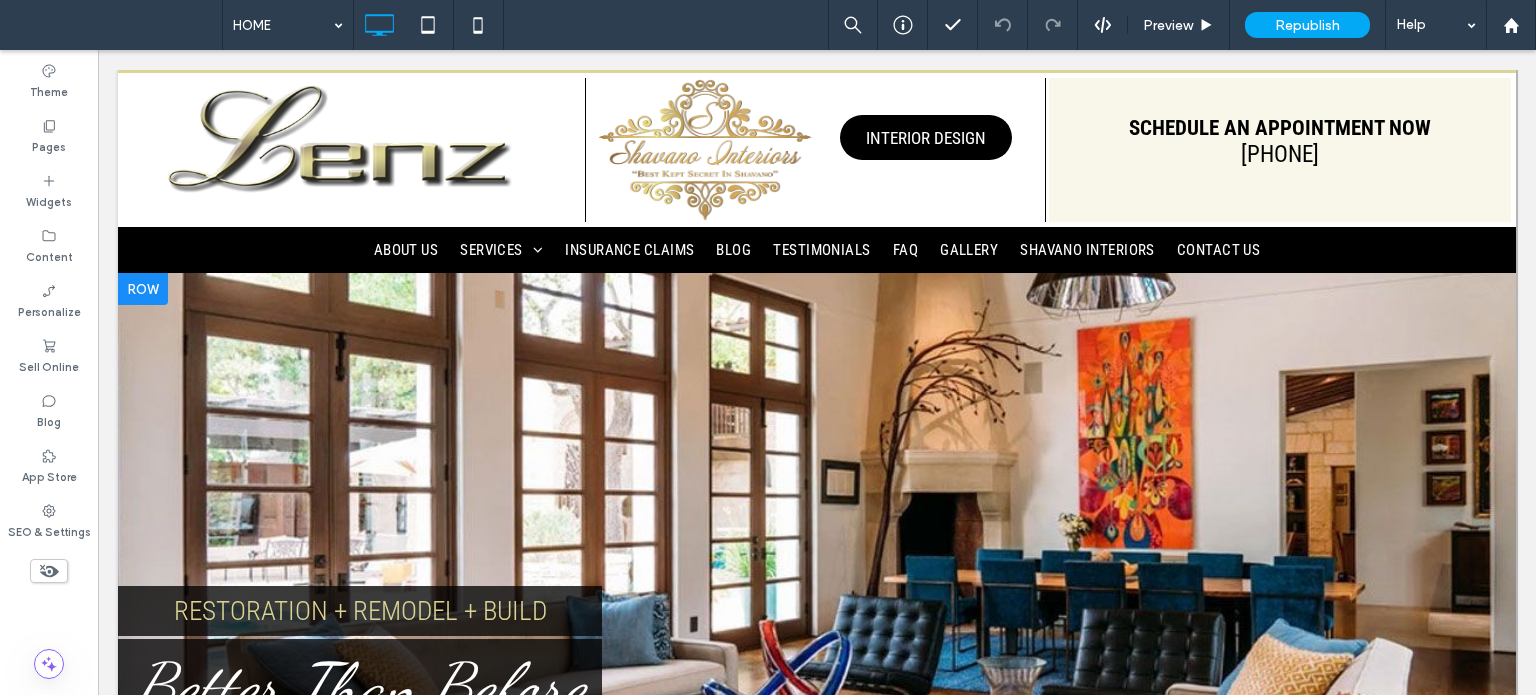 scroll, scrollTop: 0, scrollLeft: 0, axis: both 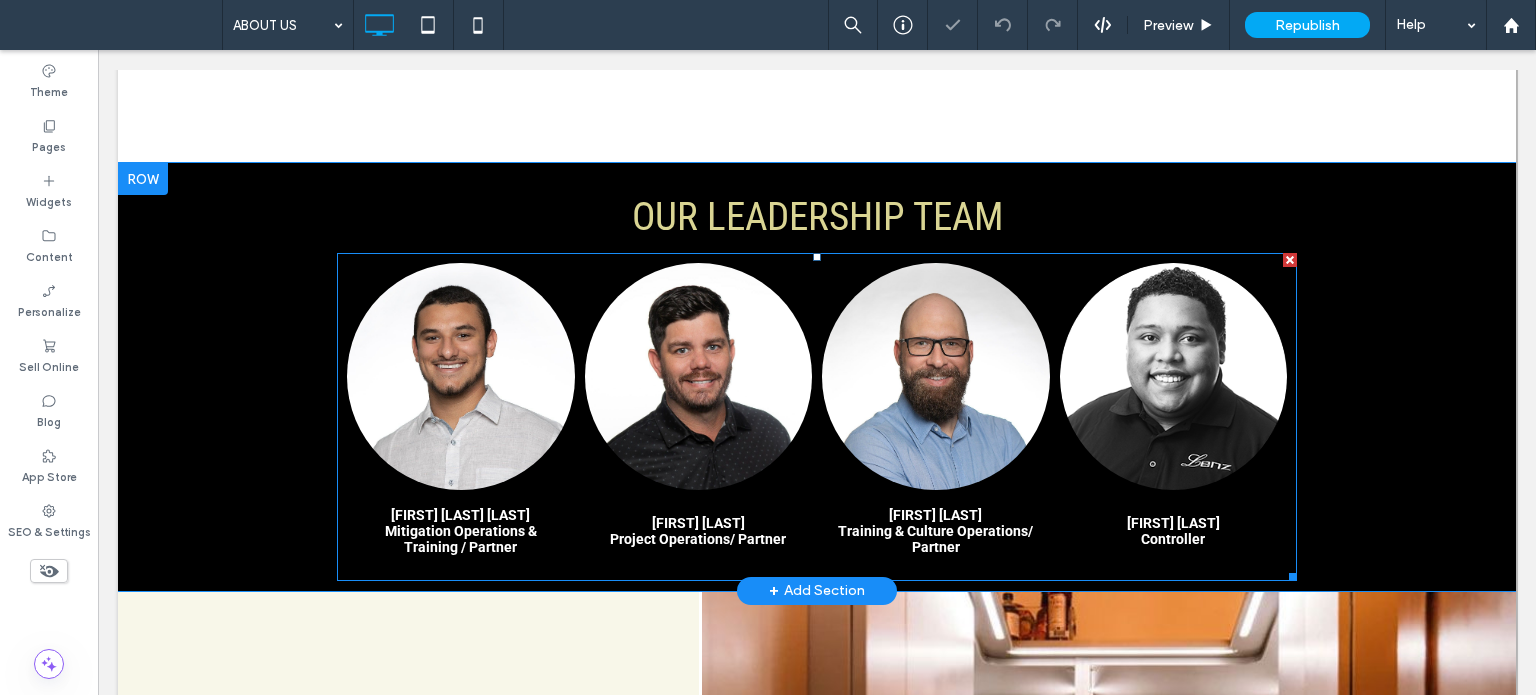 click on "Controller" at bounding box center [1173, 539] 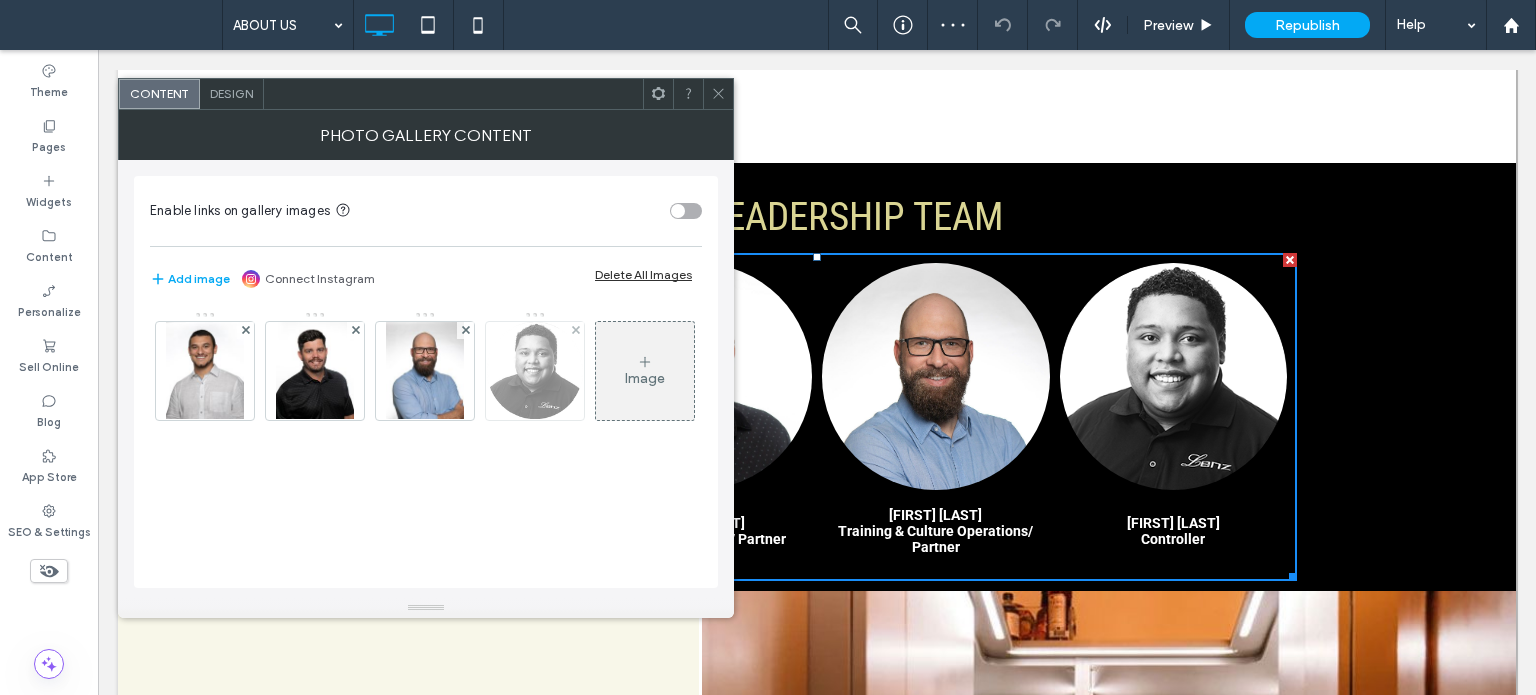 click at bounding box center (535, 371) 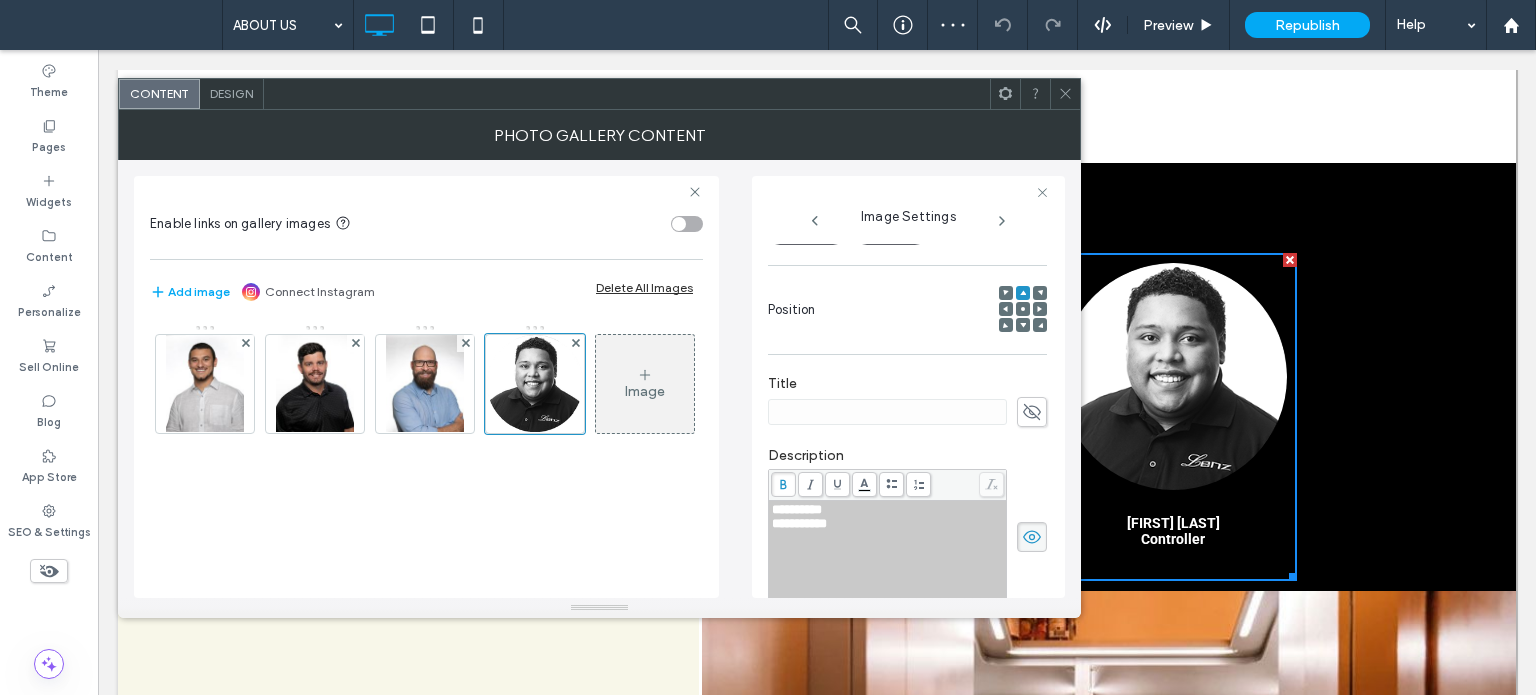scroll, scrollTop: 300, scrollLeft: 0, axis: vertical 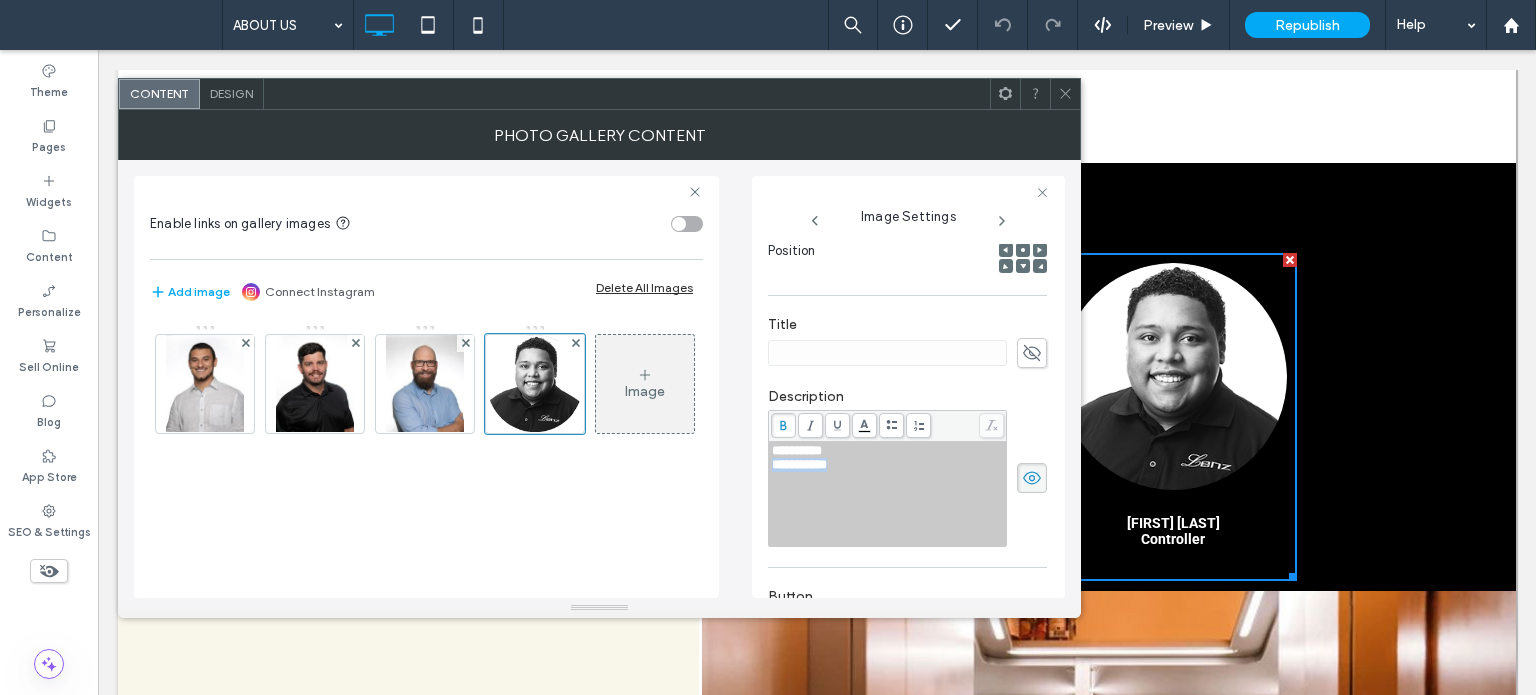 drag, startPoint x: 855, startPoint y: 468, endPoint x: 744, endPoint y: 469, distance: 111.0045 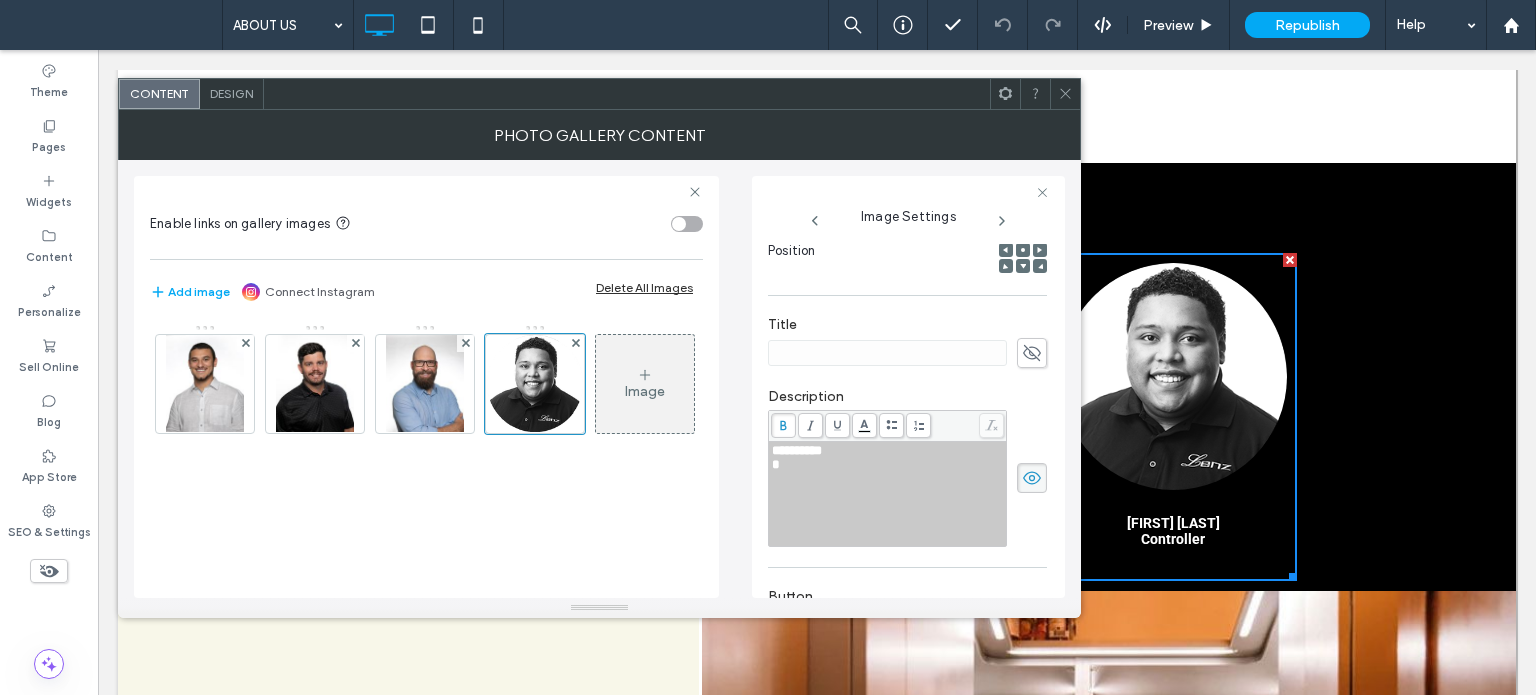 type 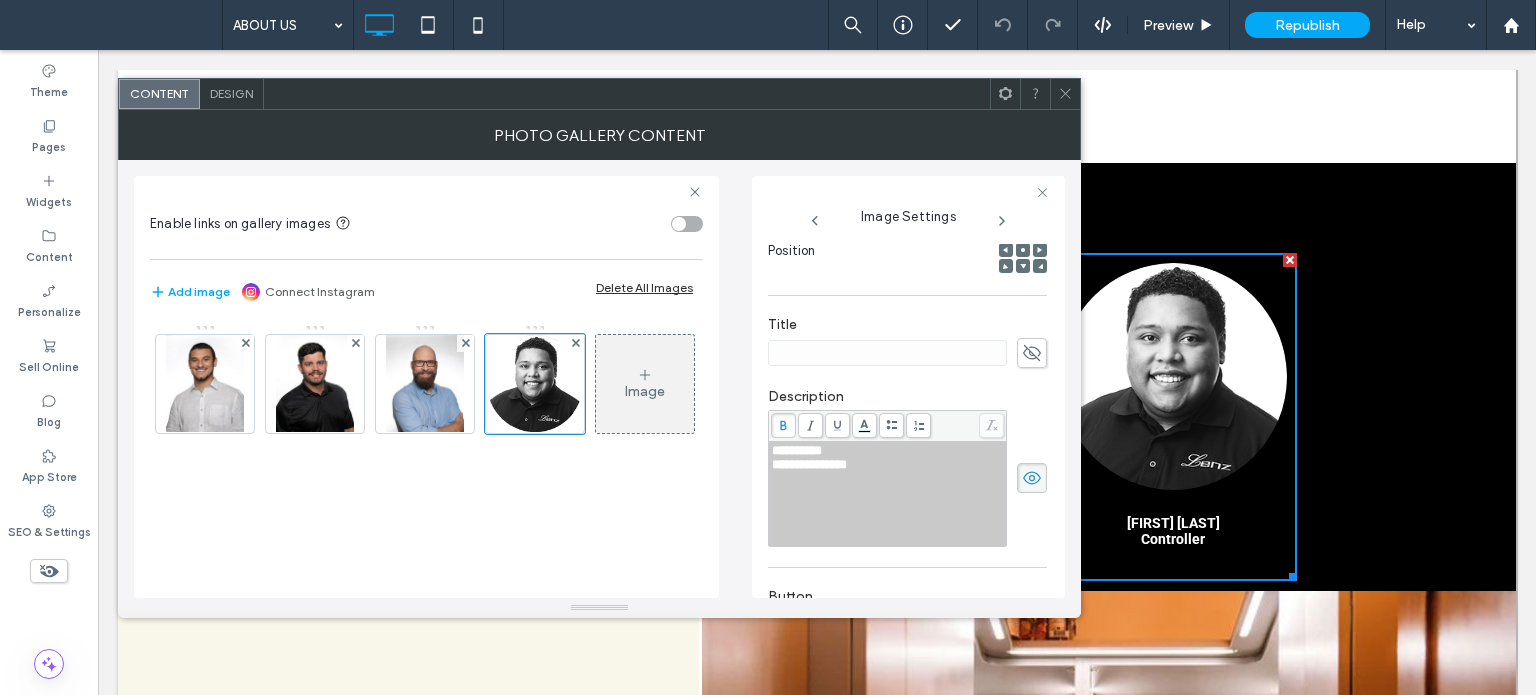 click on "Image" at bounding box center [425, 389] 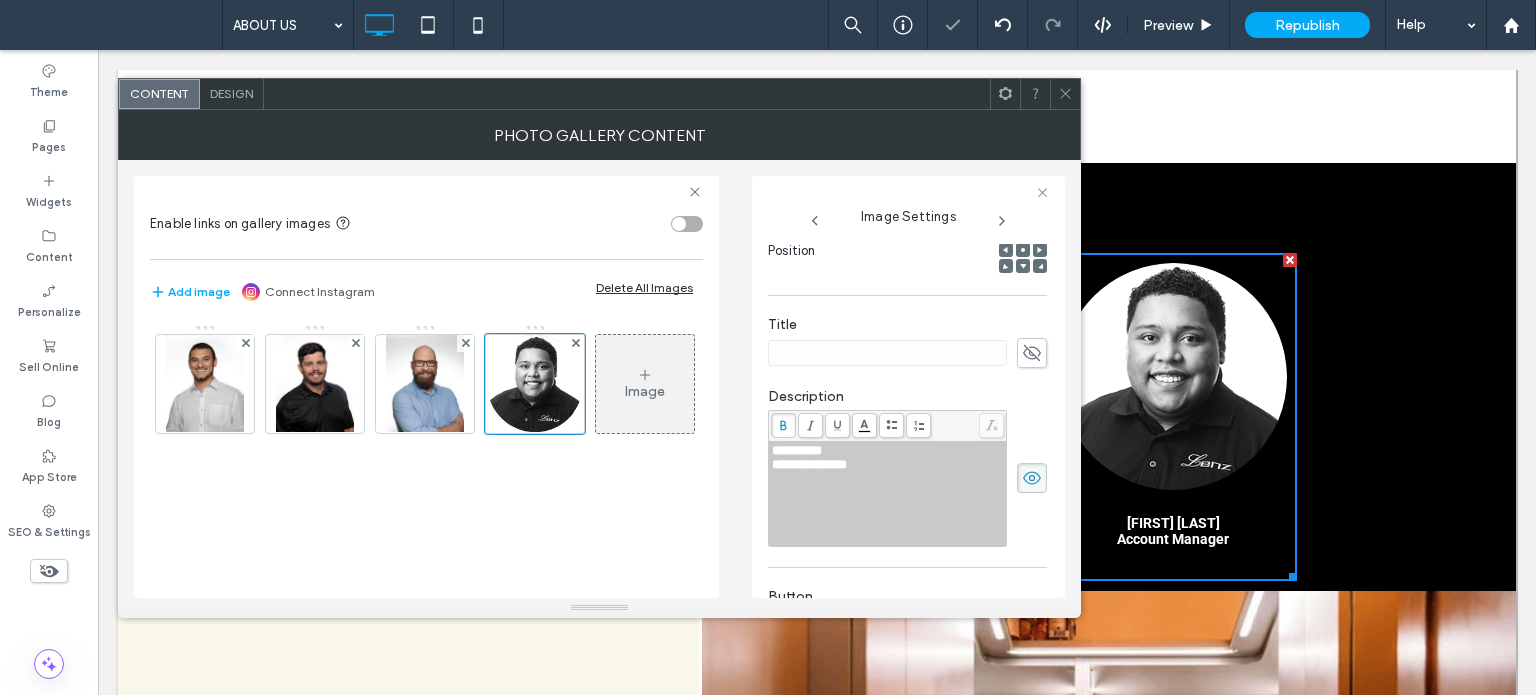 click 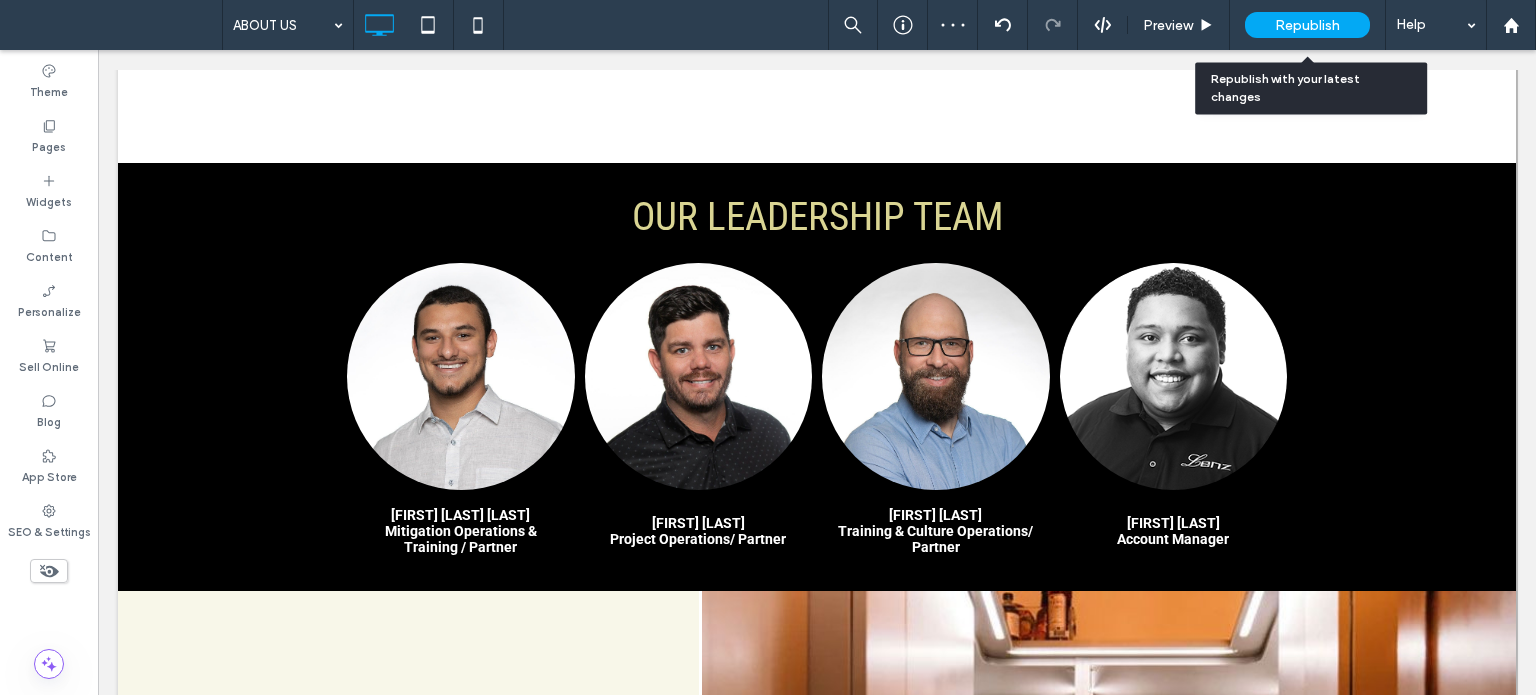click on "Republish" at bounding box center [1307, 25] 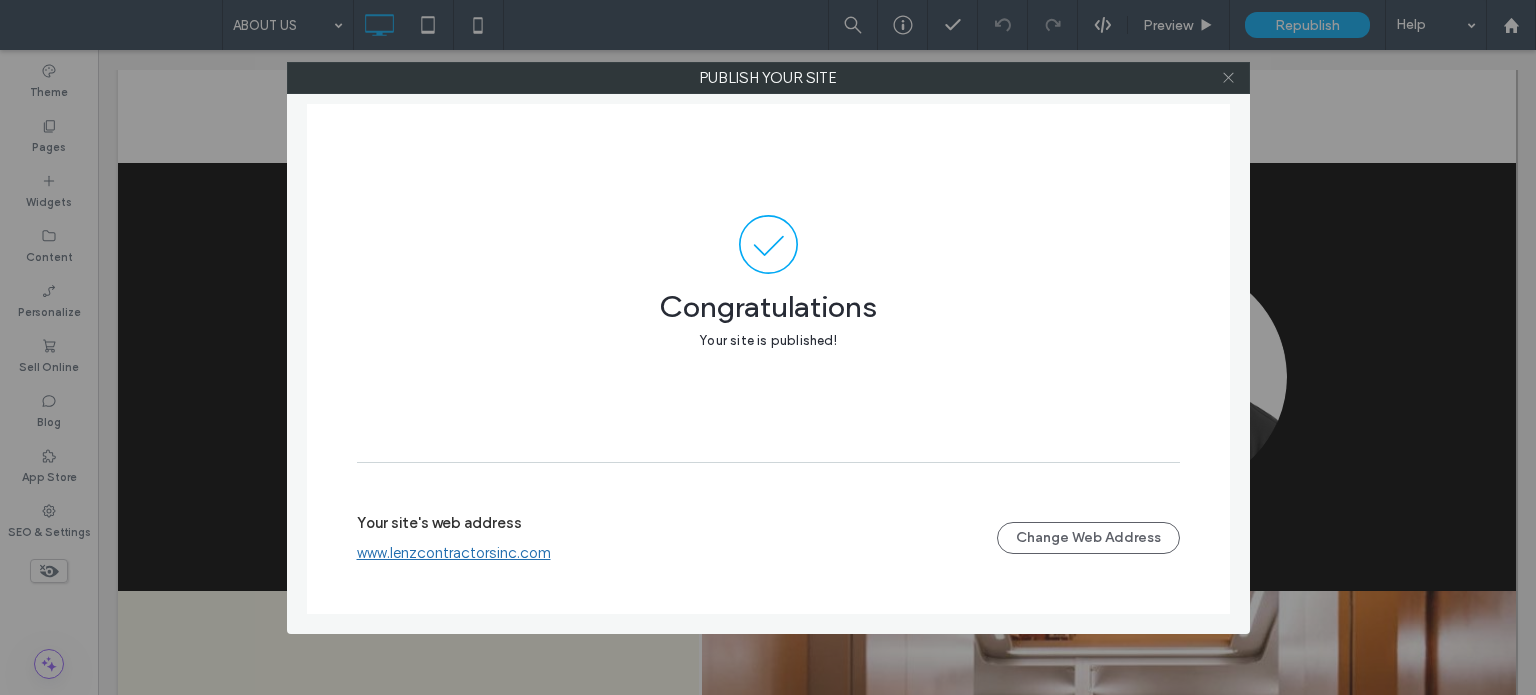 click 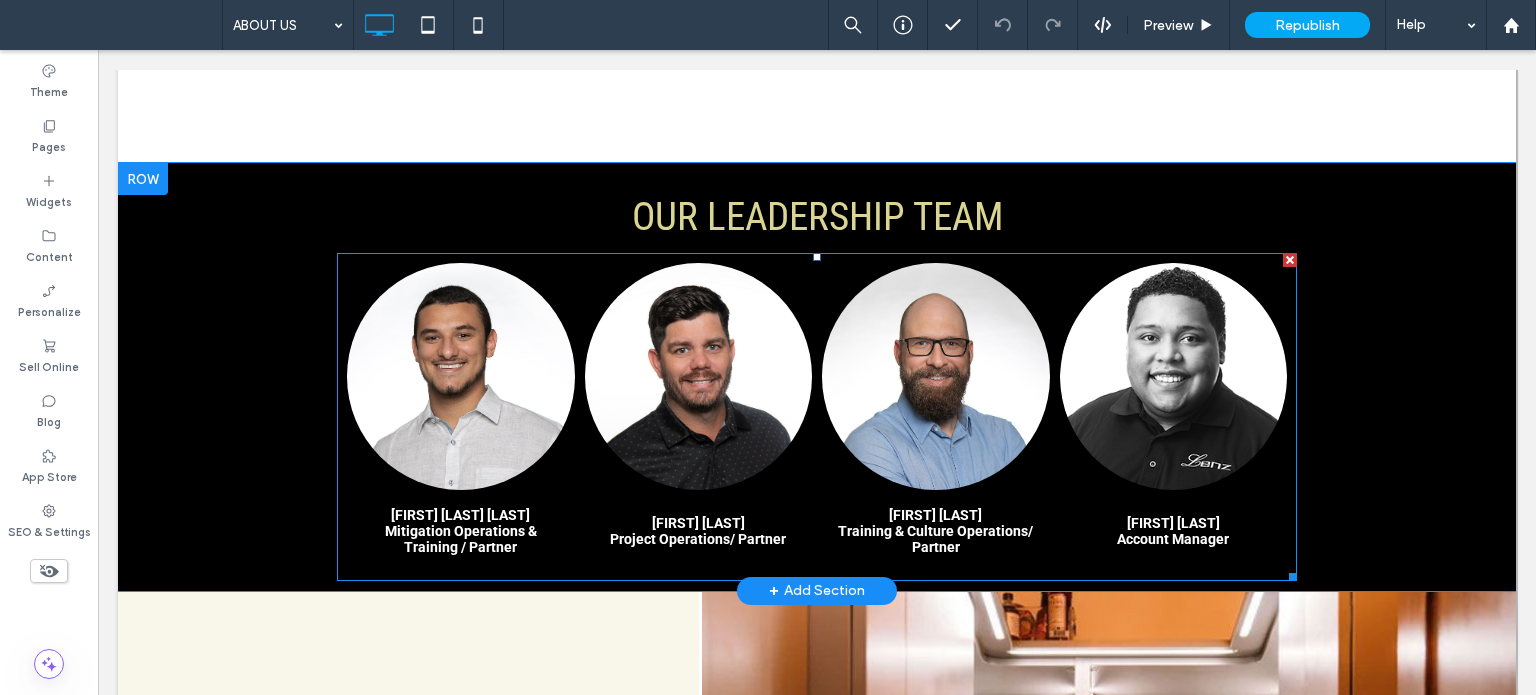 click at bounding box center [1174, 377] 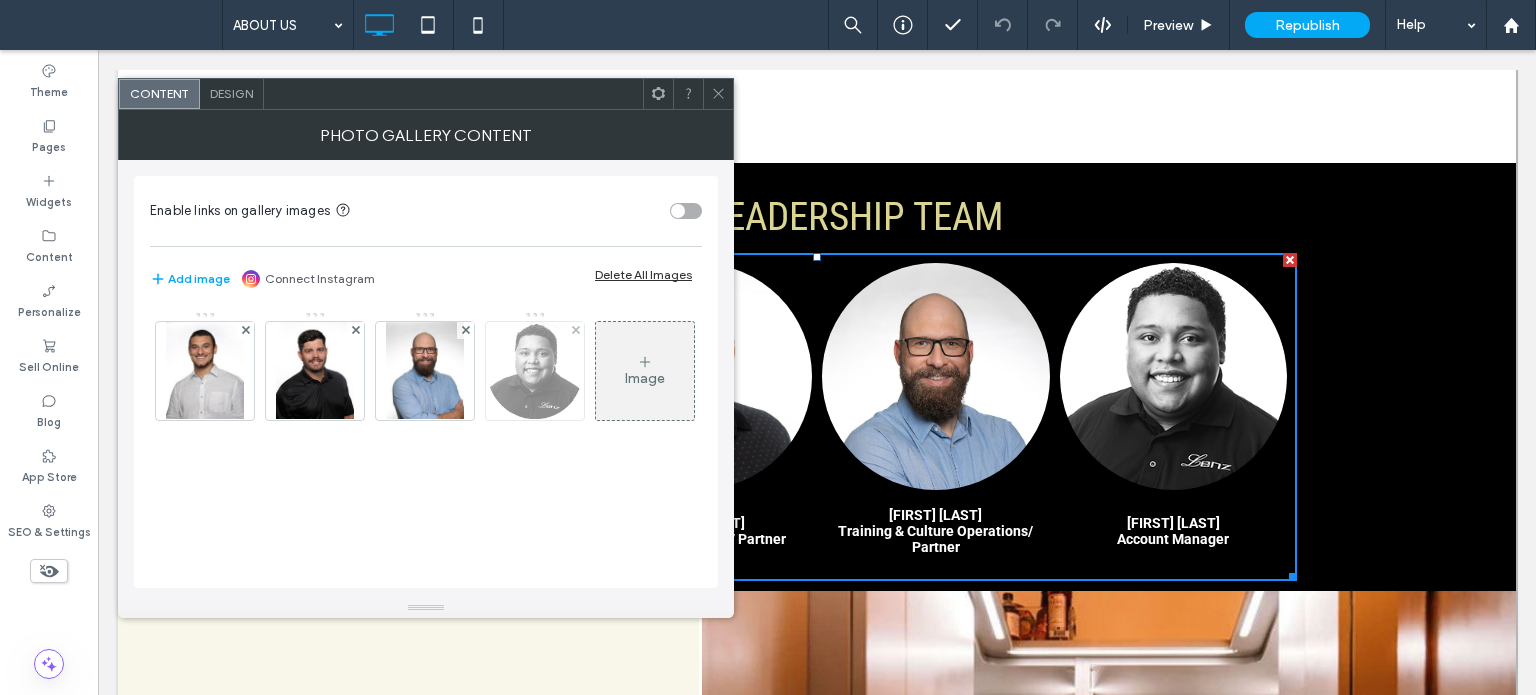 click at bounding box center (535, 371) 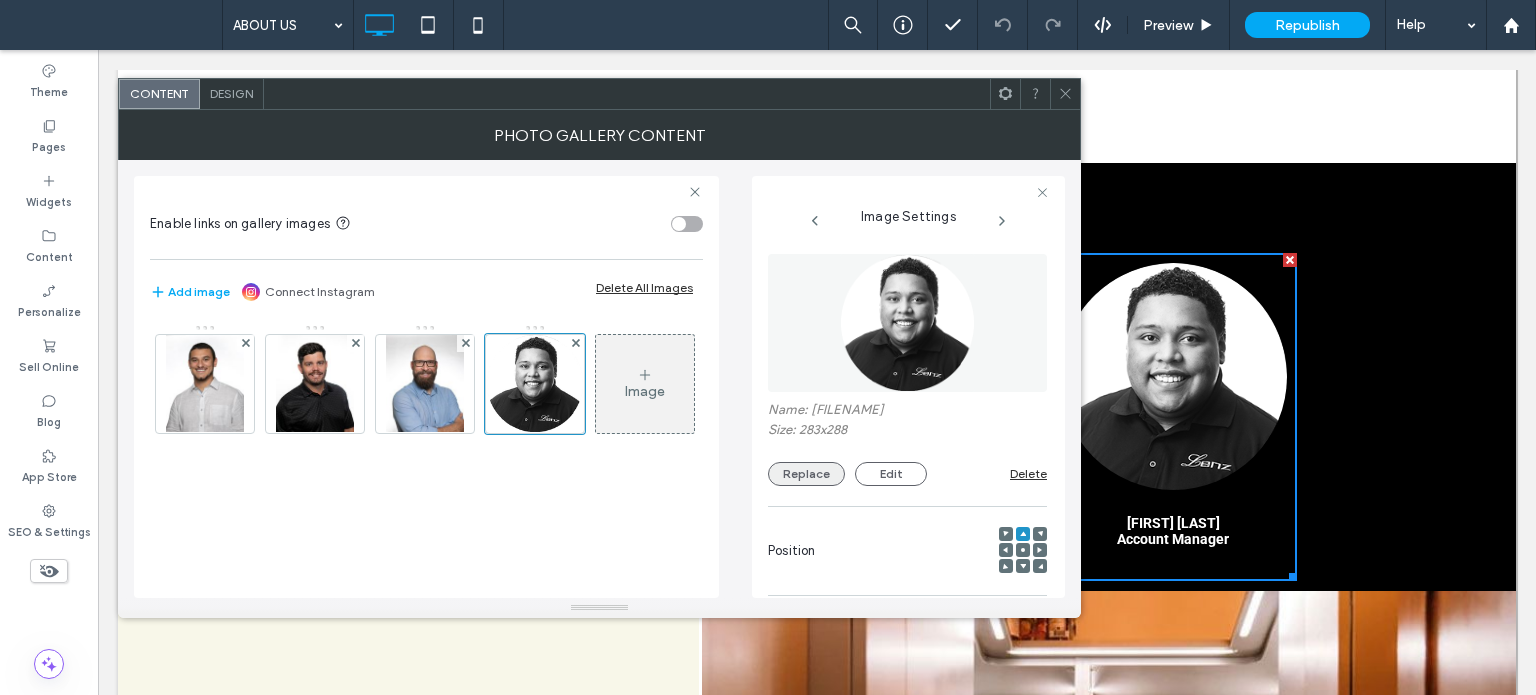 click on "Replace" at bounding box center [806, 474] 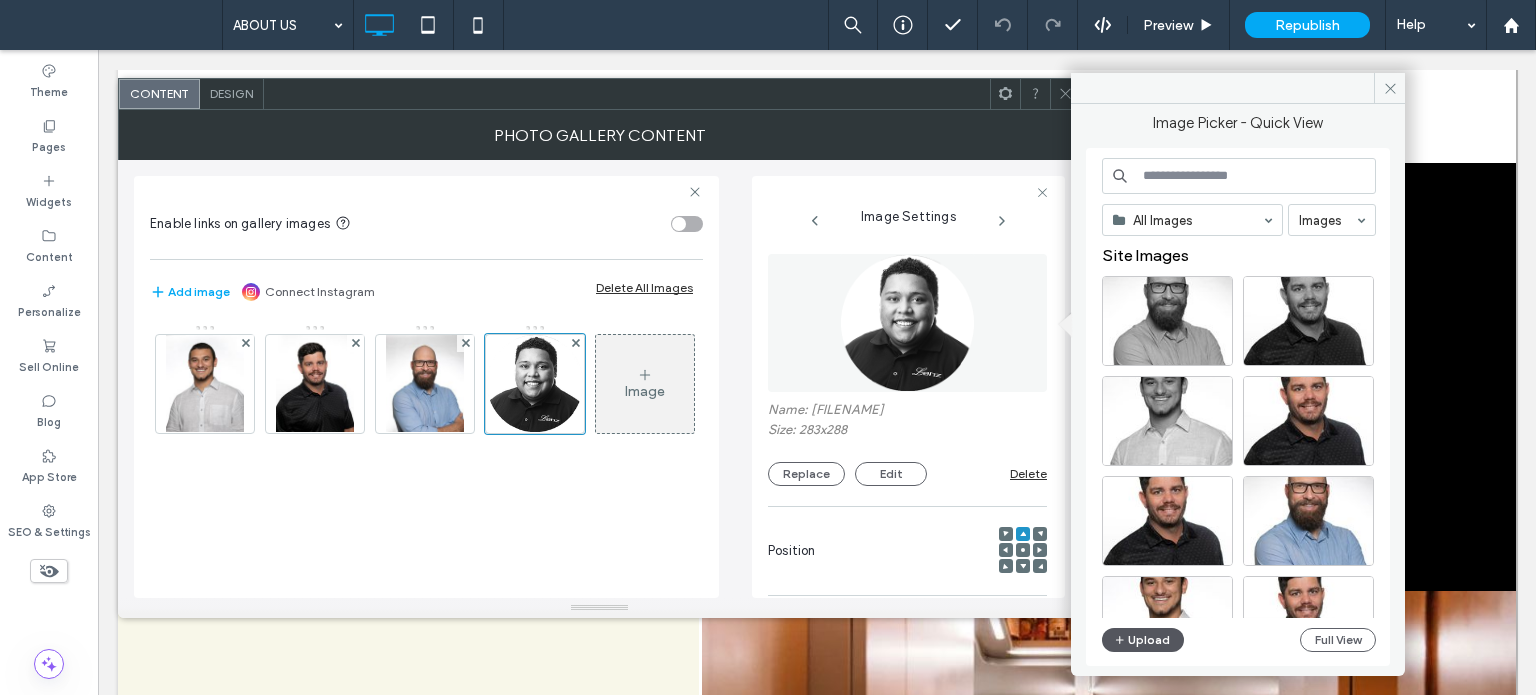 click on "Upload" at bounding box center (1143, 640) 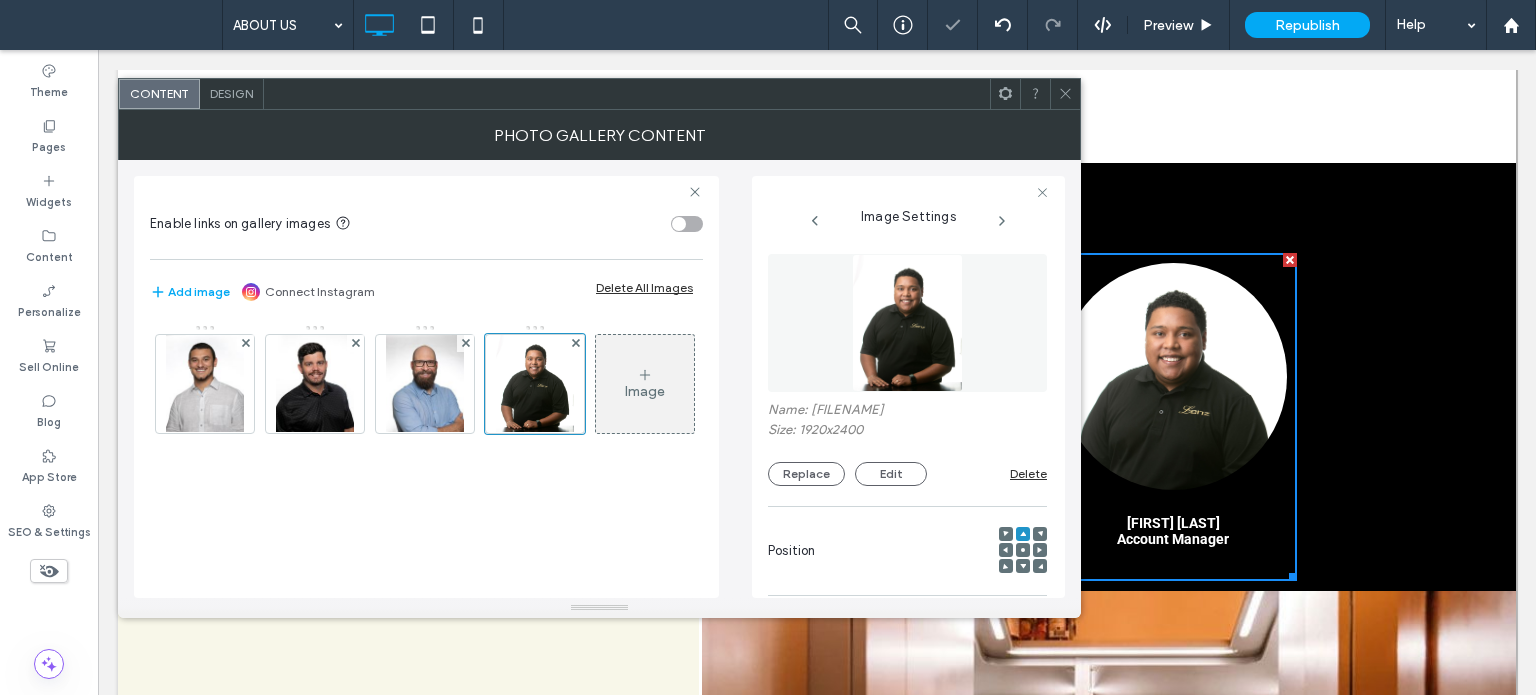 click 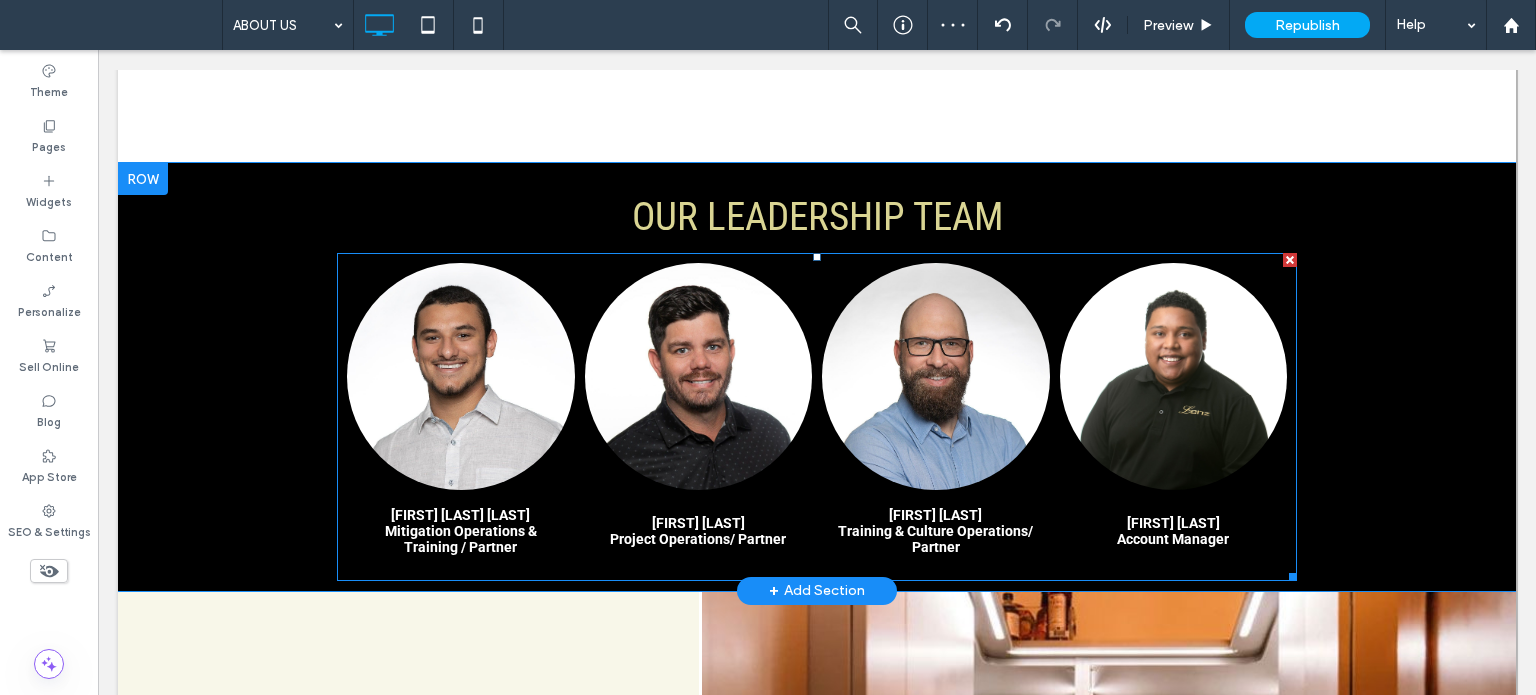 click at bounding box center [1174, 377] 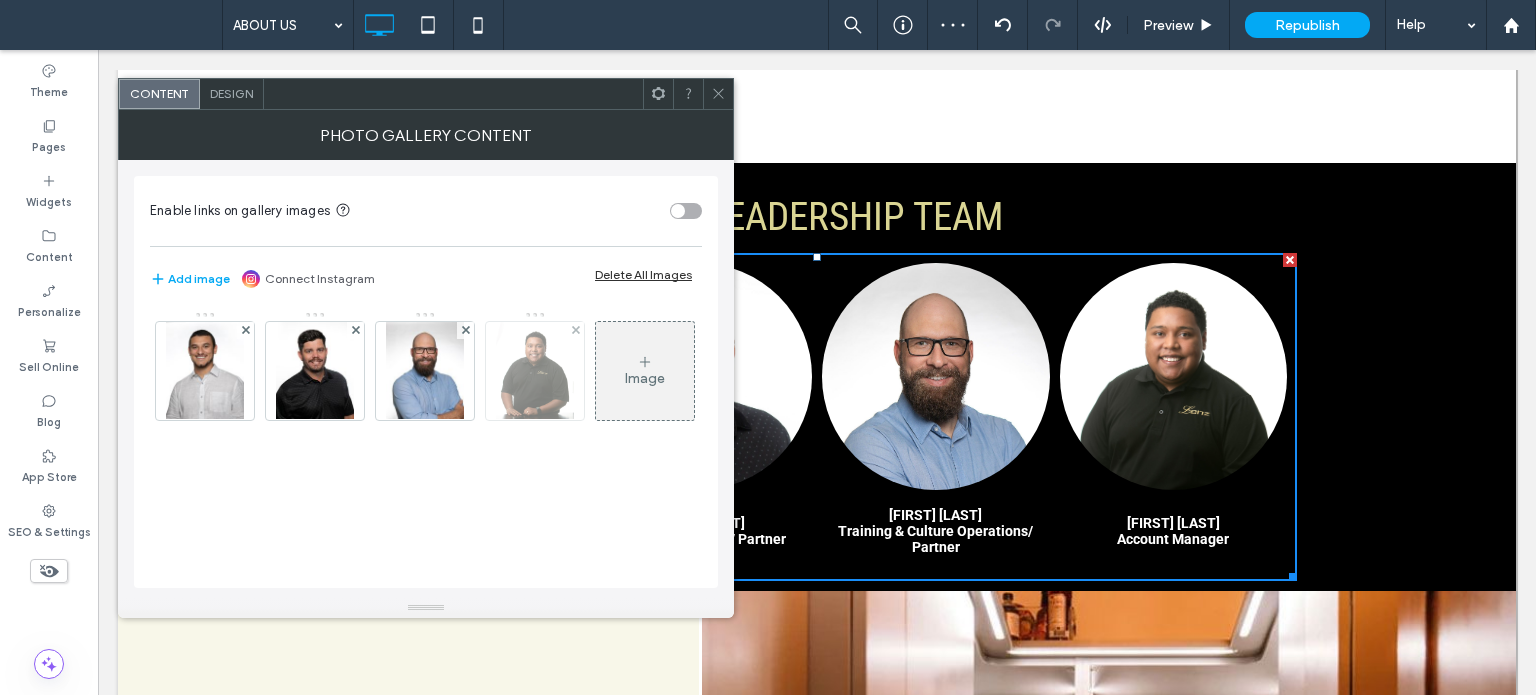click at bounding box center (535, 371) 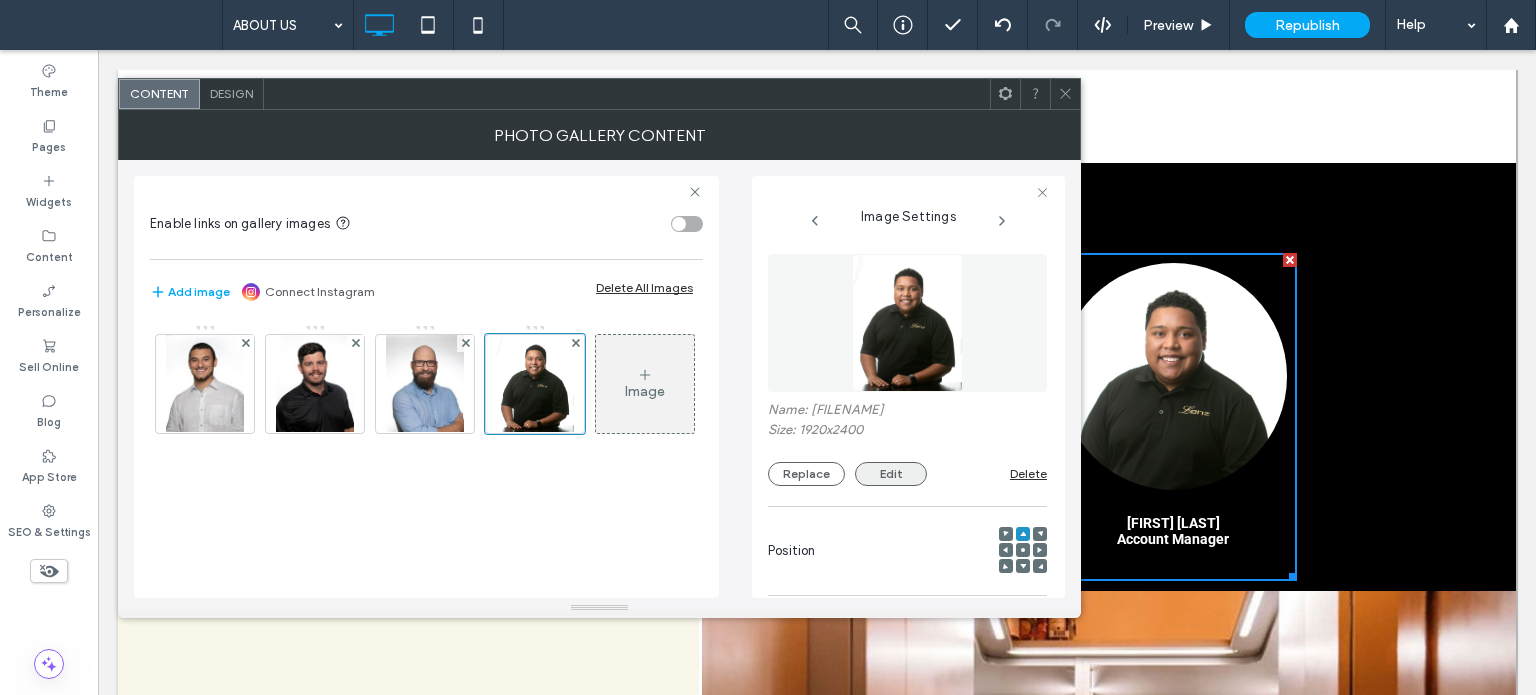 click on "Edit" at bounding box center (891, 474) 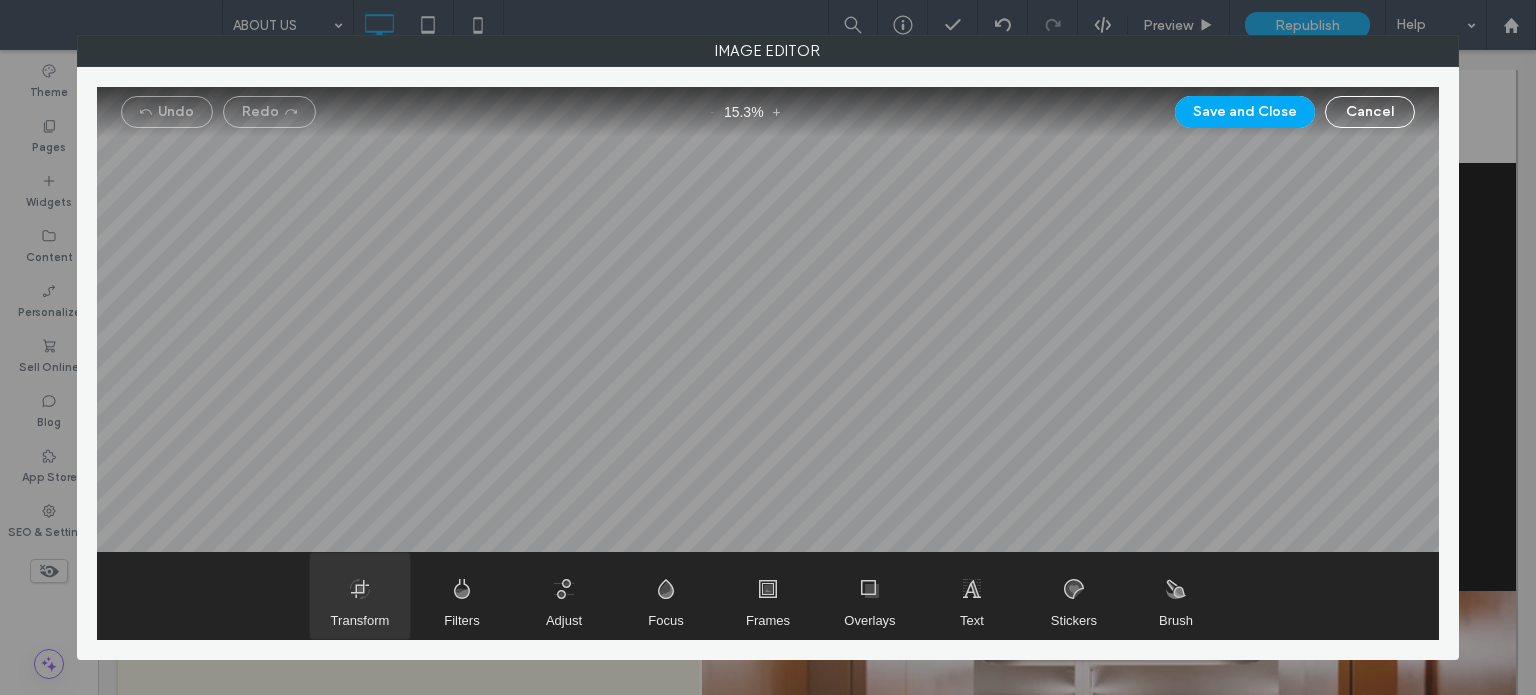 click at bounding box center (360, 596) 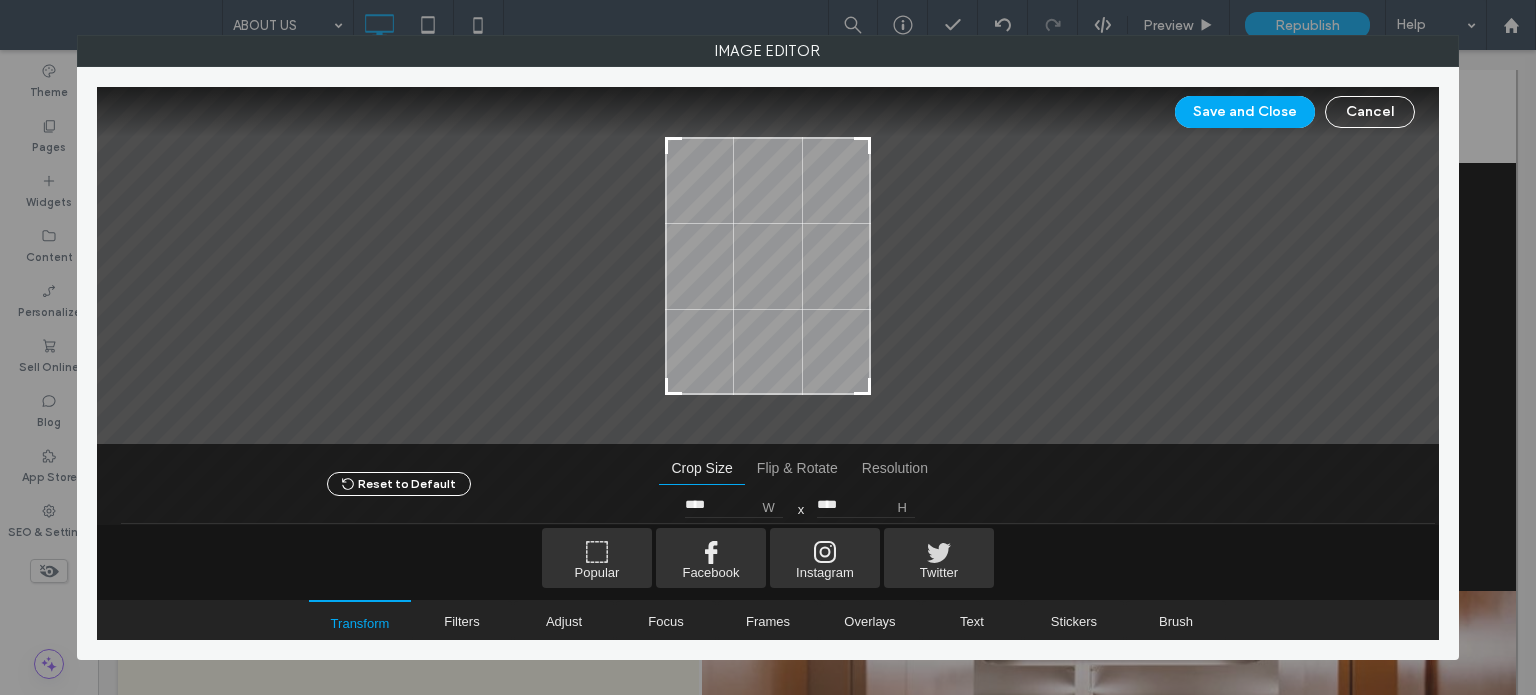 type on "****" 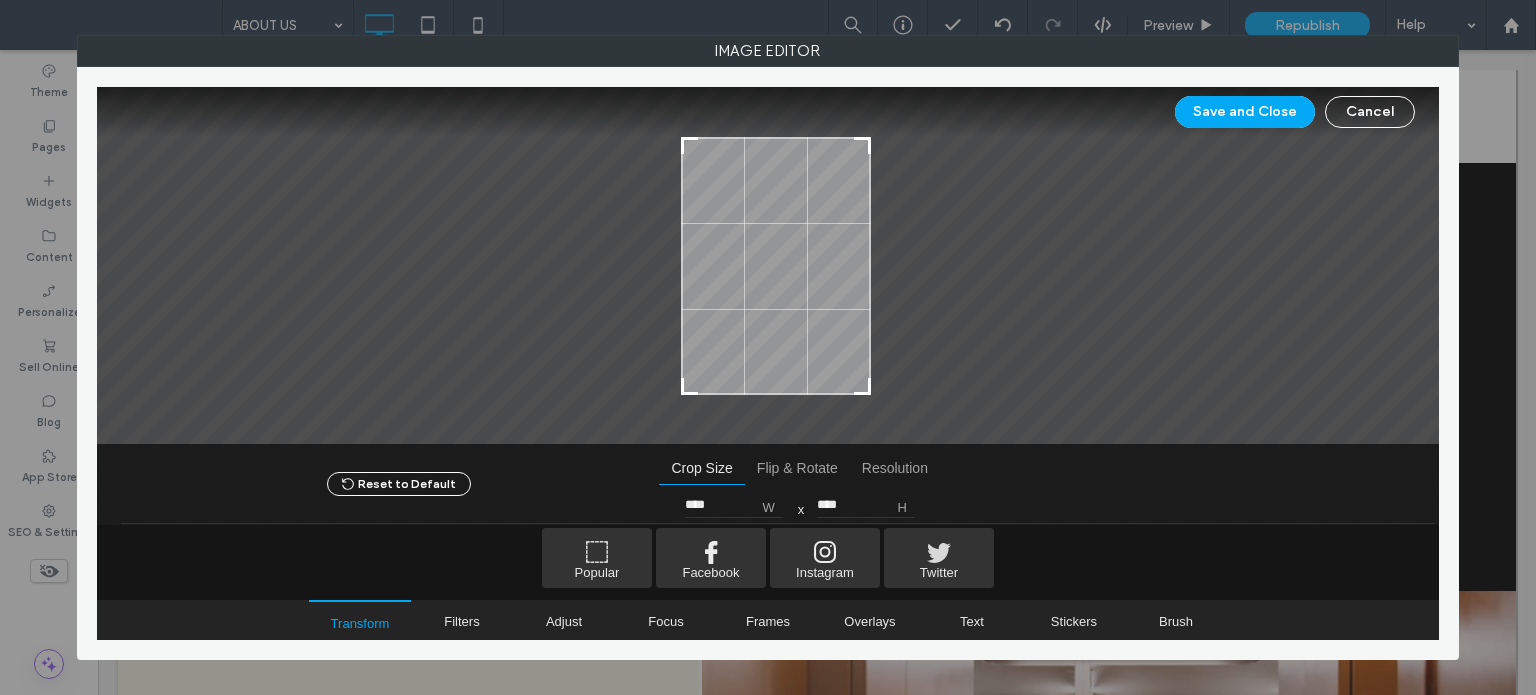 drag, startPoint x: 664, startPoint y: 389, endPoint x: 680, endPoint y: 389, distance: 16 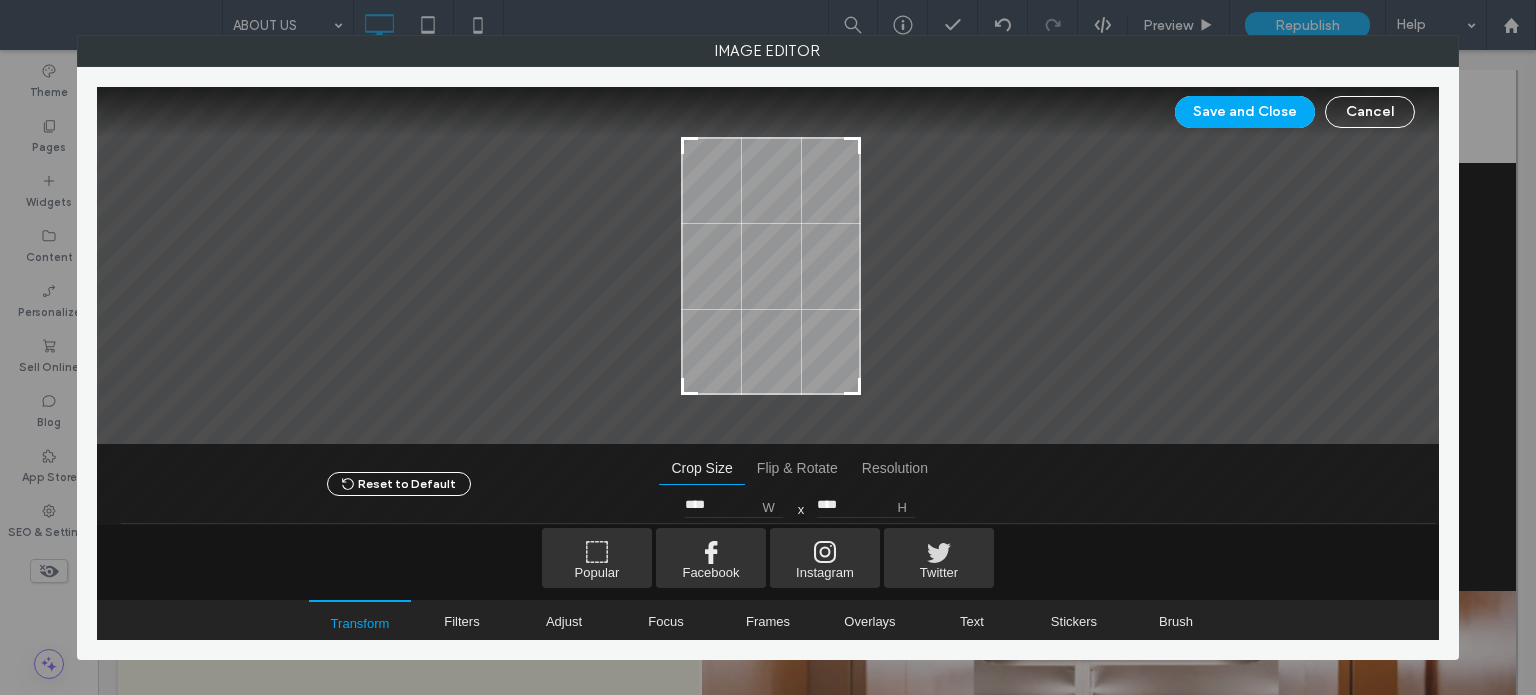 type on "****" 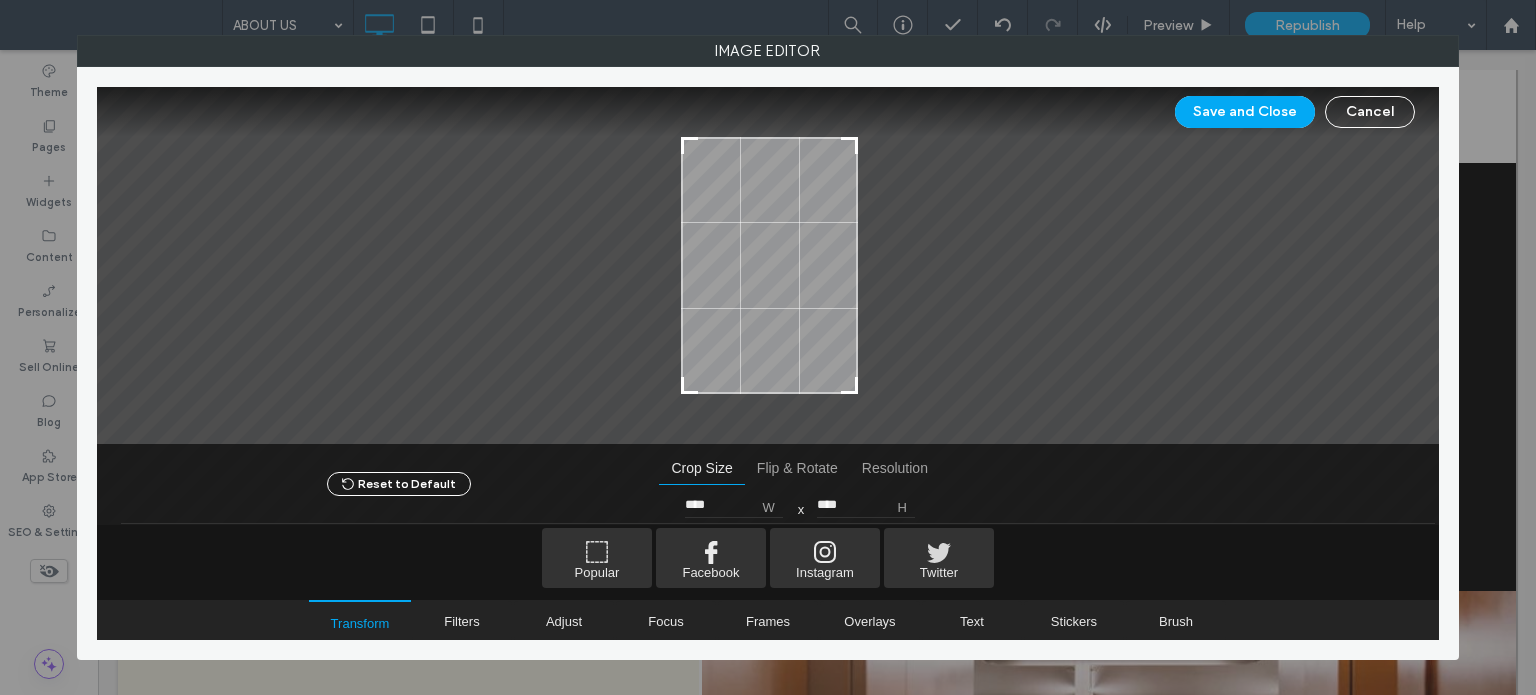 type on "****" 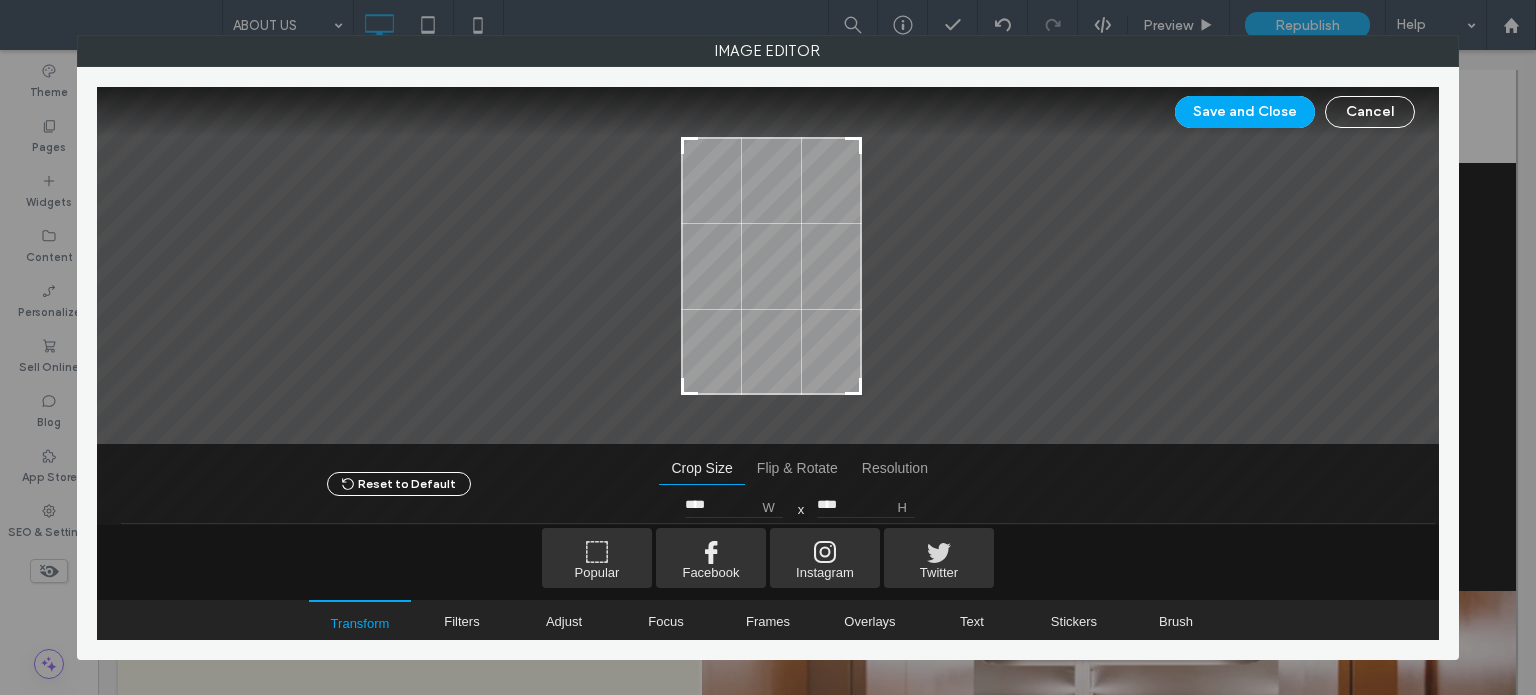 click at bounding box center [768, 266] 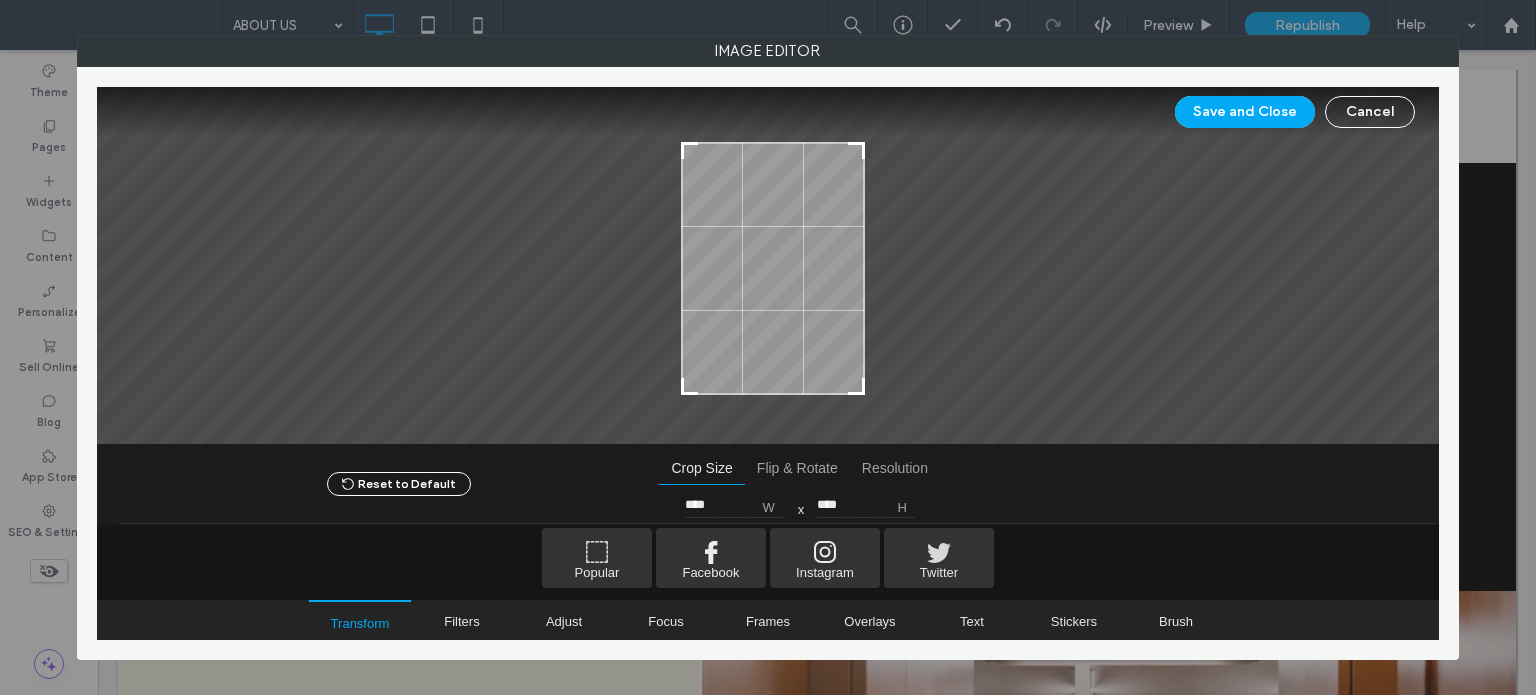 click at bounding box center [856, 151] 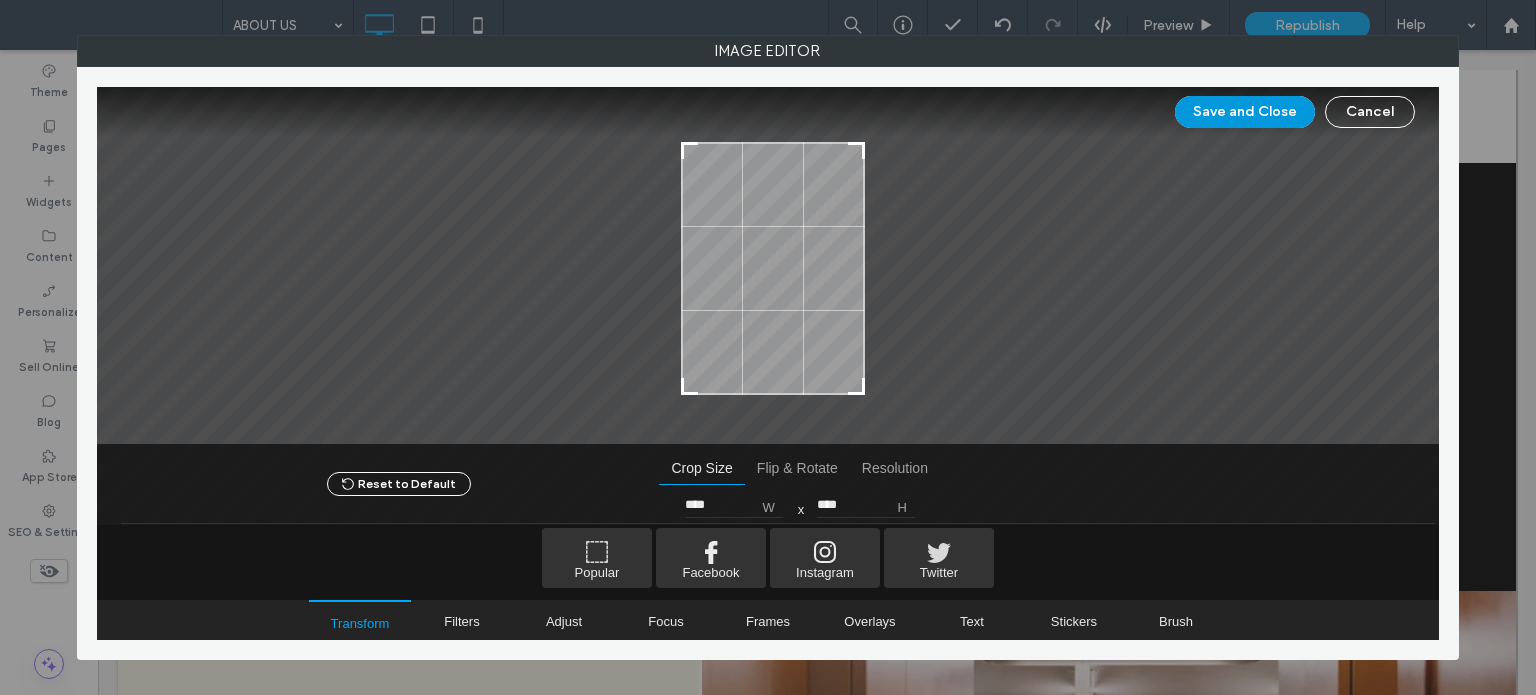 drag, startPoint x: 1170, startPoint y: 104, endPoint x: 1194, endPoint y: 115, distance: 26.400757 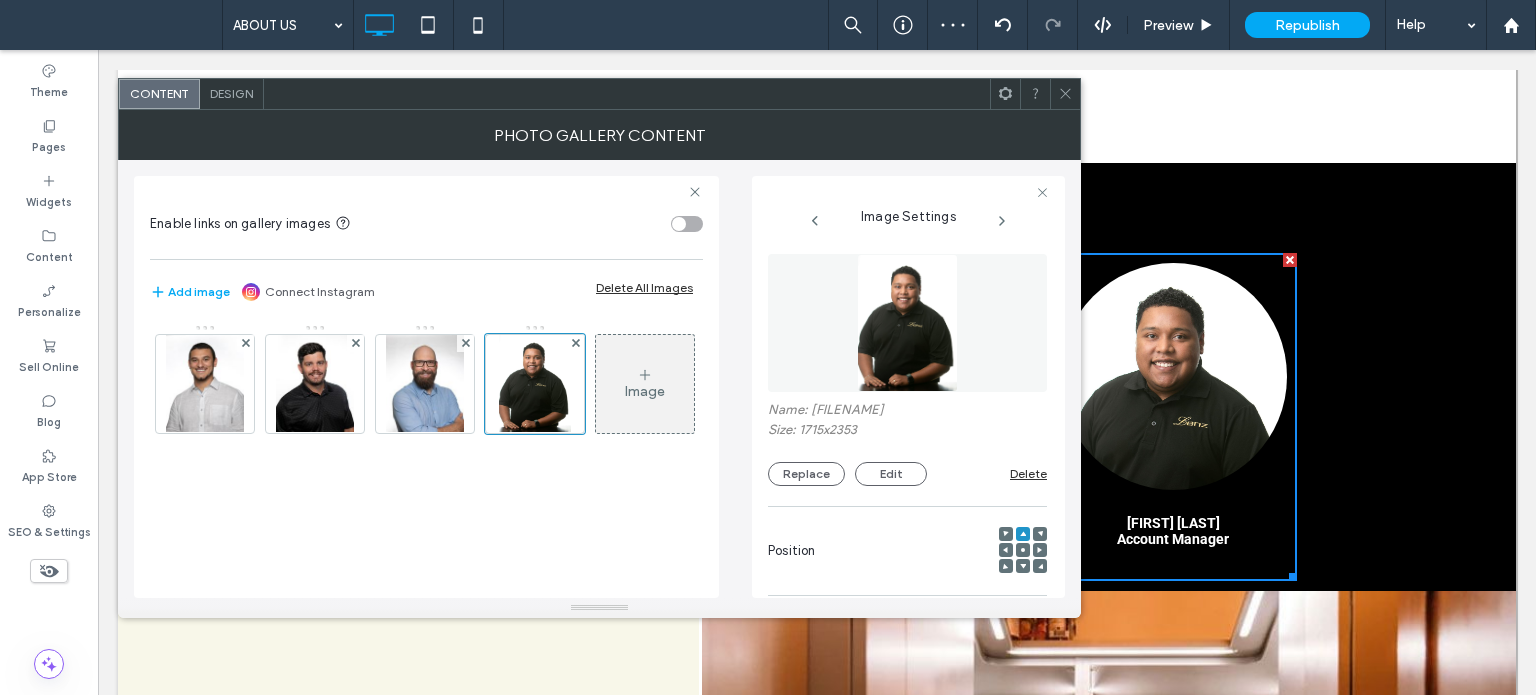 click 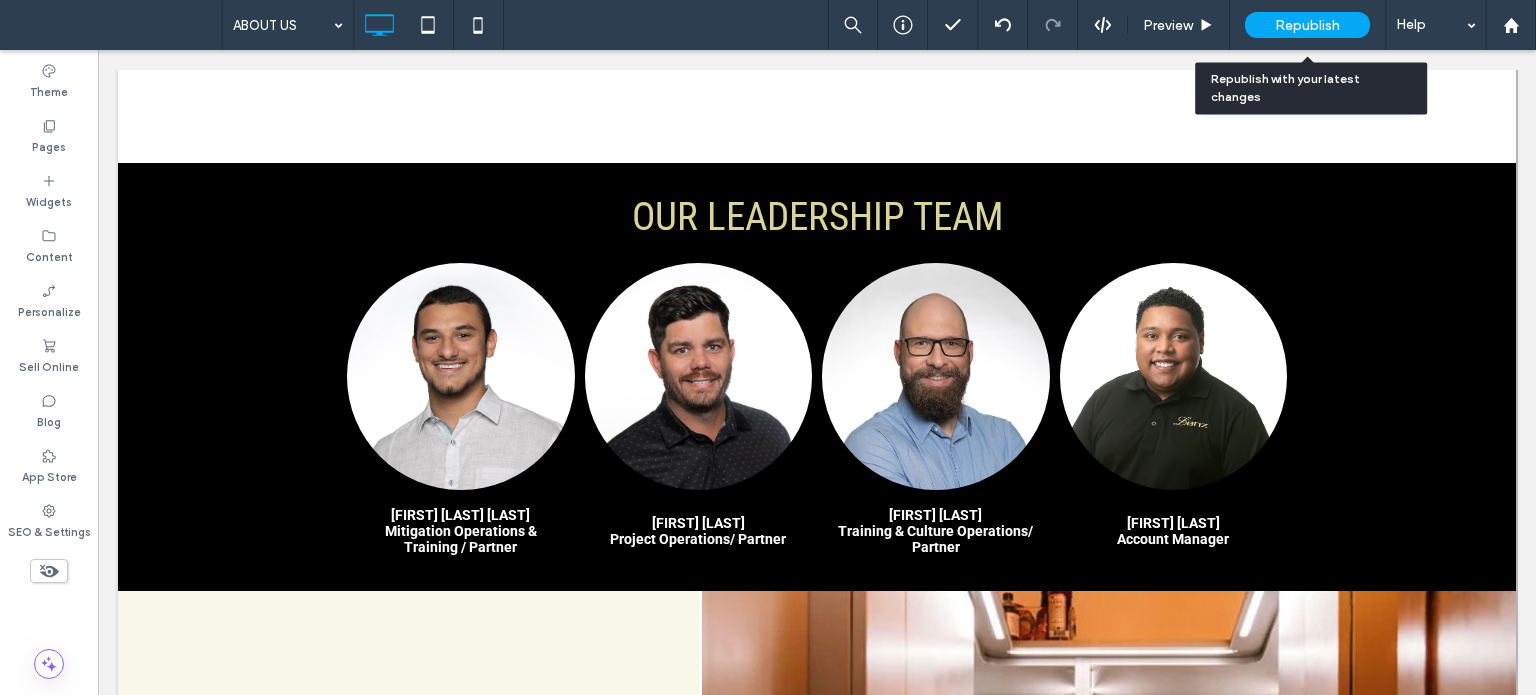 click on "Republish" at bounding box center [1307, 25] 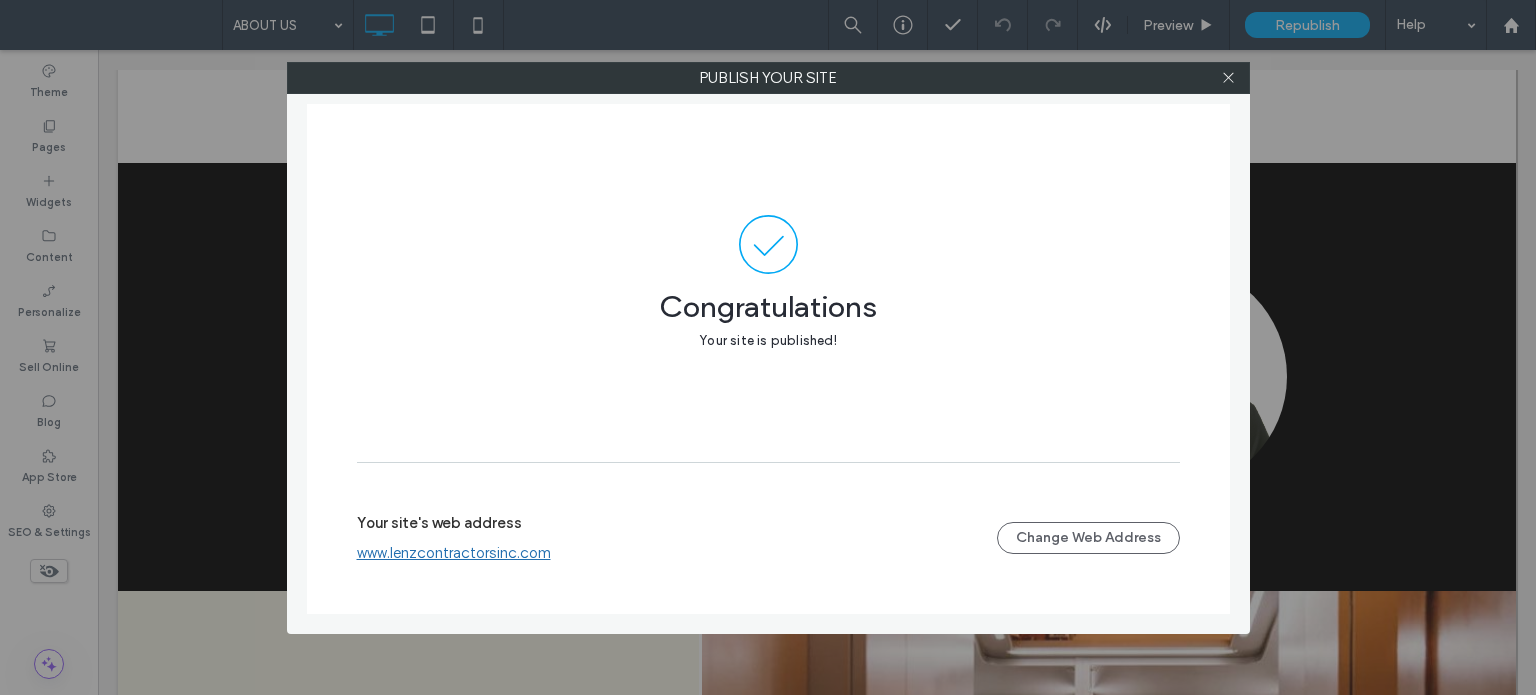 click on "www.lenzcontractorsinc.com" at bounding box center (454, 553) 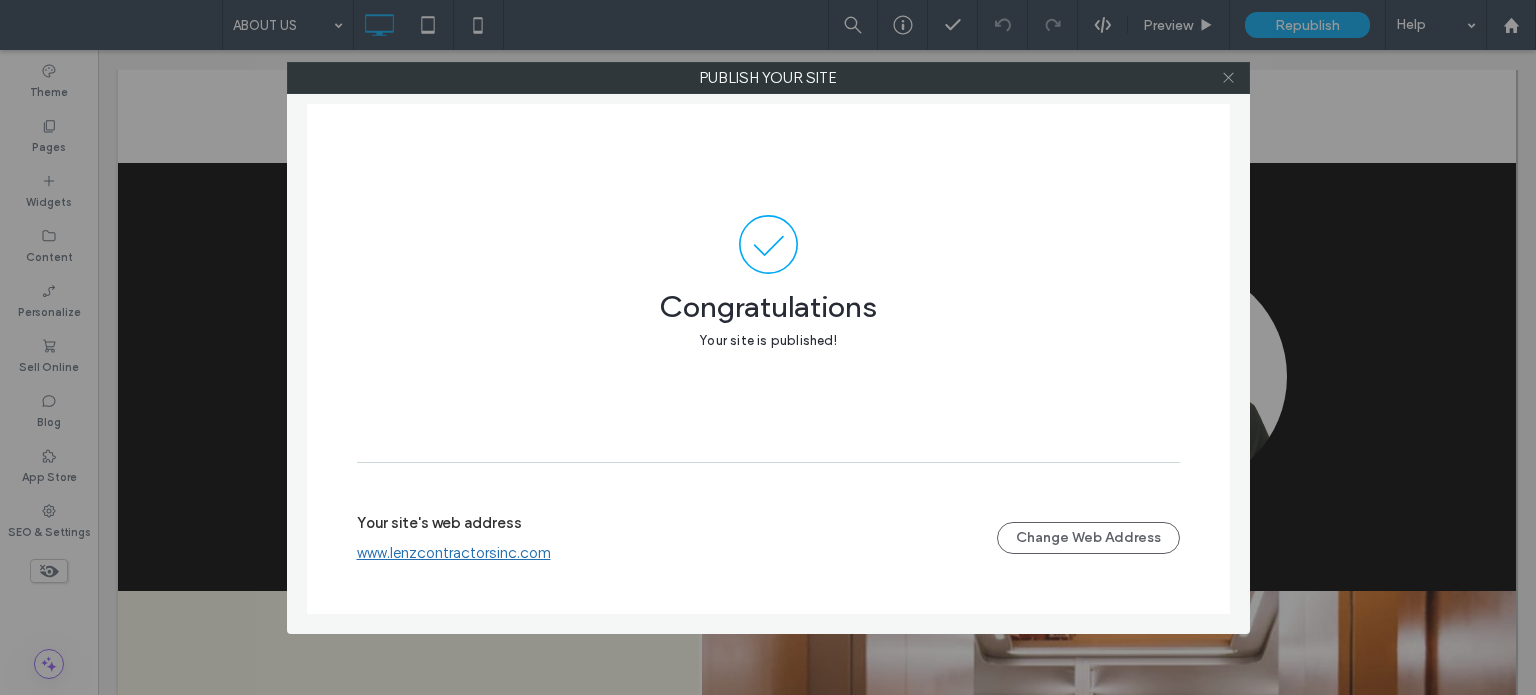 click at bounding box center (1229, 78) 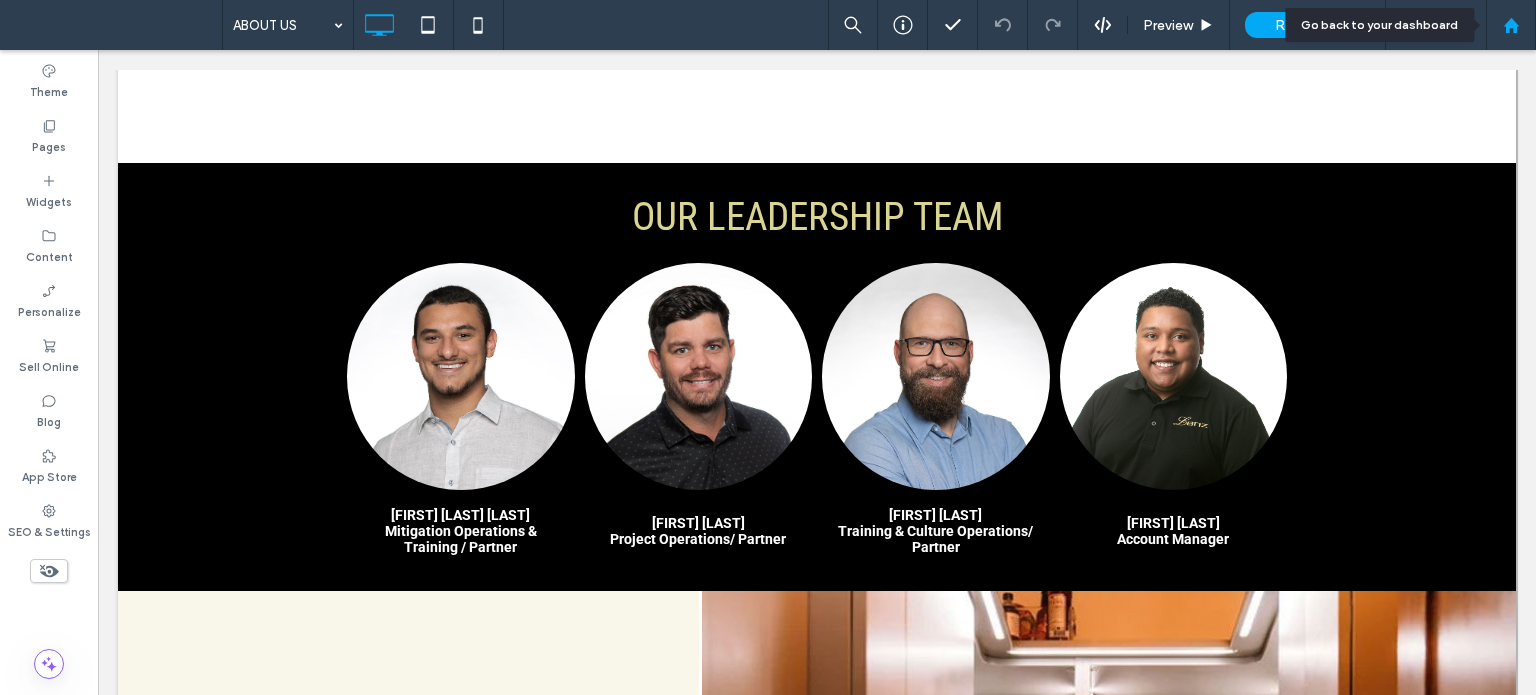 click 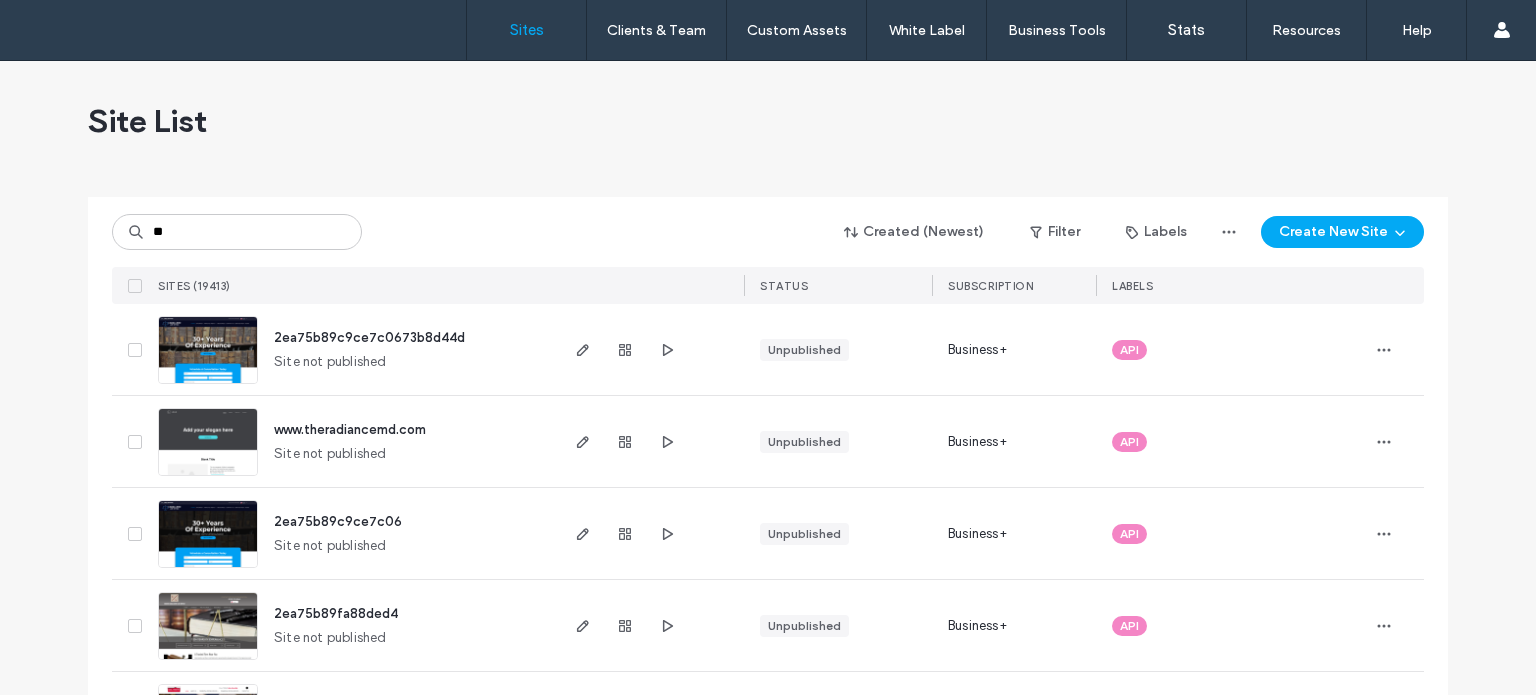 scroll, scrollTop: 0, scrollLeft: 0, axis: both 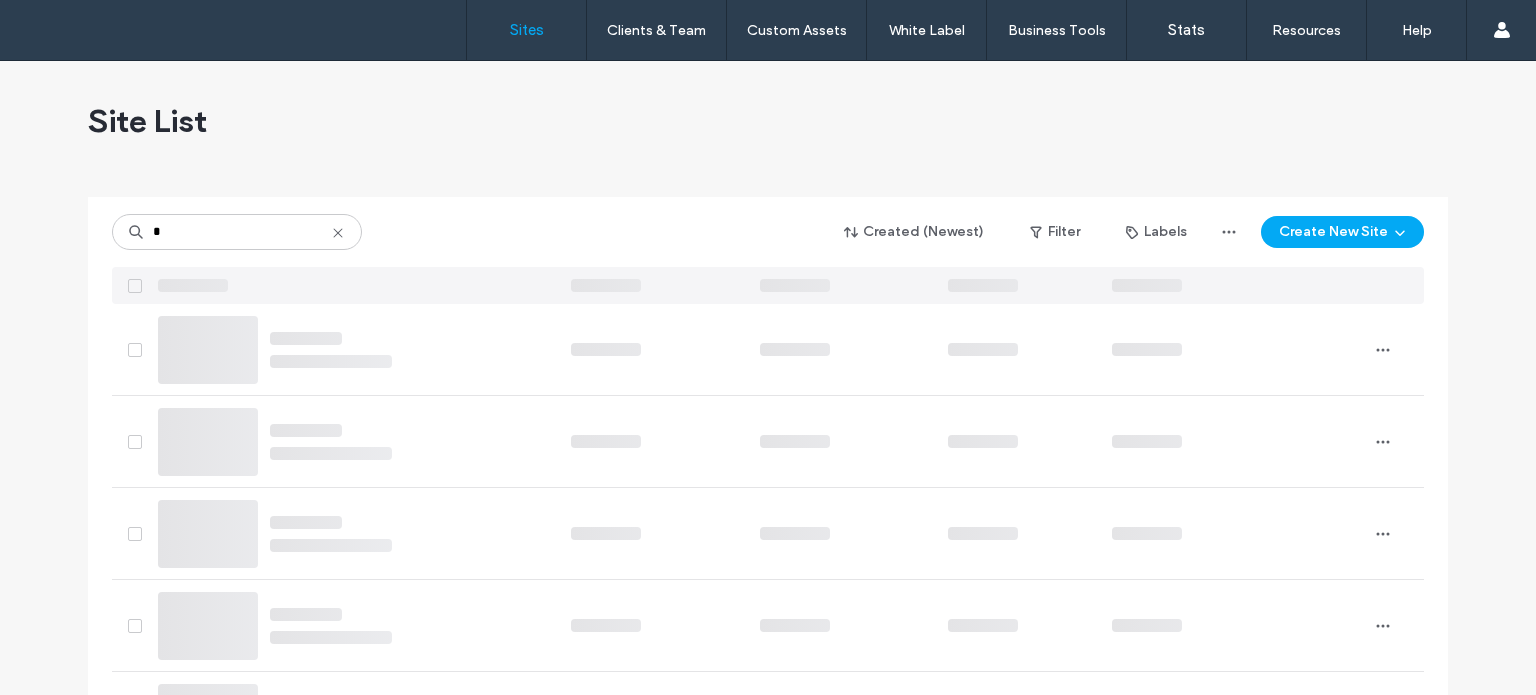 click on "*" at bounding box center (237, 232) 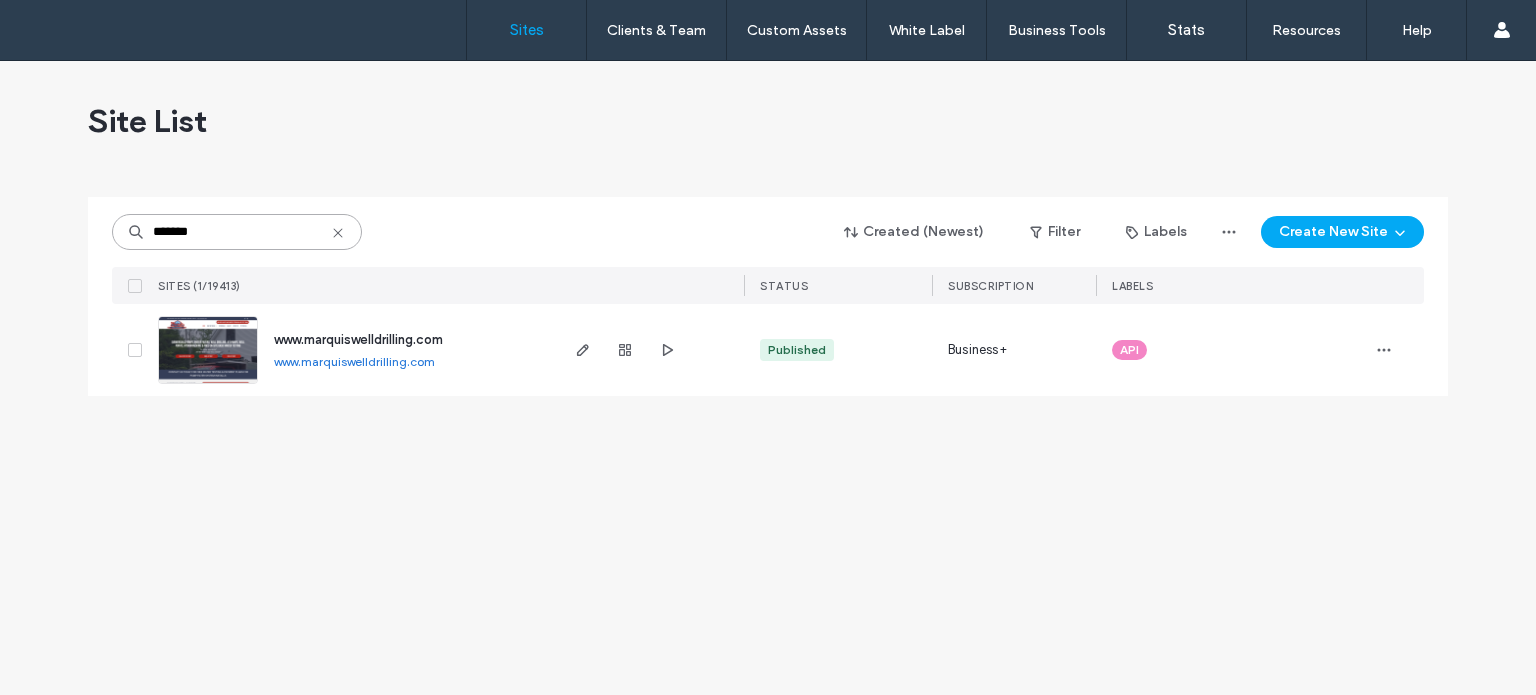 type on "*******" 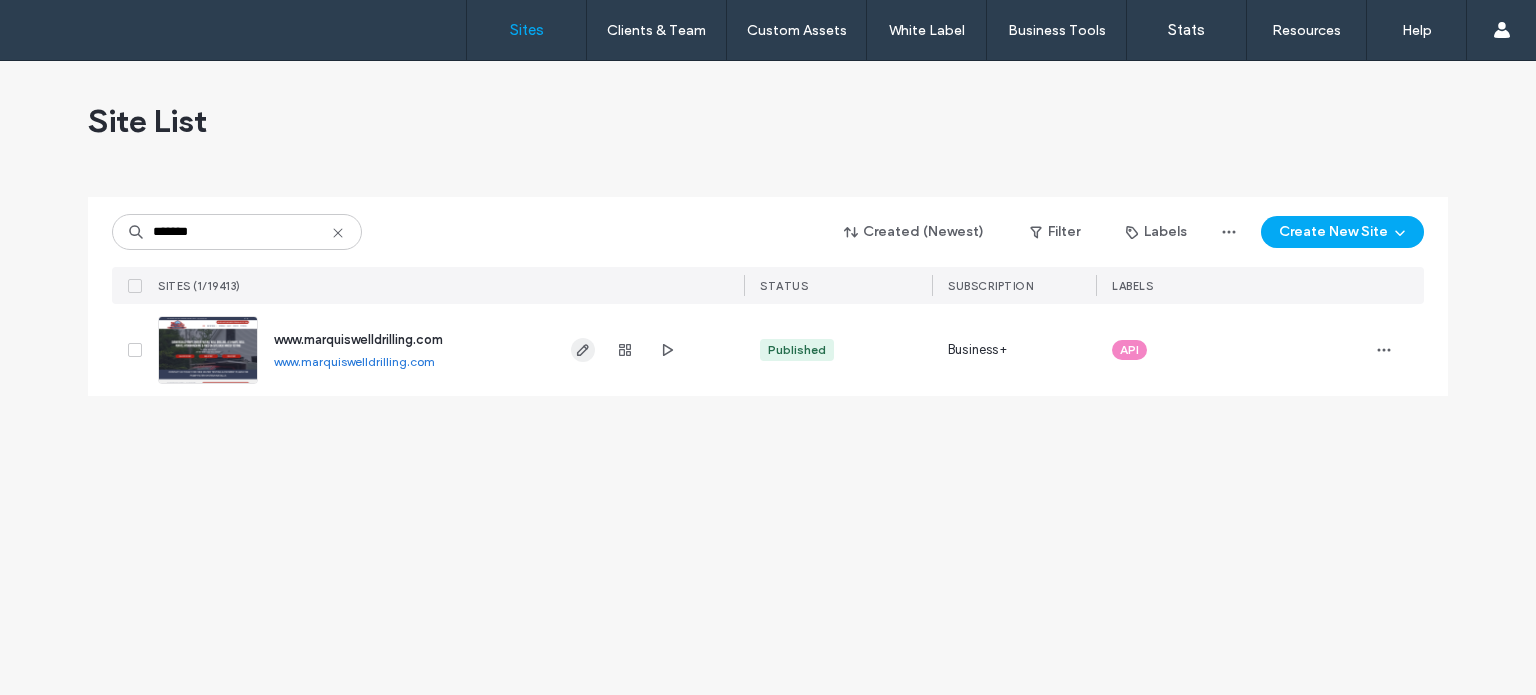 click 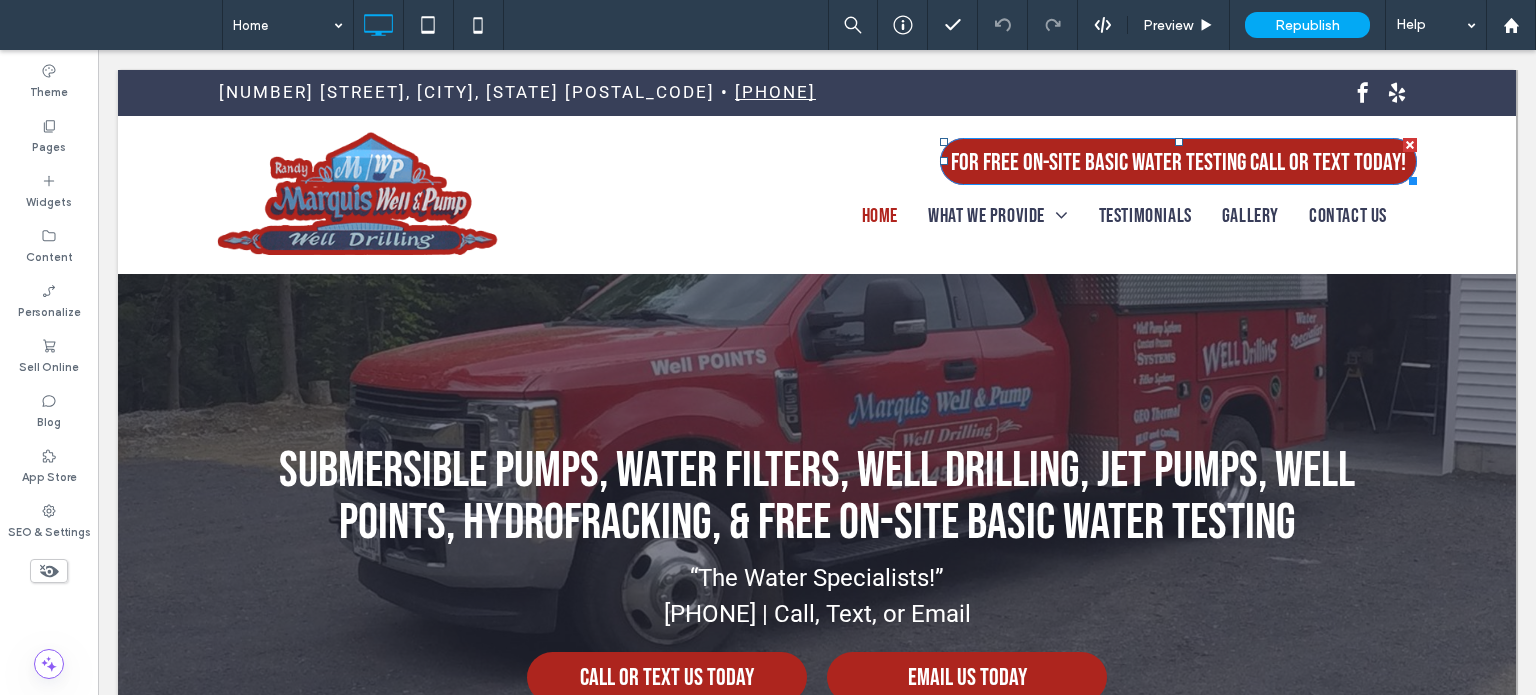 scroll, scrollTop: 0, scrollLeft: 0, axis: both 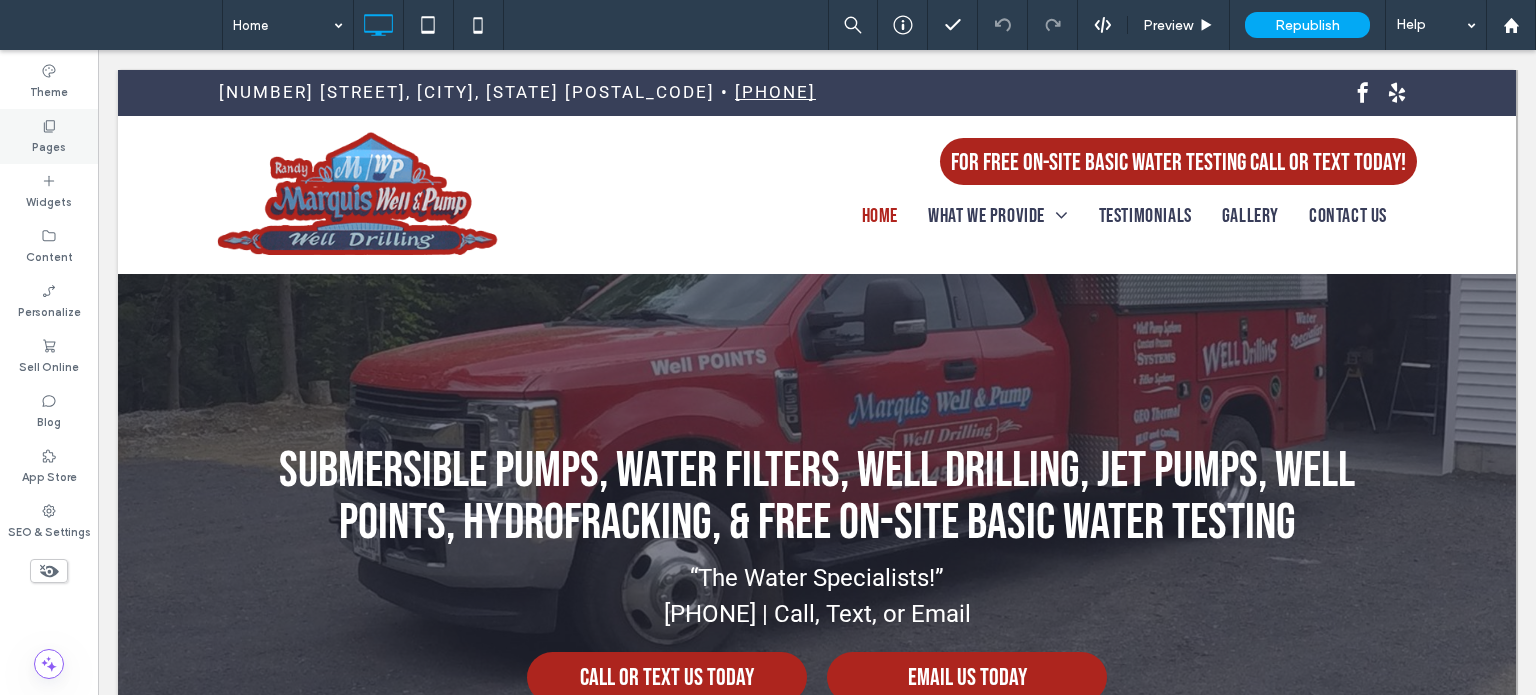 click 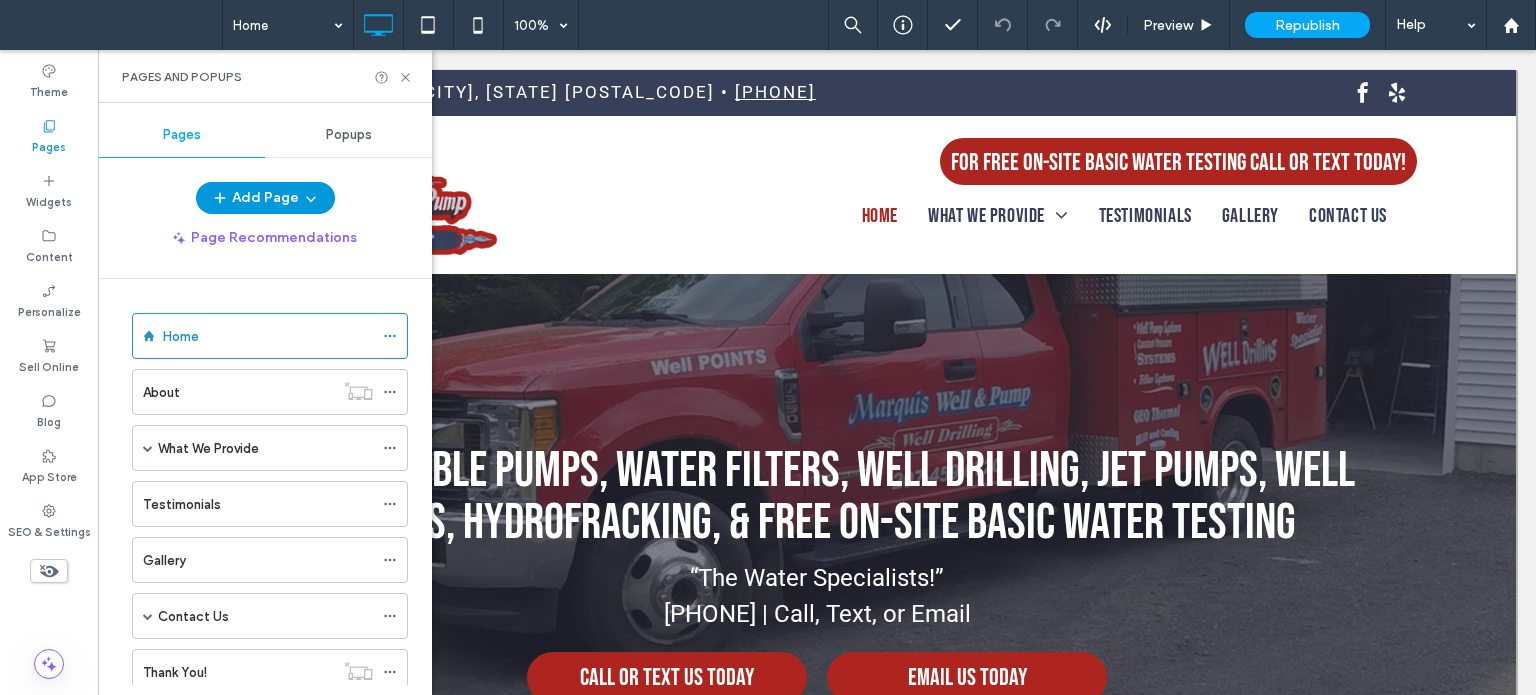 click on "Add Page" at bounding box center [265, 198] 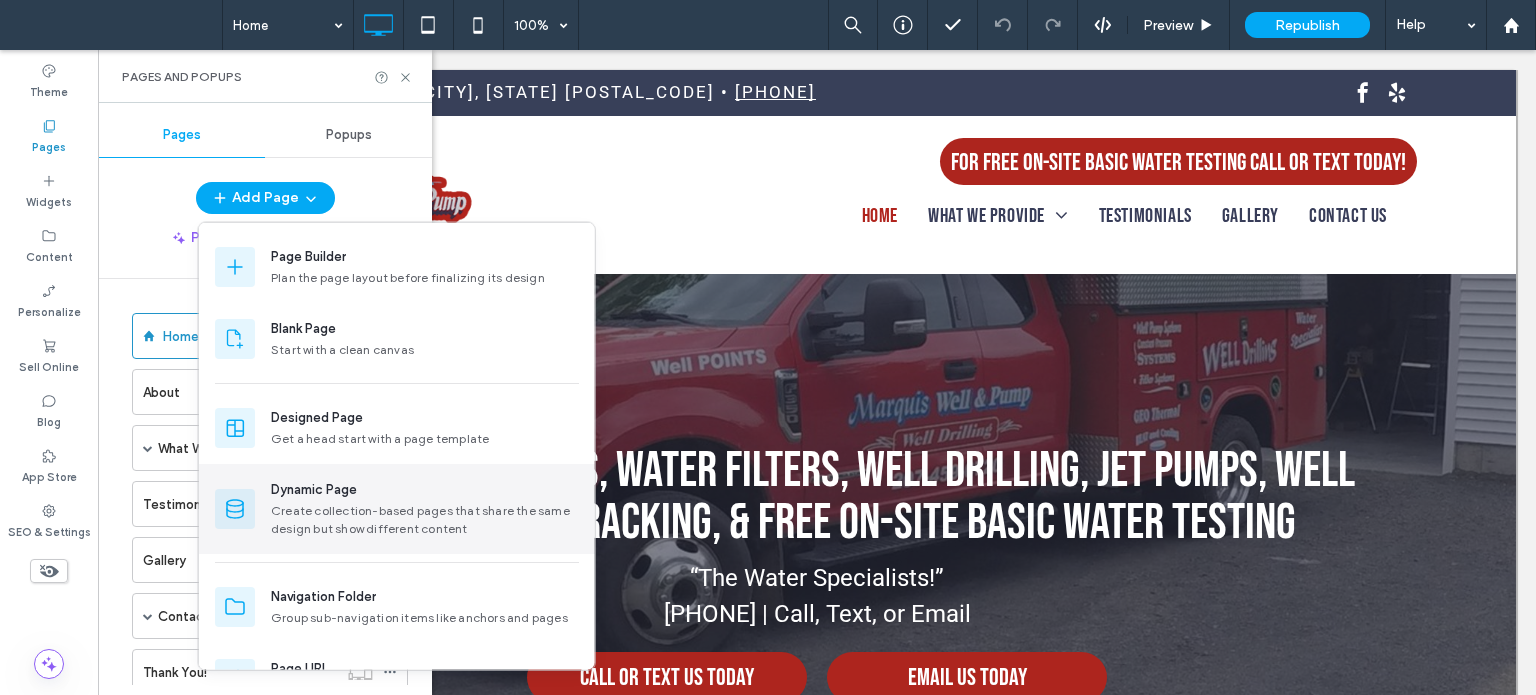 scroll, scrollTop: 52, scrollLeft: 0, axis: vertical 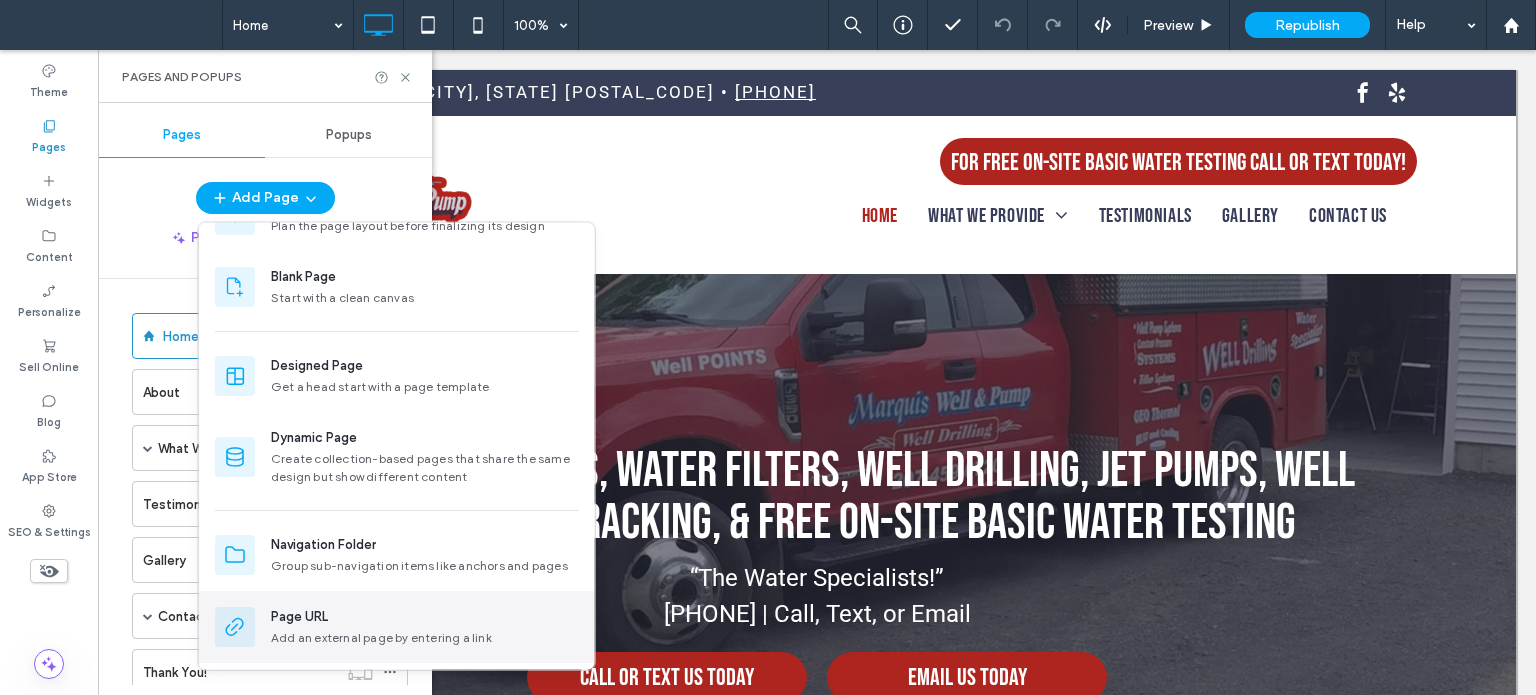 click on "Page URL Add an external page by entering a link" at bounding box center (425, 627) 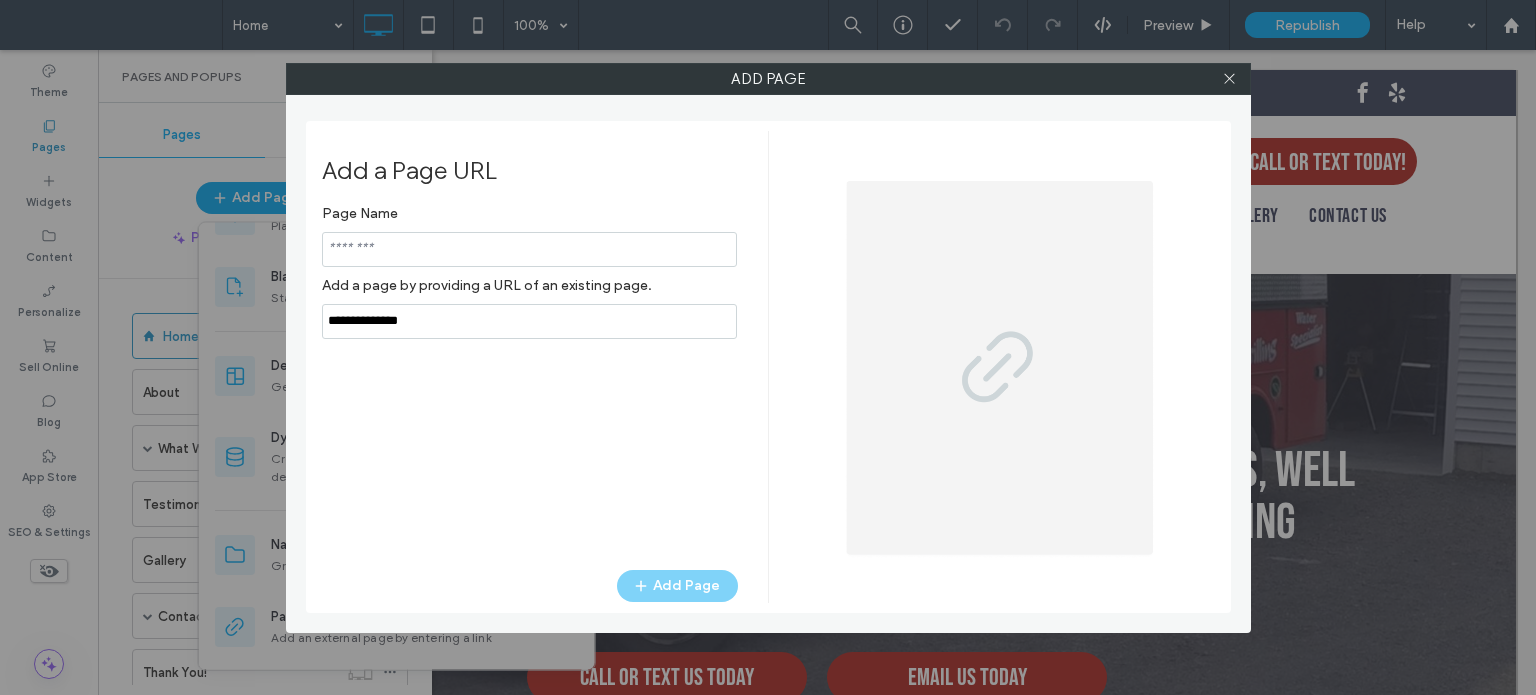 type on "*" 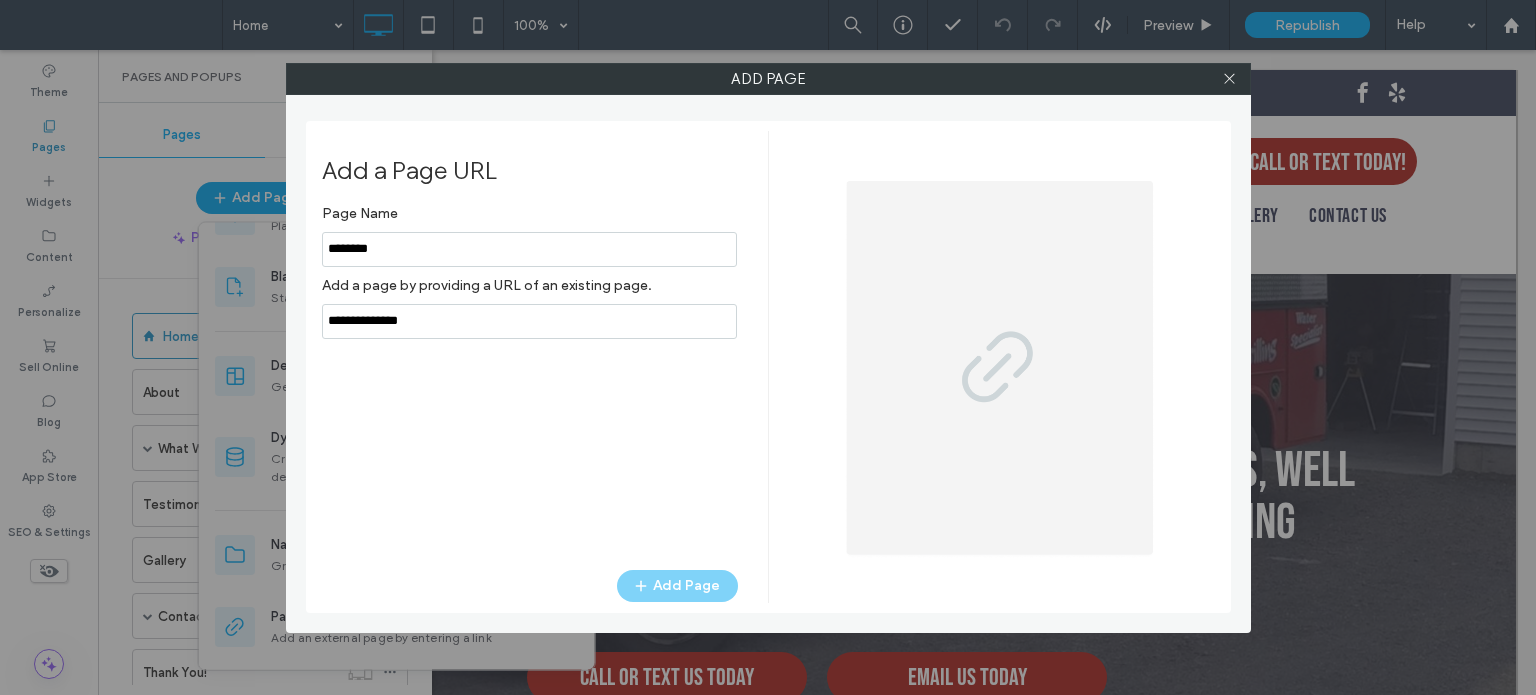 click at bounding box center (529, 249) 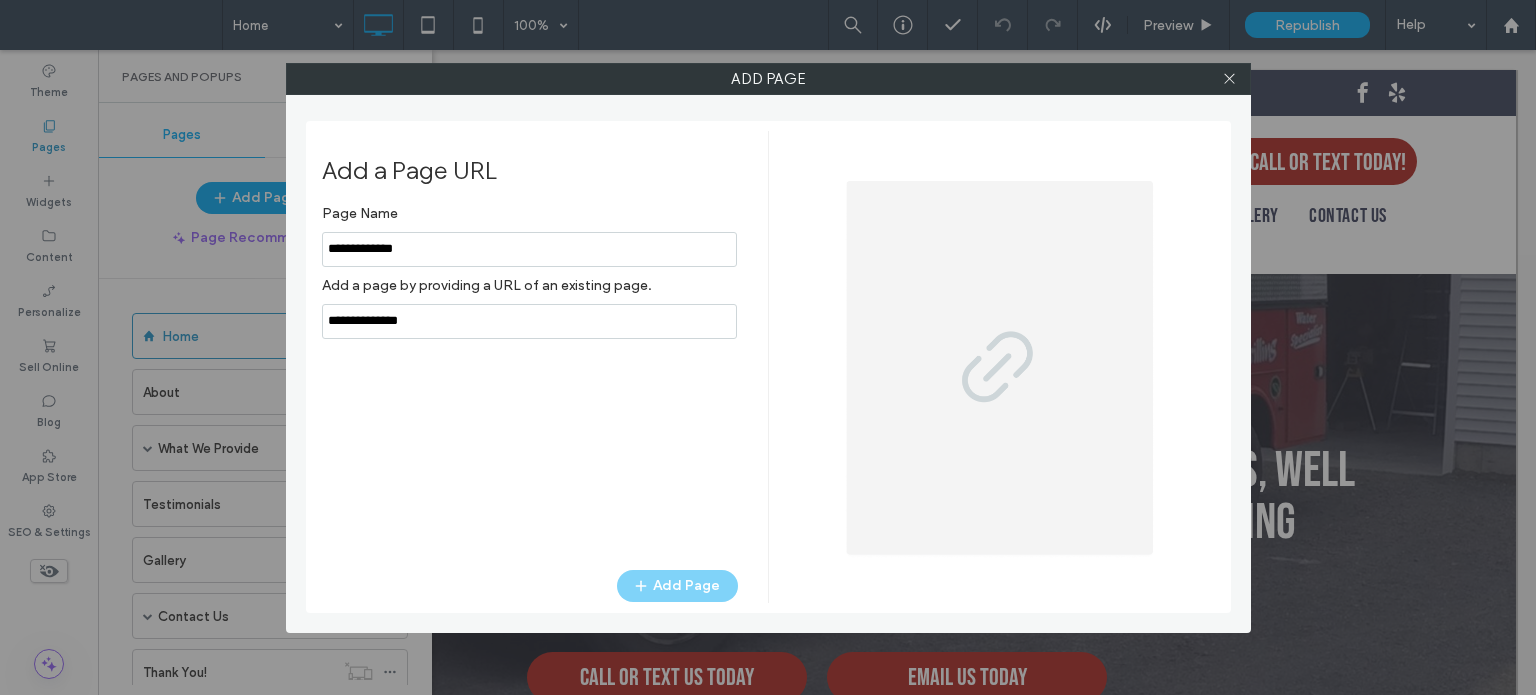 type on "**********" 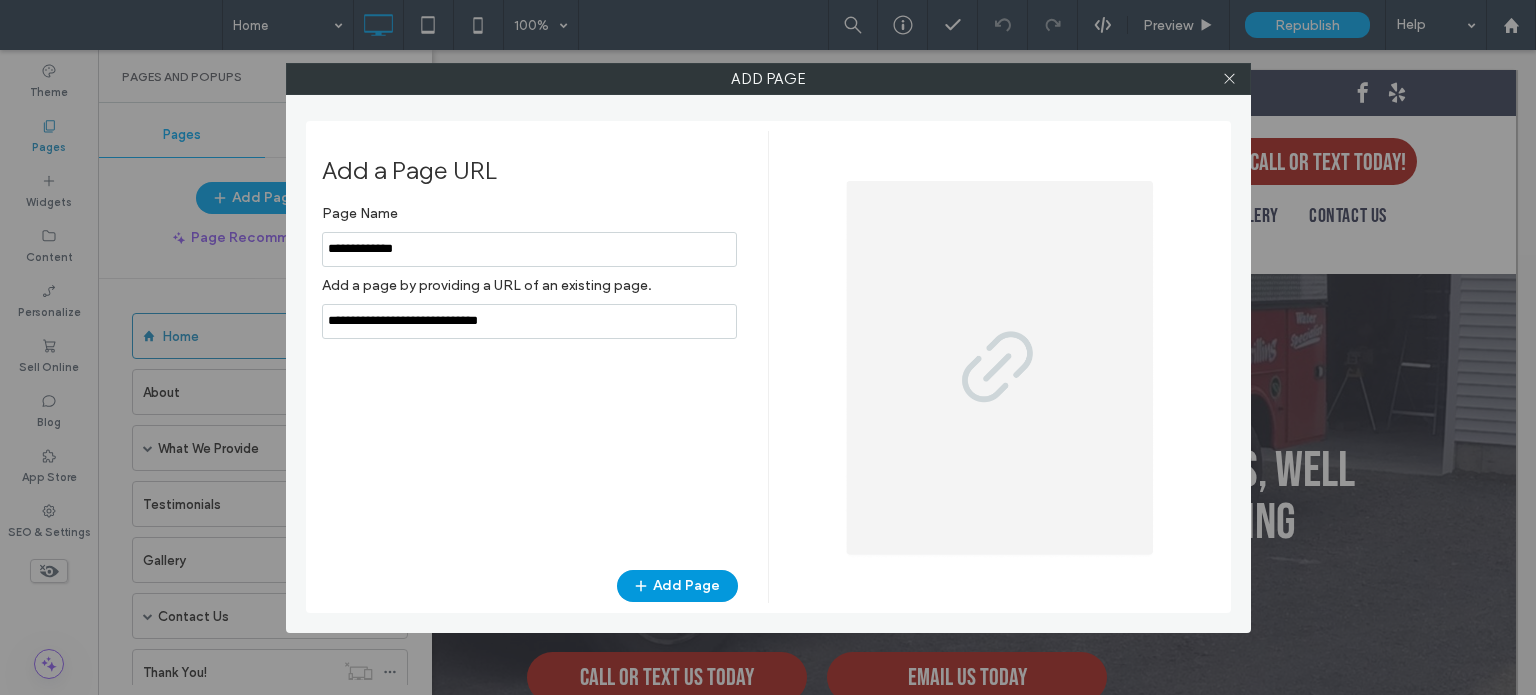 type on "**********" 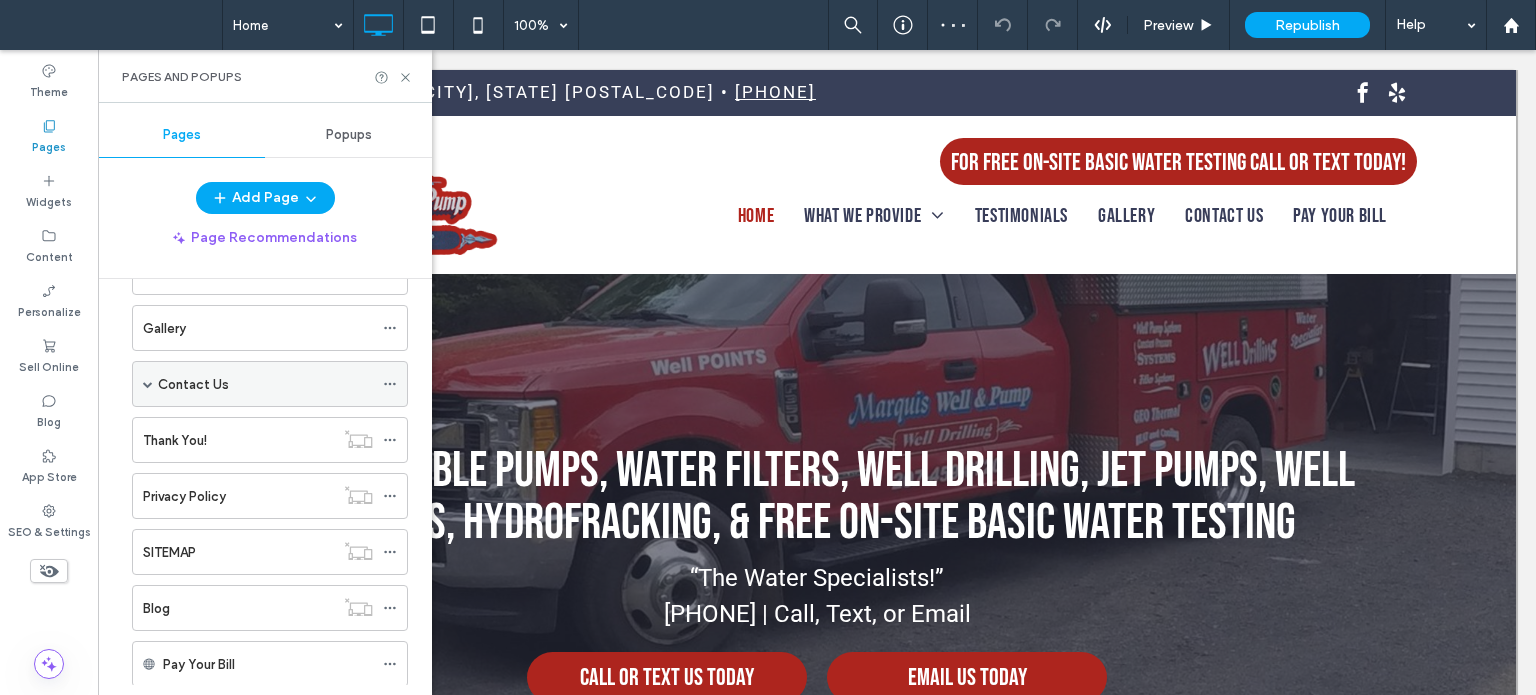 scroll, scrollTop: 278, scrollLeft: 0, axis: vertical 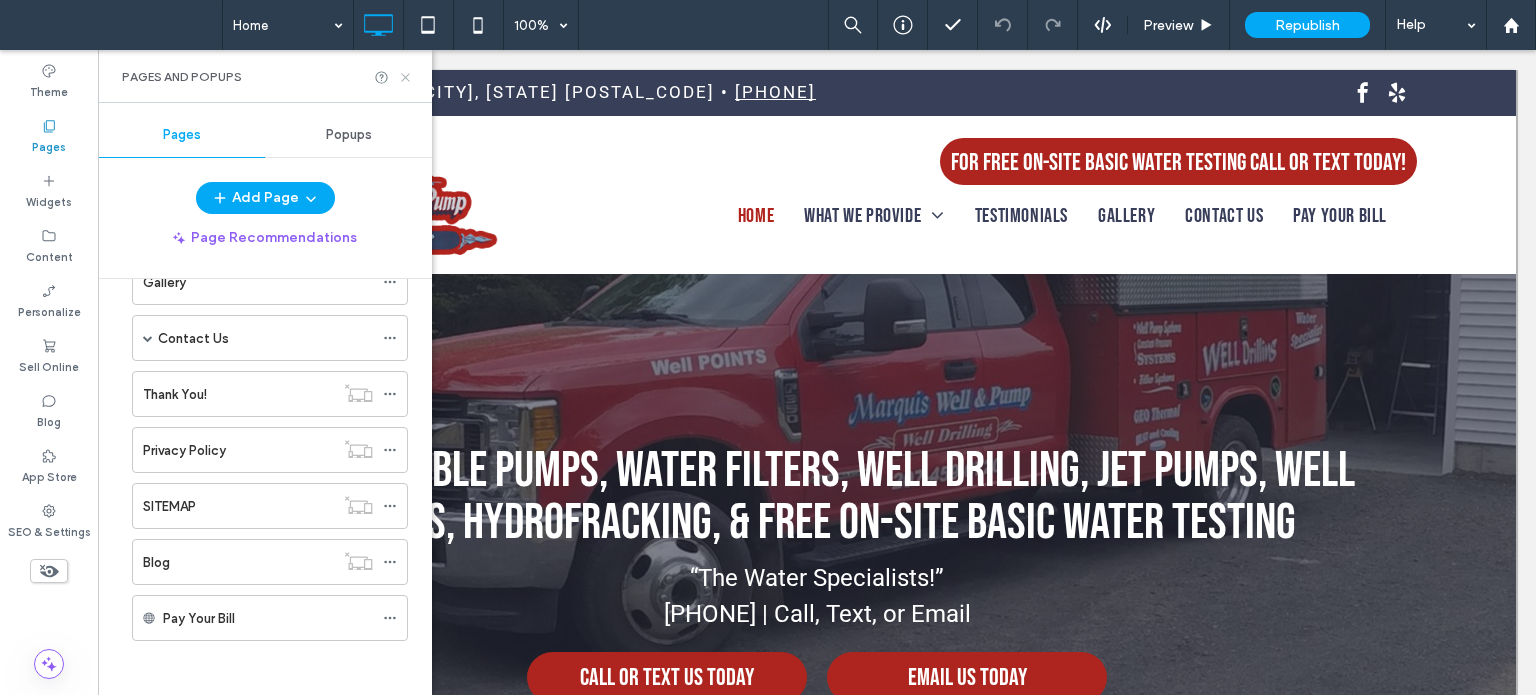 click 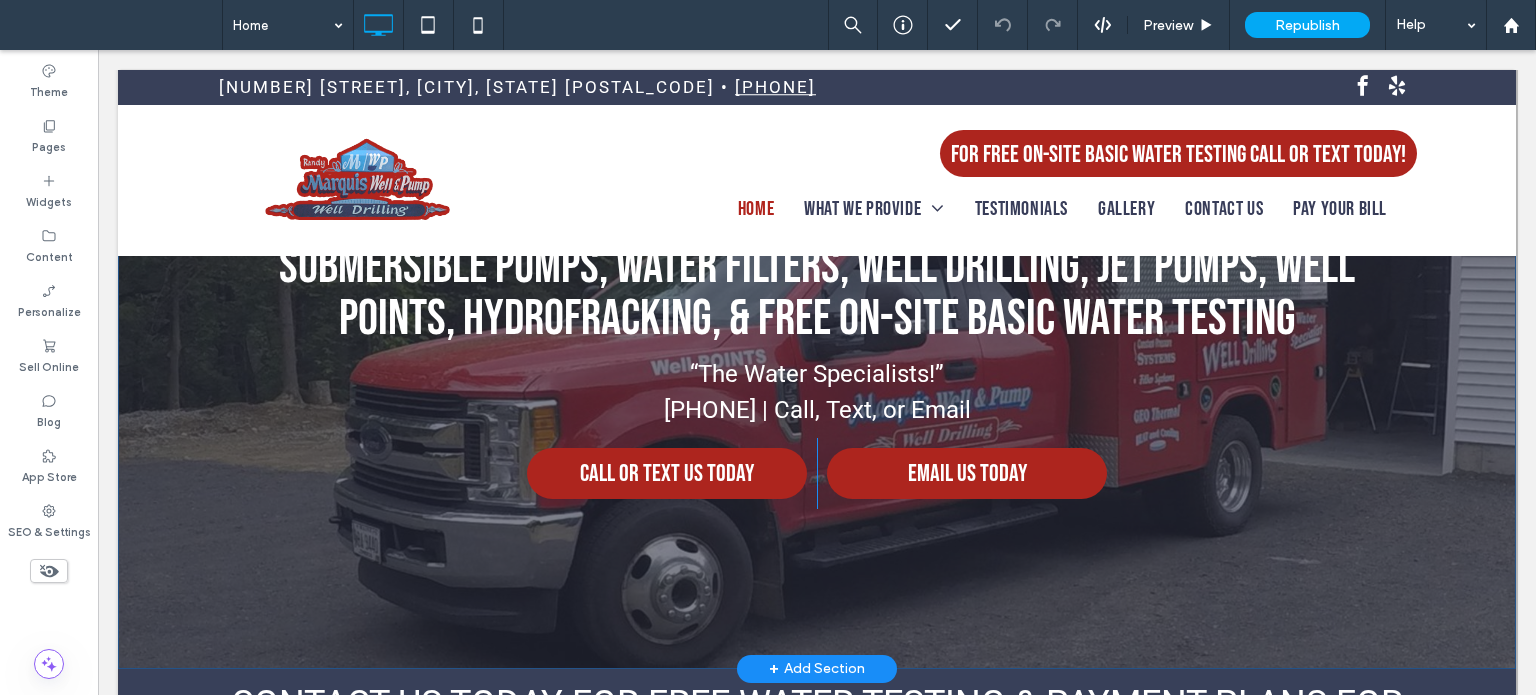 scroll, scrollTop: 200, scrollLeft: 0, axis: vertical 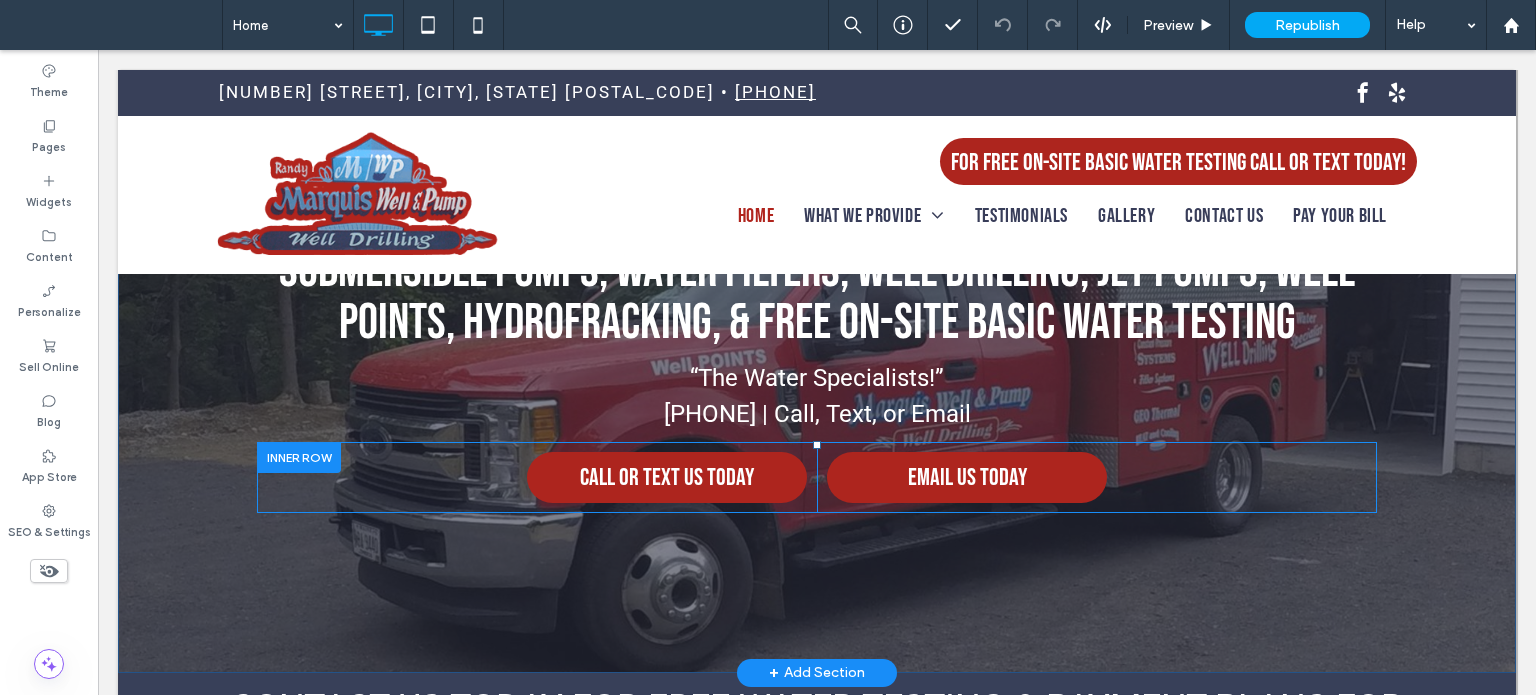 click at bounding box center [299, 457] 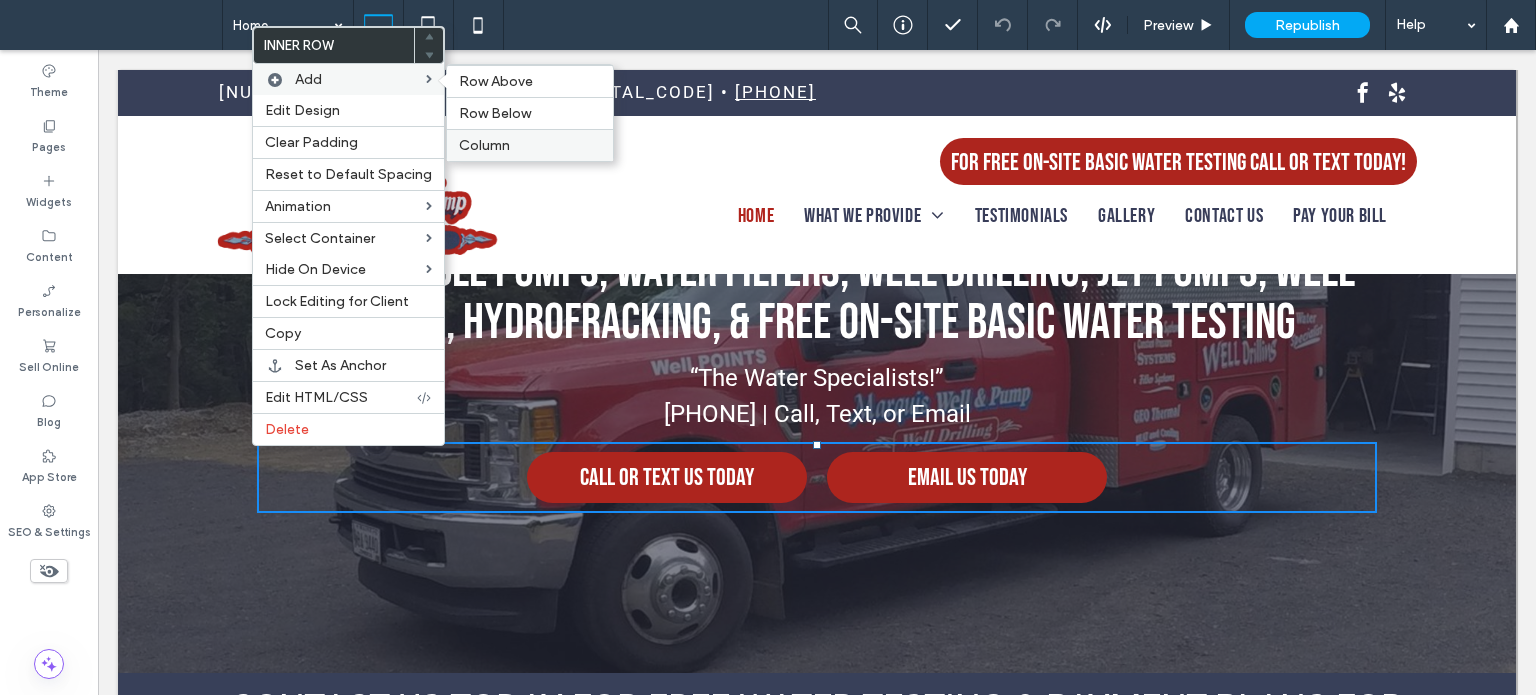 click on "Column" at bounding box center (484, 145) 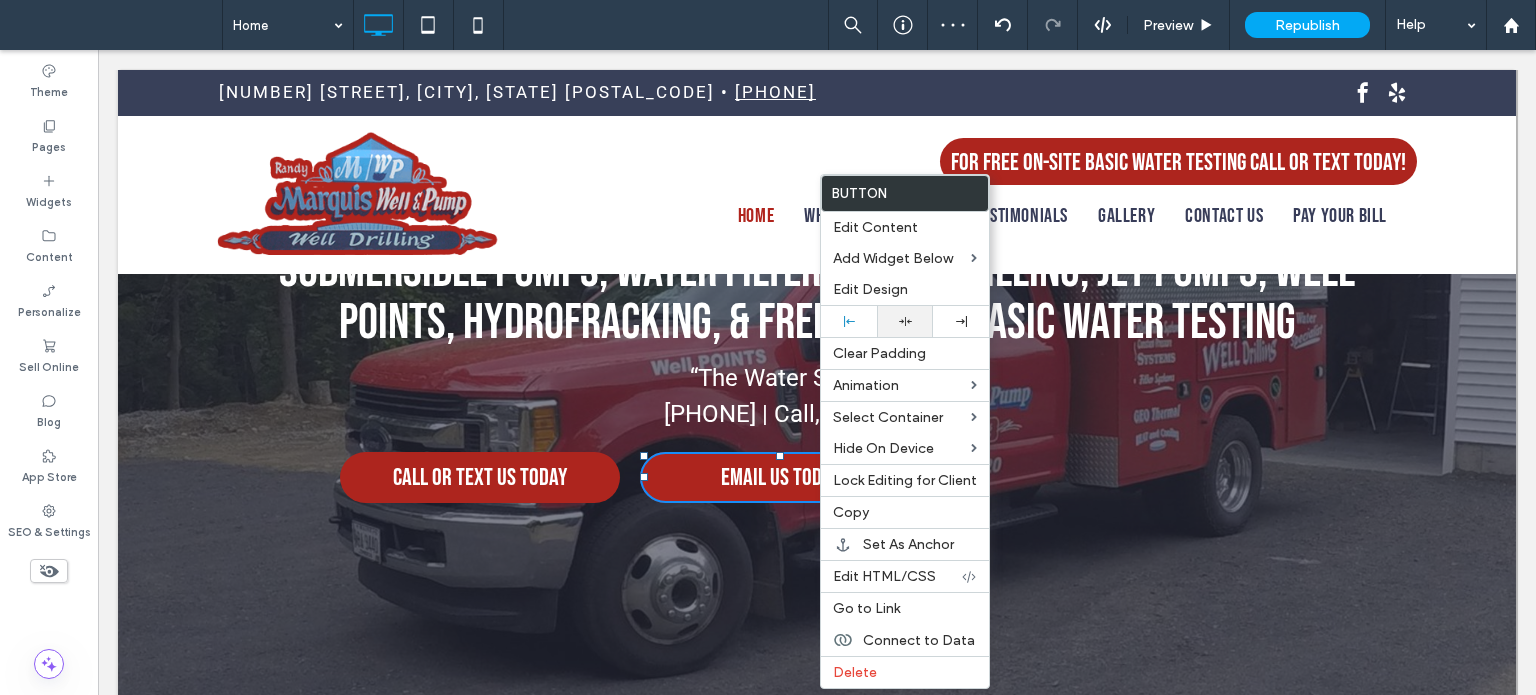 click at bounding box center [905, 321] 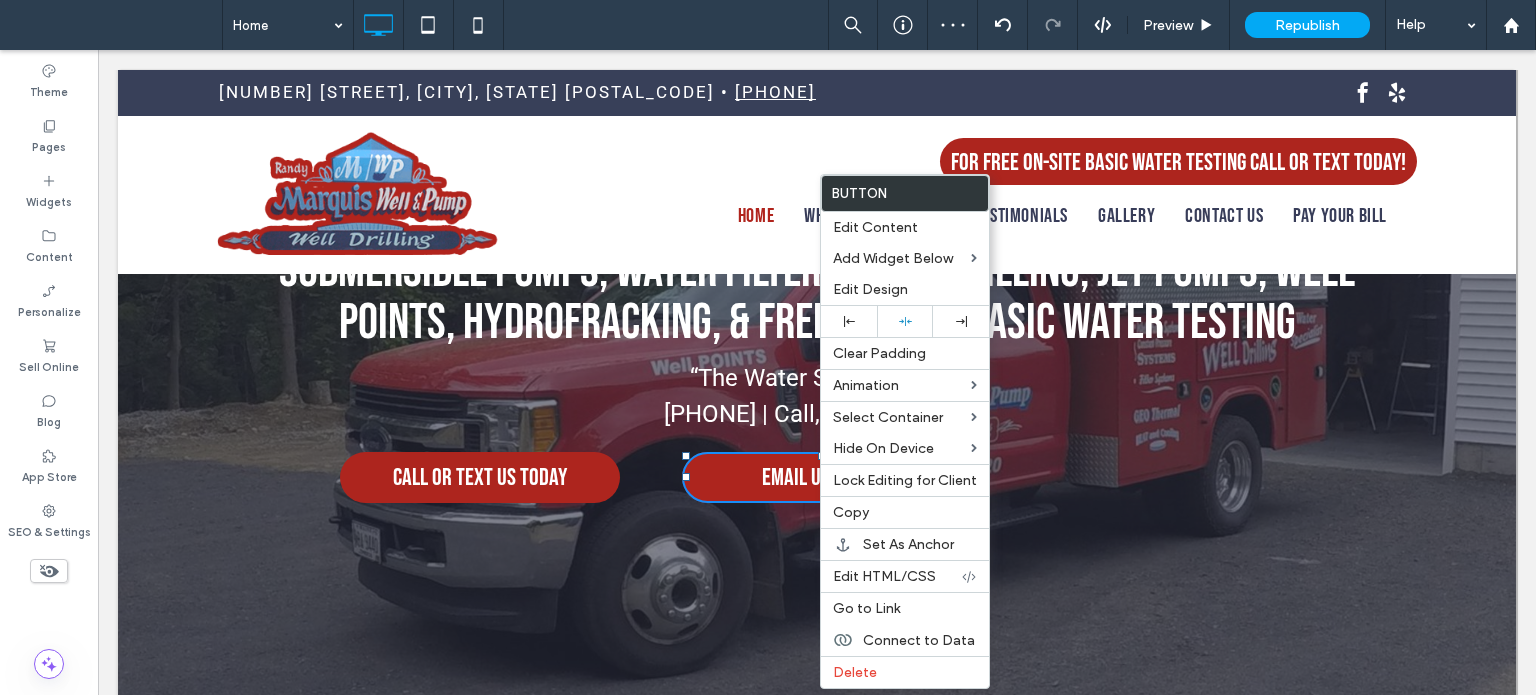 click on "**********" at bounding box center [816, 492] 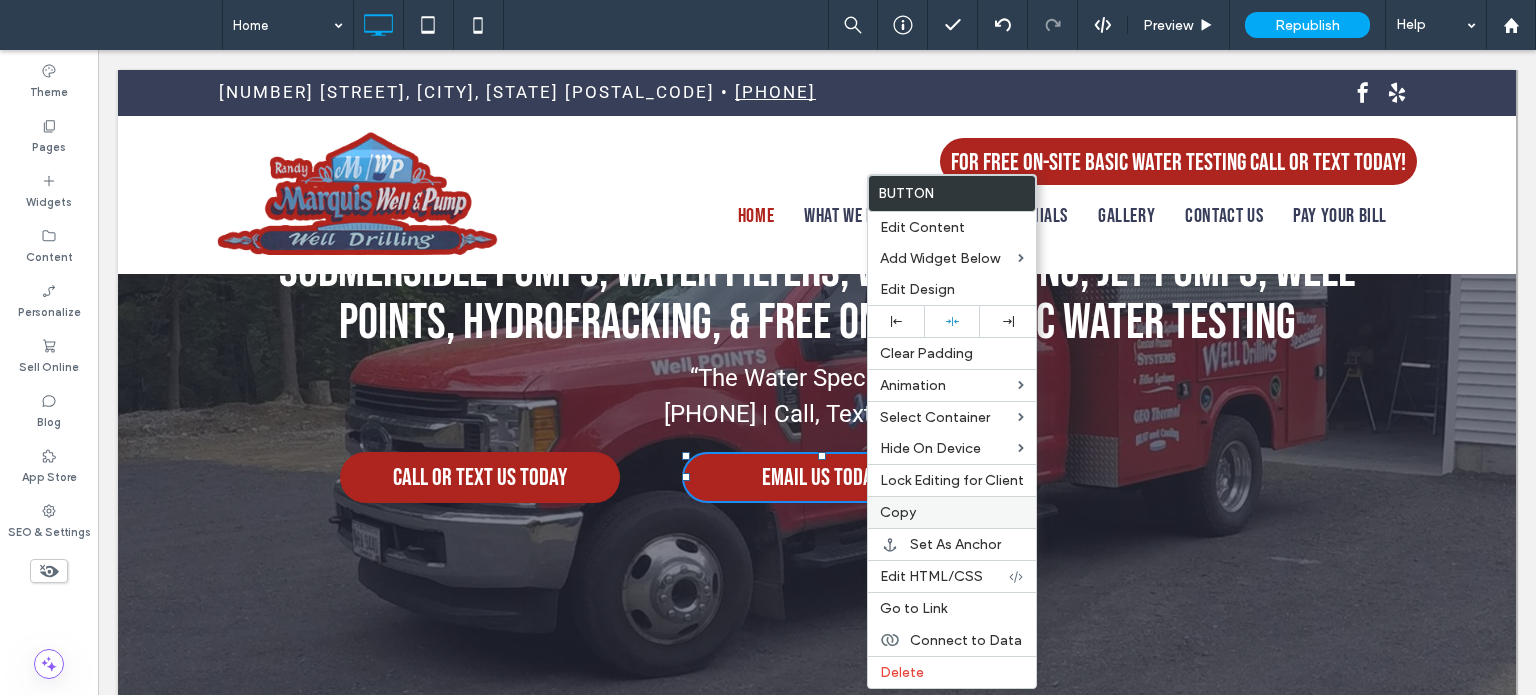 click on "Copy" at bounding box center [952, 512] 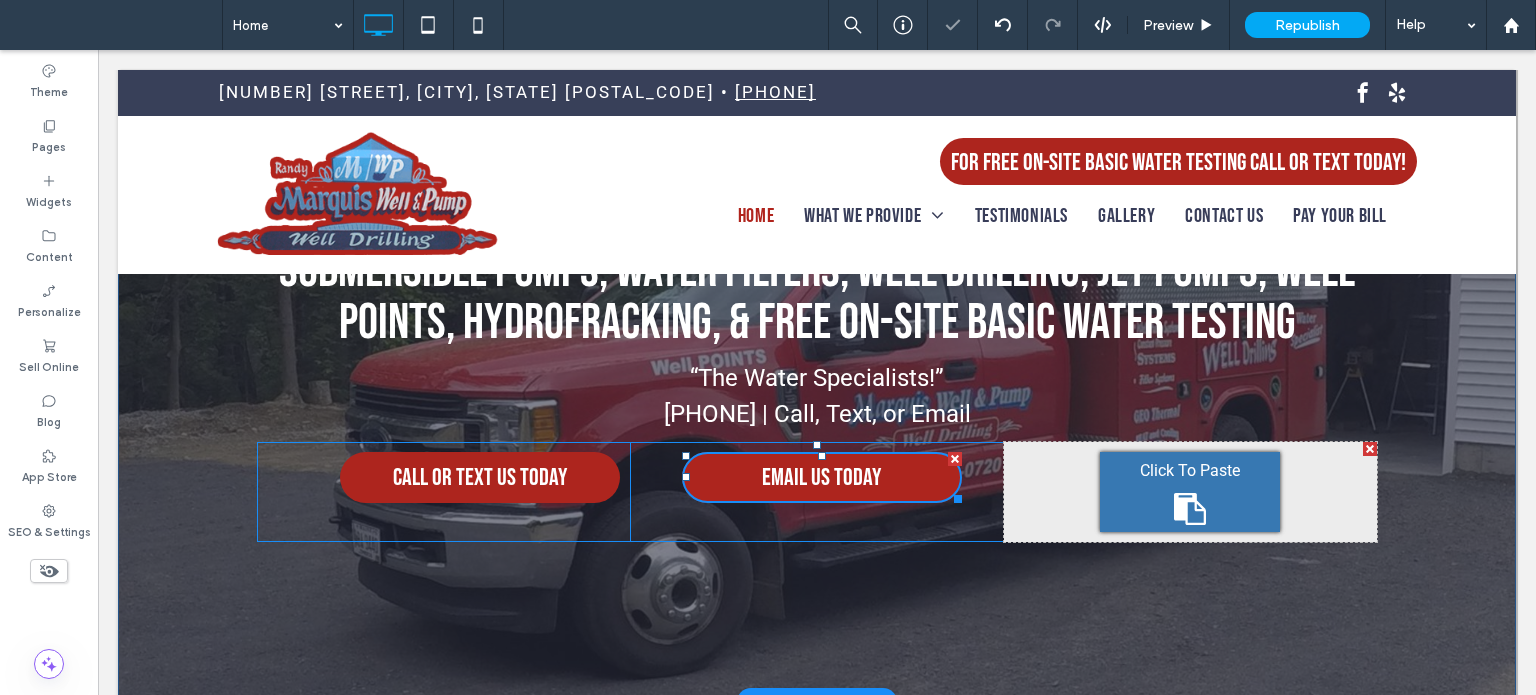 click on "Click To Paste" at bounding box center (1190, 492) 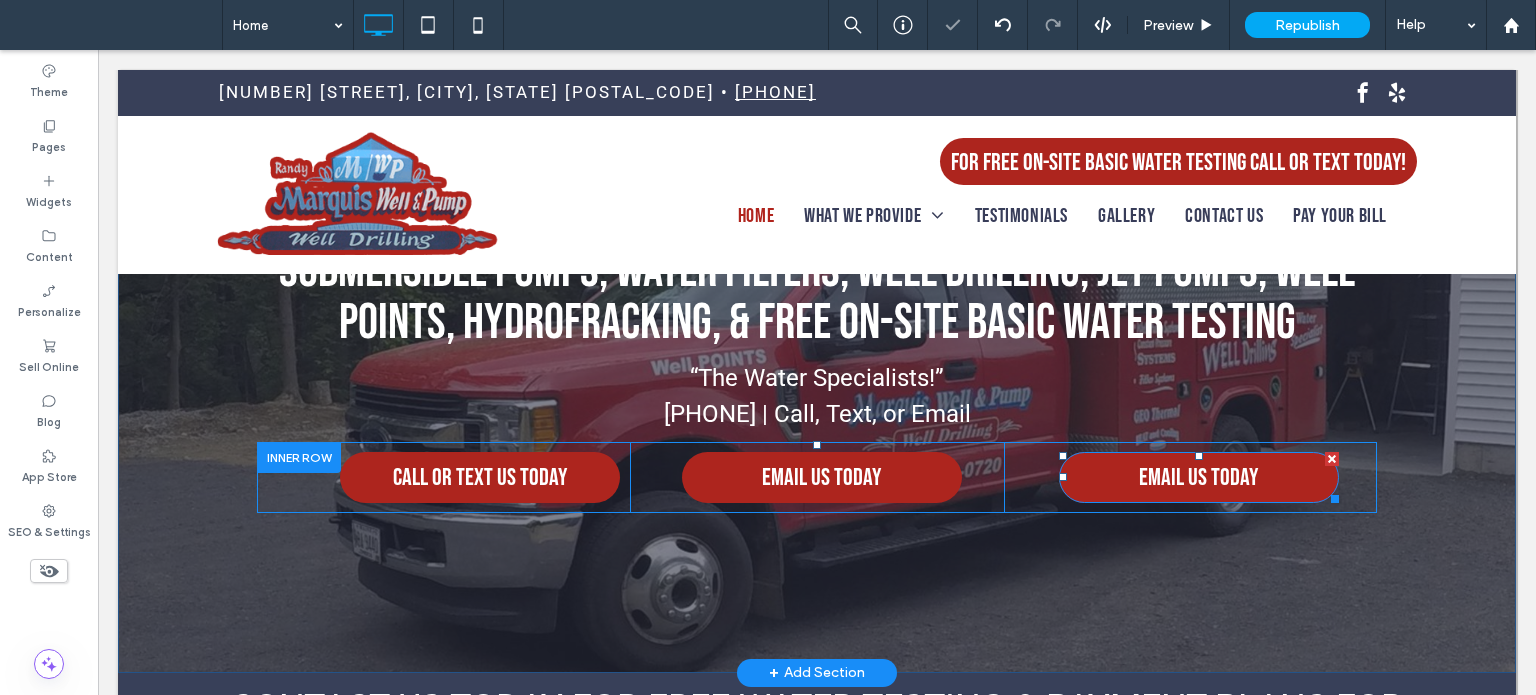 click on "EMAIL US TODAY" at bounding box center [1199, 477] 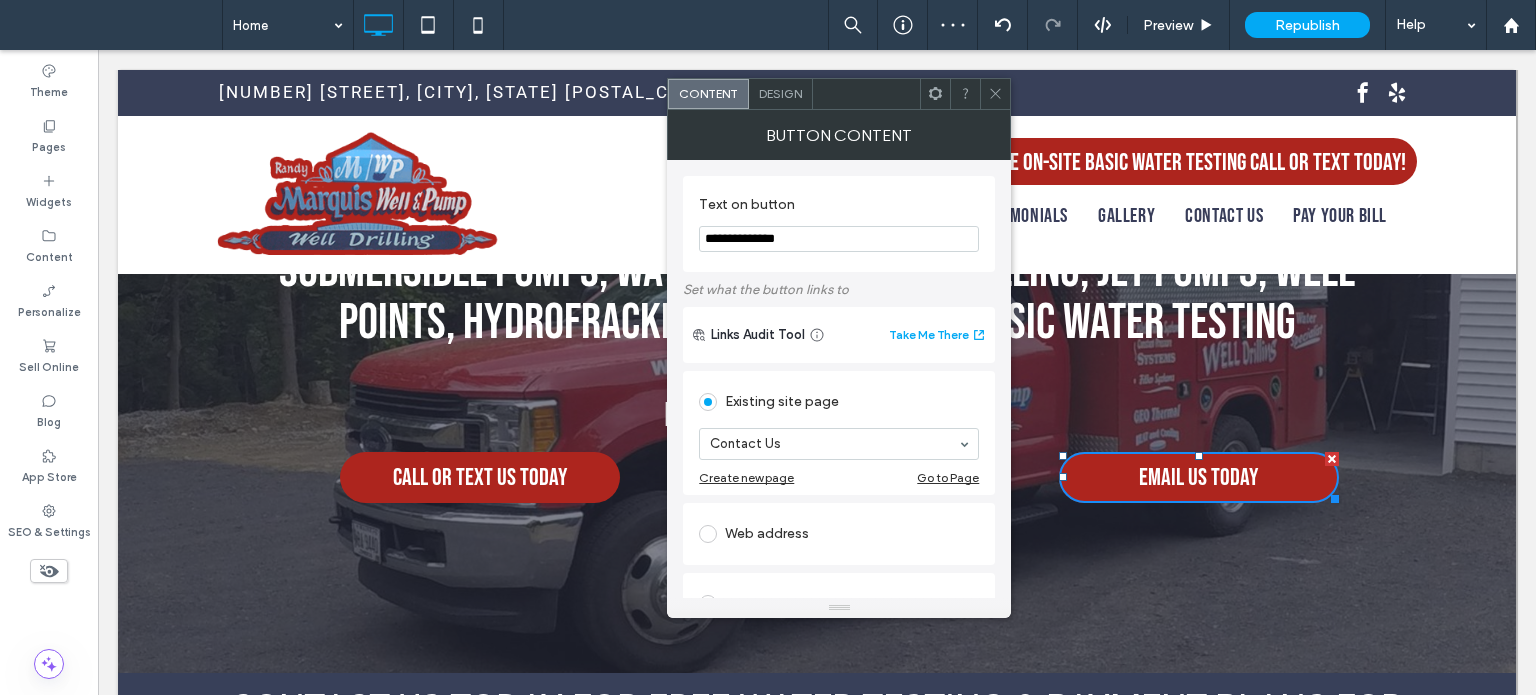 drag, startPoint x: 975, startPoint y: 293, endPoint x: 575, endPoint y: 231, distance: 404.7765 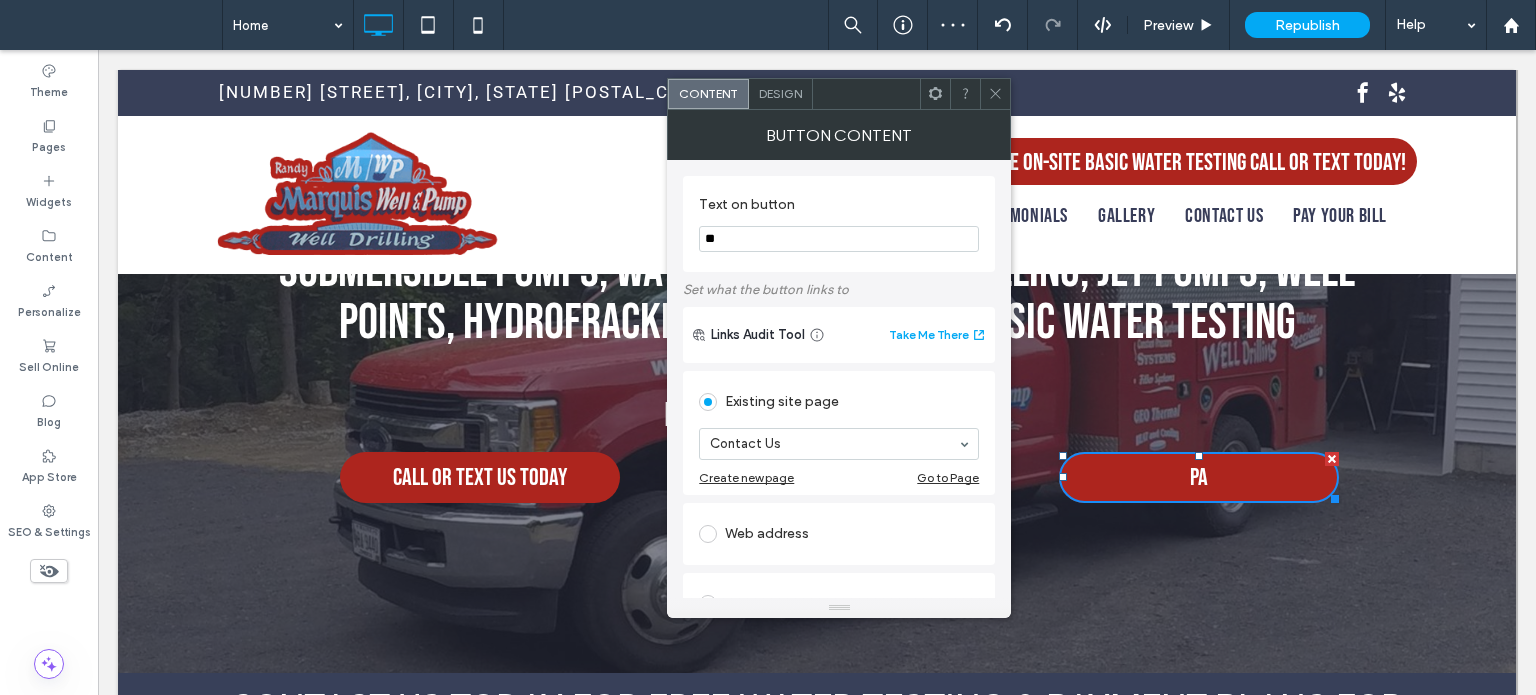 type on "*" 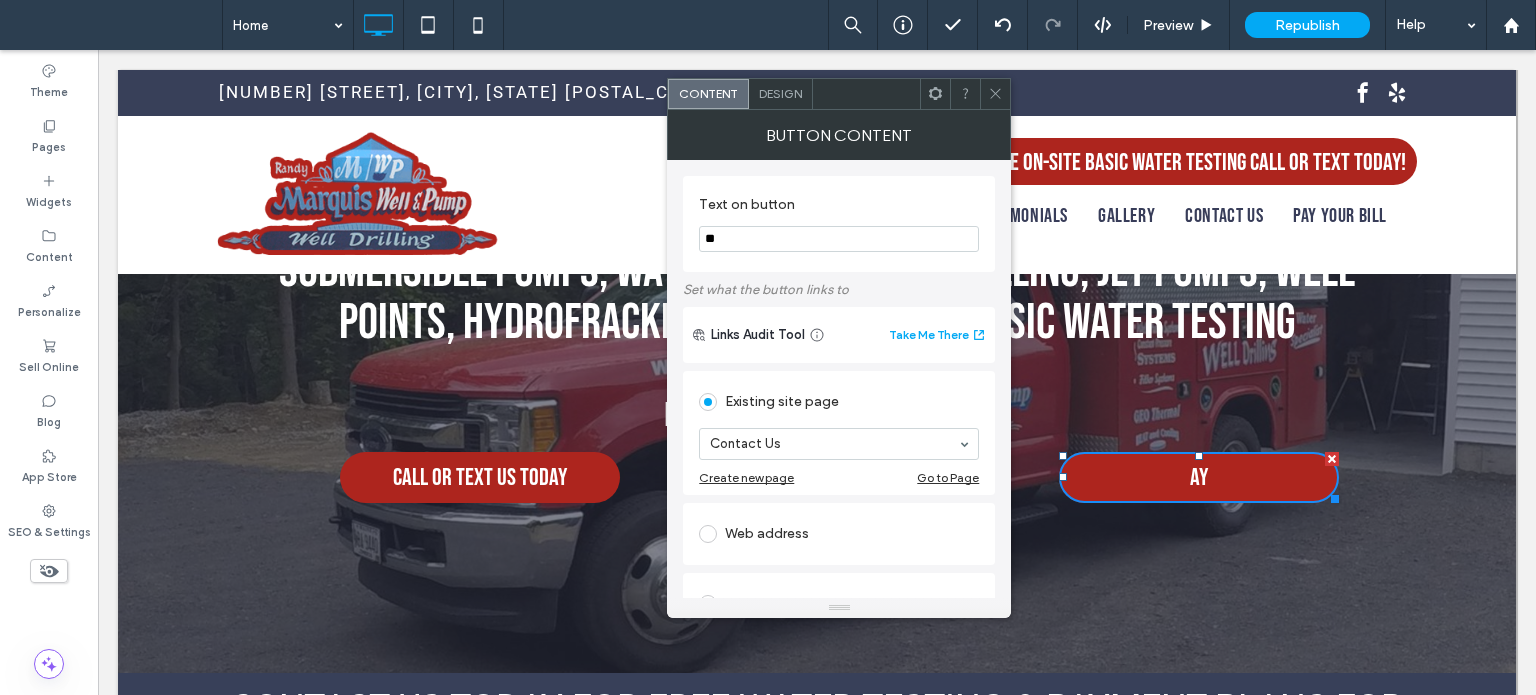 type on "*" 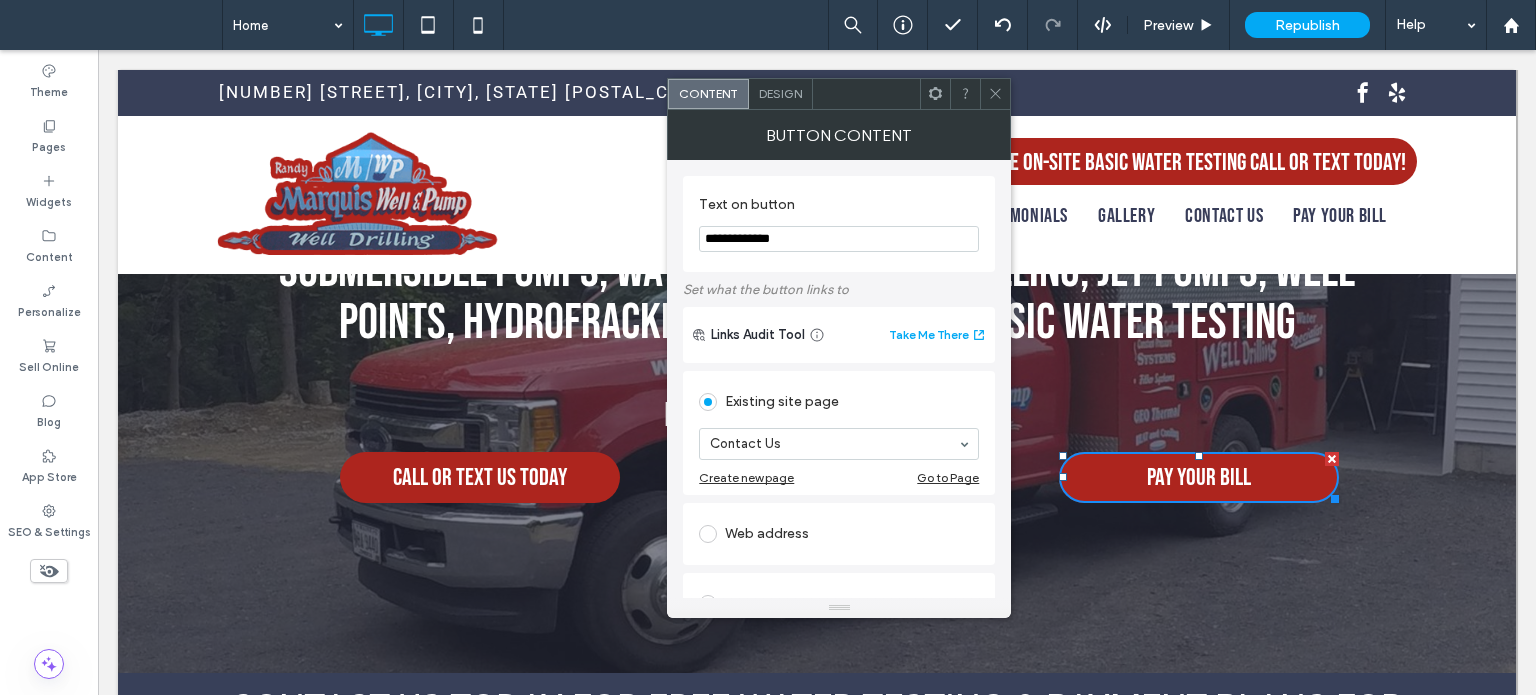 type on "**********" 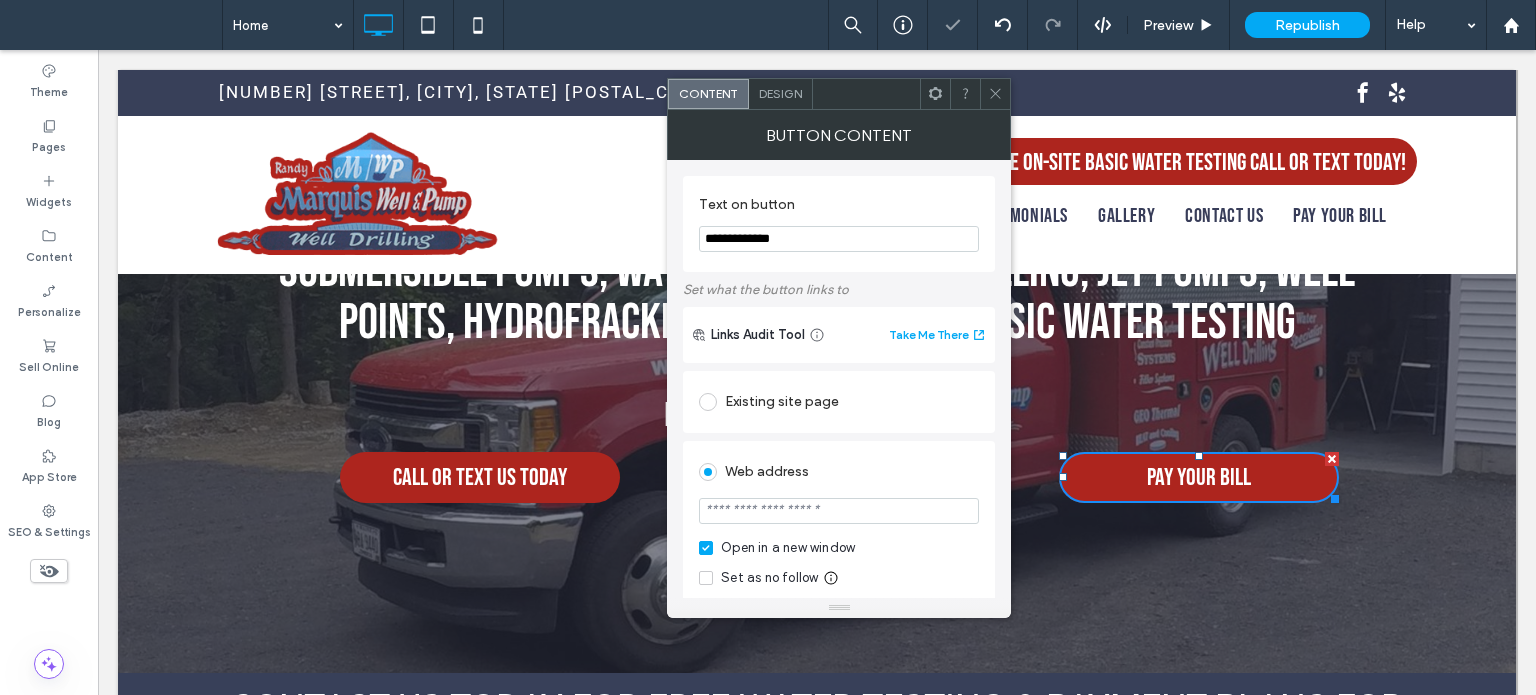 click at bounding box center (839, 511) 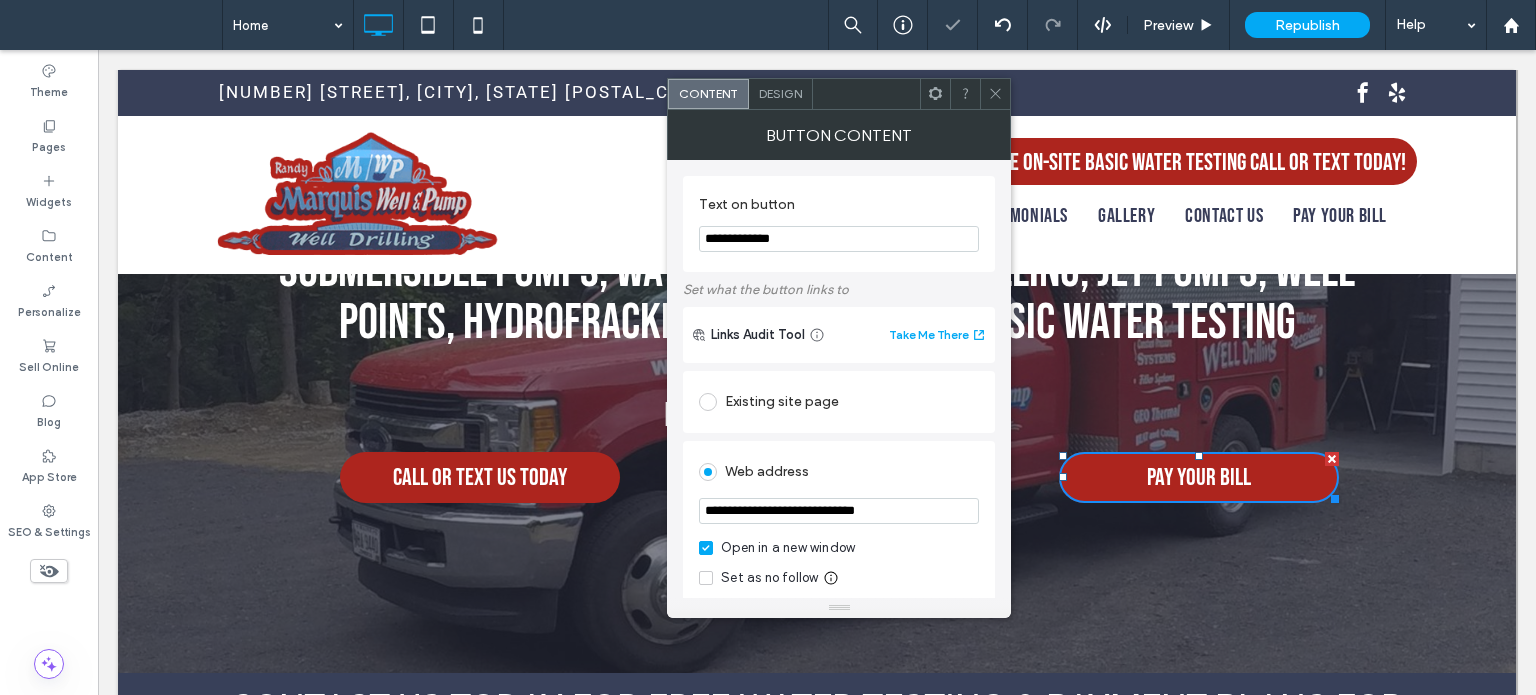 type on "**********" 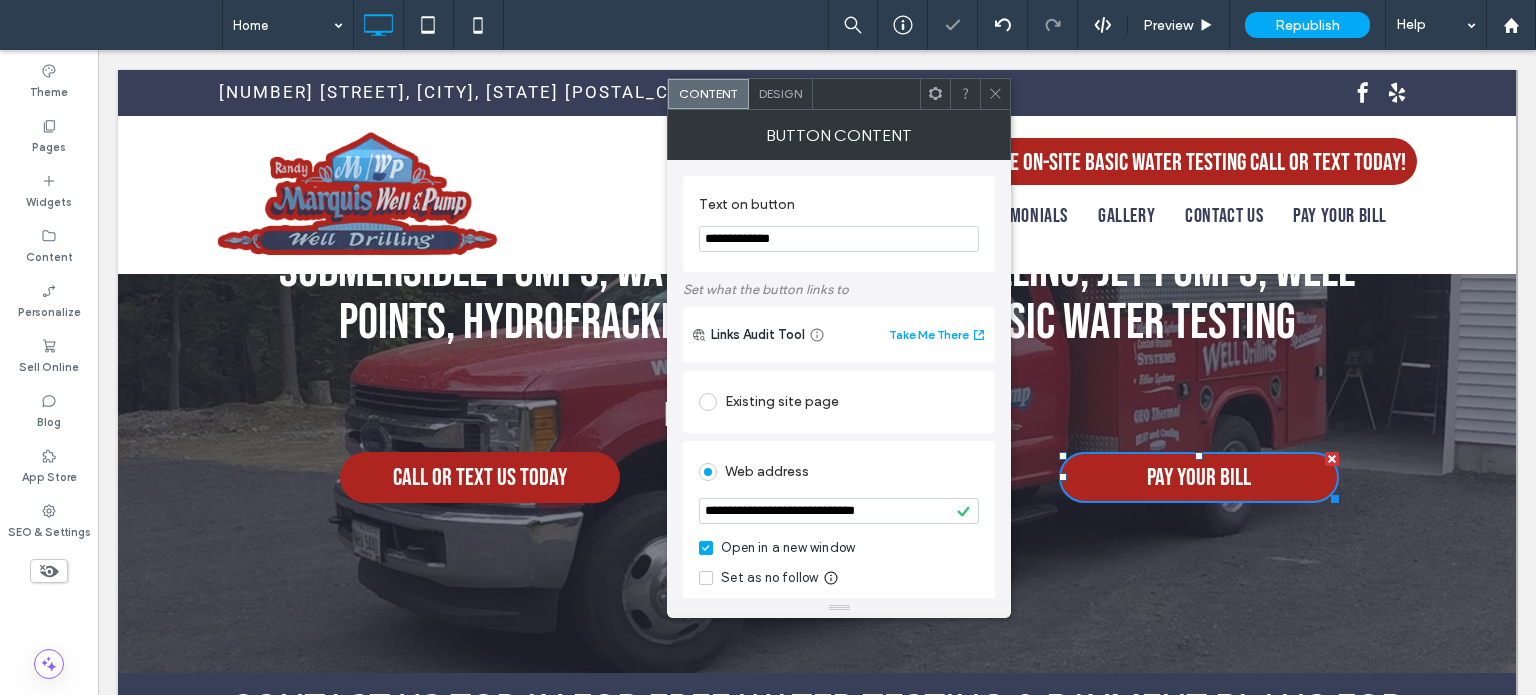 click 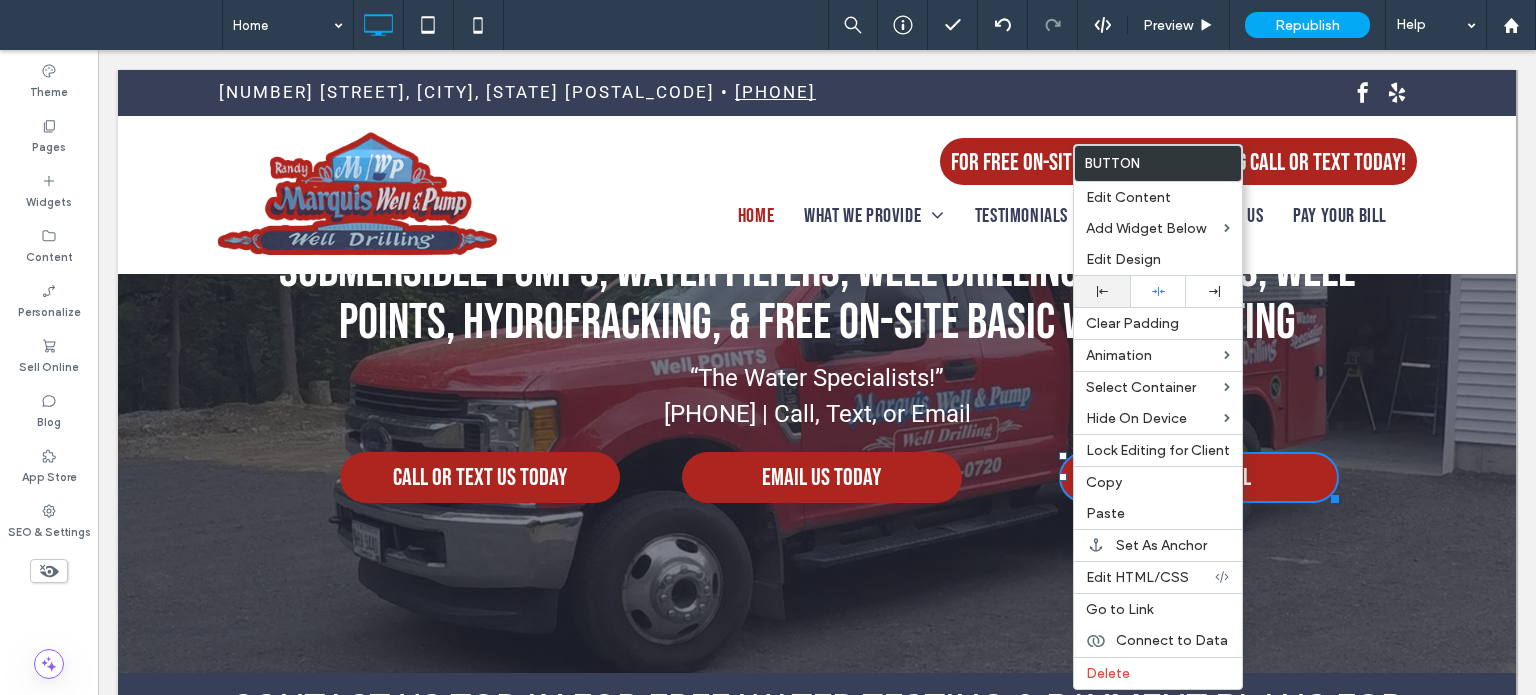 click at bounding box center (1102, 291) 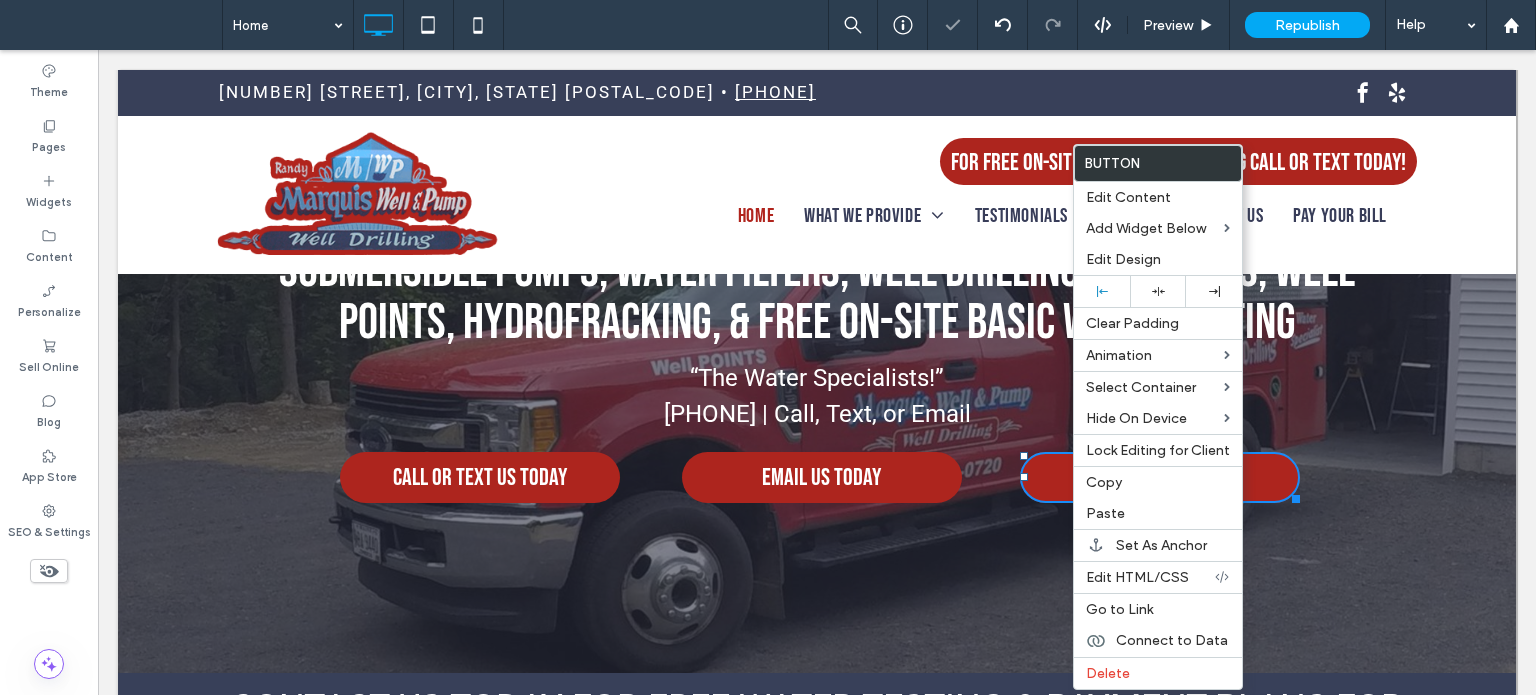 click on "**********" at bounding box center (817, 373) 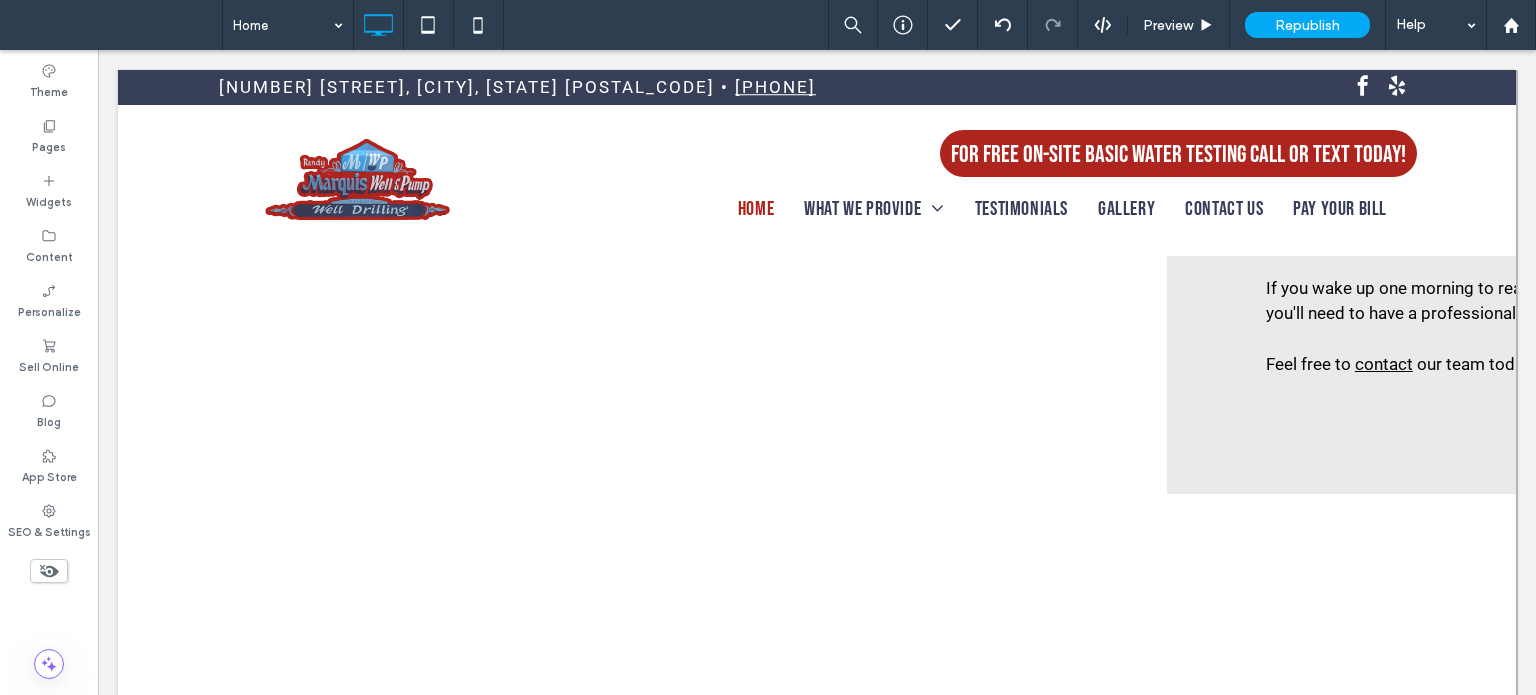 scroll, scrollTop: 2881, scrollLeft: 0, axis: vertical 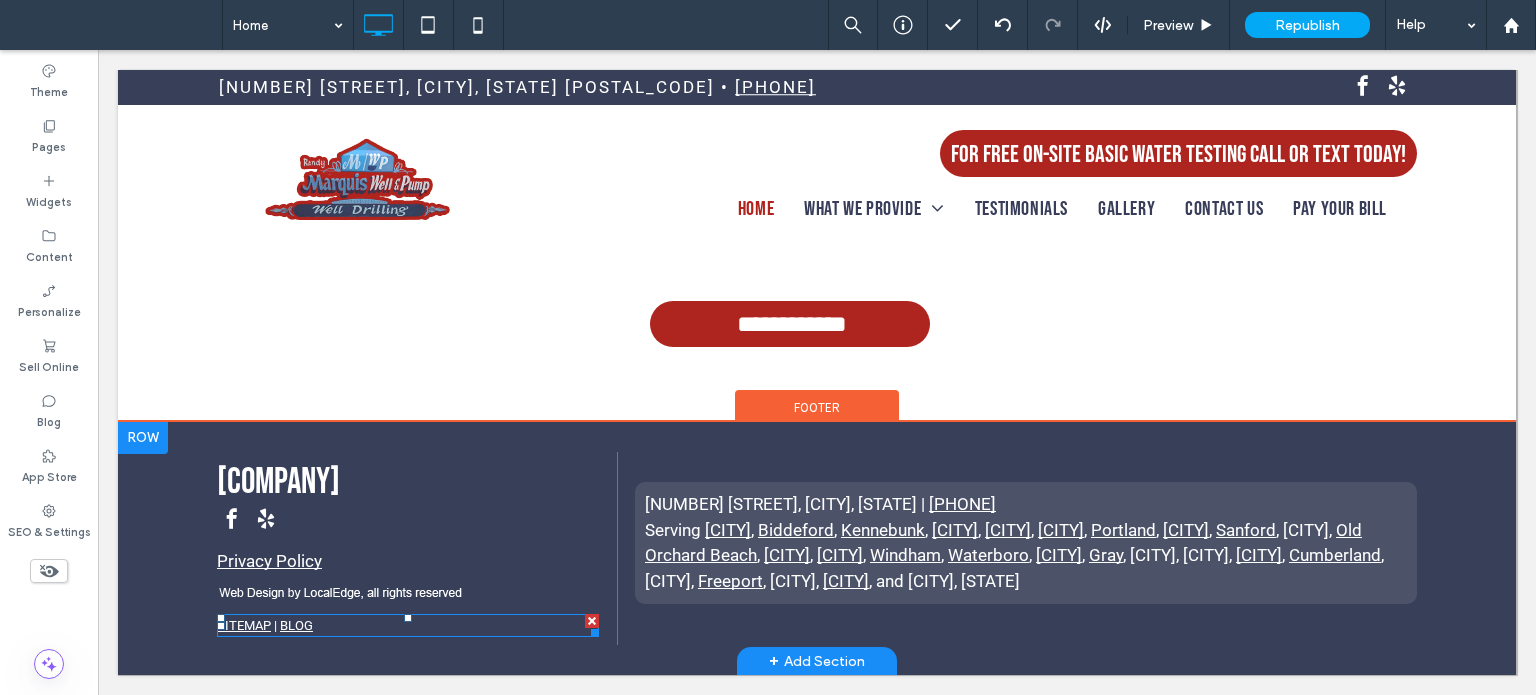 click on "SITEMAP   |
BLOG" at bounding box center [408, 626] 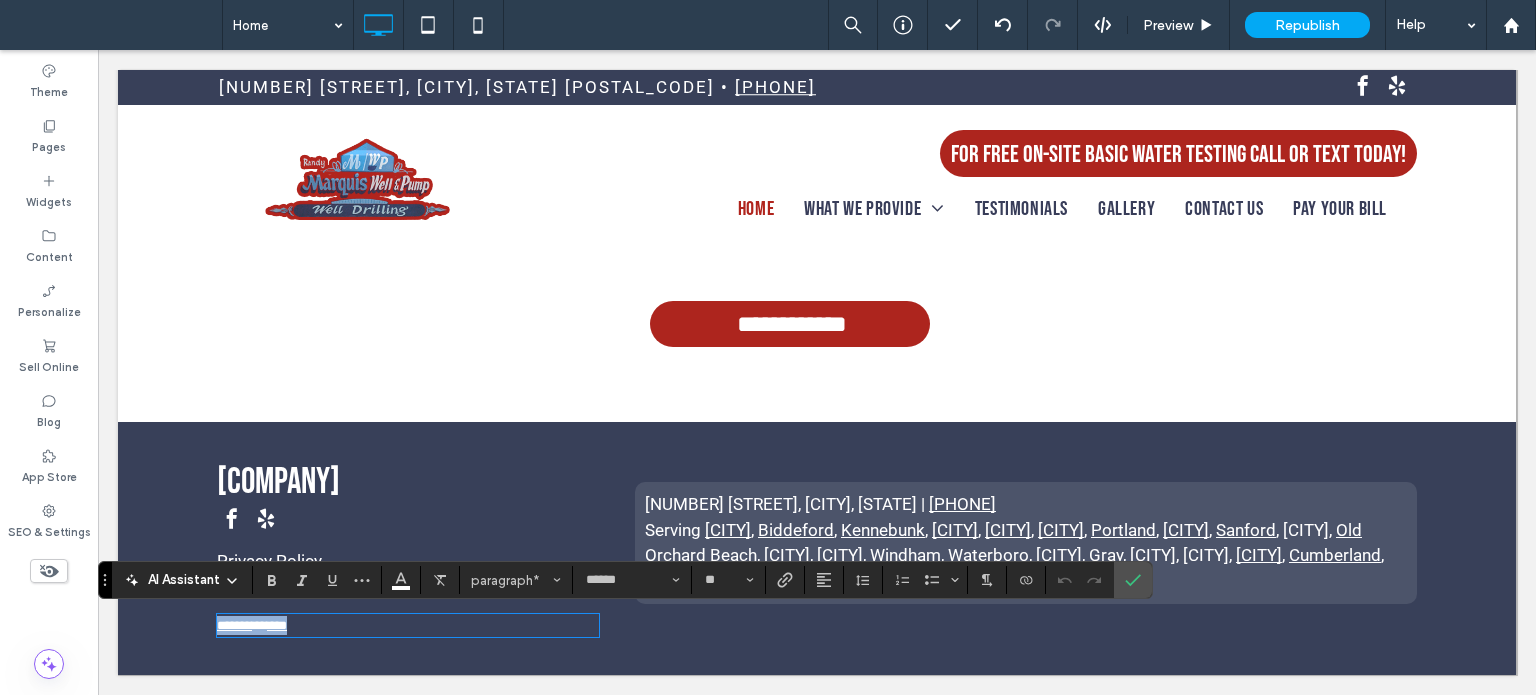 click on "******* * ****" at bounding box center [408, 626] 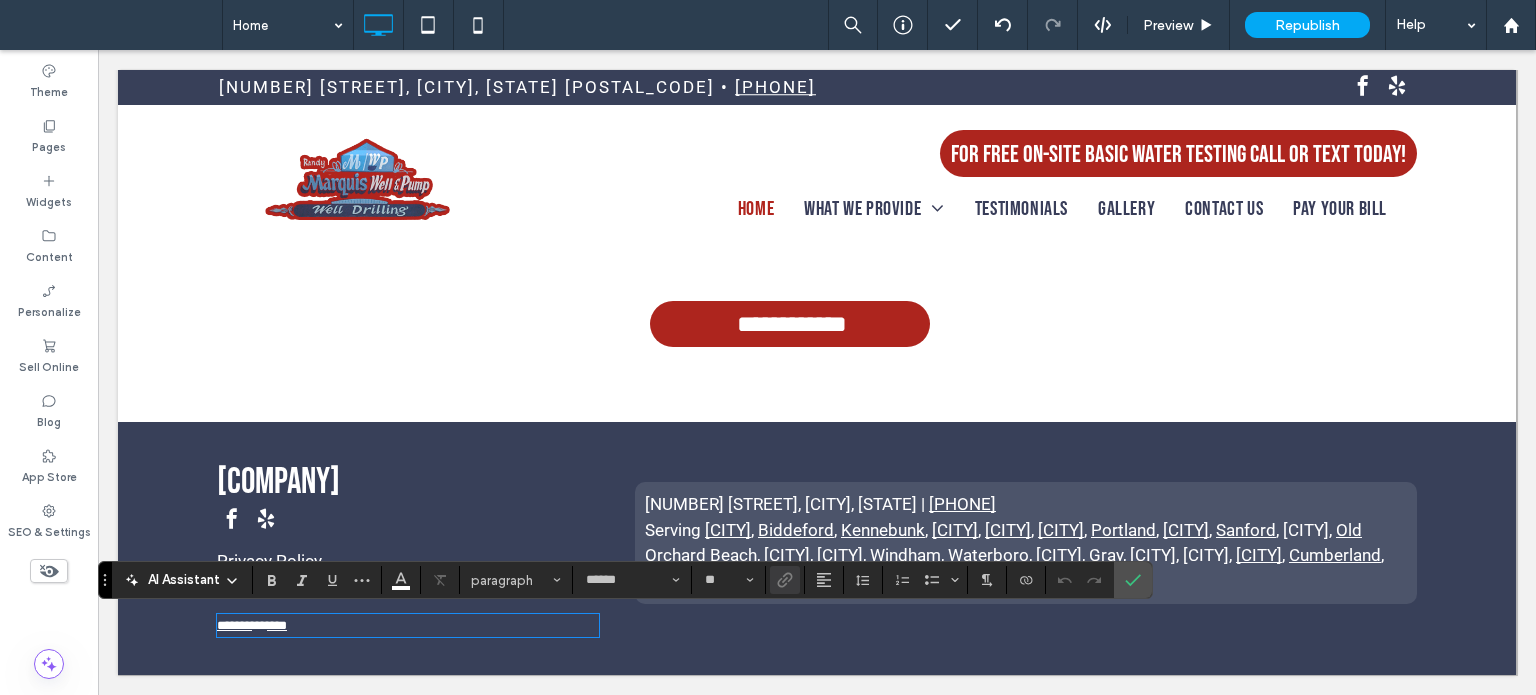 type 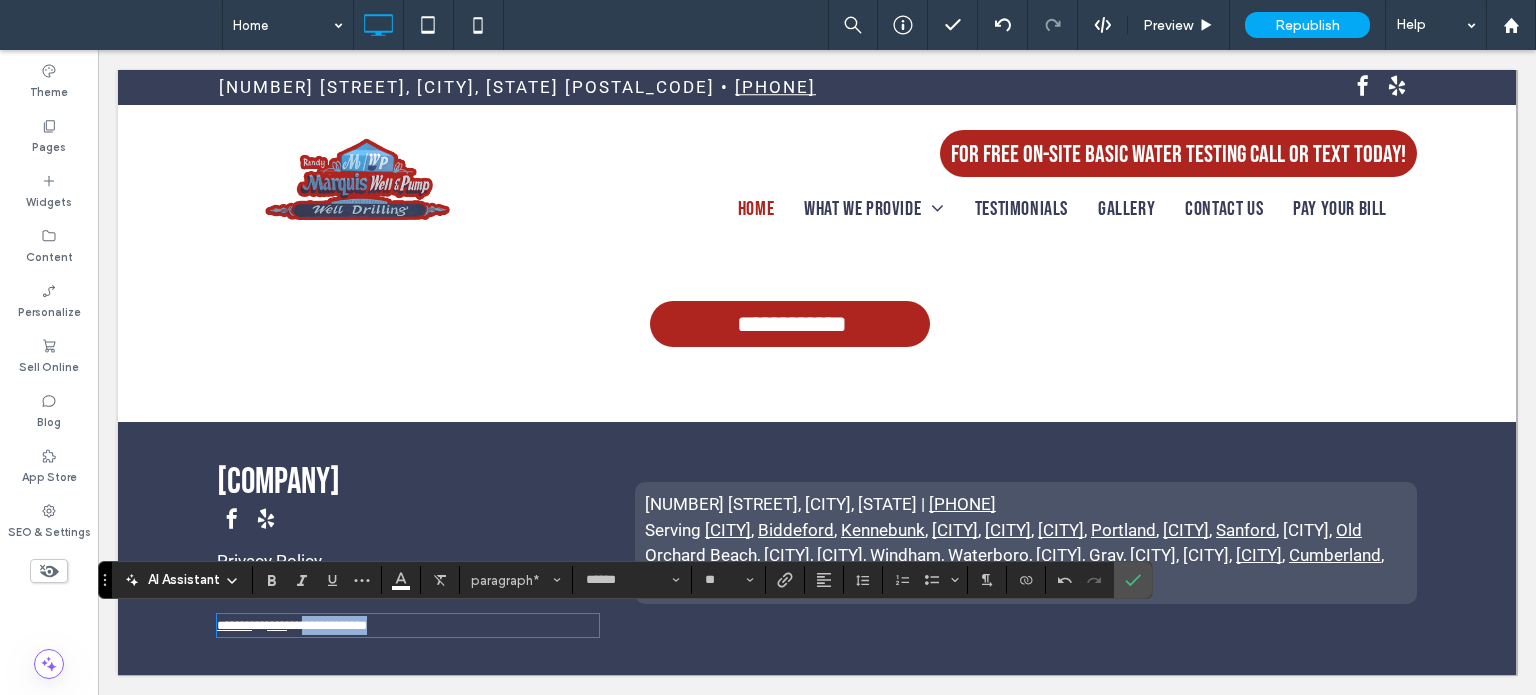 drag, startPoint x: 404, startPoint y: 626, endPoint x: 316, endPoint y: 623, distance: 88.051125 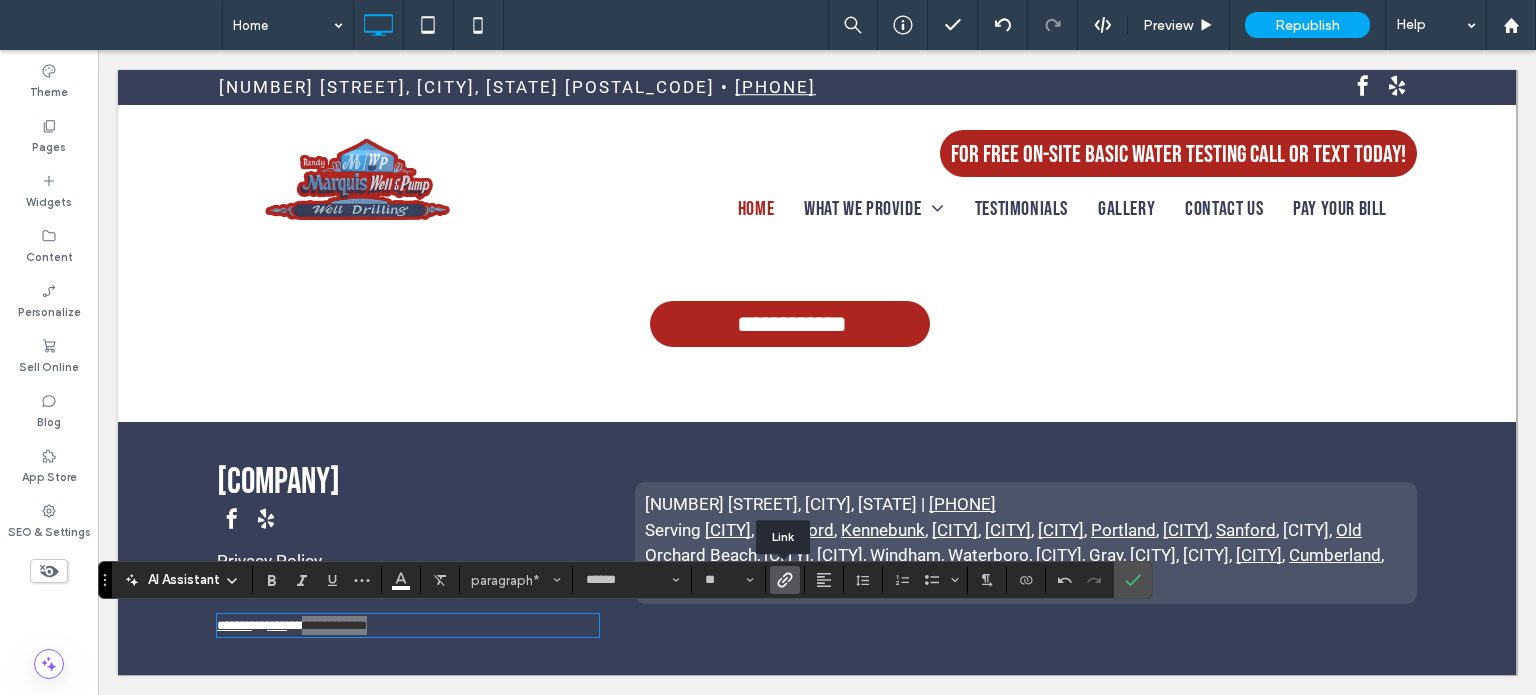 click 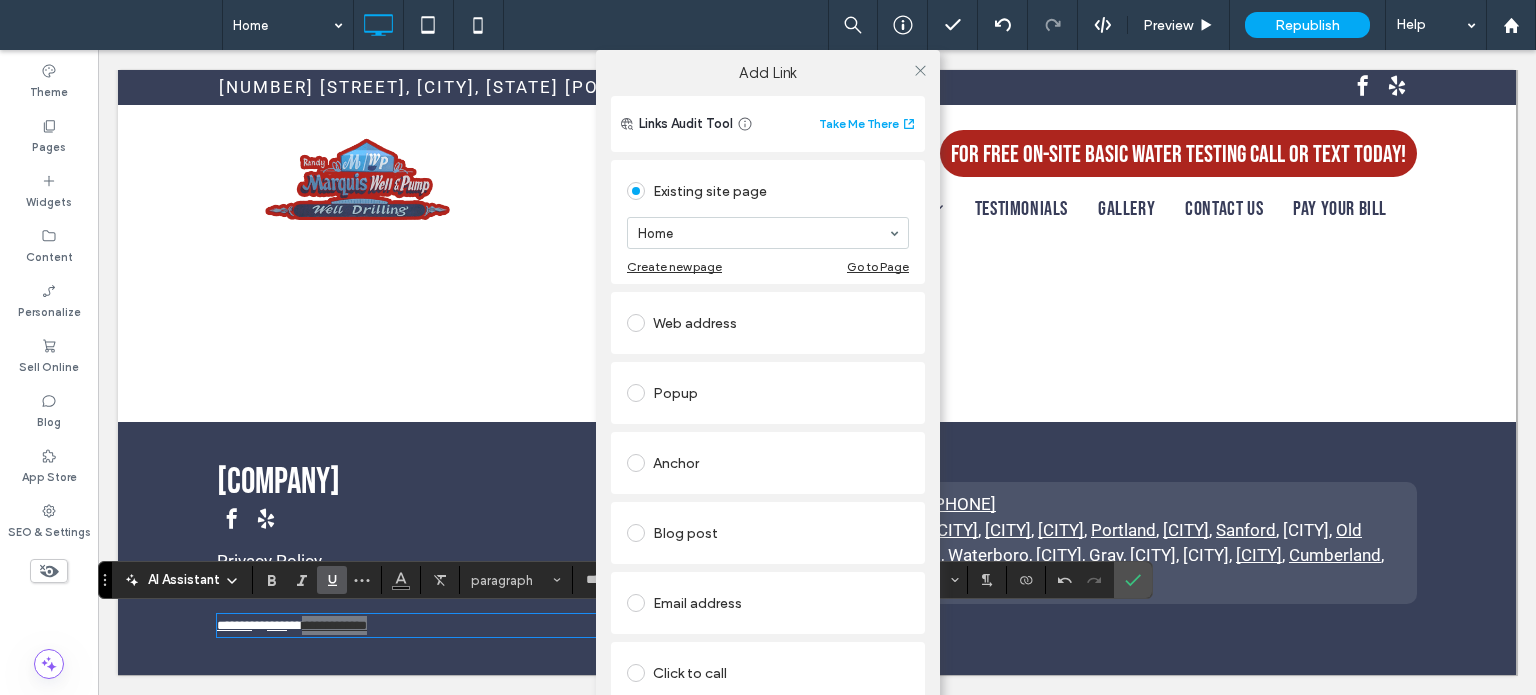 click on "Web address" at bounding box center (768, 323) 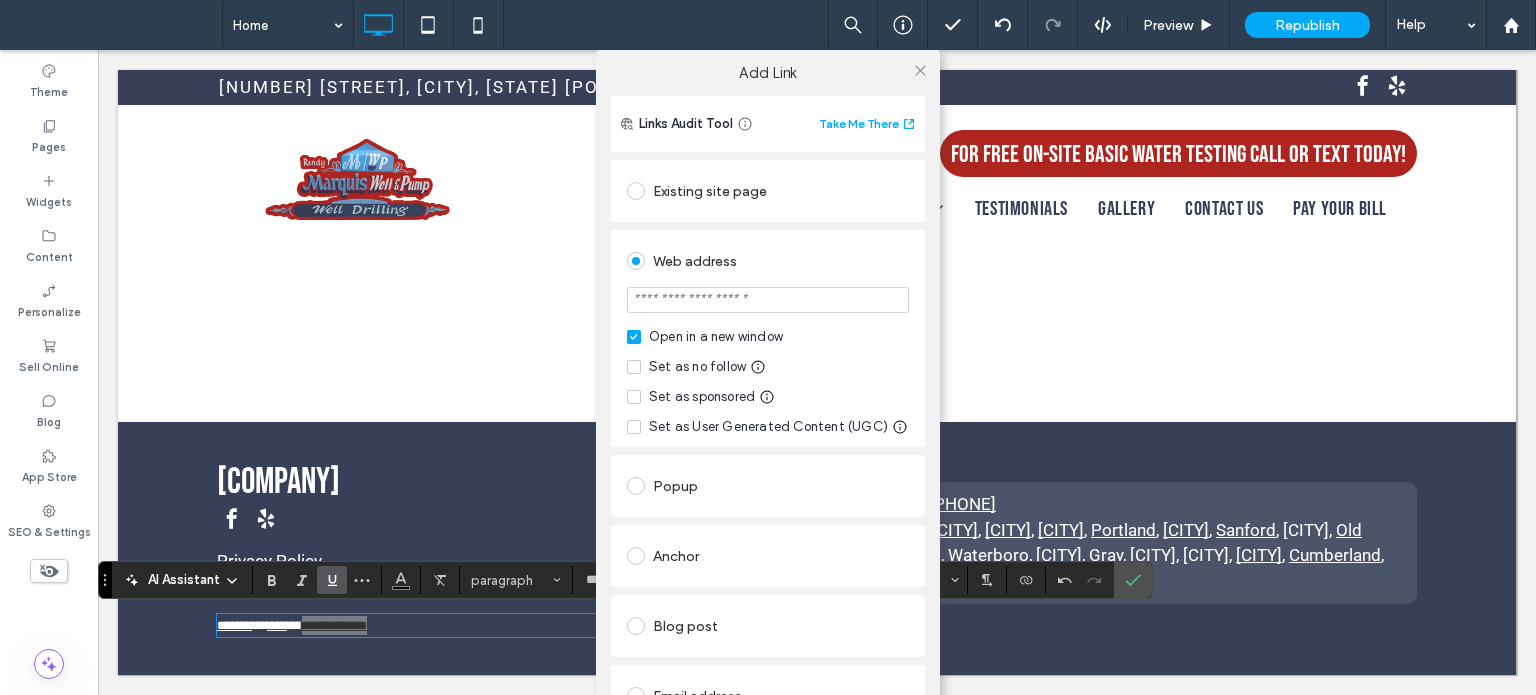 click at bounding box center (768, 300) 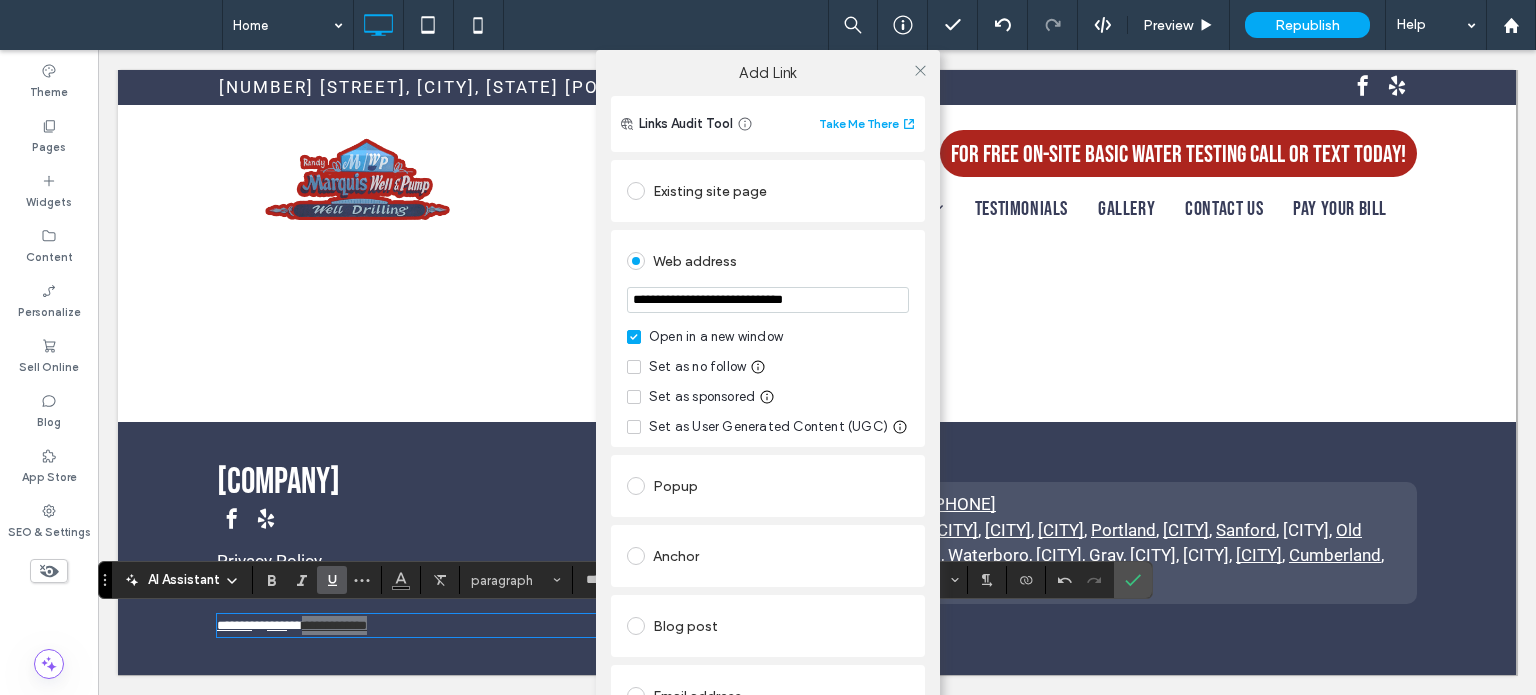 type on "**********" 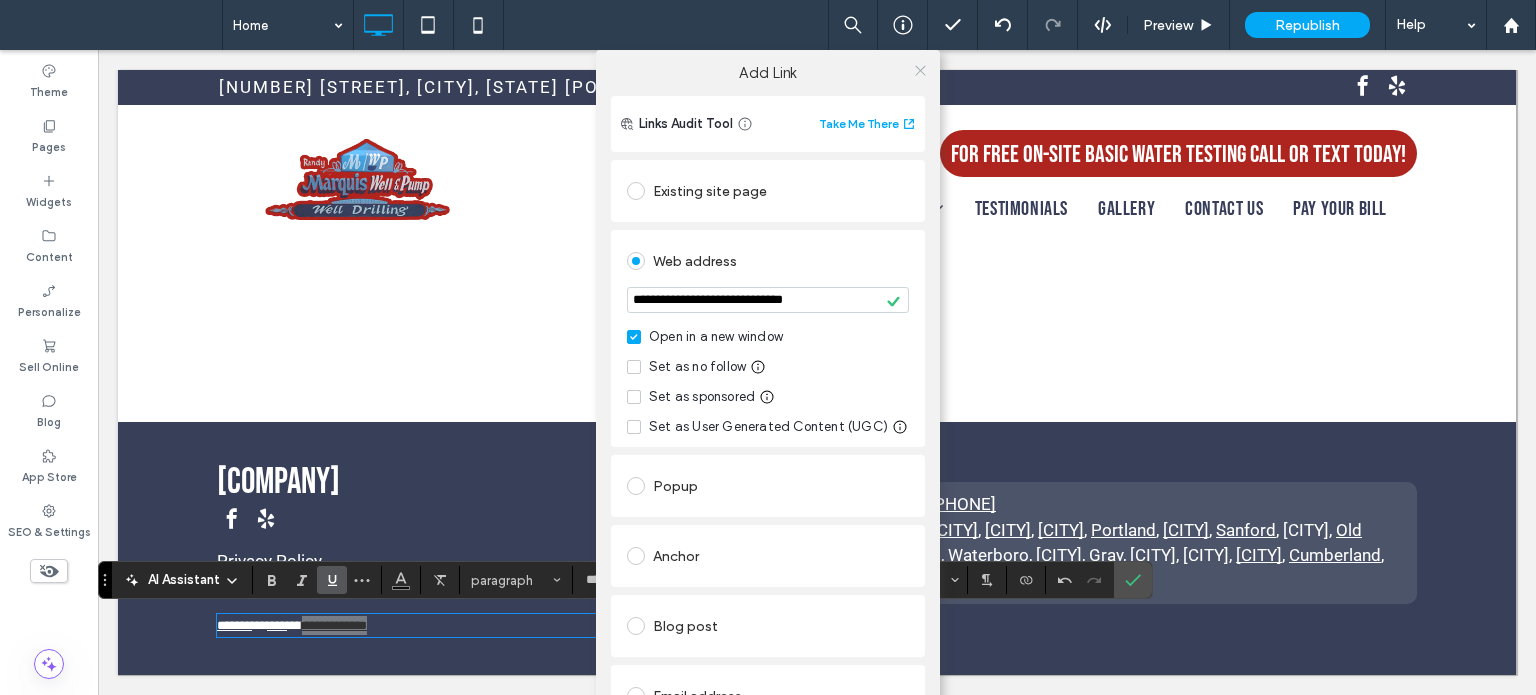 click 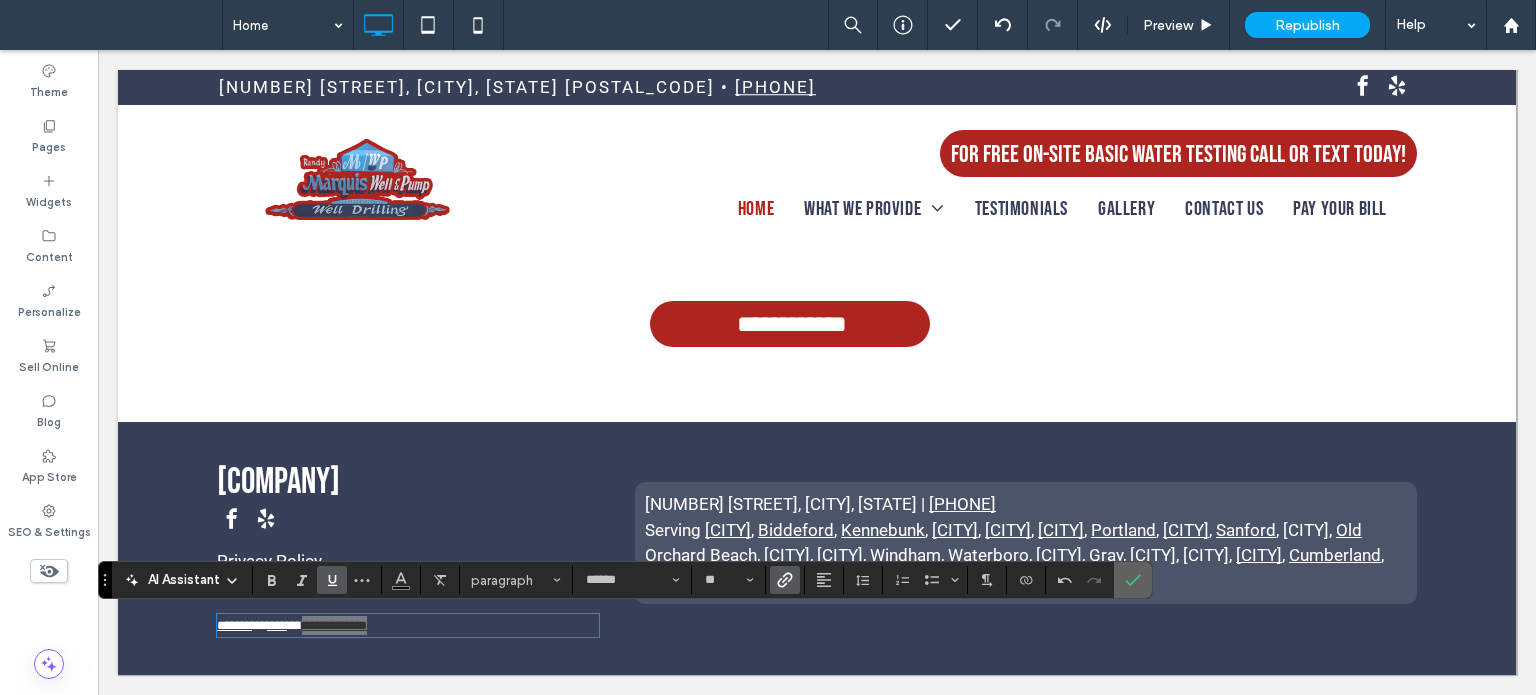 click 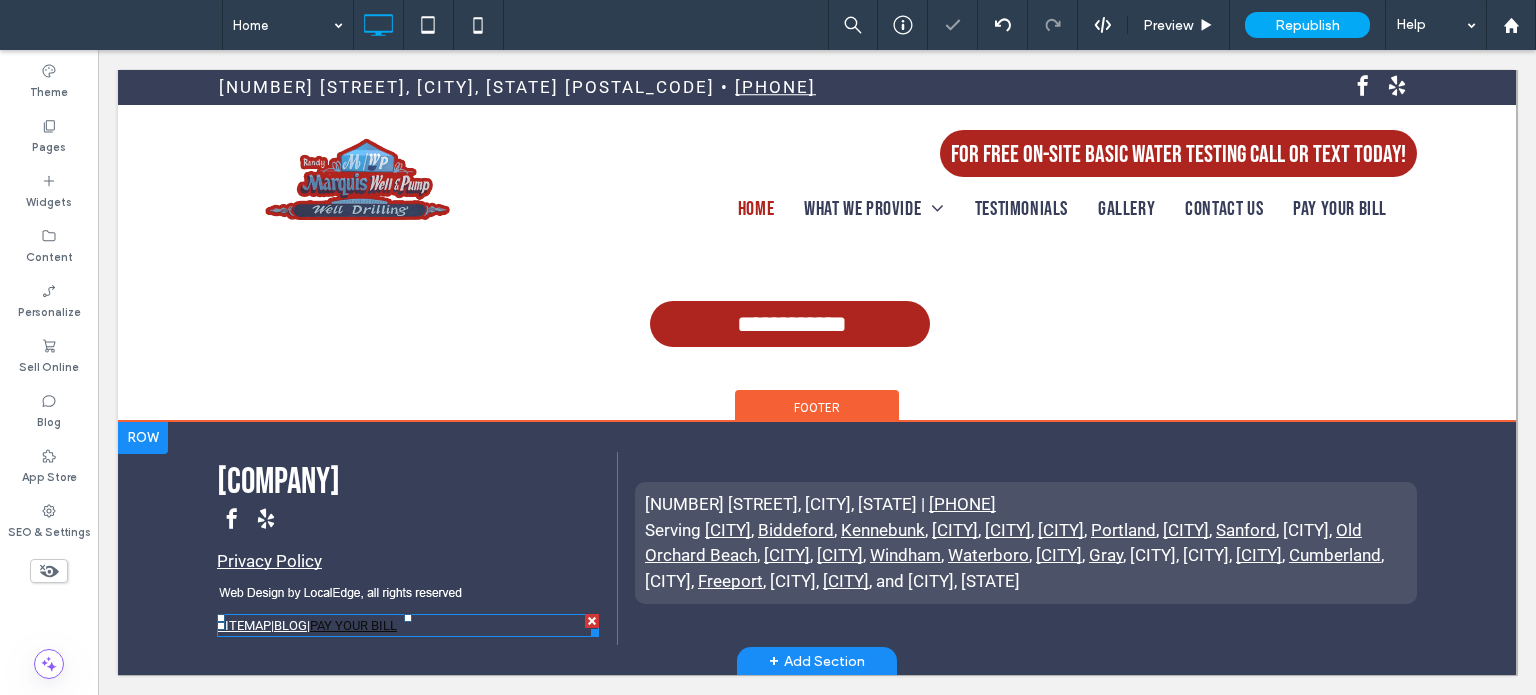click on "SITEMAP  |  BLOG  |  PAY YOUR BILL" at bounding box center (408, 626) 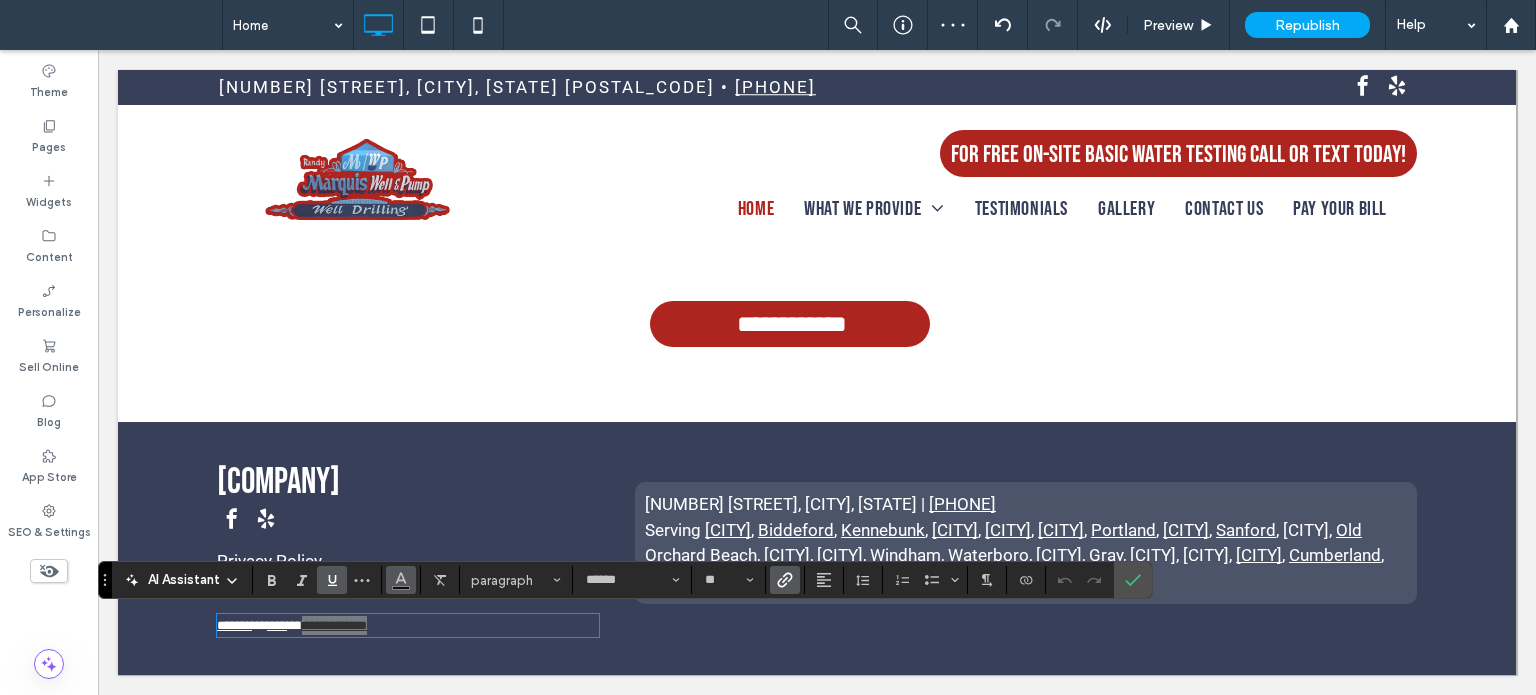 click 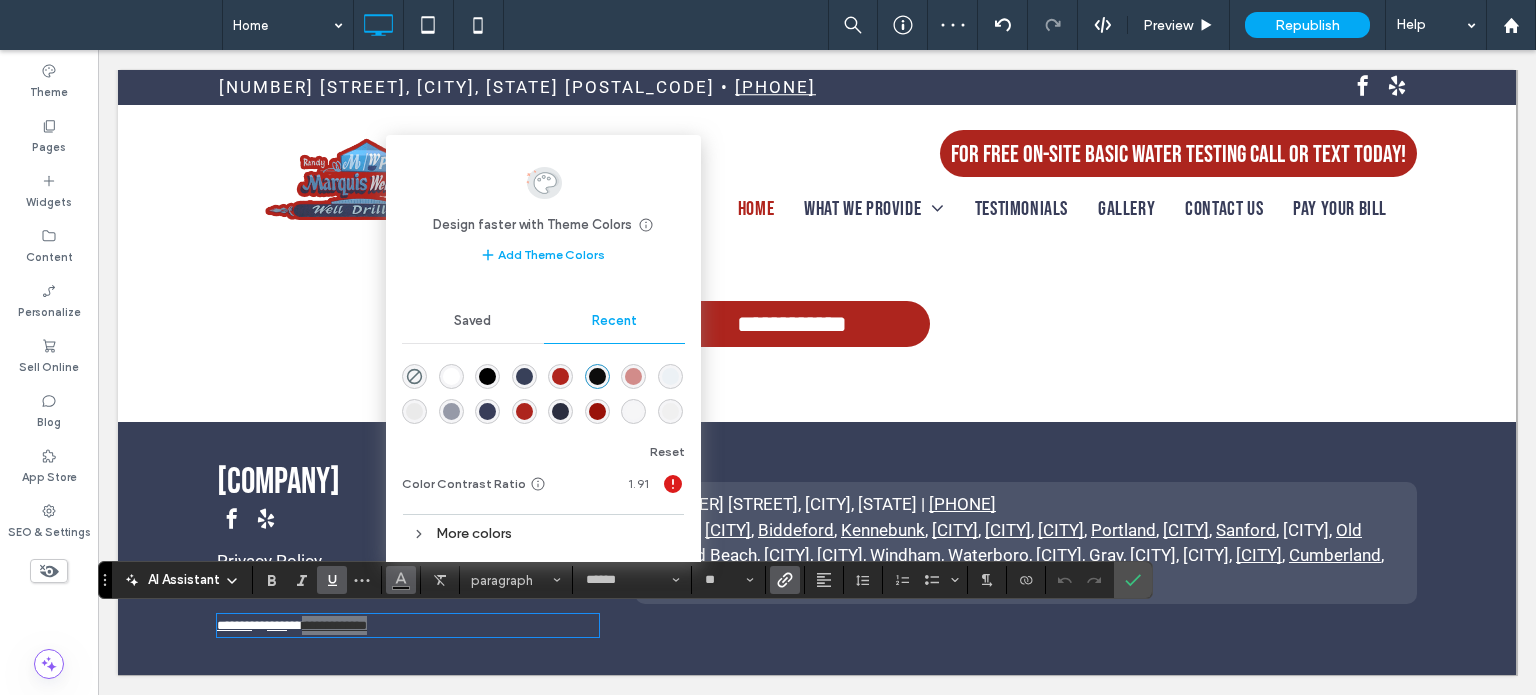 click at bounding box center [451, 376] 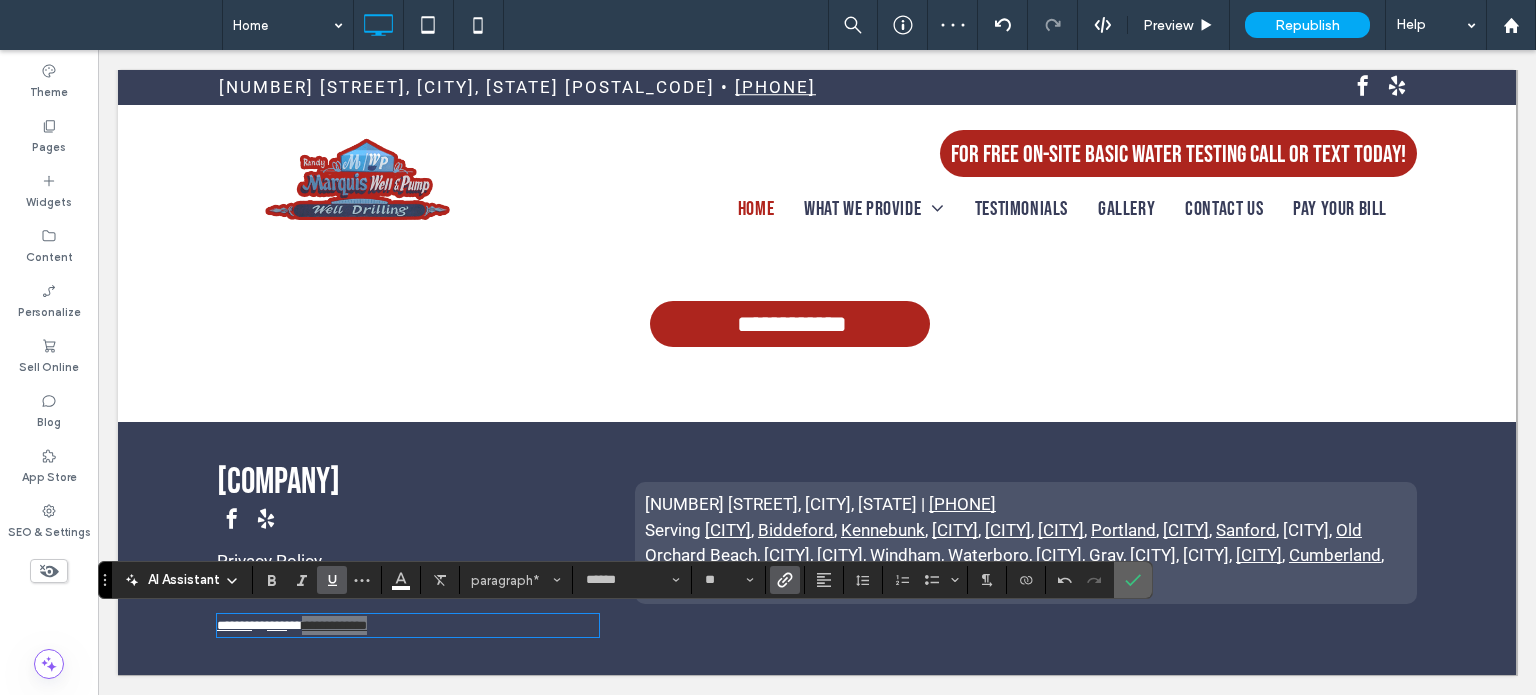 click 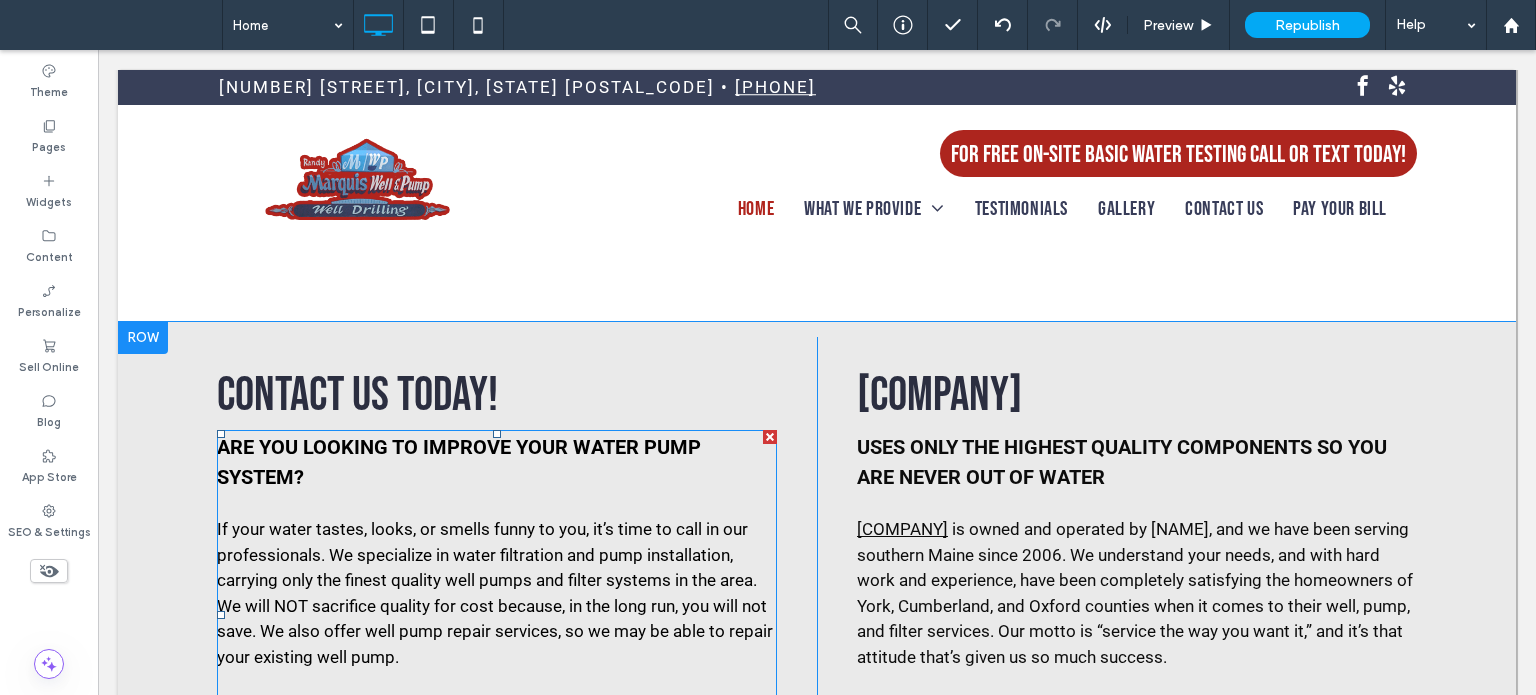 scroll, scrollTop: 1581, scrollLeft: 0, axis: vertical 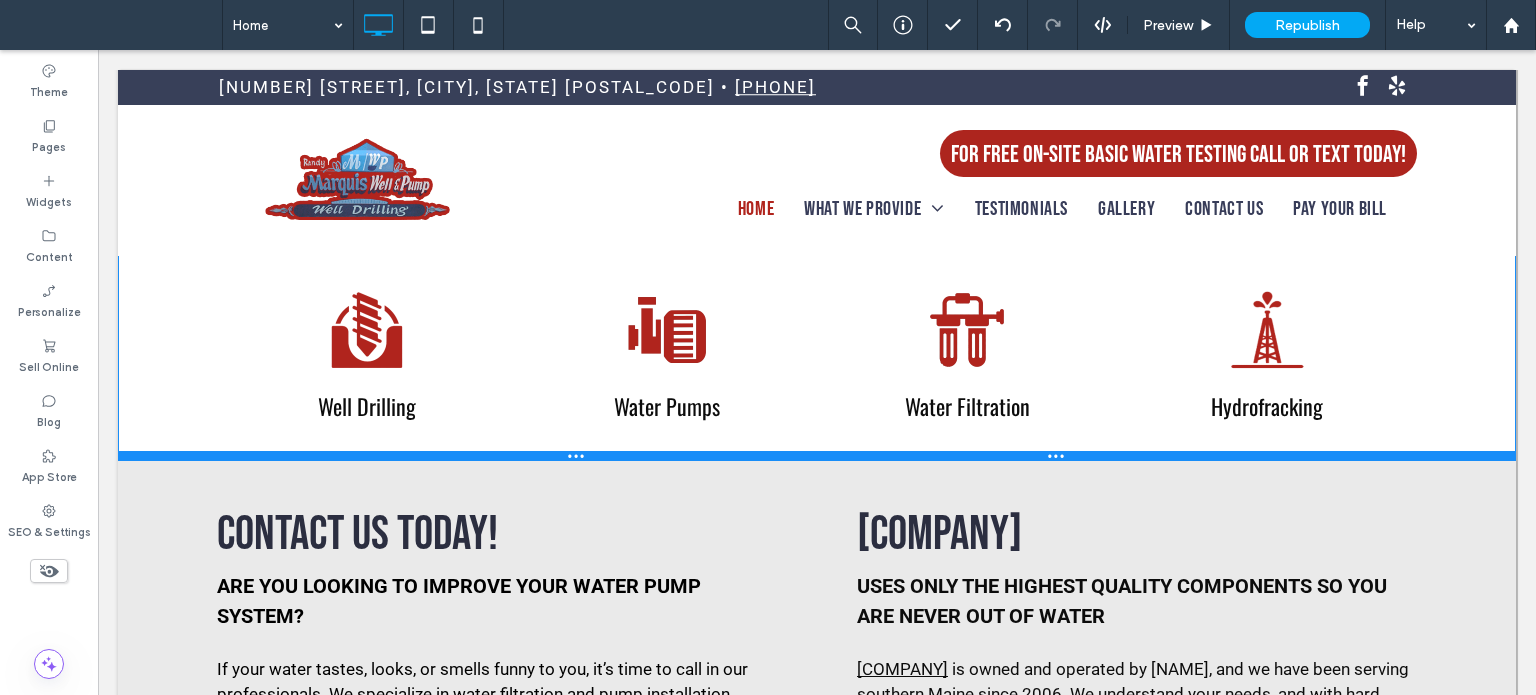 drag, startPoint x: 553, startPoint y: 554, endPoint x: 553, endPoint y: 485, distance: 69 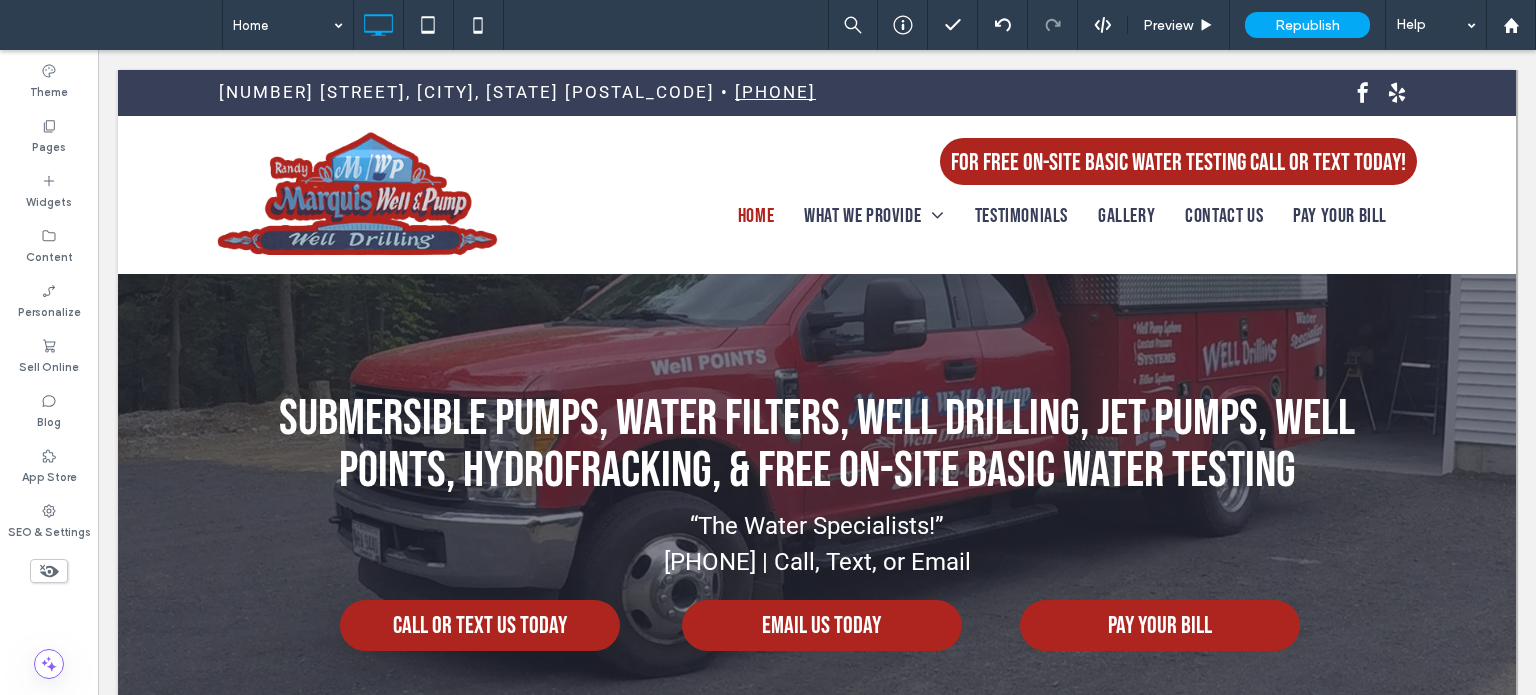 scroll, scrollTop: 0, scrollLeft: 0, axis: both 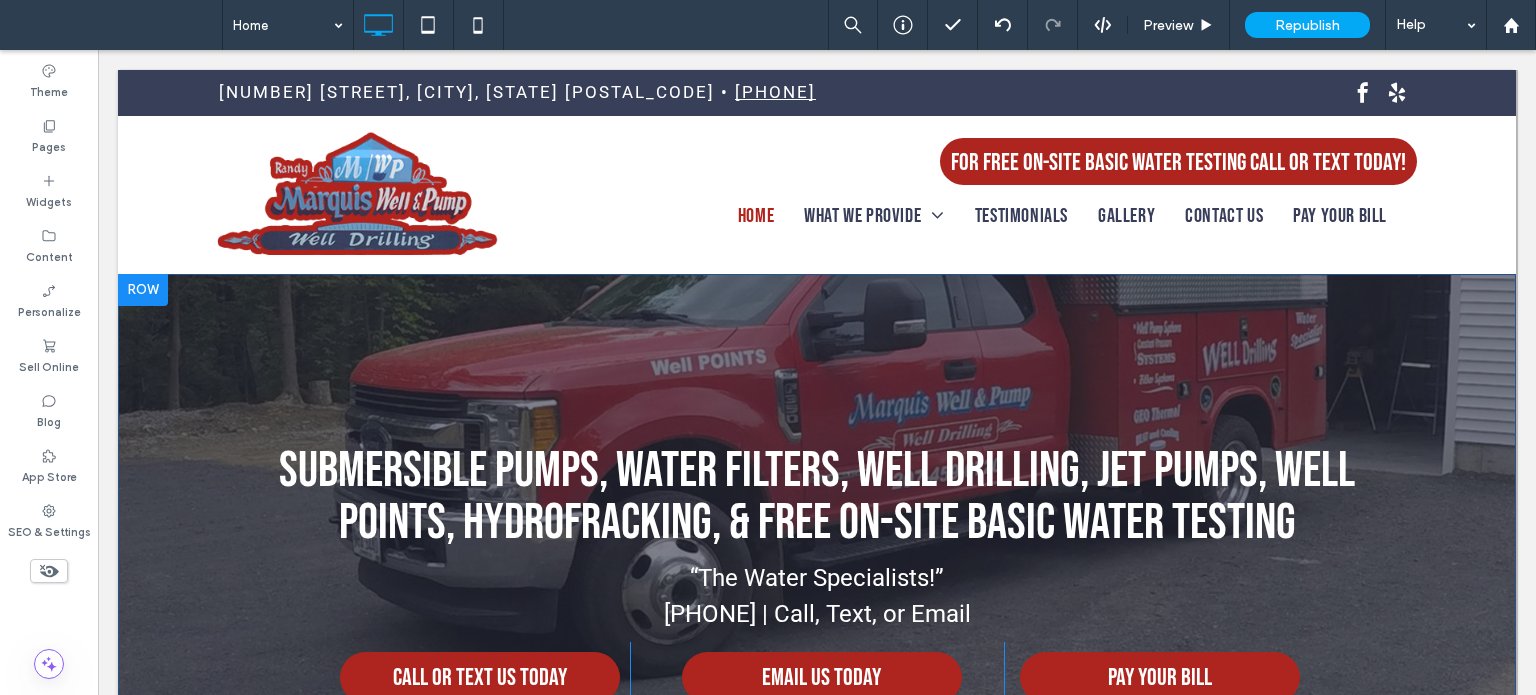 click on "**********" at bounding box center [817, 573] 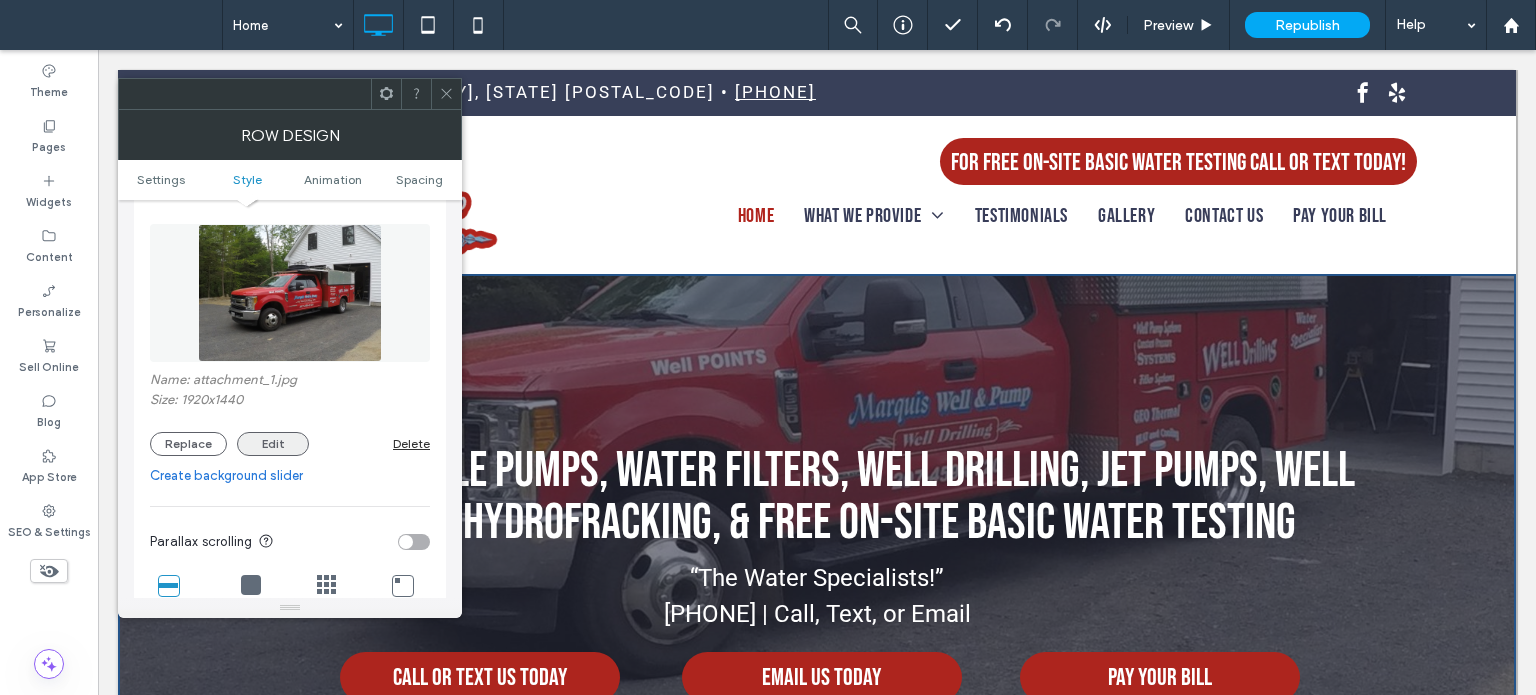 scroll, scrollTop: 500, scrollLeft: 0, axis: vertical 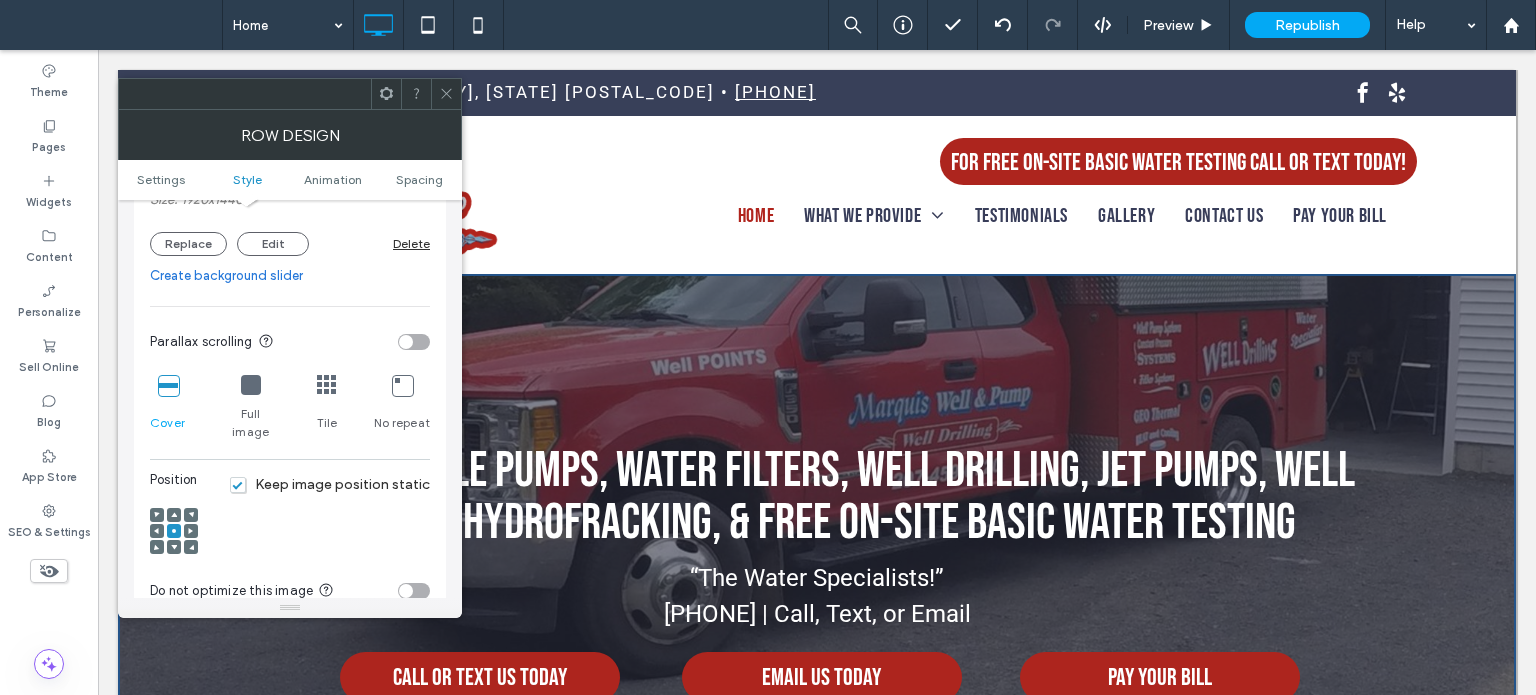 click 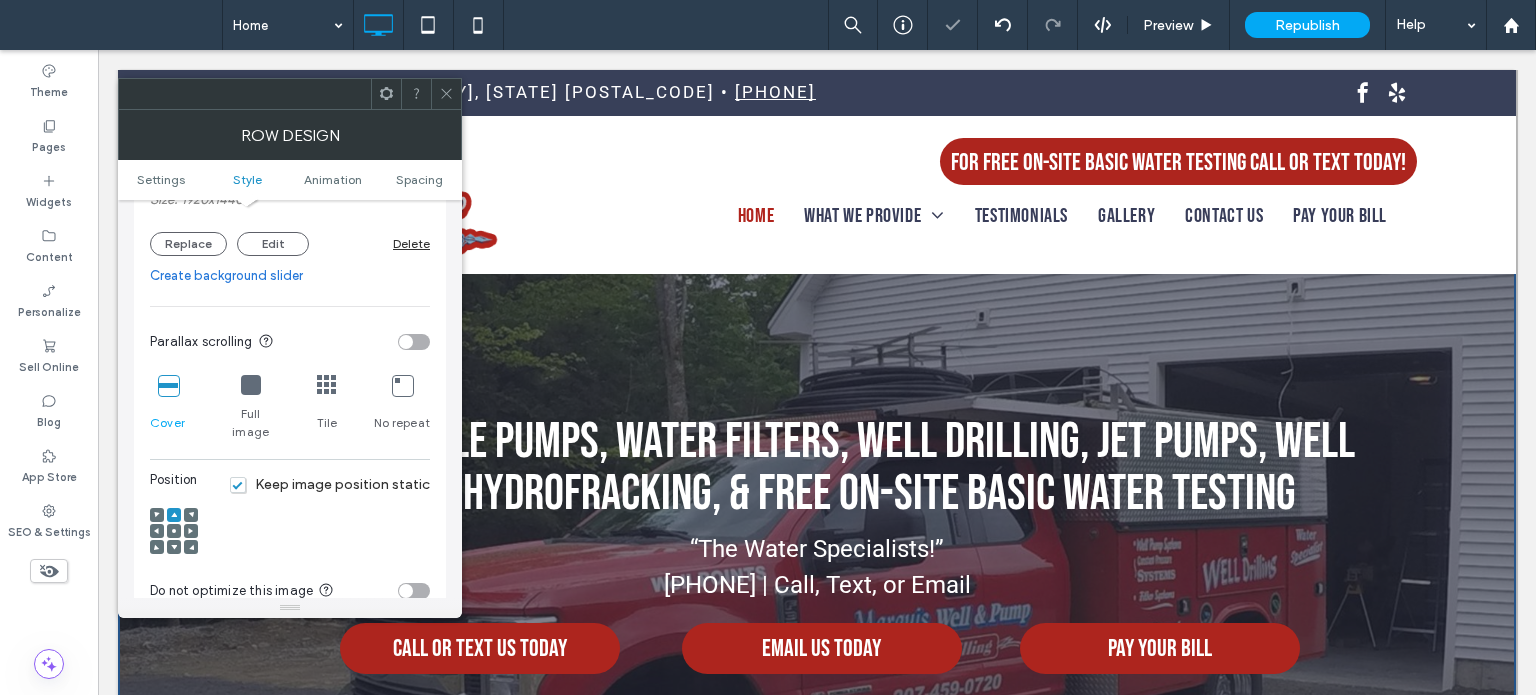 scroll, scrollTop: 0, scrollLeft: 0, axis: both 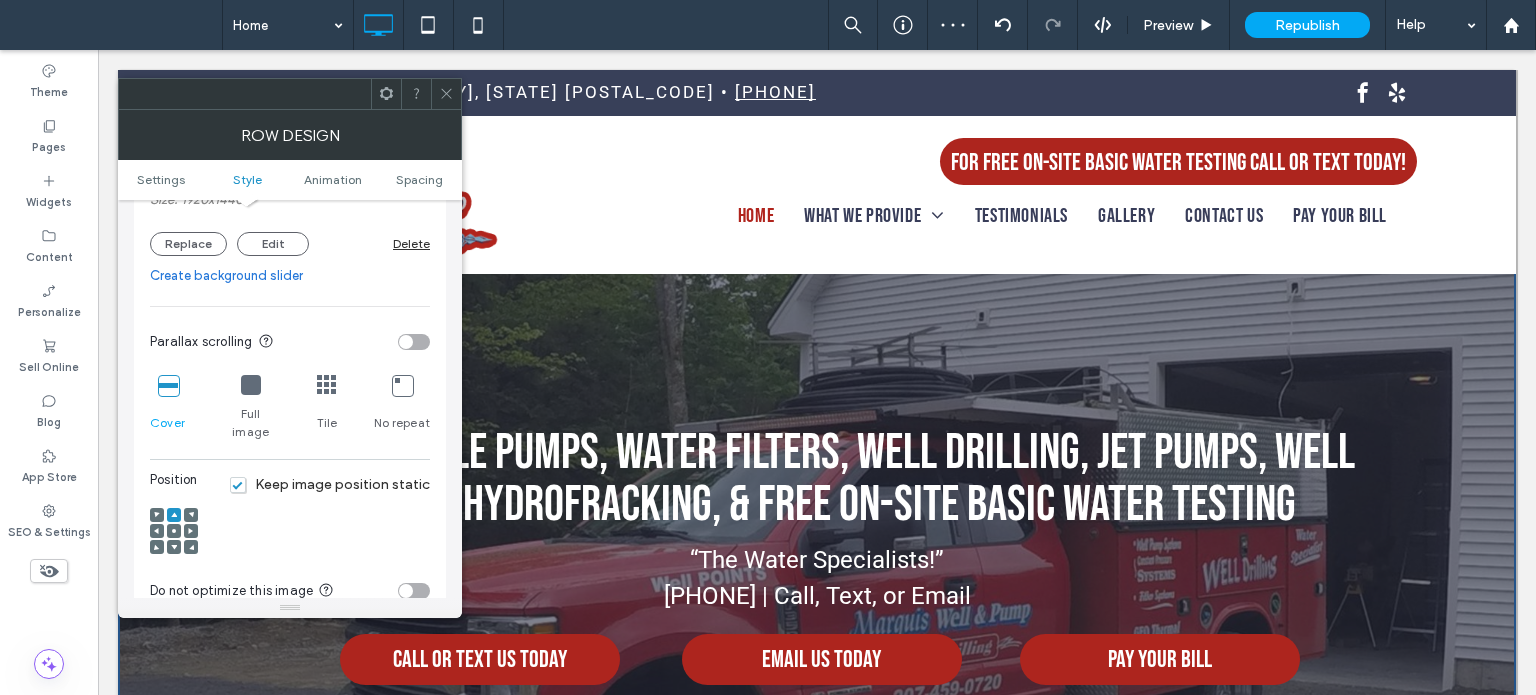 click 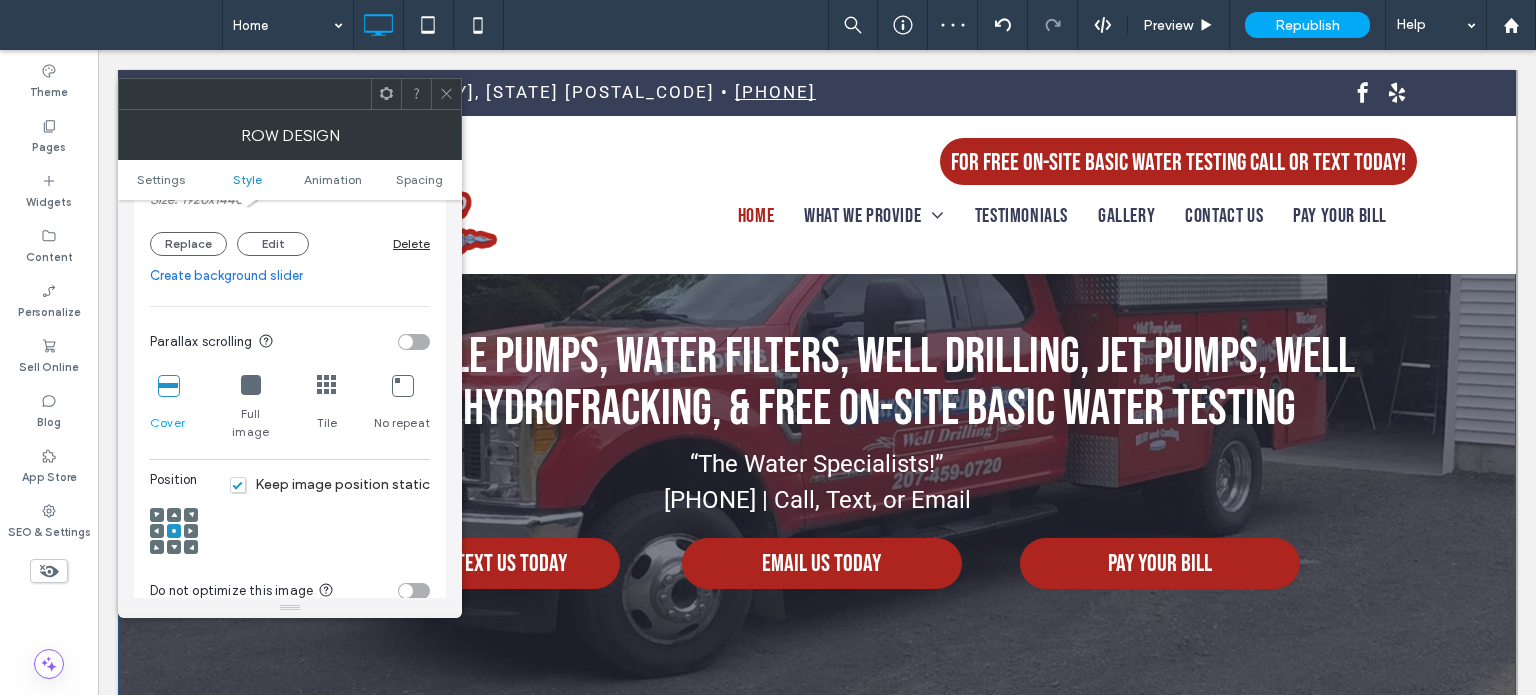 scroll, scrollTop: 0, scrollLeft: 0, axis: both 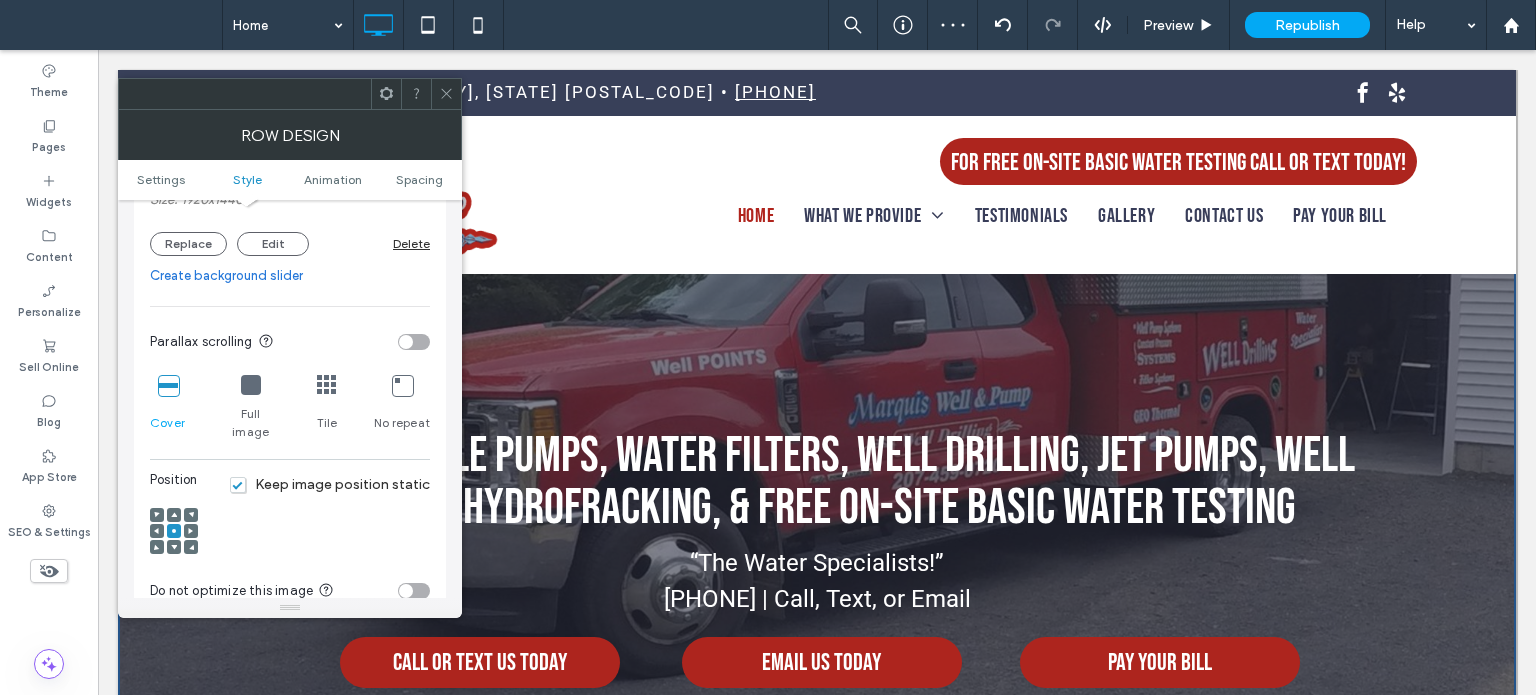 click 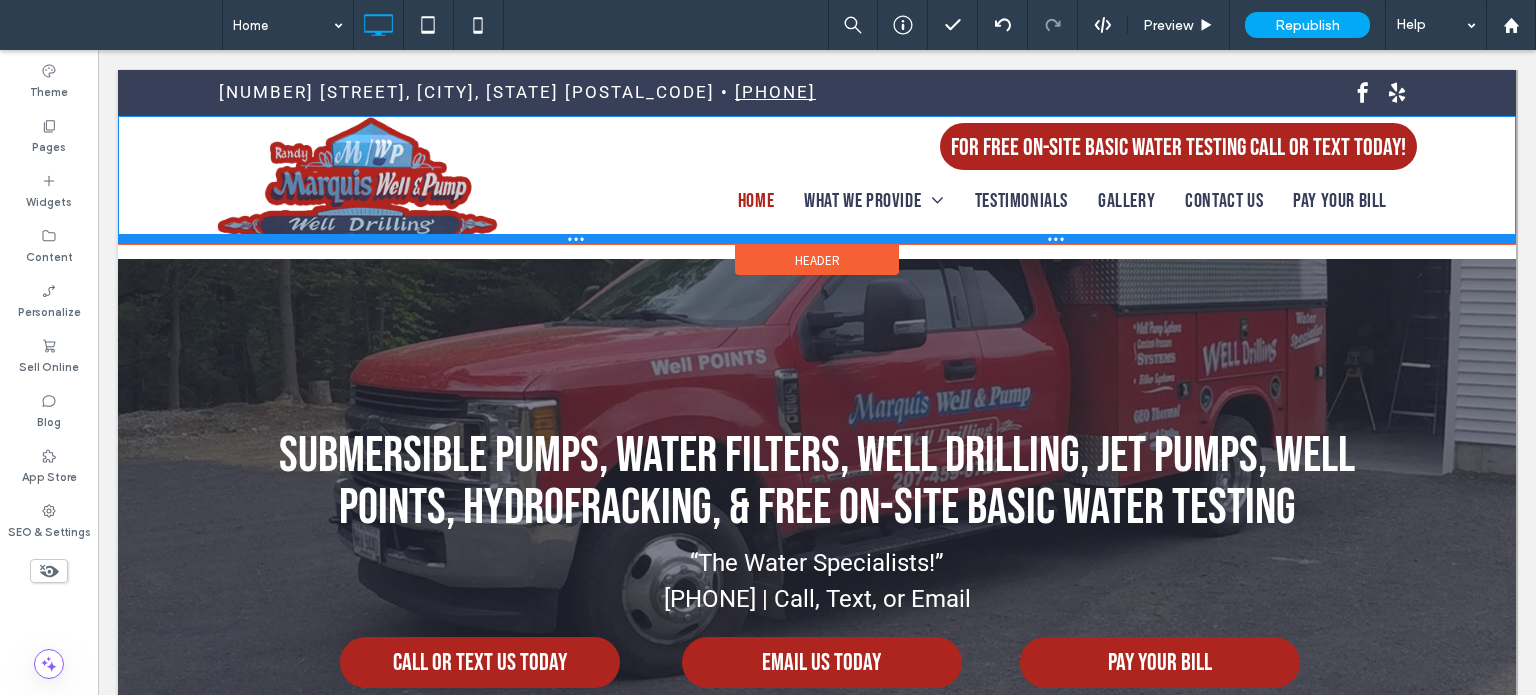 drag, startPoint x: 528, startPoint y: 268, endPoint x: 526, endPoint y: 236, distance: 32.06244 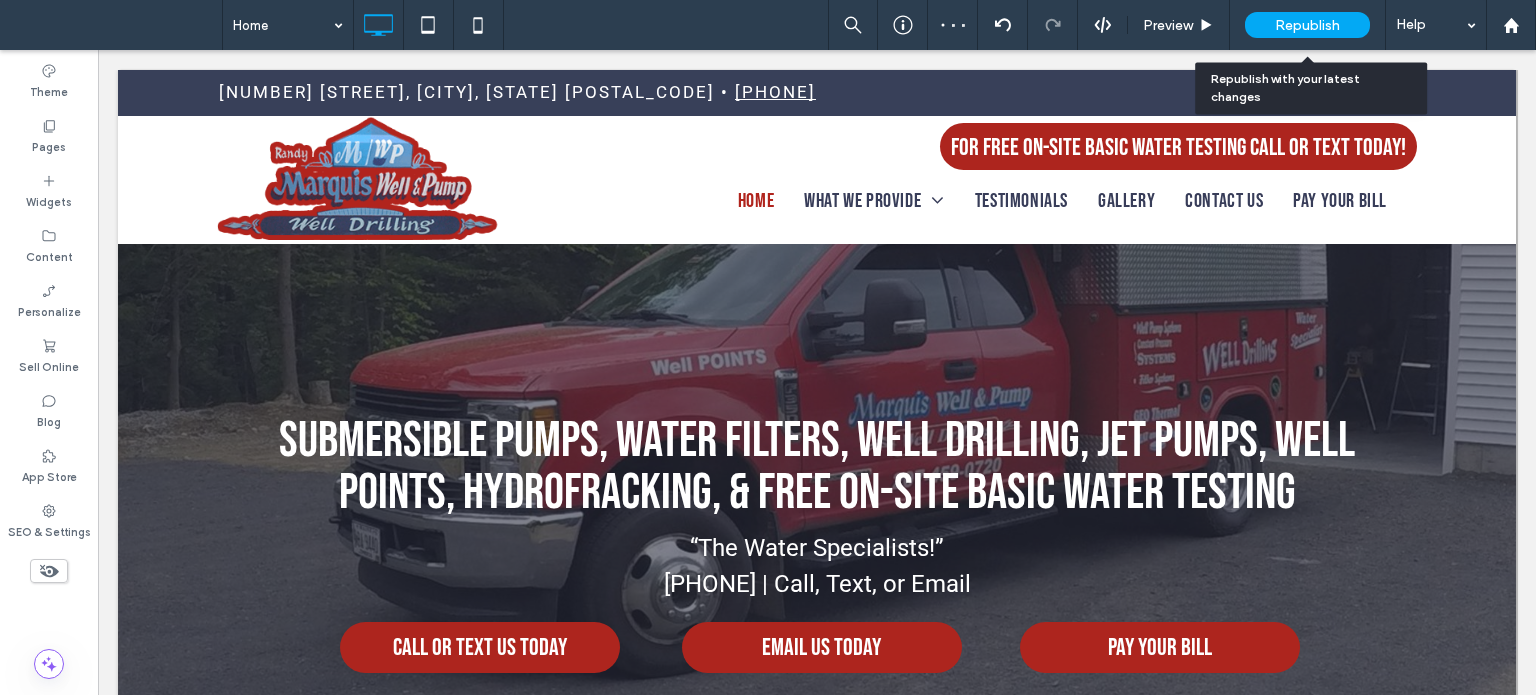 click on "Republish" at bounding box center [1307, 25] 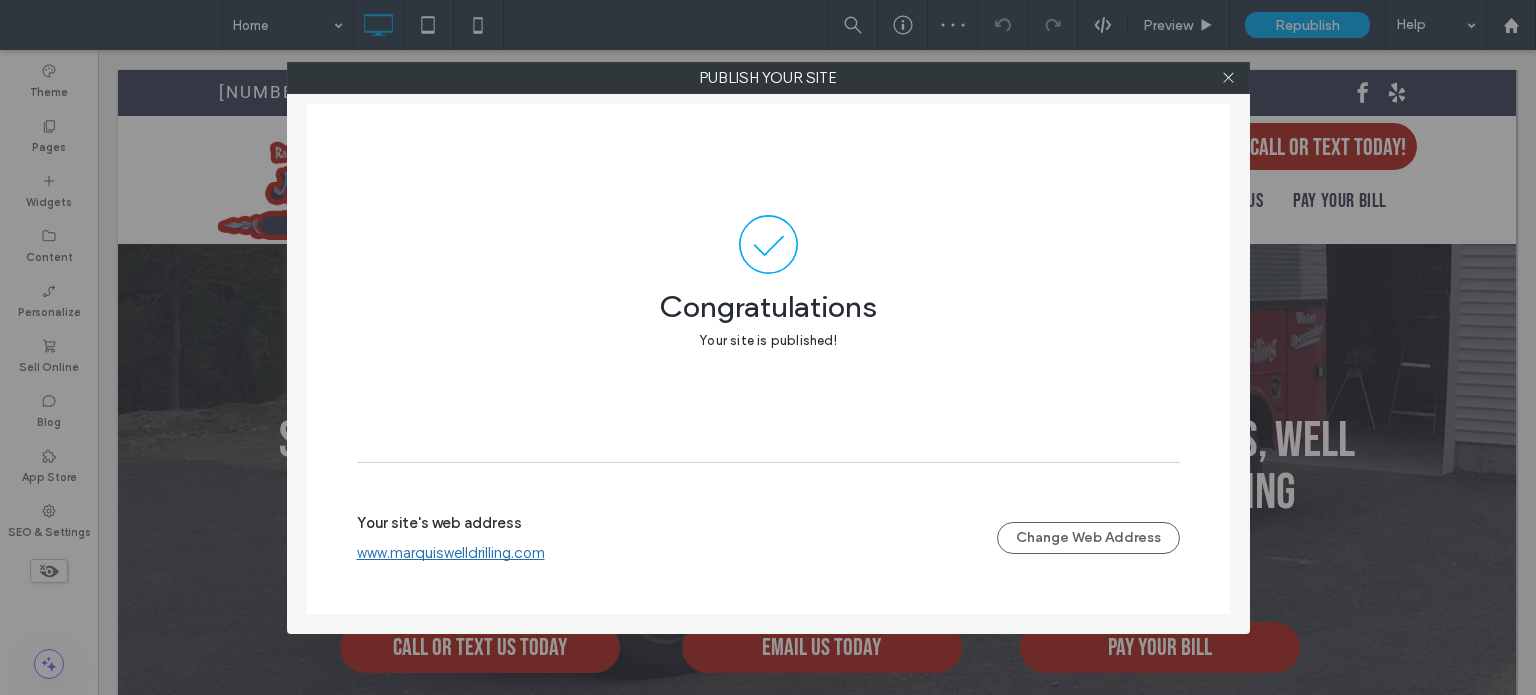 click on "www.marquiswelldrilling.com" at bounding box center [451, 553] 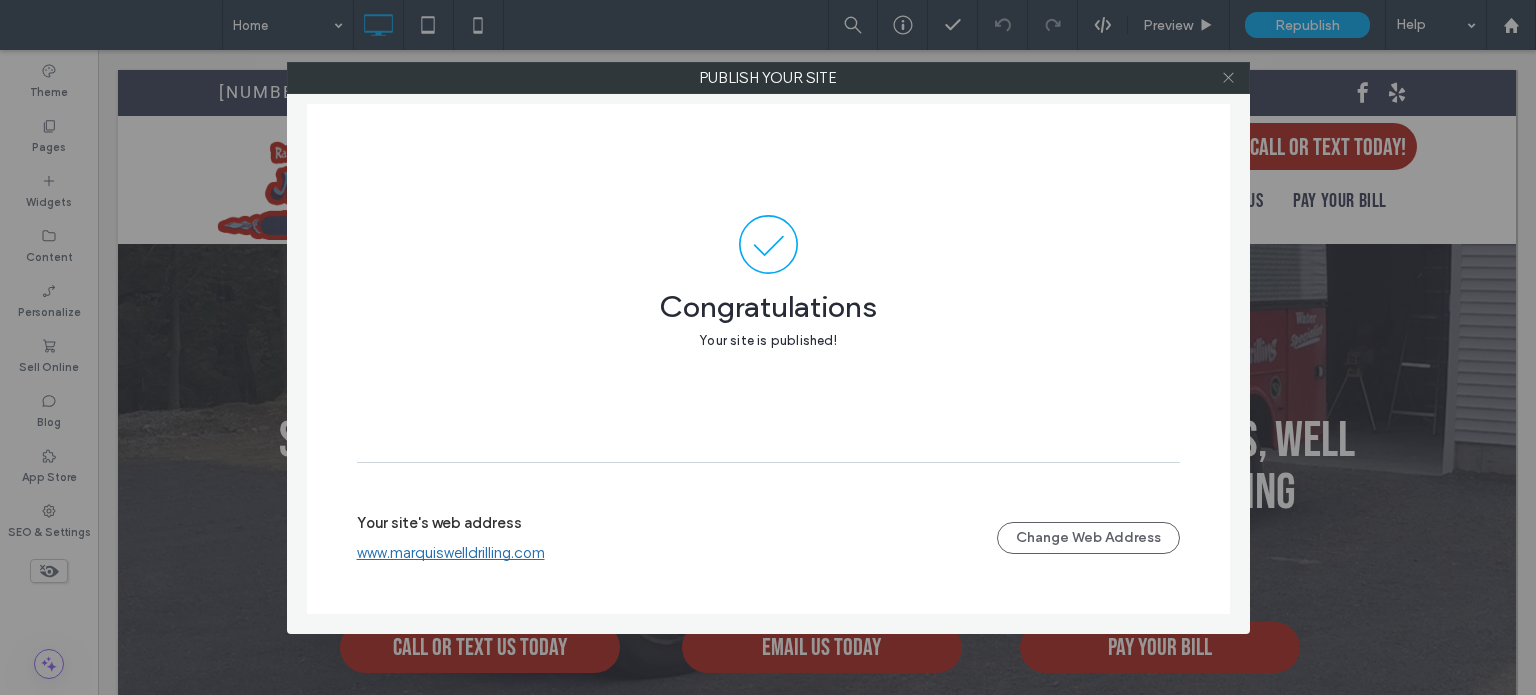 click 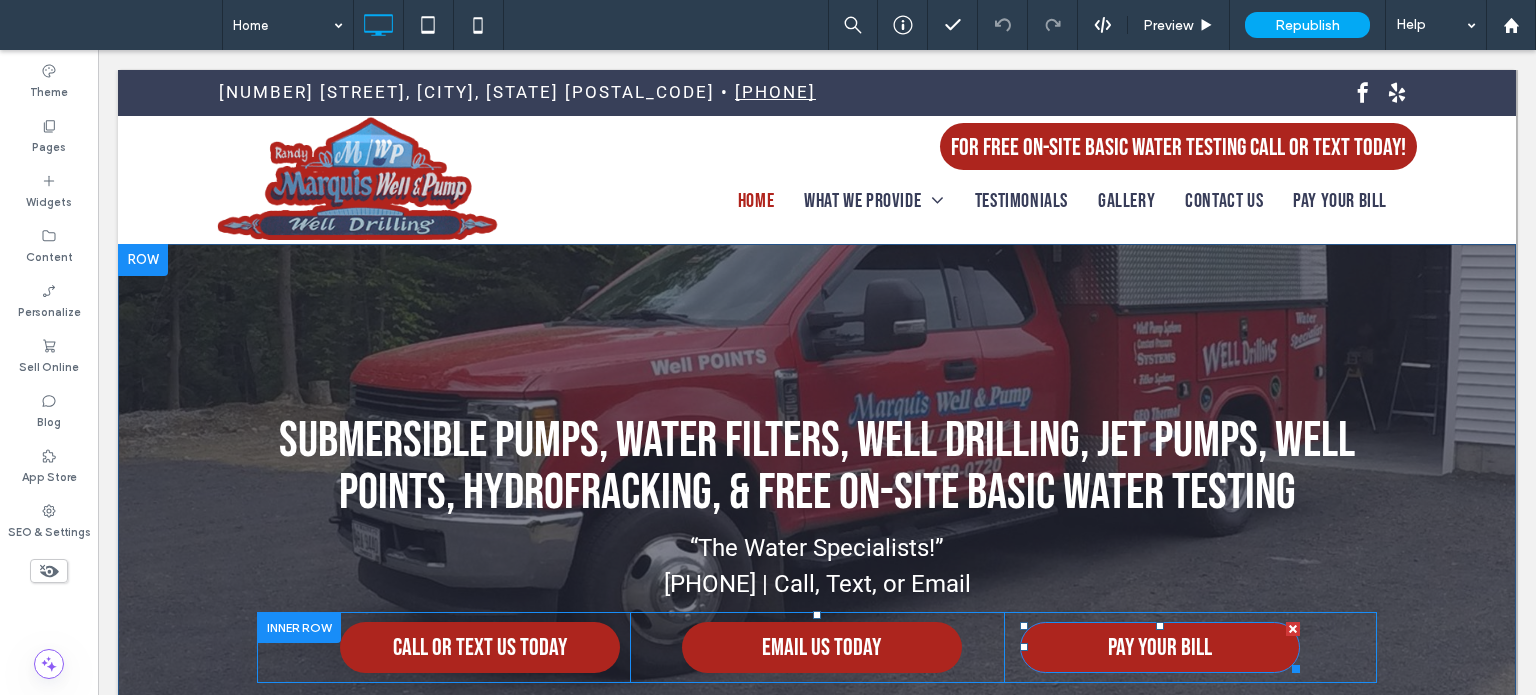 click on "PAY YOUR BILL" at bounding box center (1160, 647) 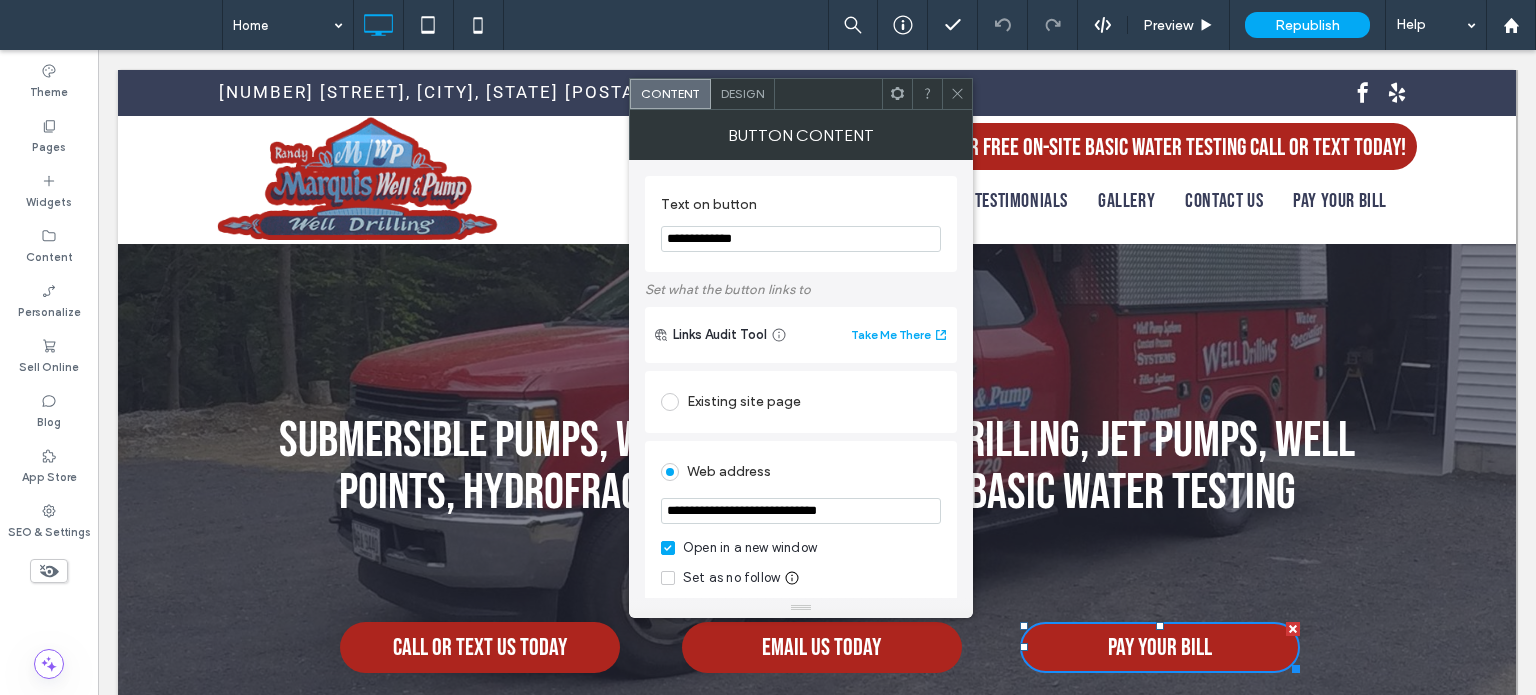 click 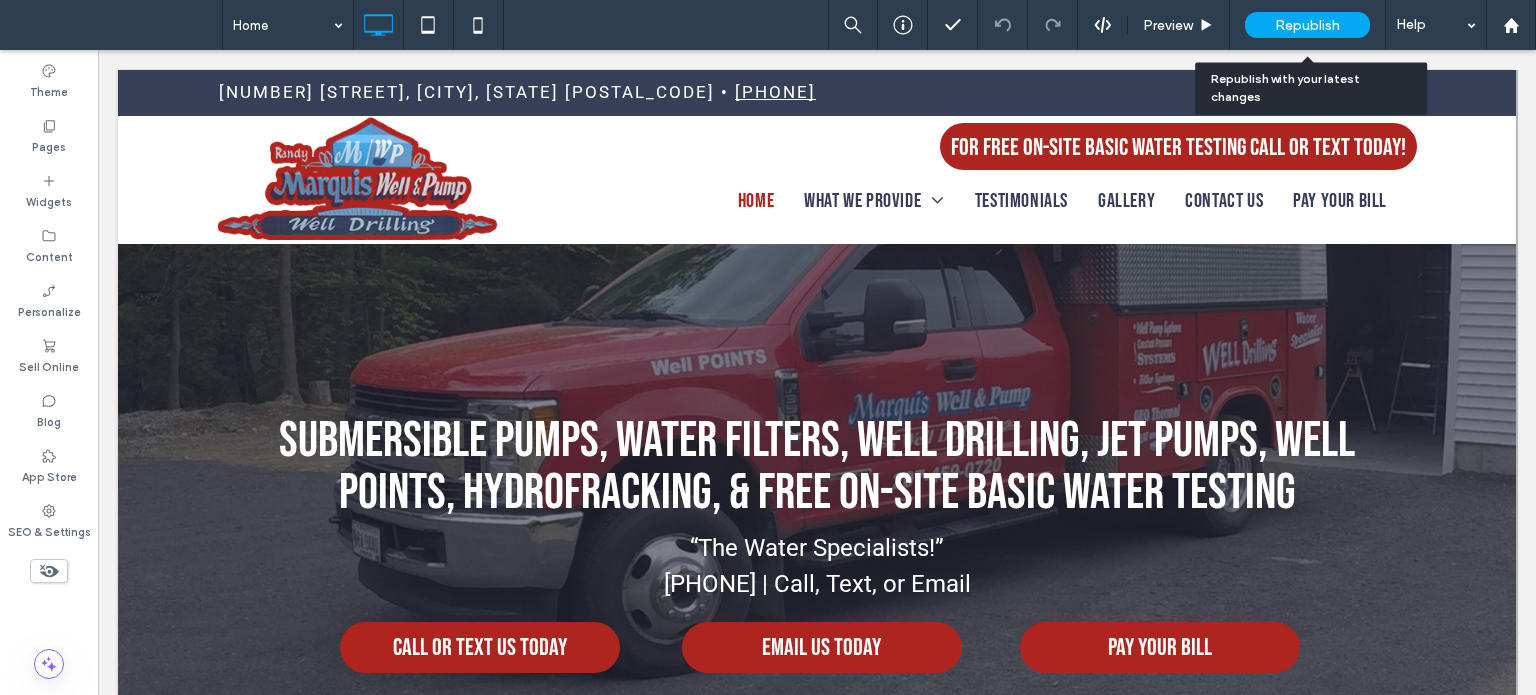 click on "Republish" at bounding box center [1307, 25] 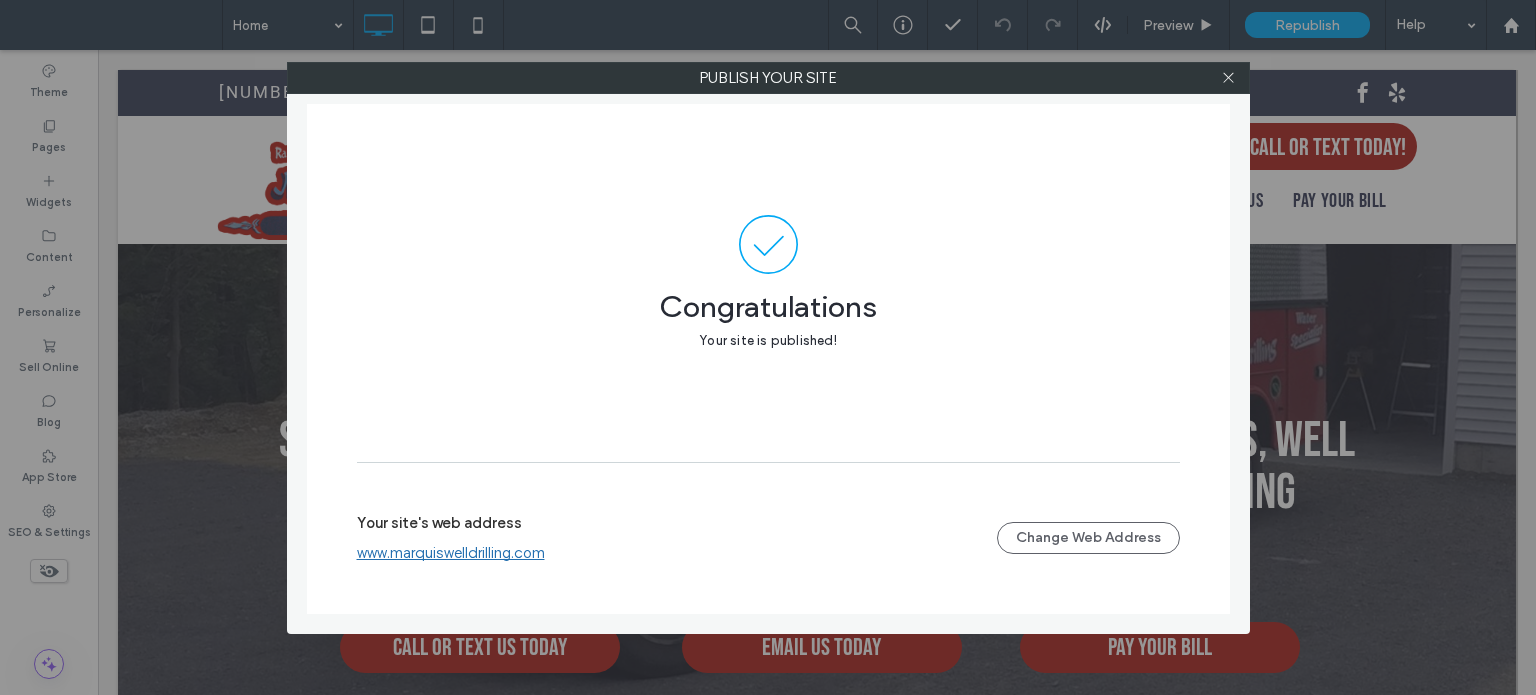 drag, startPoint x: 1223, startPoint y: 81, endPoint x: 1200, endPoint y: 74, distance: 24.04163 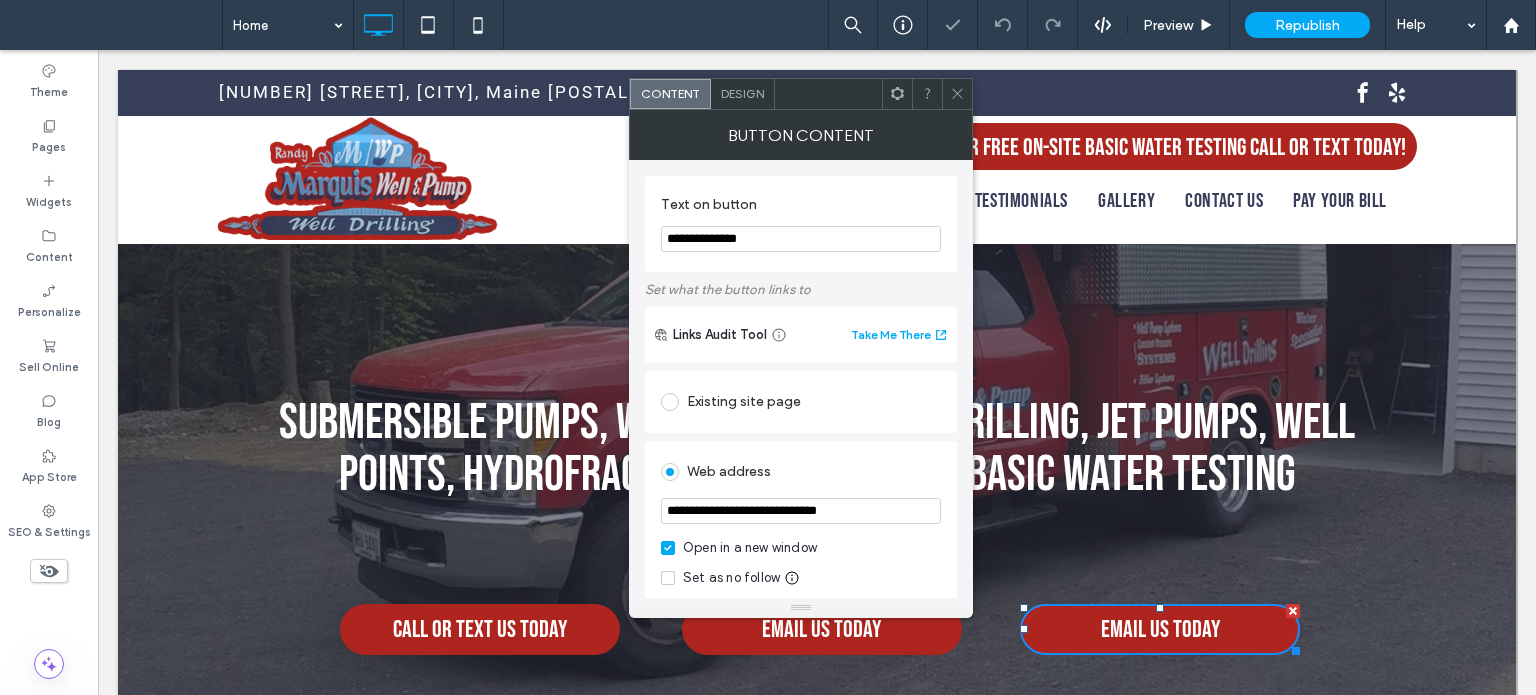 scroll, scrollTop: 182, scrollLeft: 0, axis: vertical 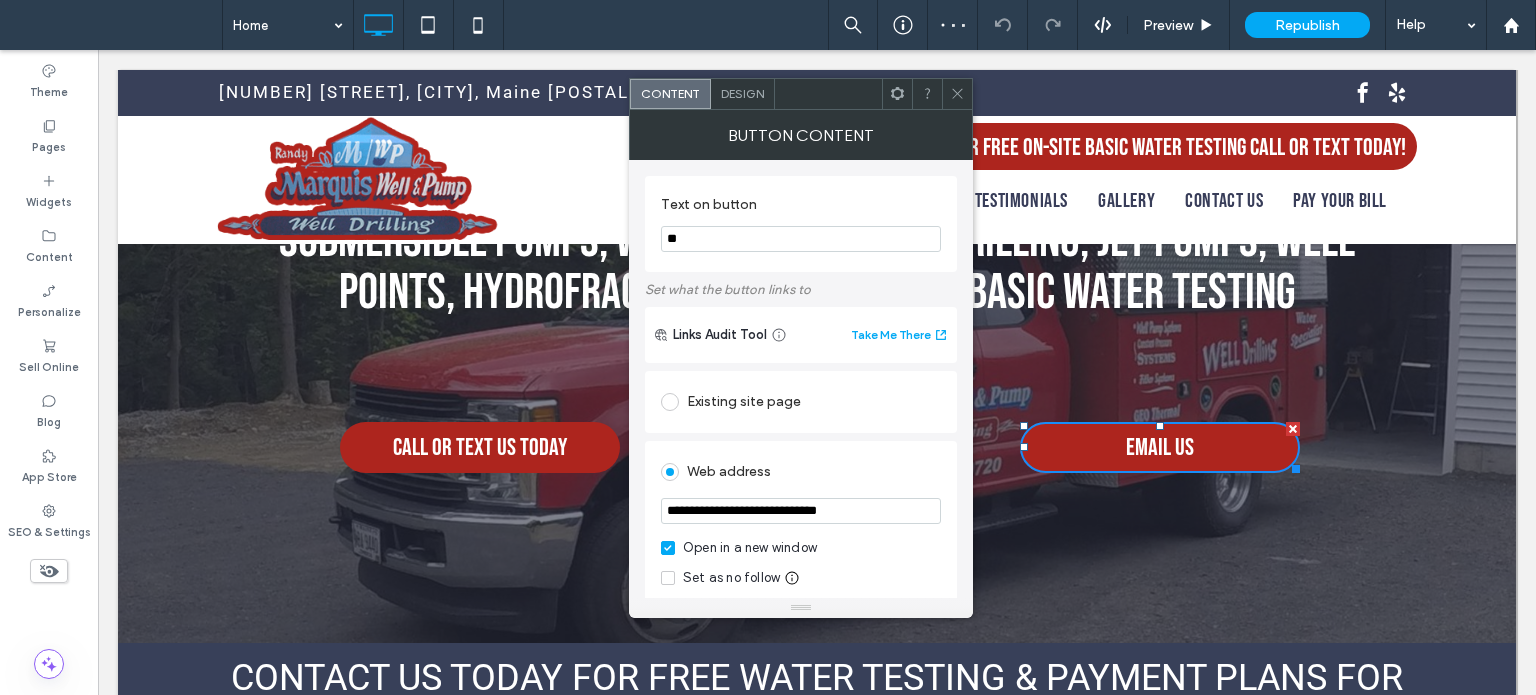 type on "*" 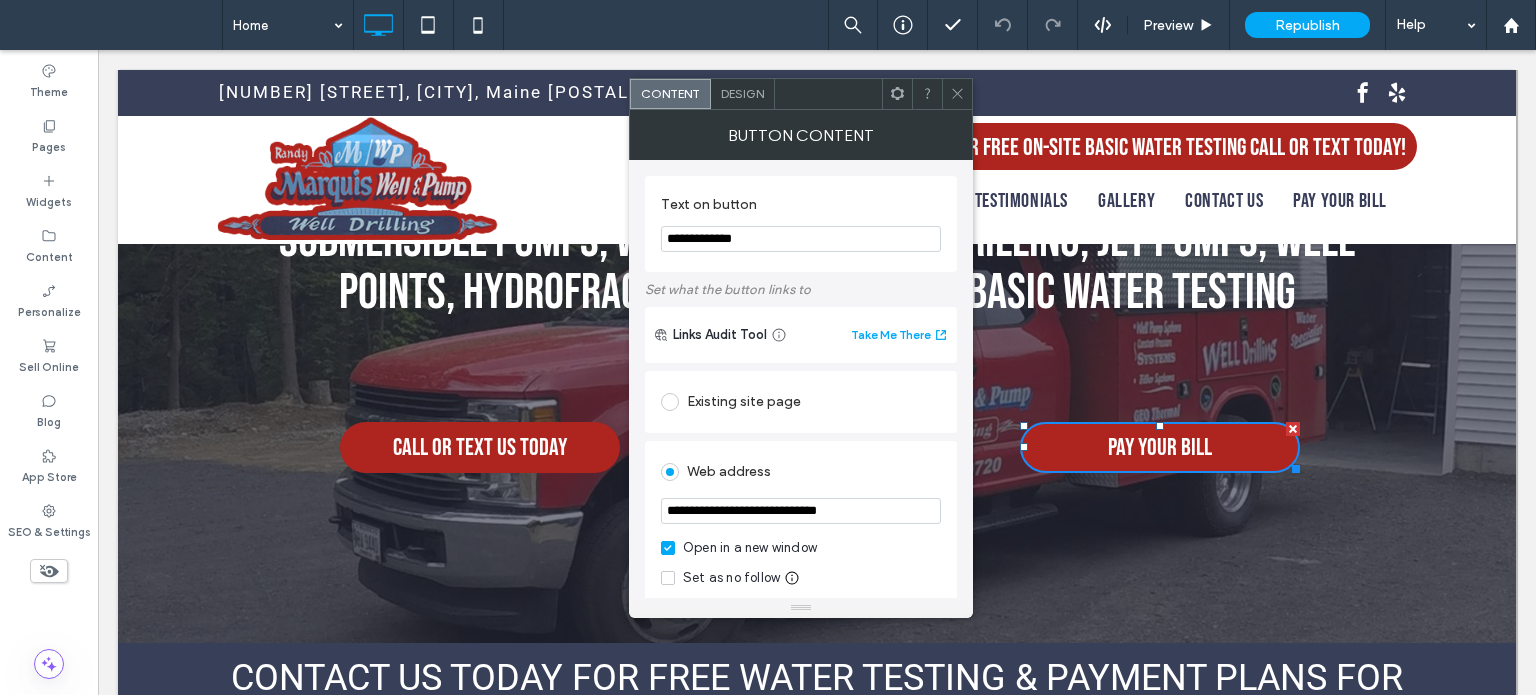 type on "**********" 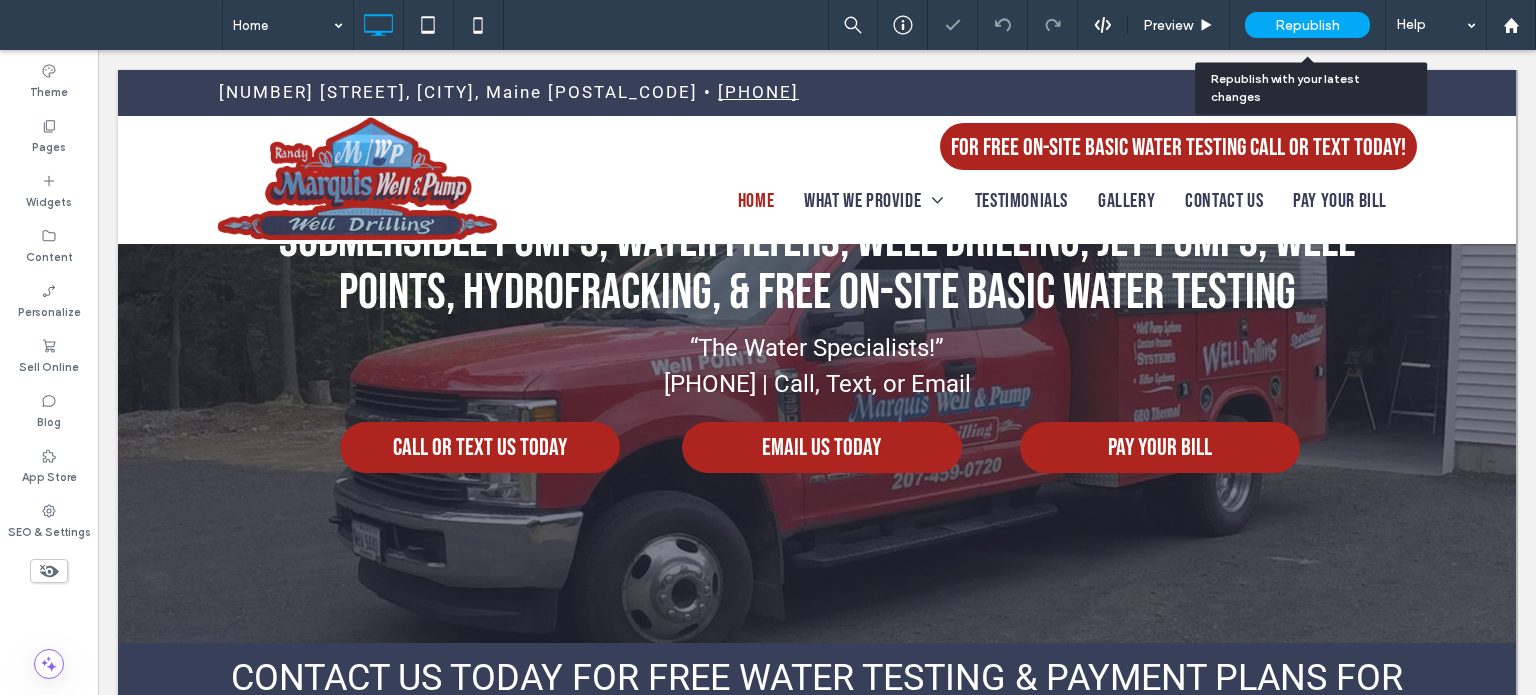 click on "Republish" at bounding box center [1307, 25] 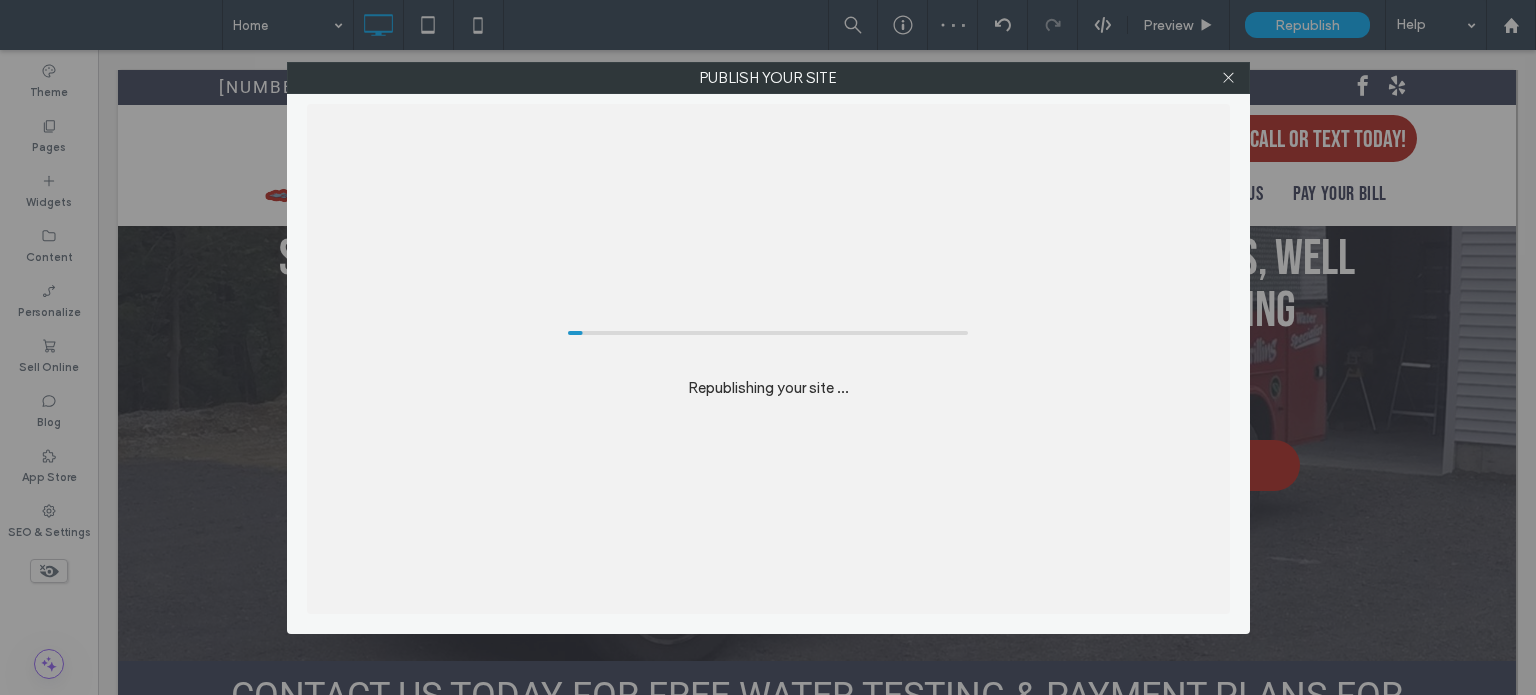 scroll, scrollTop: 200, scrollLeft: 0, axis: vertical 